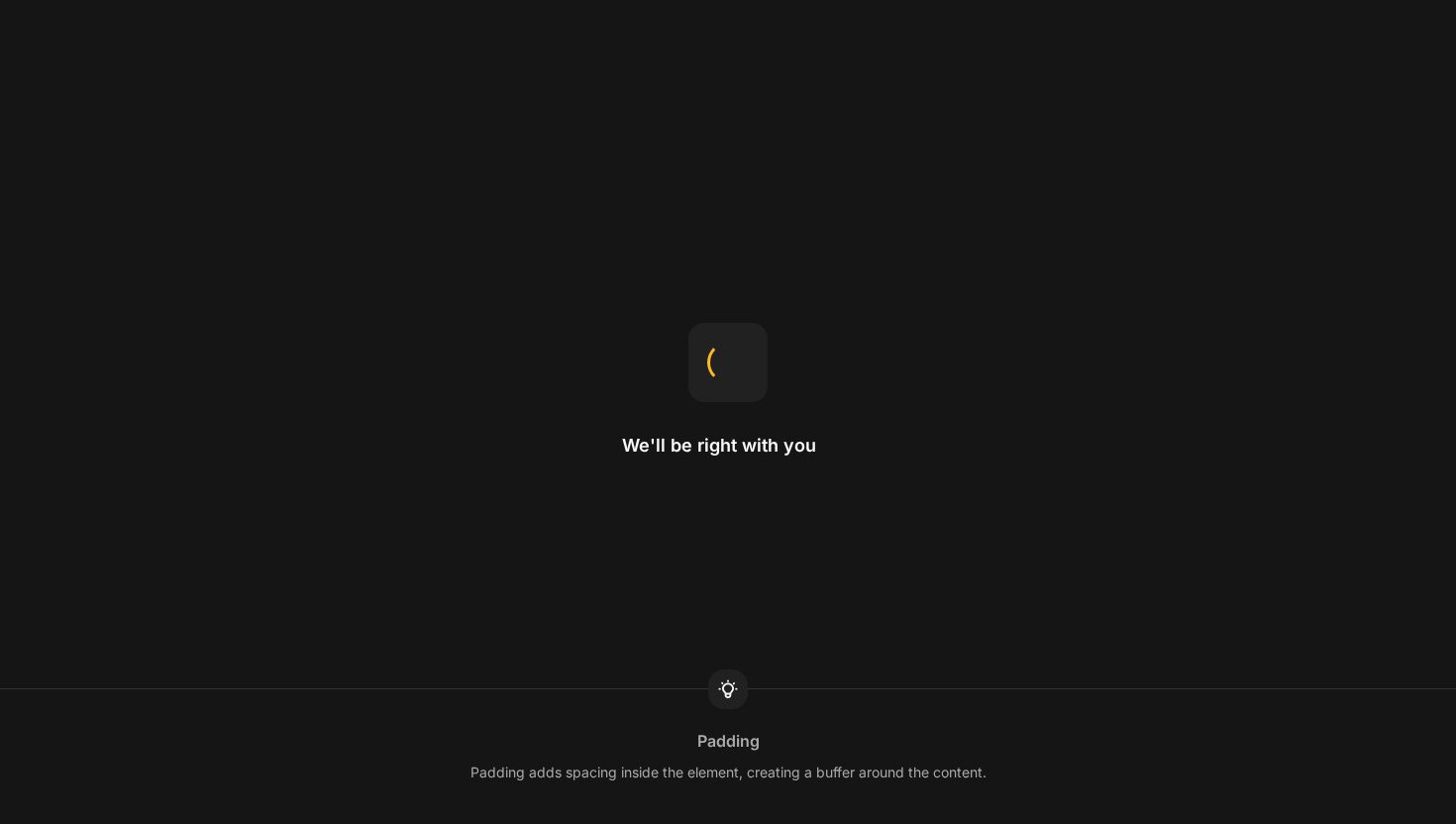 scroll, scrollTop: 0, scrollLeft: 0, axis: both 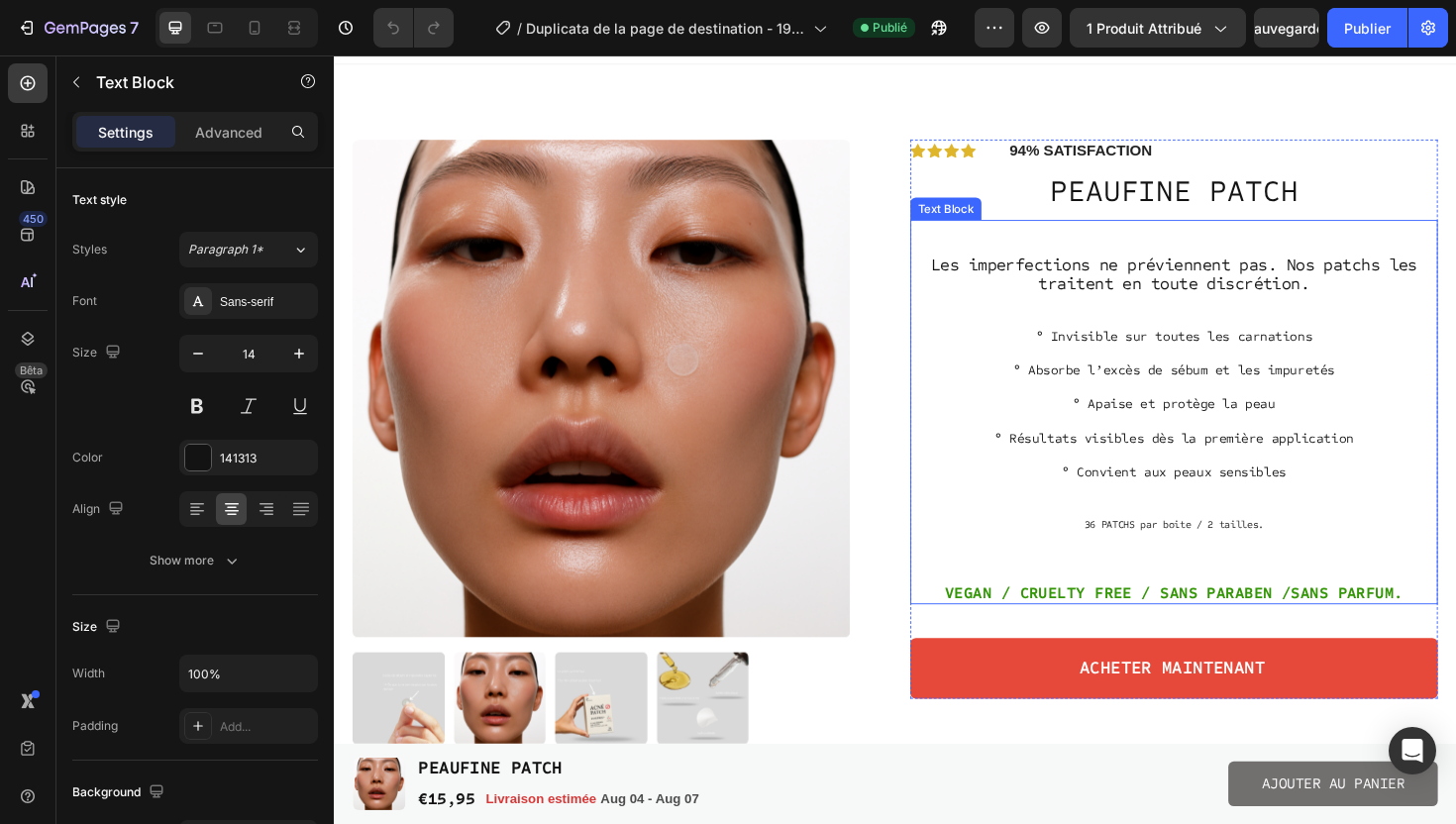 click on "° Convient aux peaux sensibles" at bounding box center [1223, 488] 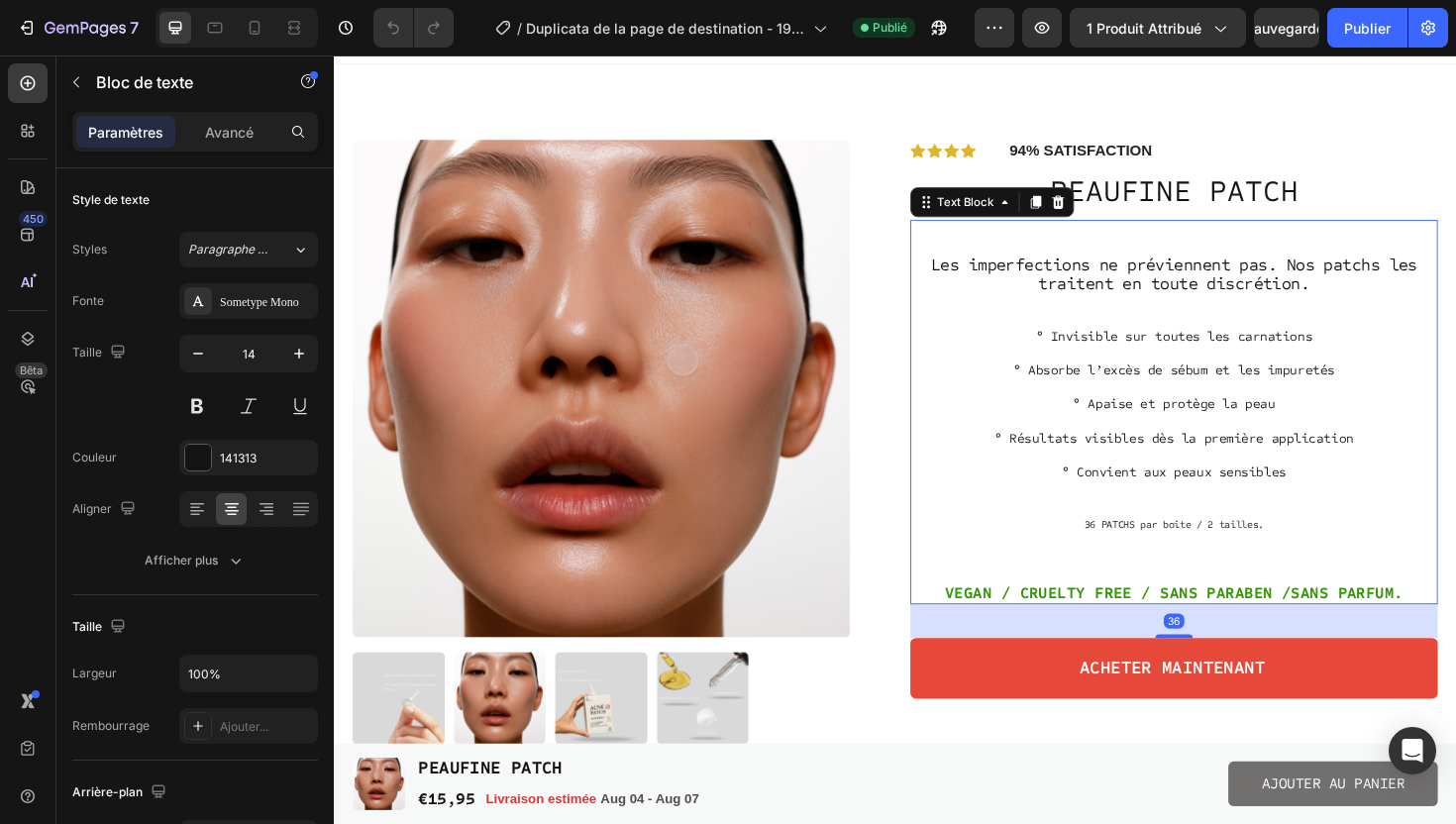 click at bounding box center [1223, 570] 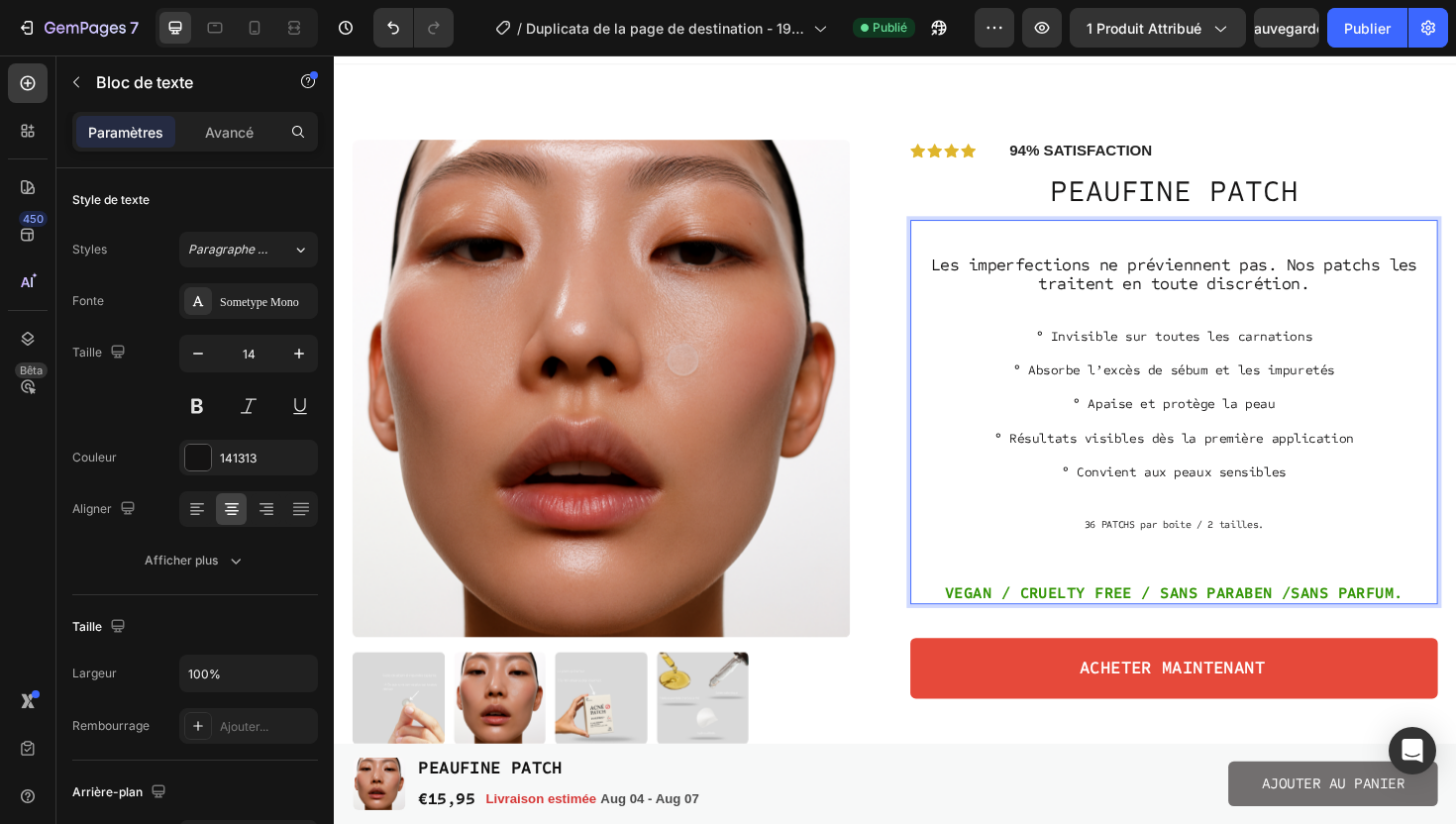 click at bounding box center (1223, 606) 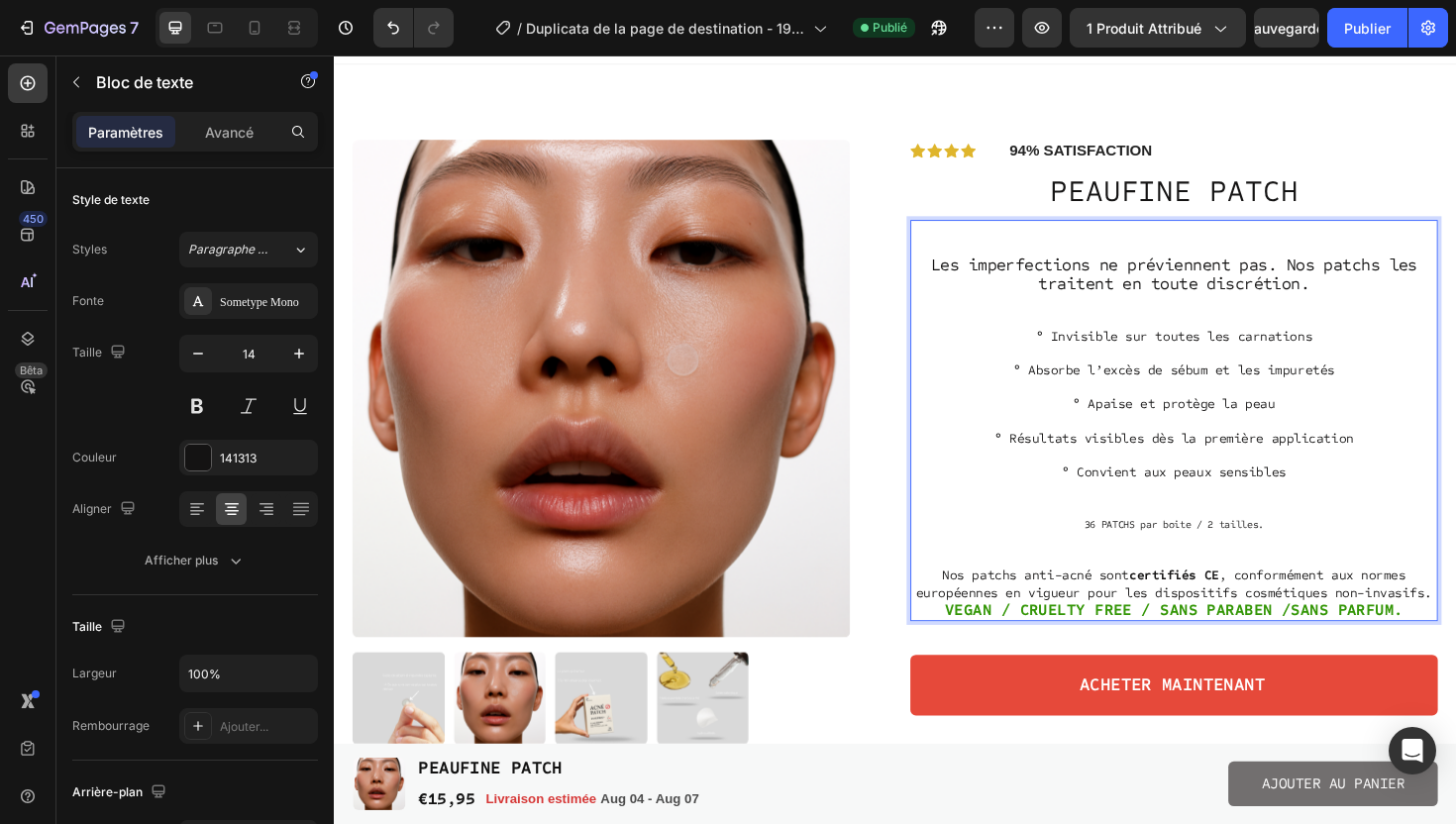 click on "Nos patchs anti-acné sont  certifiés CE , conformément aux normes européennes en vigueur pour les dispositifs cosmétiques non-invasifs." at bounding box center [1223, 615] 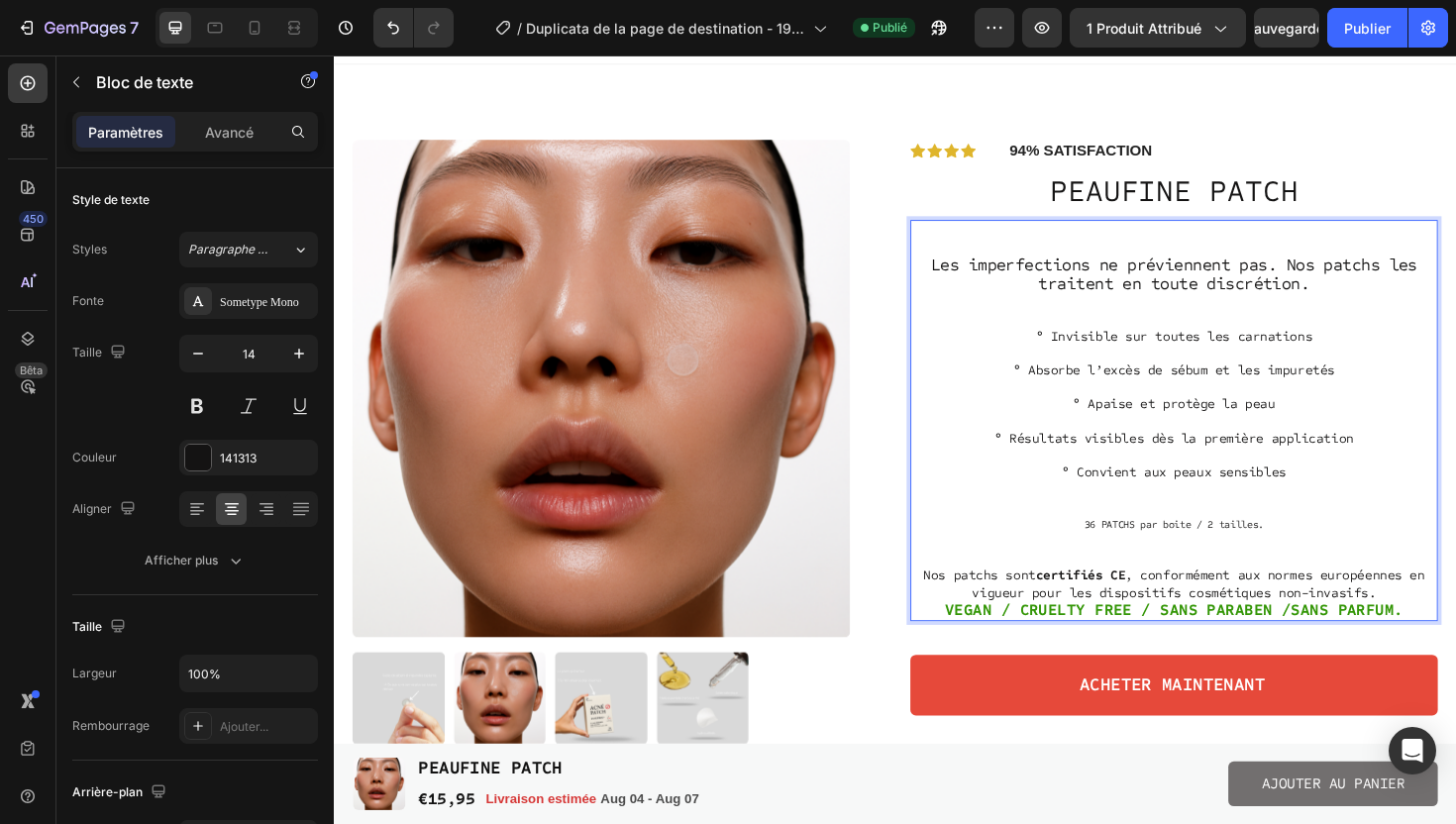 click on "Nos patchs sont  certifiés CE , conformément aux normes européennes en vigueur pour les dispositifs cosmétiques non-invasifs." at bounding box center (1223, 615) 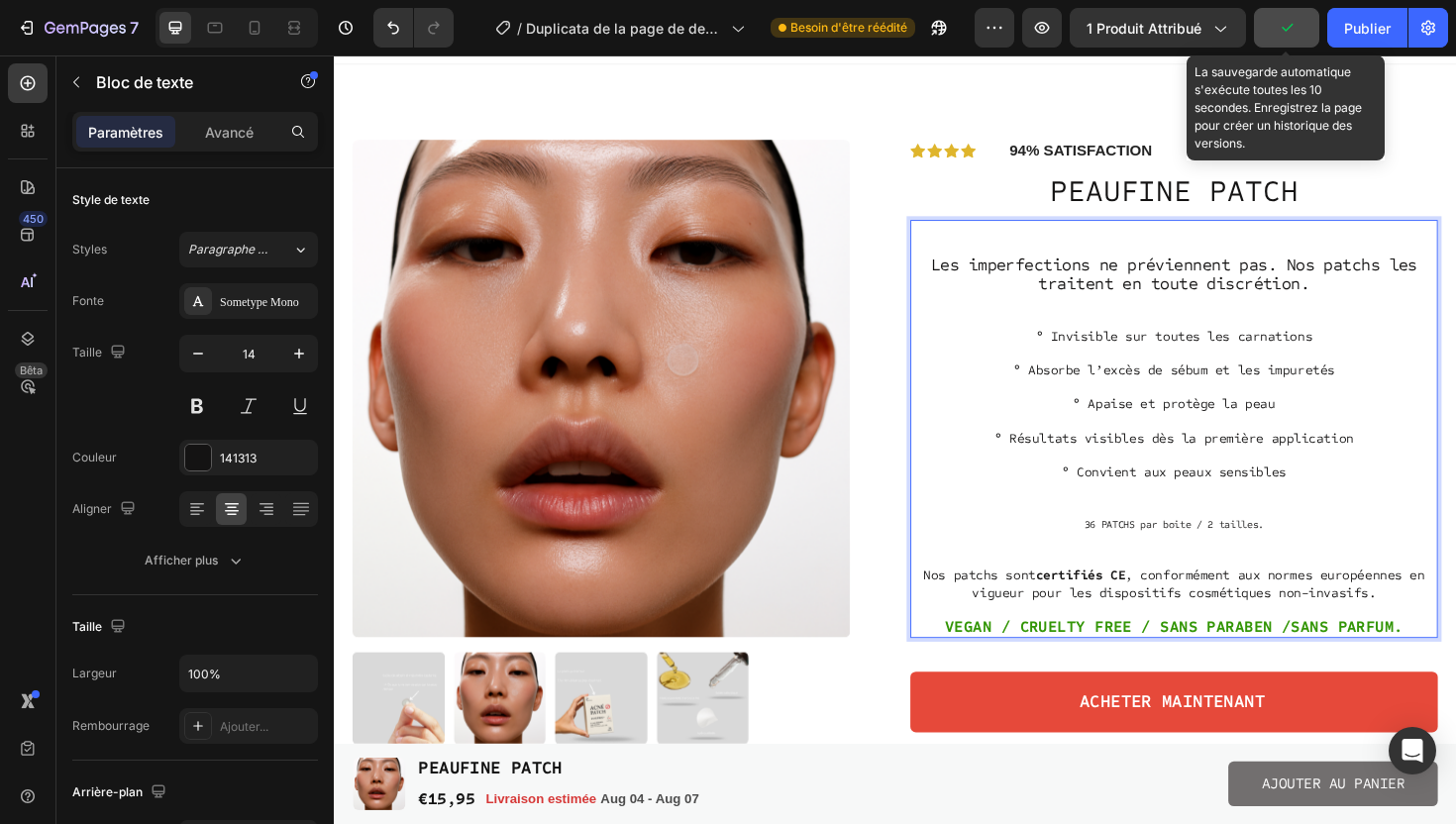 click 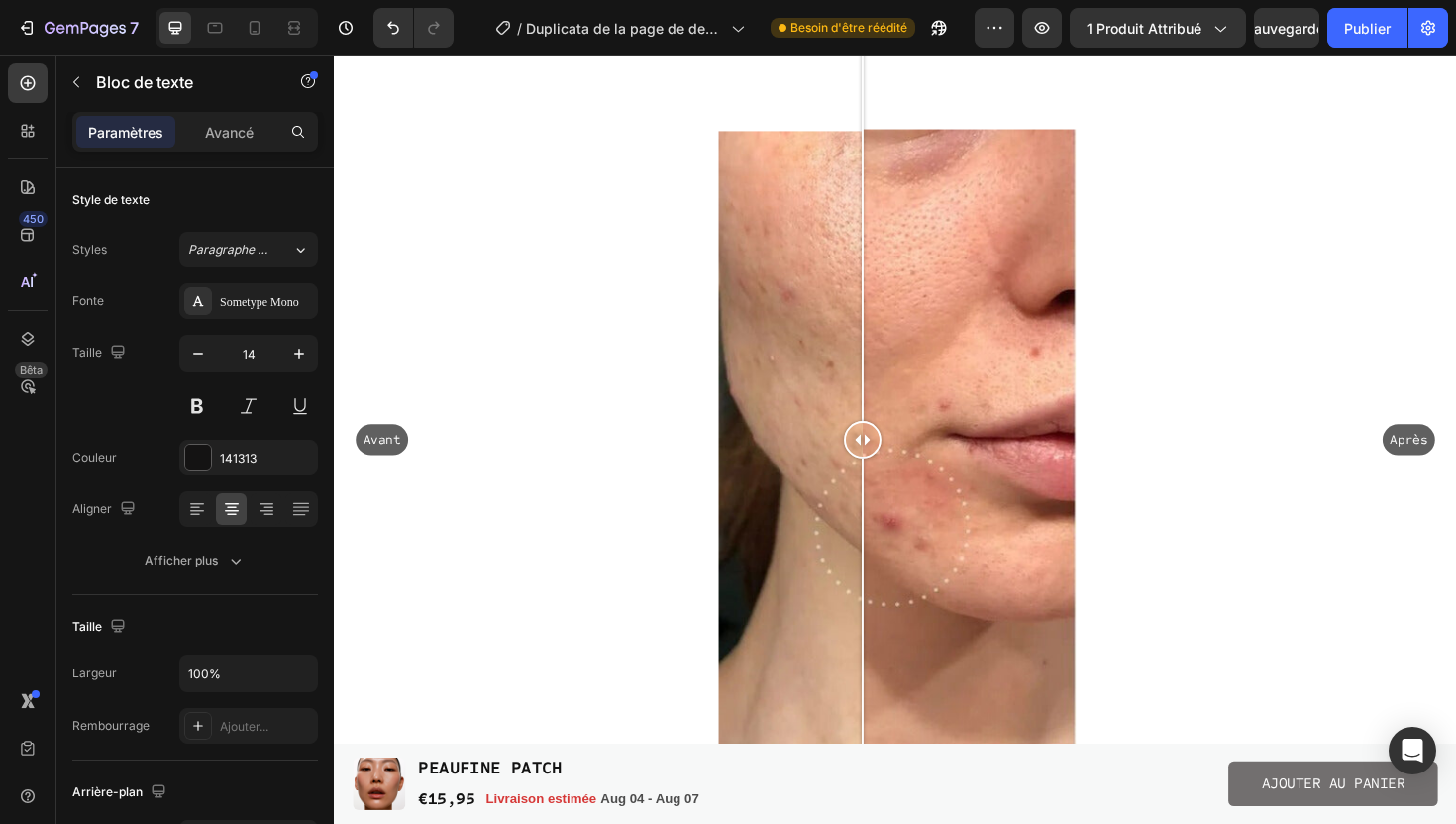 scroll, scrollTop: 4303, scrollLeft: 0, axis: vertical 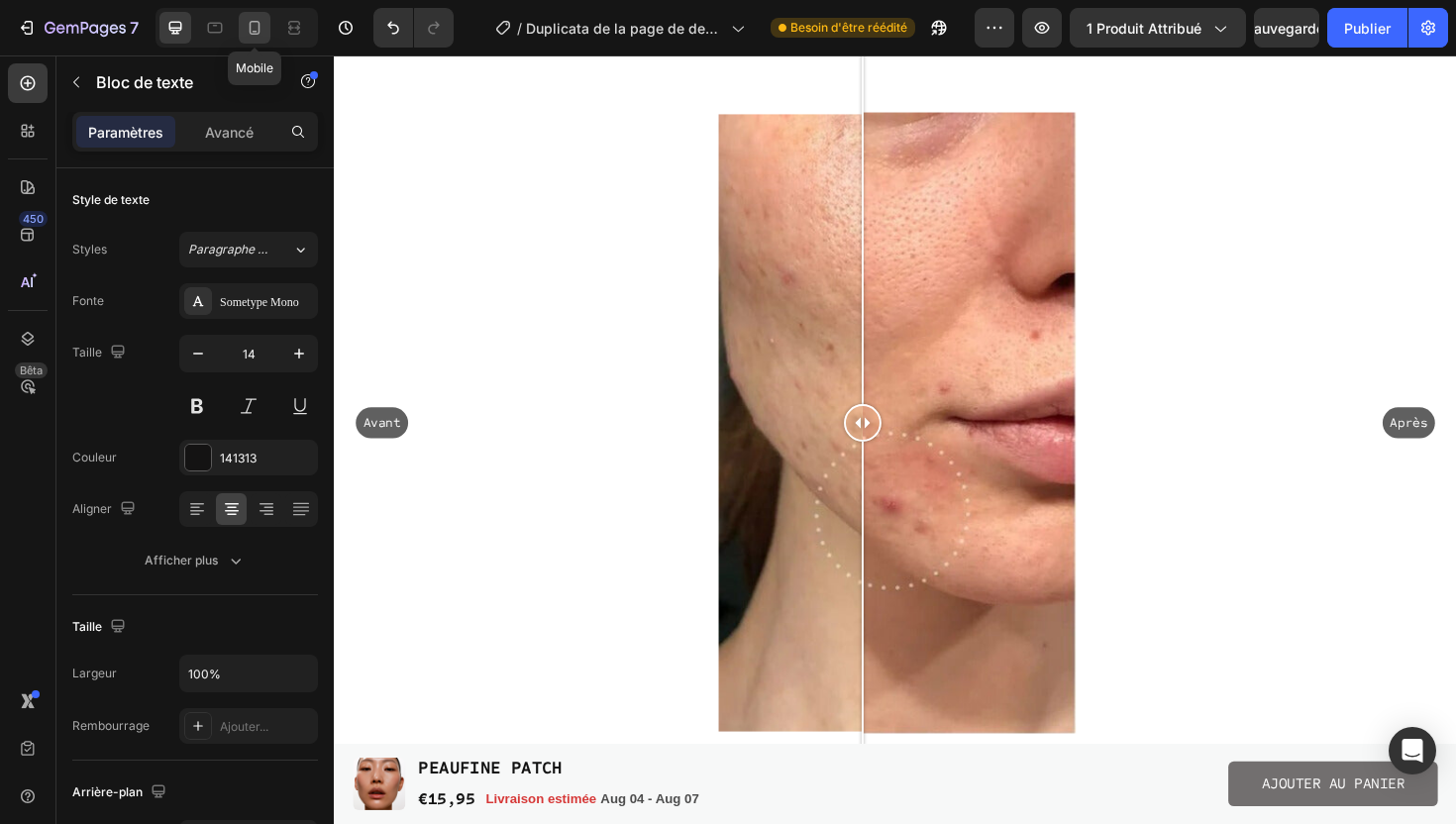 click 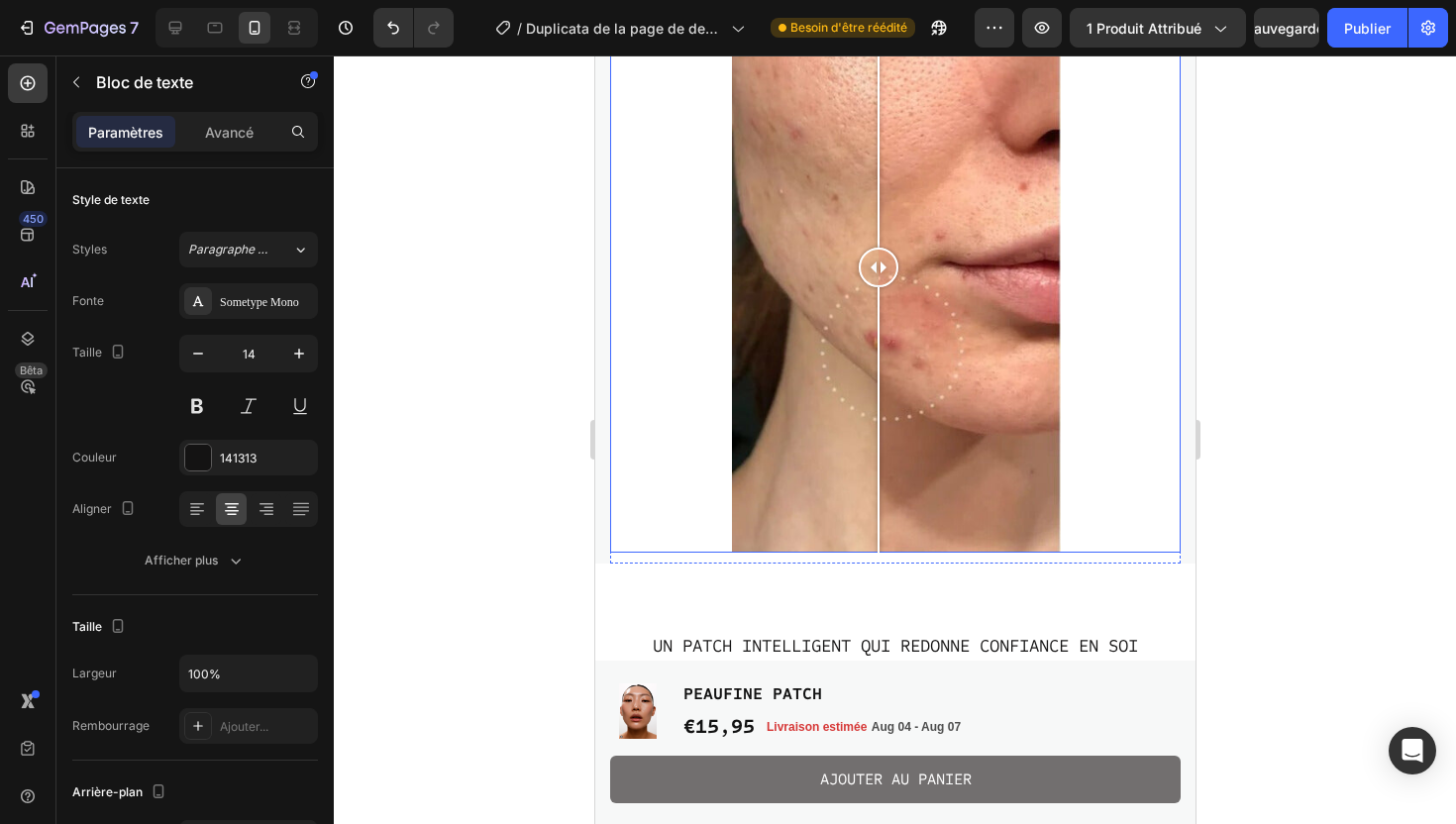 scroll, scrollTop: 3838, scrollLeft: 0, axis: vertical 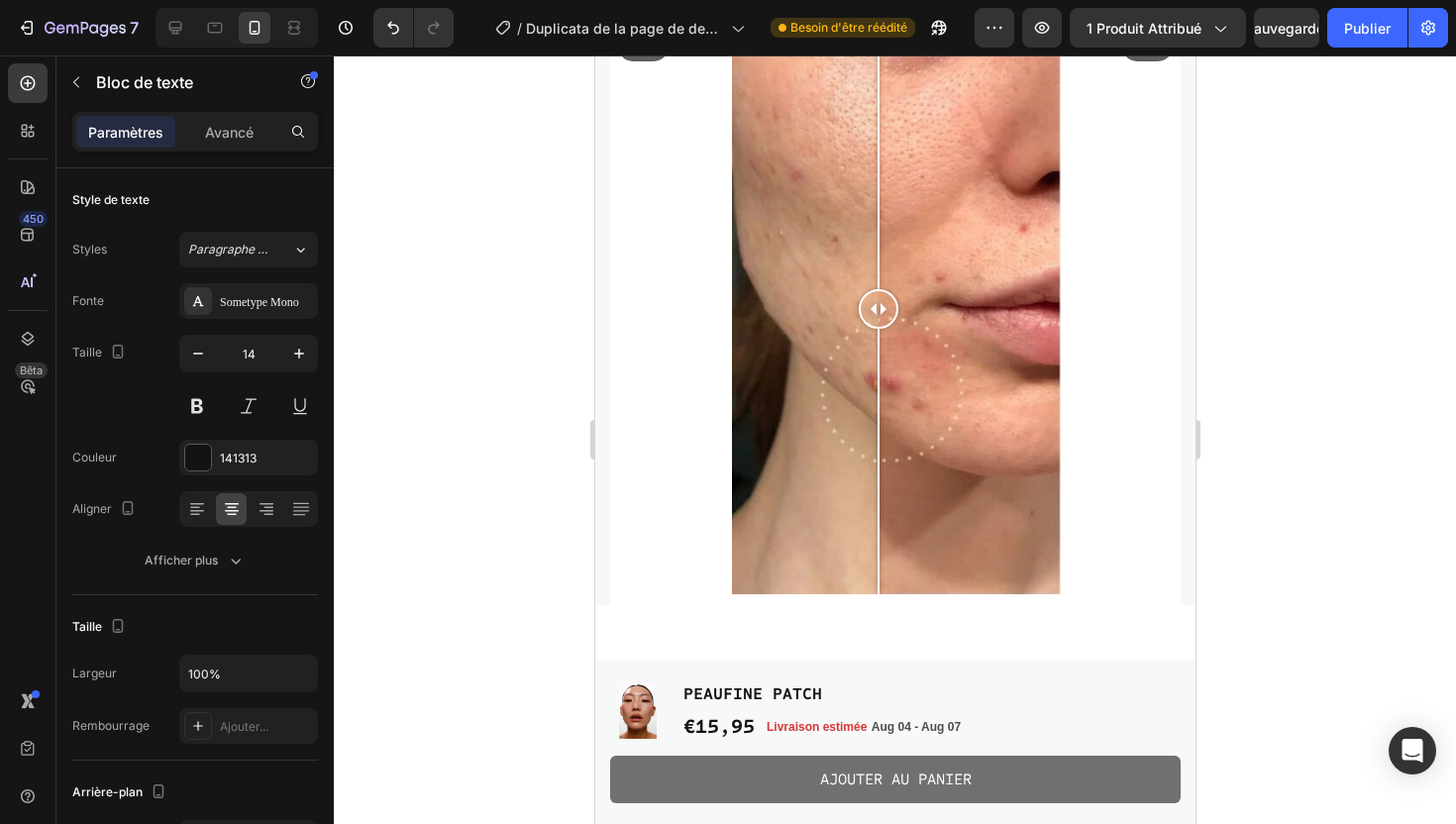 click 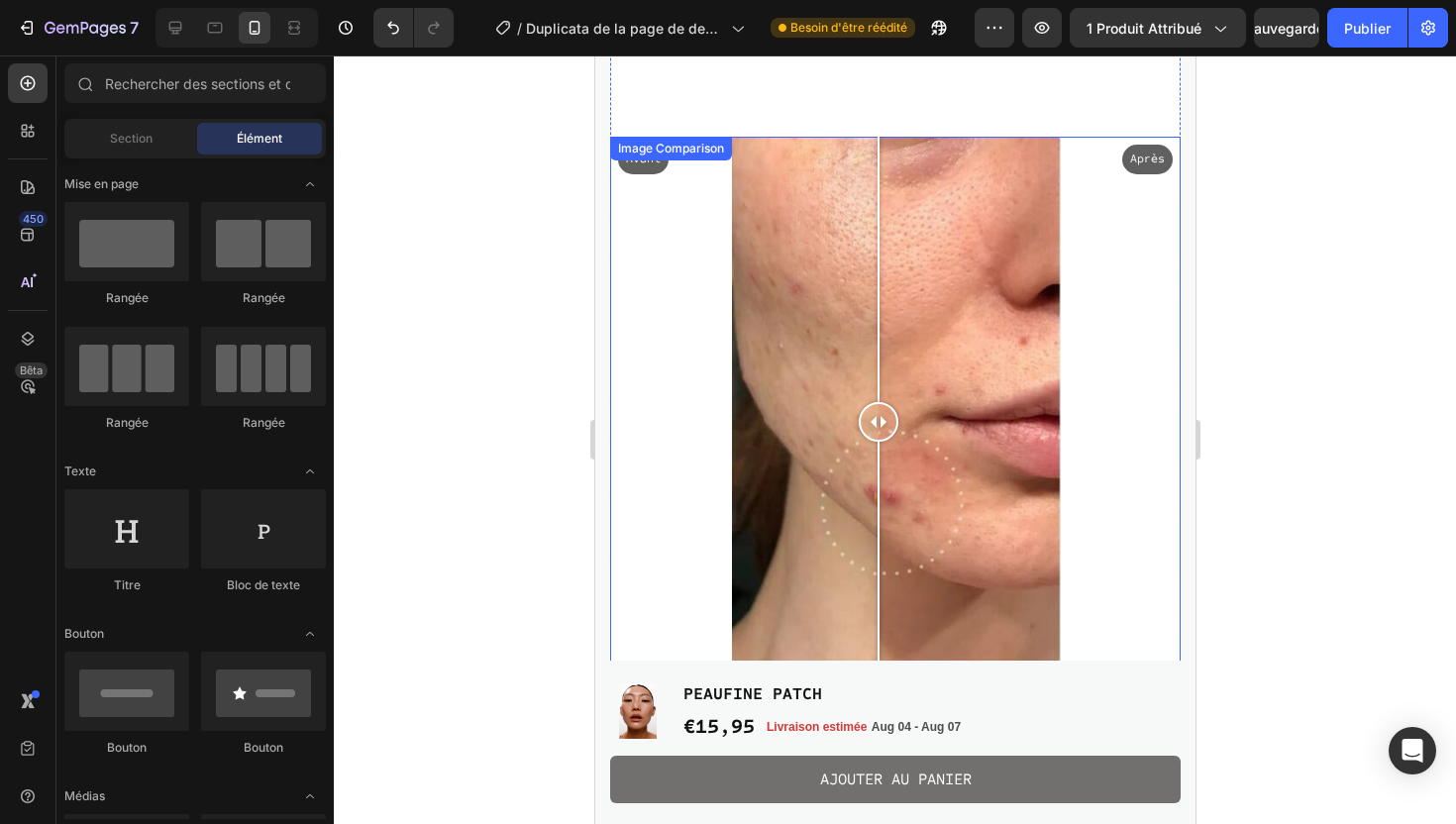 scroll, scrollTop: 3695, scrollLeft: 0, axis: vertical 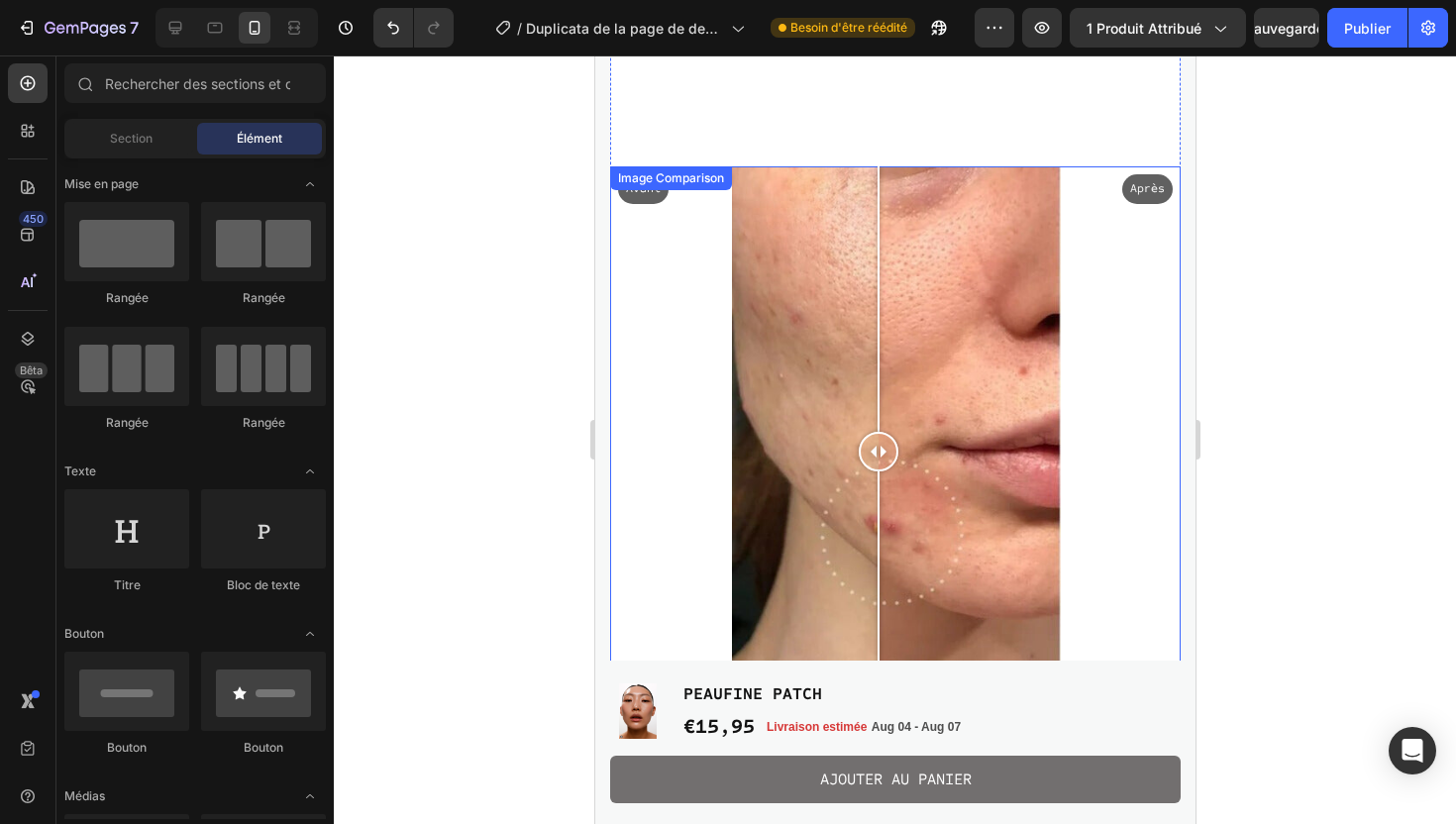 click on "Avant Après" at bounding box center (894, 452) 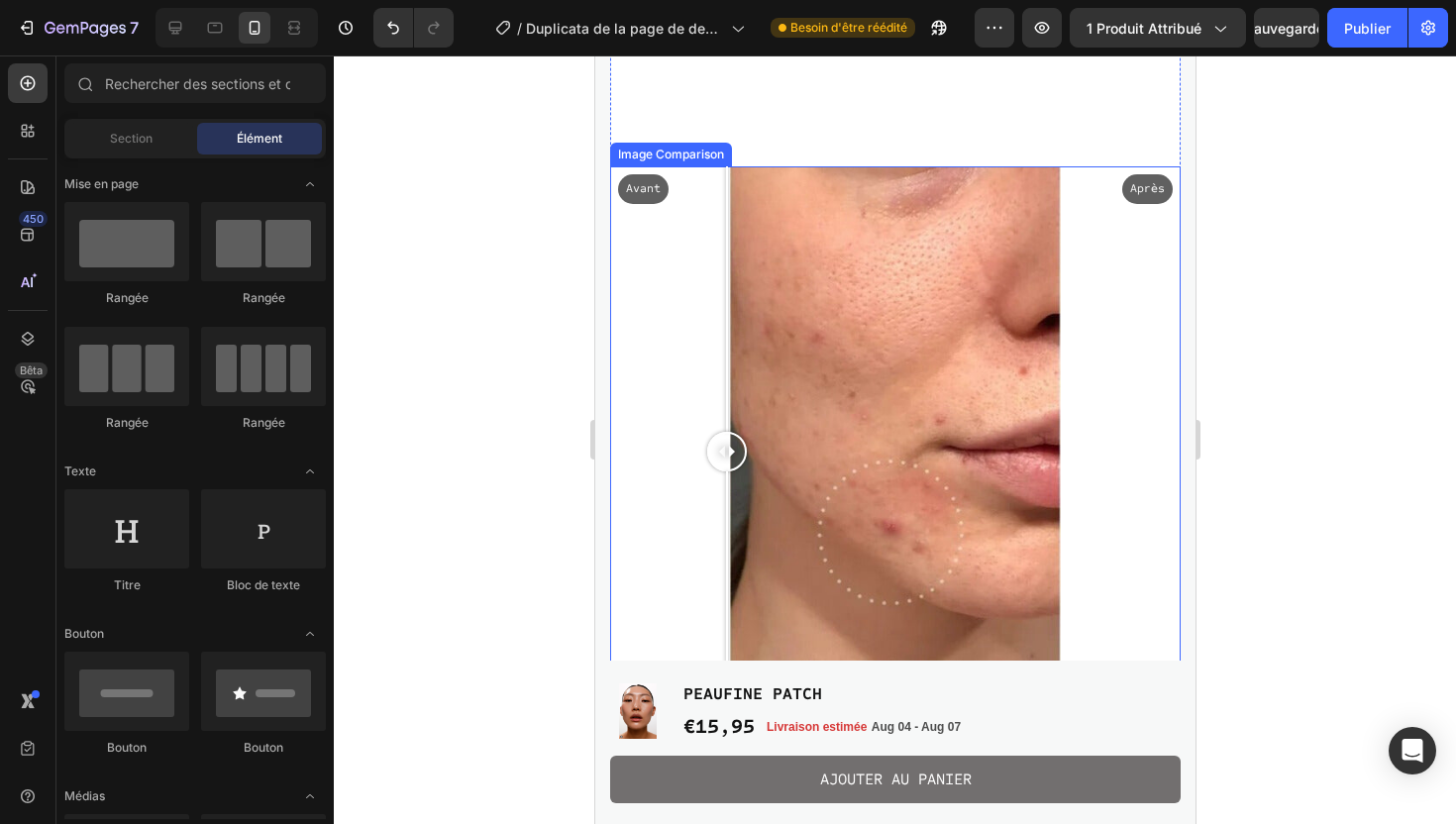 drag, startPoint x: 1132, startPoint y: 446, endPoint x: 729, endPoint y: 431, distance: 403.2791 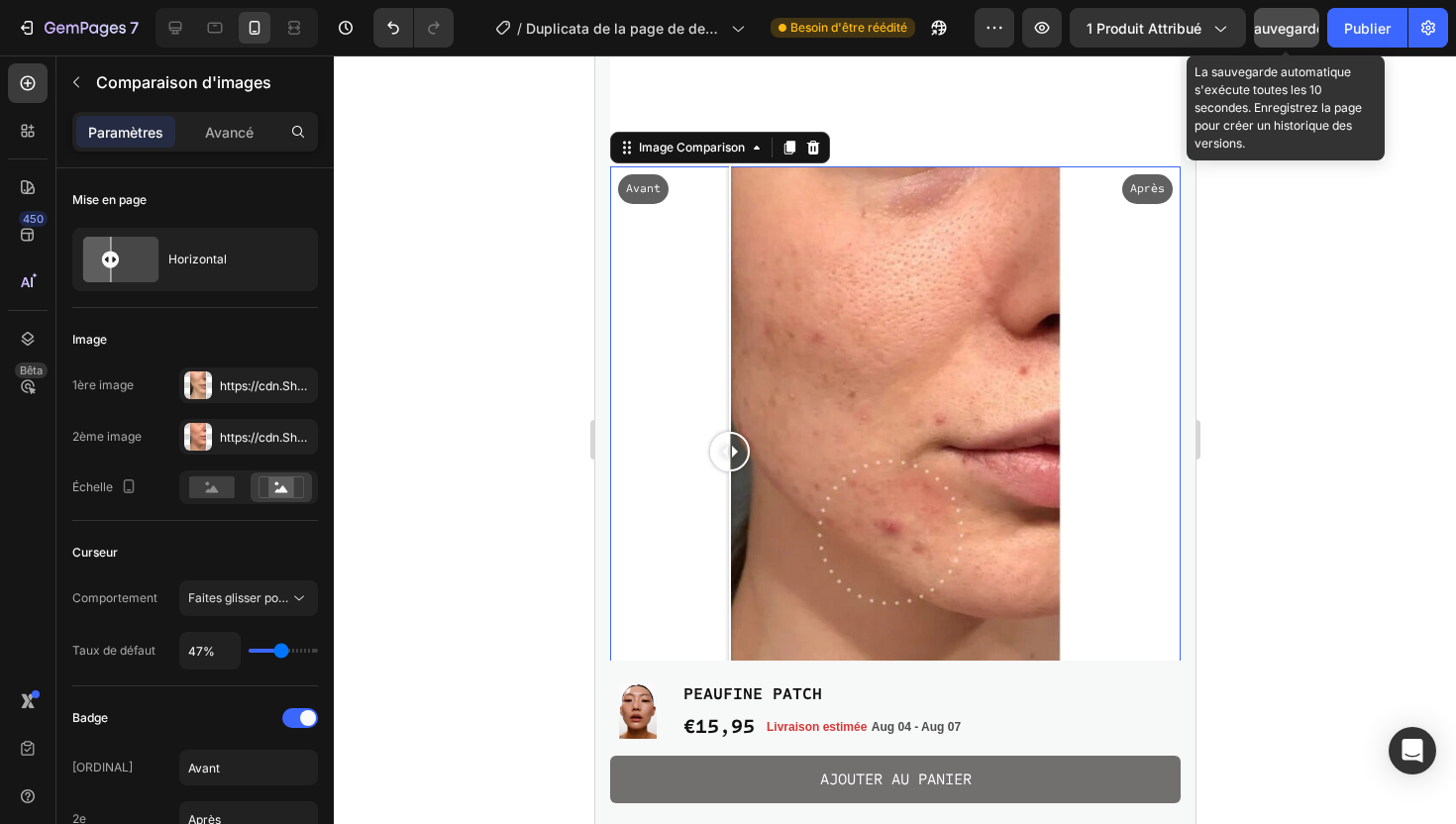 click on "Sauvegarder" at bounding box center [1287, 28] 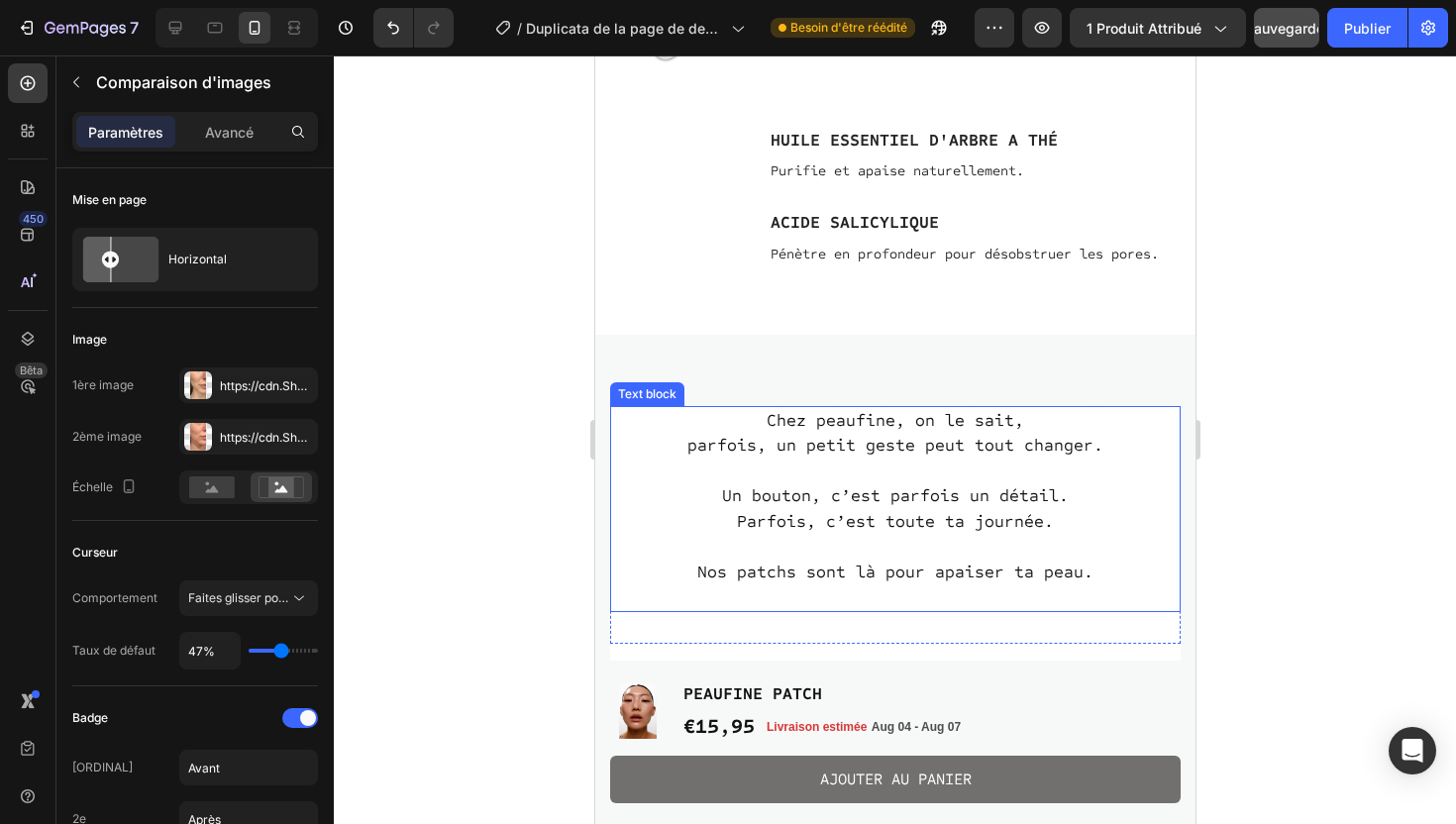 scroll, scrollTop: 2482, scrollLeft: 0, axis: vertical 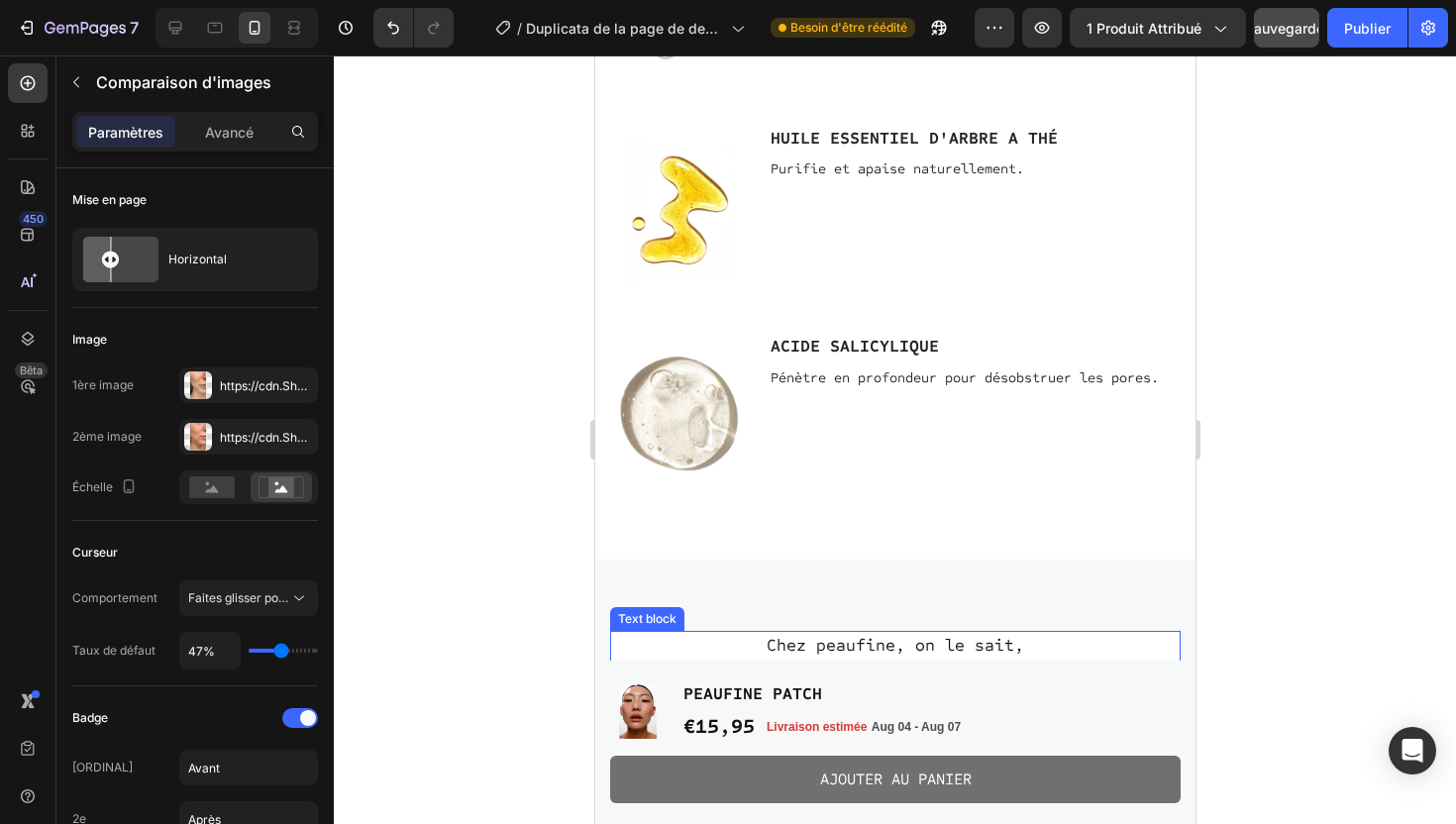 click on "ACIDE SALICYLIQUE  Text Block Pénètre en profondeur pour désobstruer les pores. Text Block" at bounding box center (974, 412) 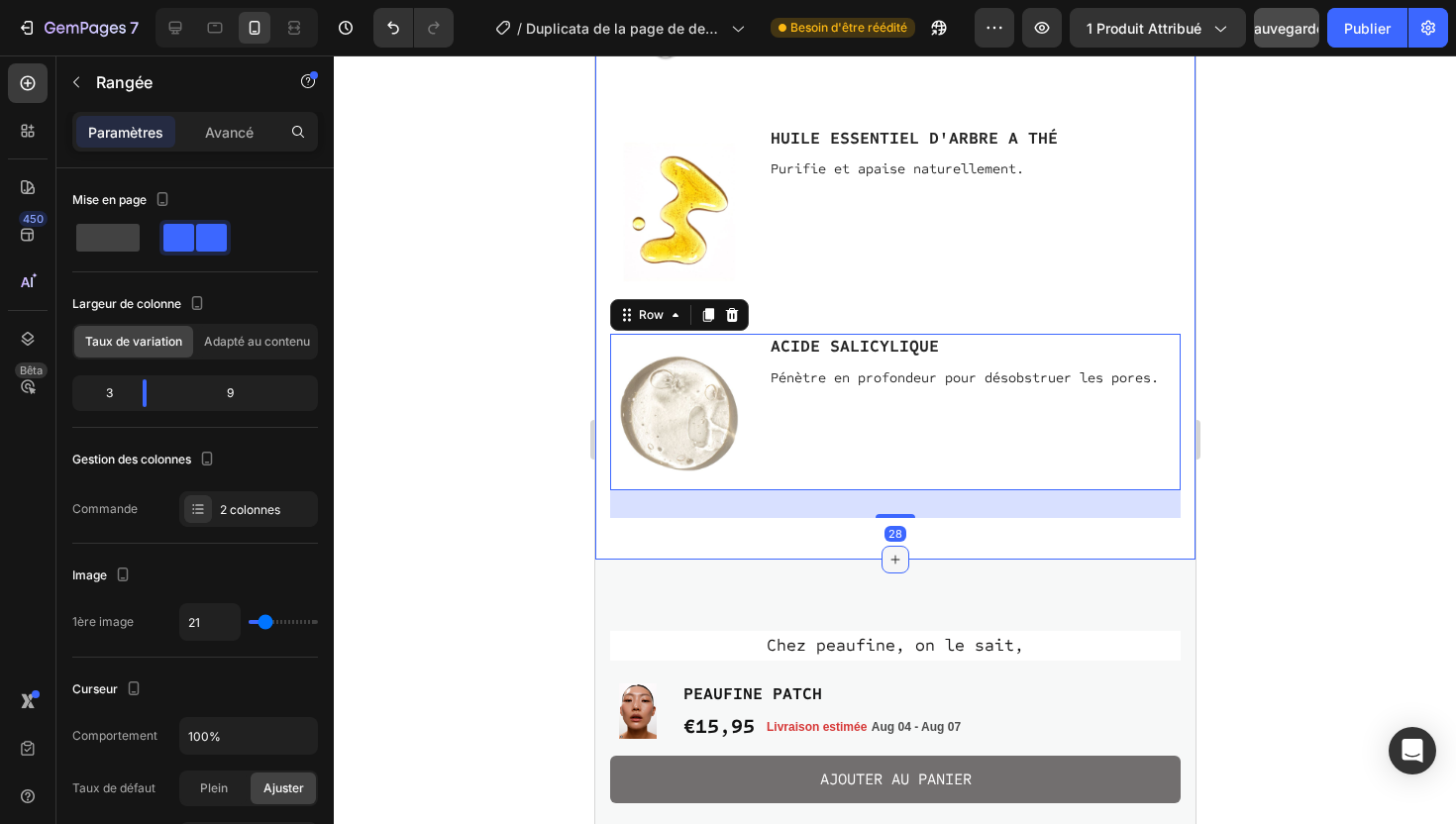 click 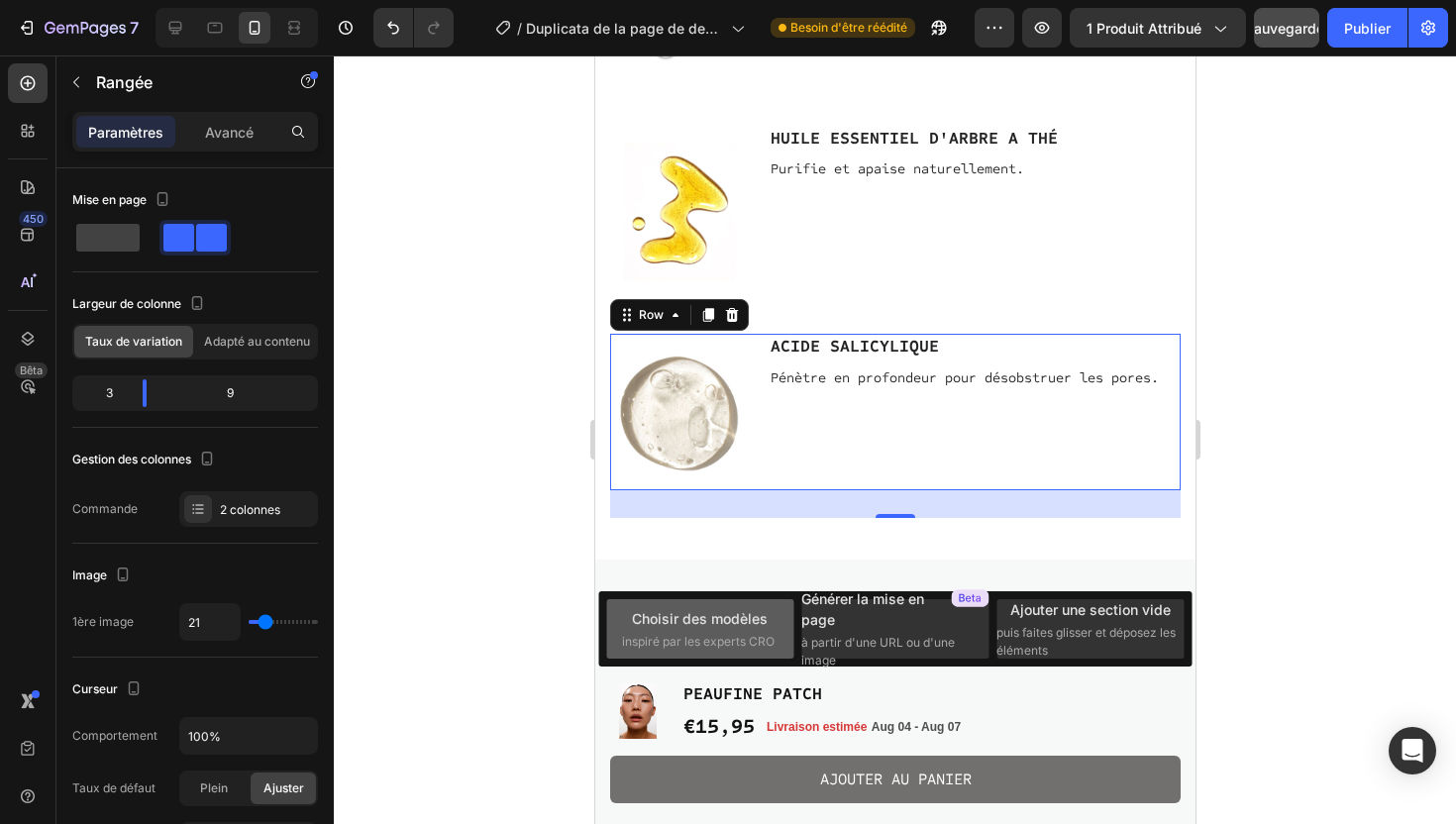 click on "inspiré par les experts CRO" at bounding box center [698, 641] 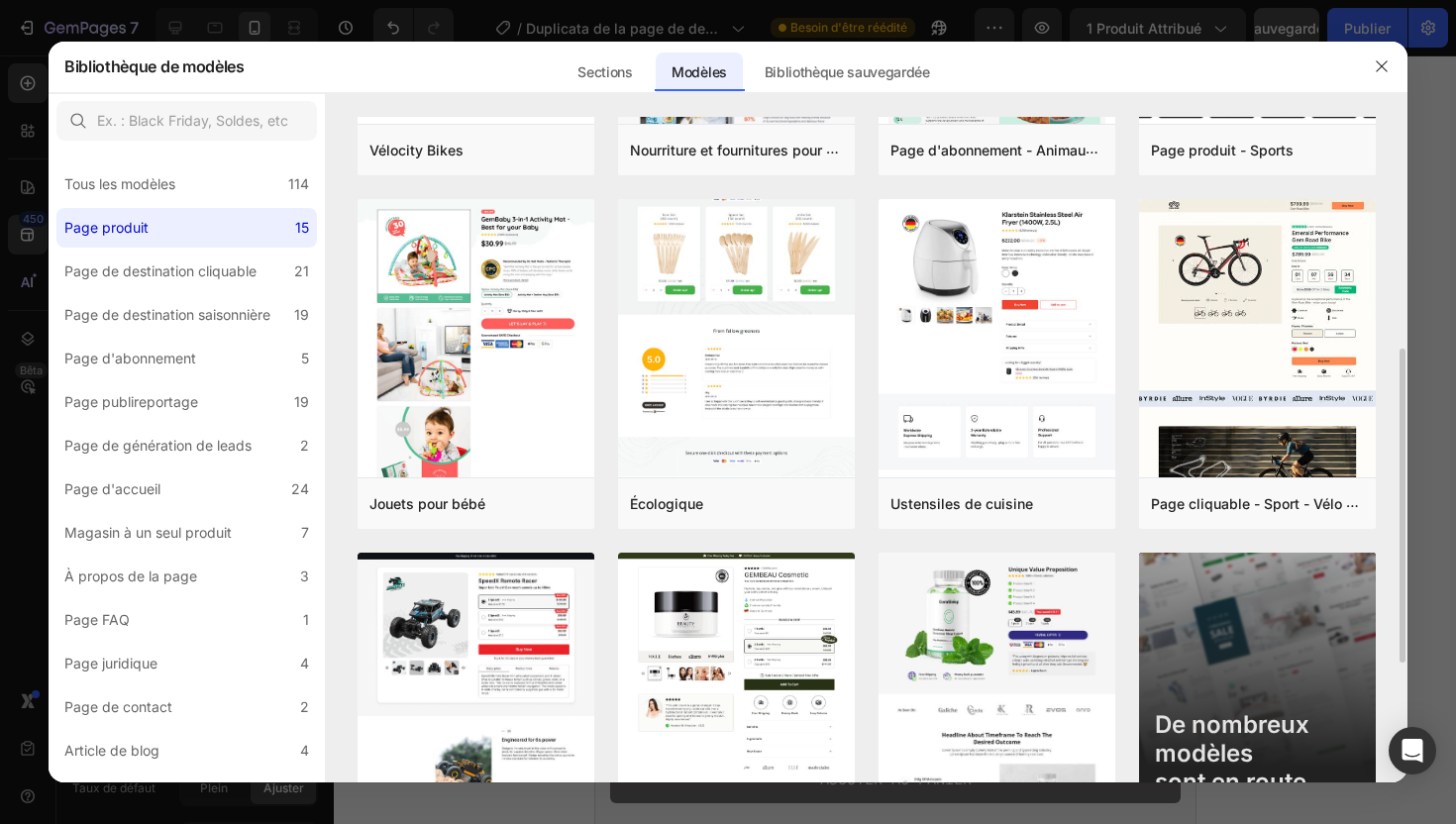 scroll, scrollTop: 629, scrollLeft: 0, axis: vertical 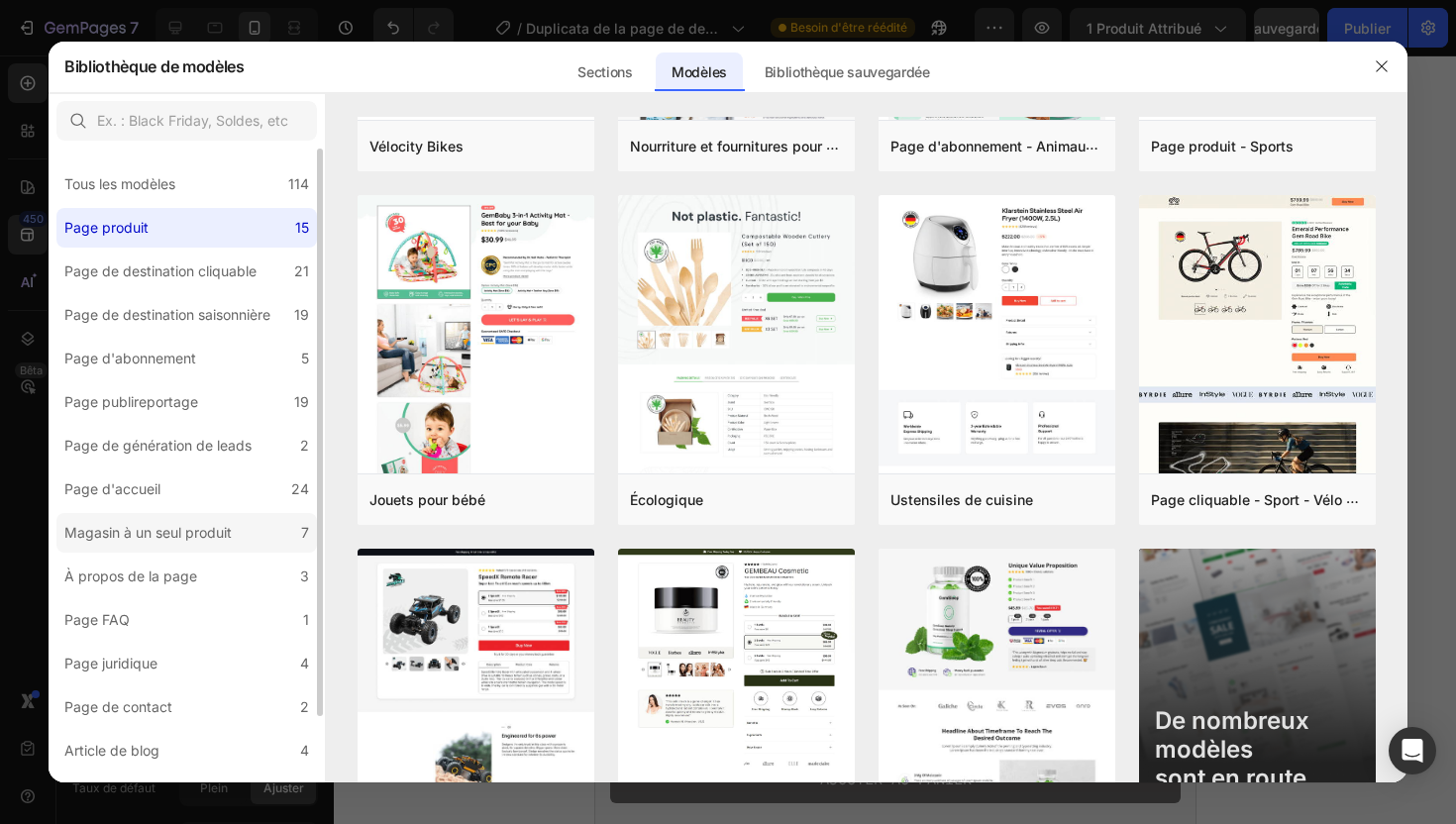 click on "Magasin à un seul produit" at bounding box center [148, 532] 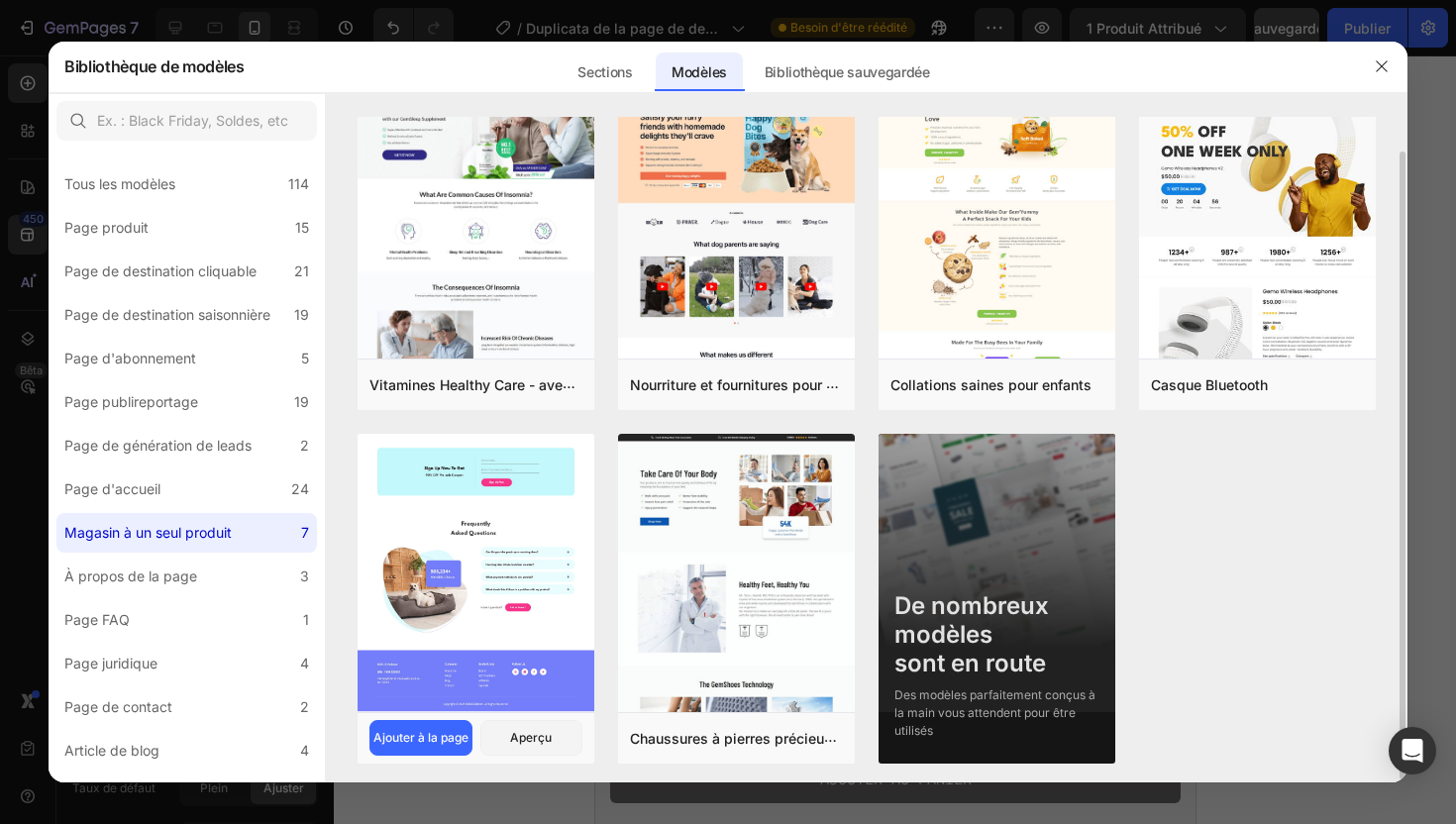 scroll, scrollTop: 41, scrollLeft: 0, axis: vertical 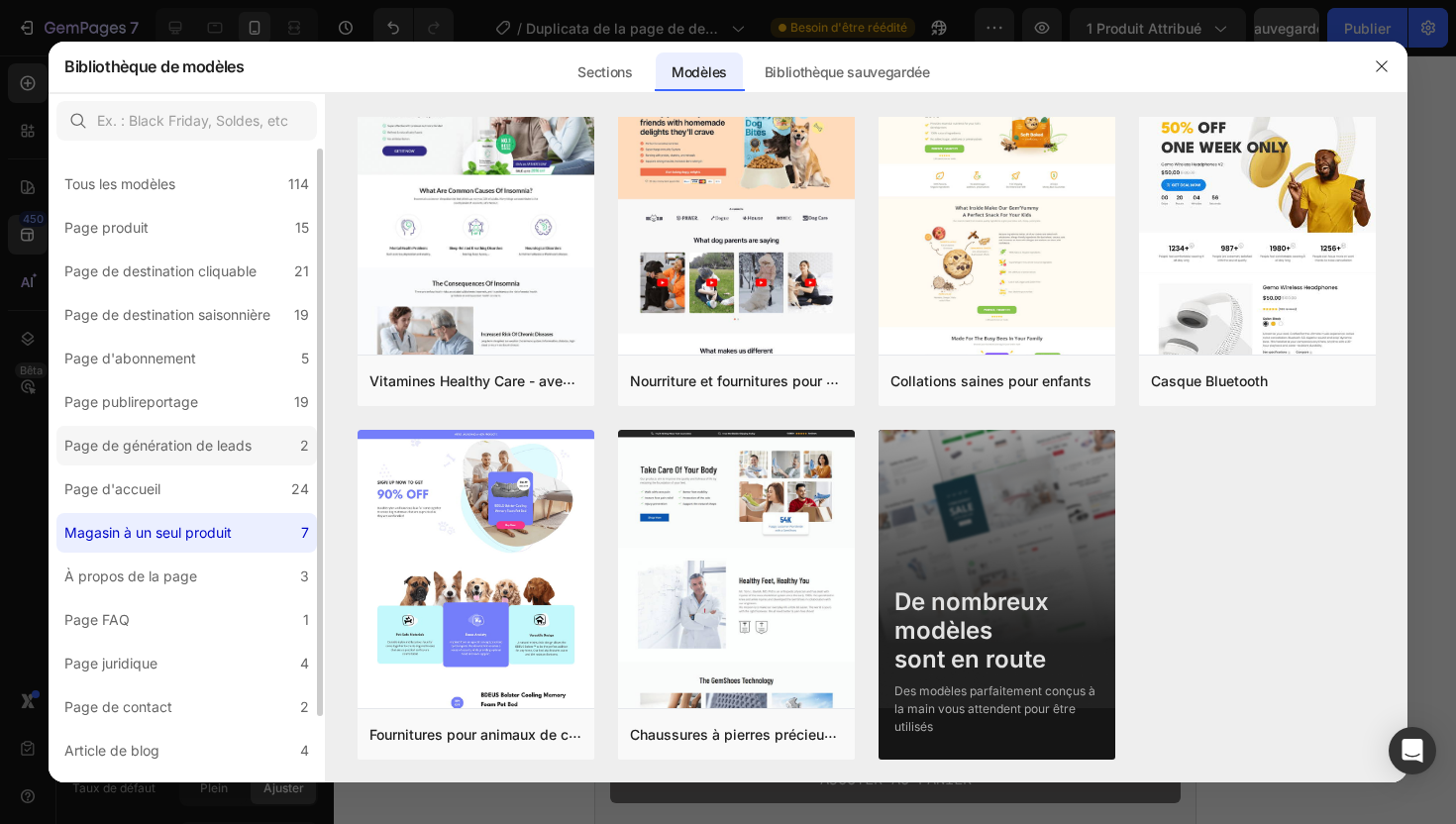 click on "Page de génération de leads 2" 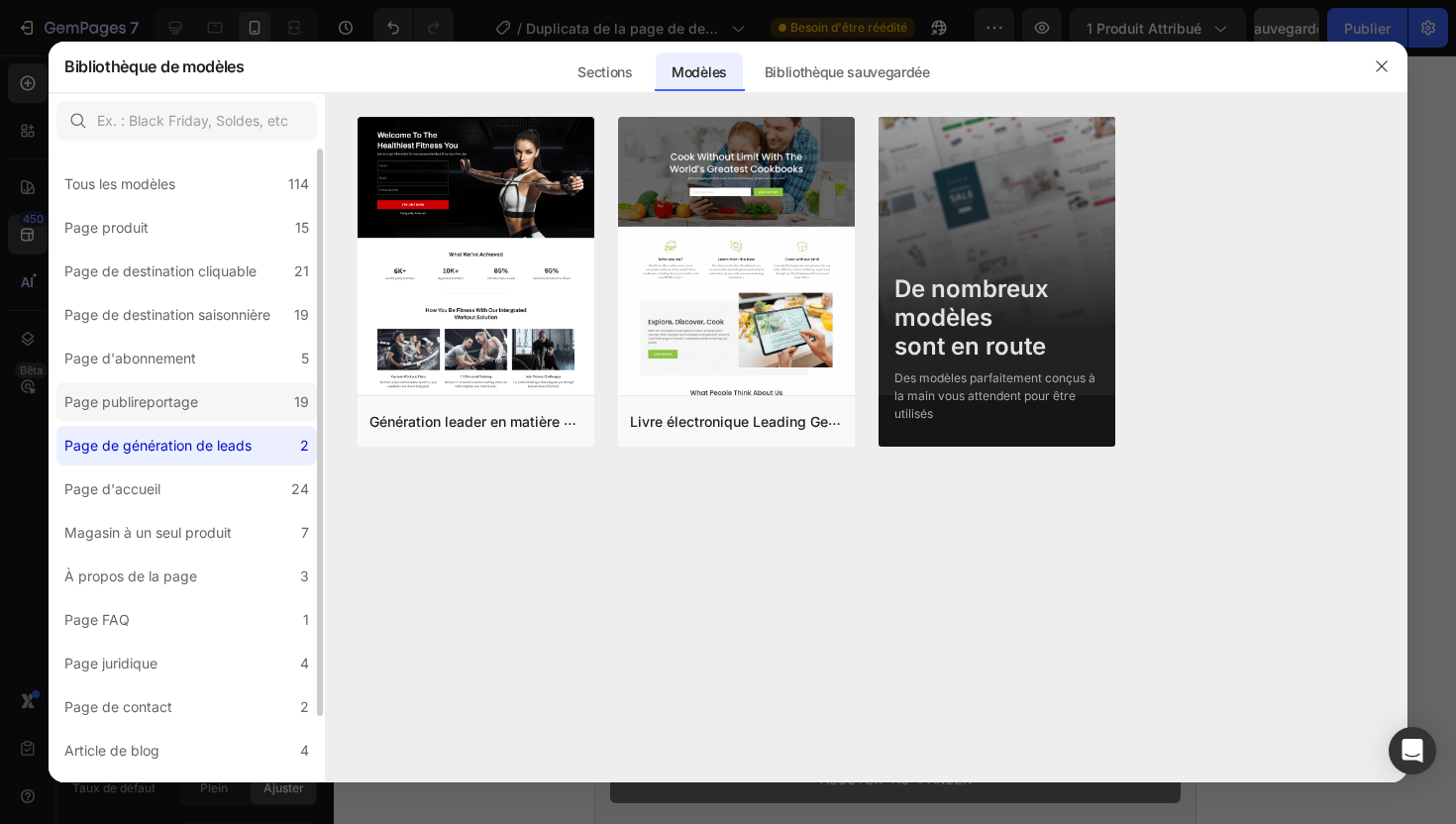 click on "Page publireportage" at bounding box center (131, 401) 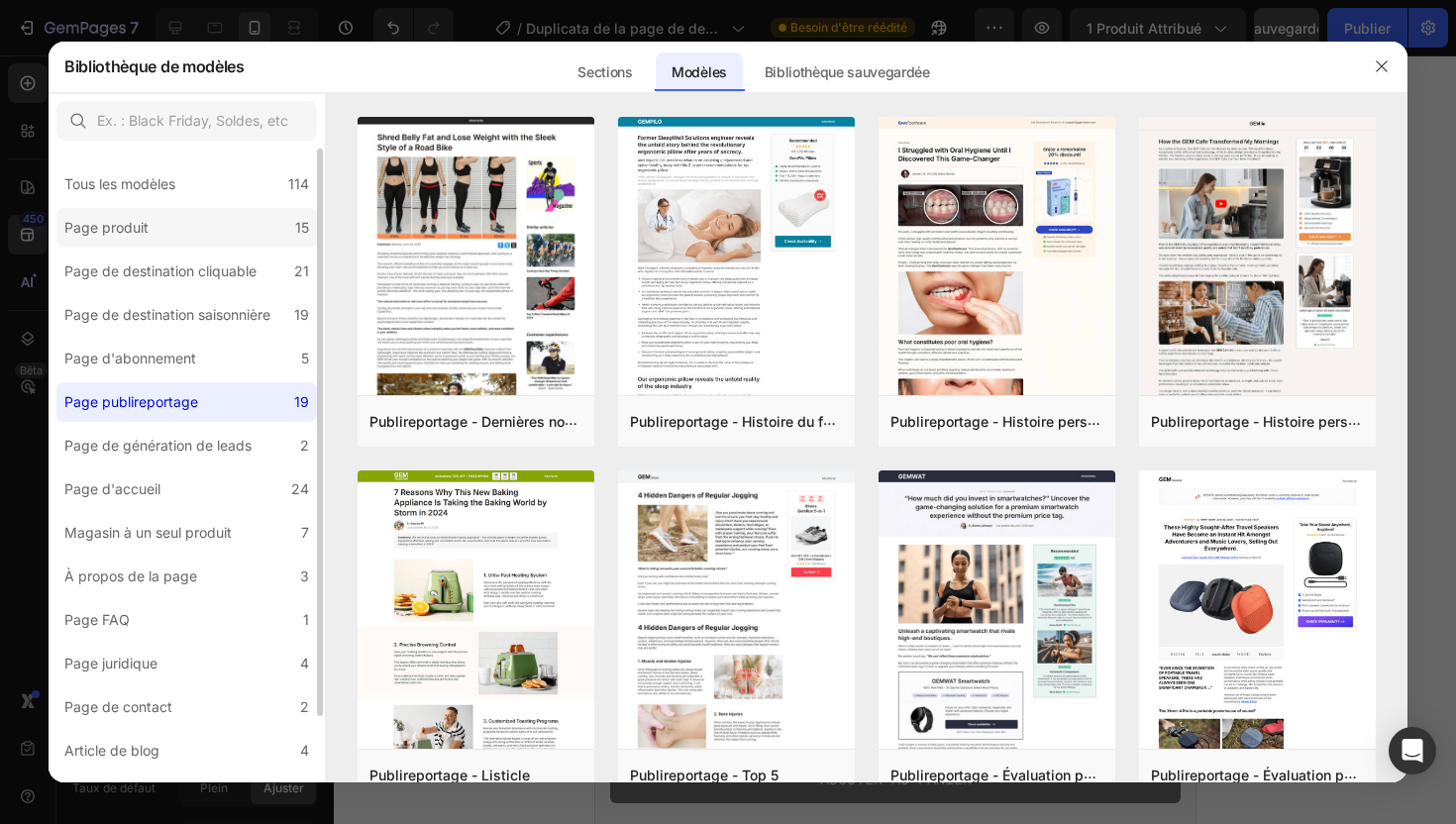 click on "Page produit 15" 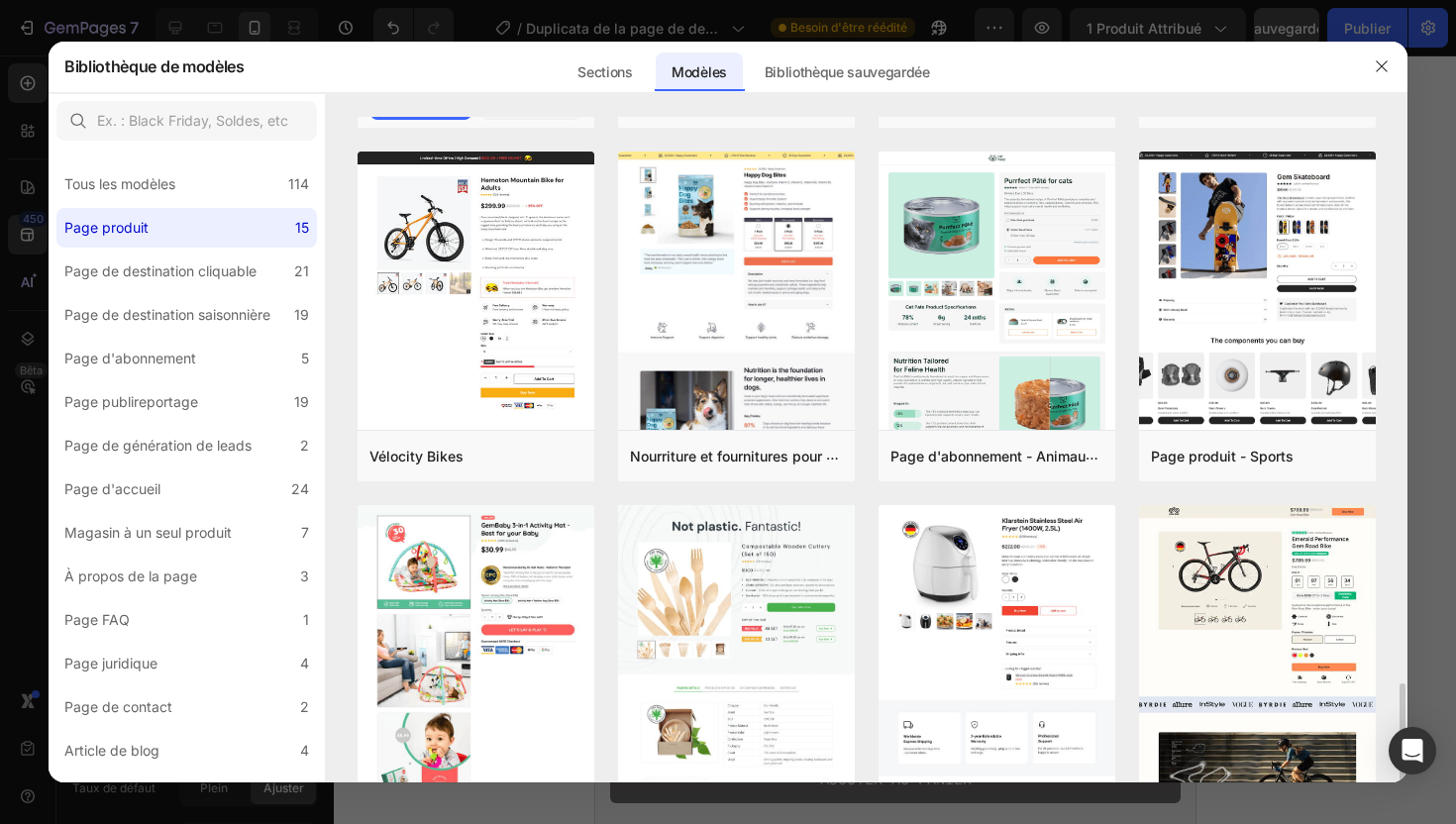 scroll, scrollTop: 168, scrollLeft: 0, axis: vertical 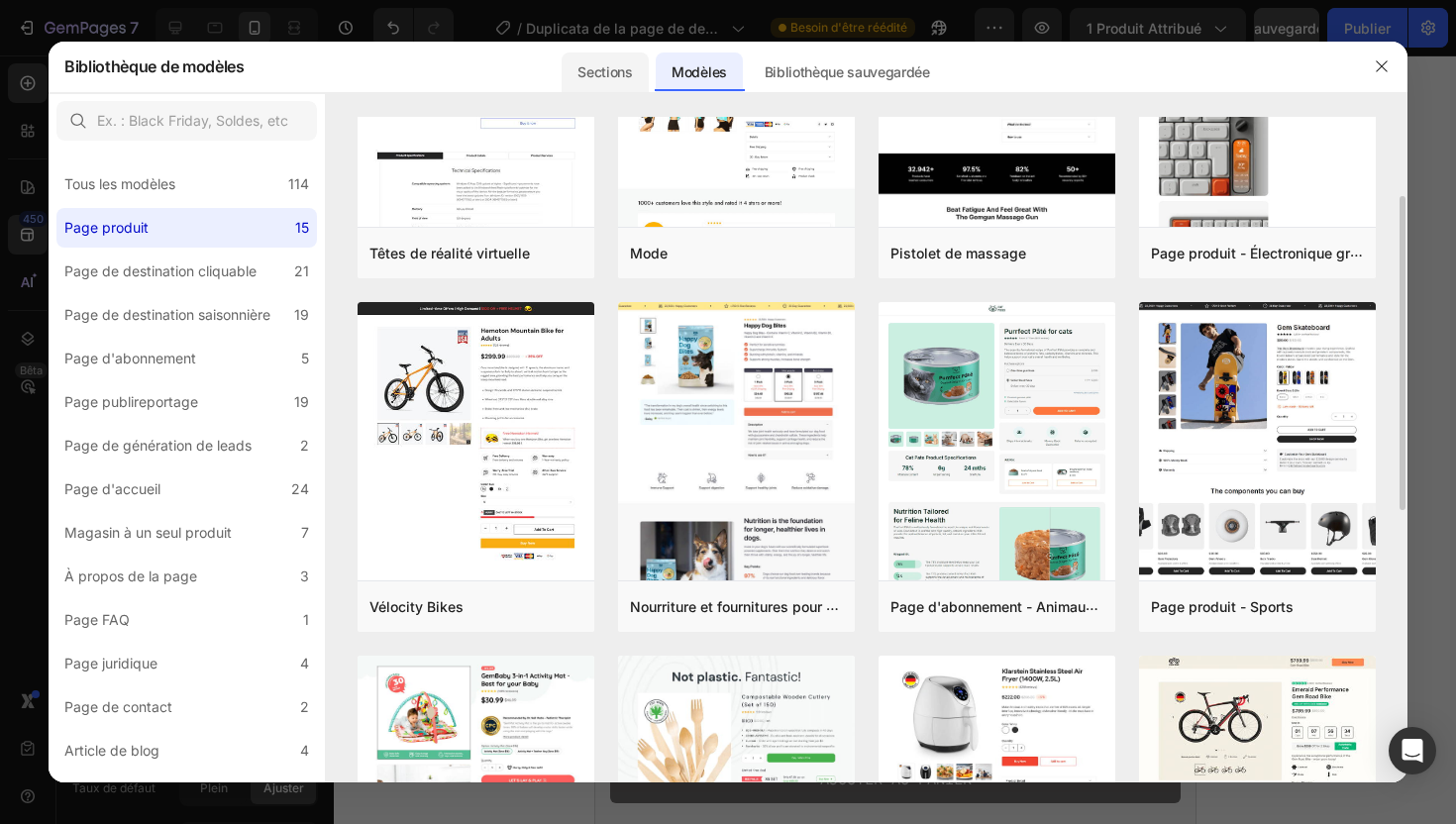 click on "Sections" at bounding box center (604, 71) 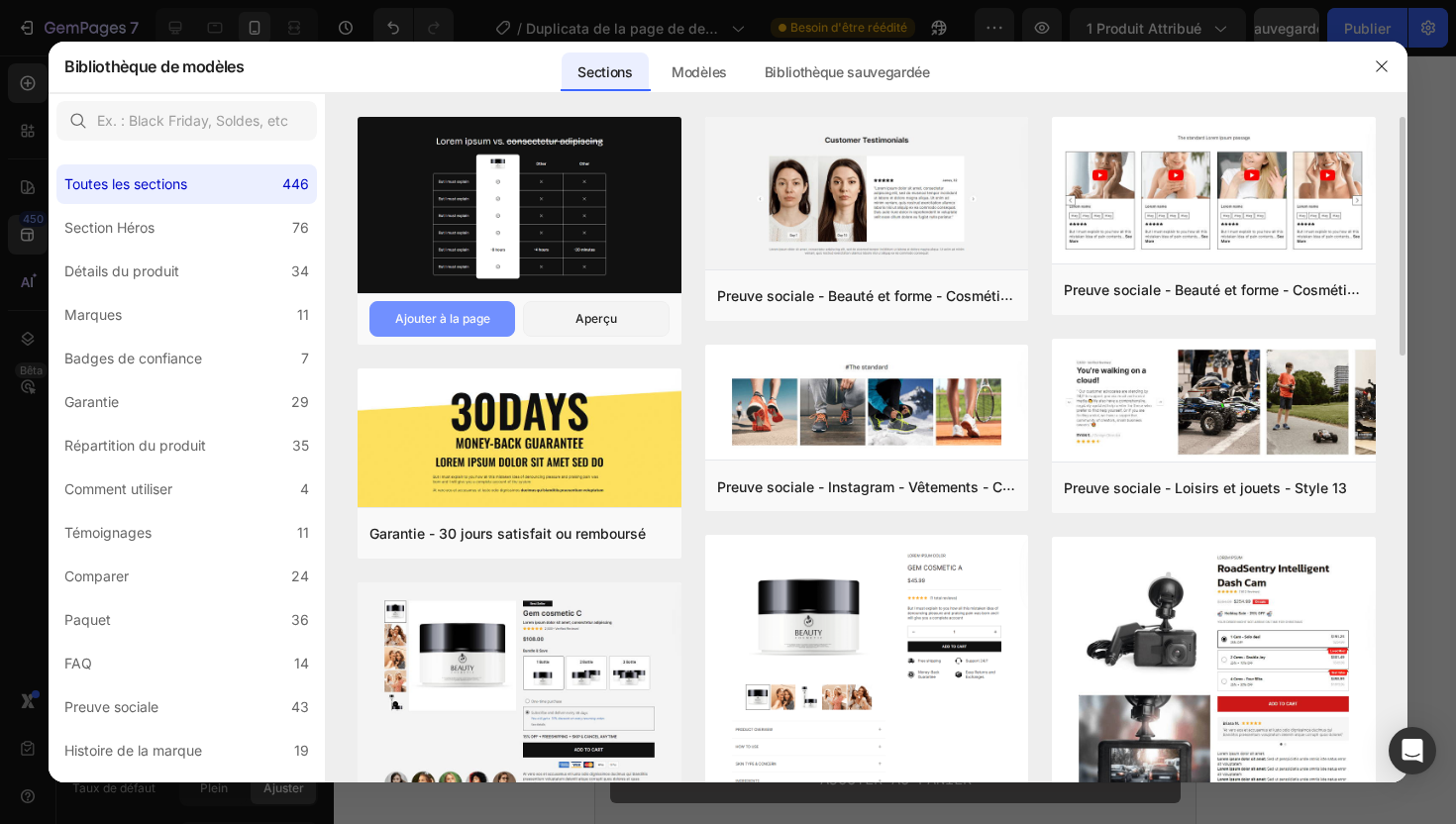 click on "Ajouter à la page" at bounding box center (442, 319) 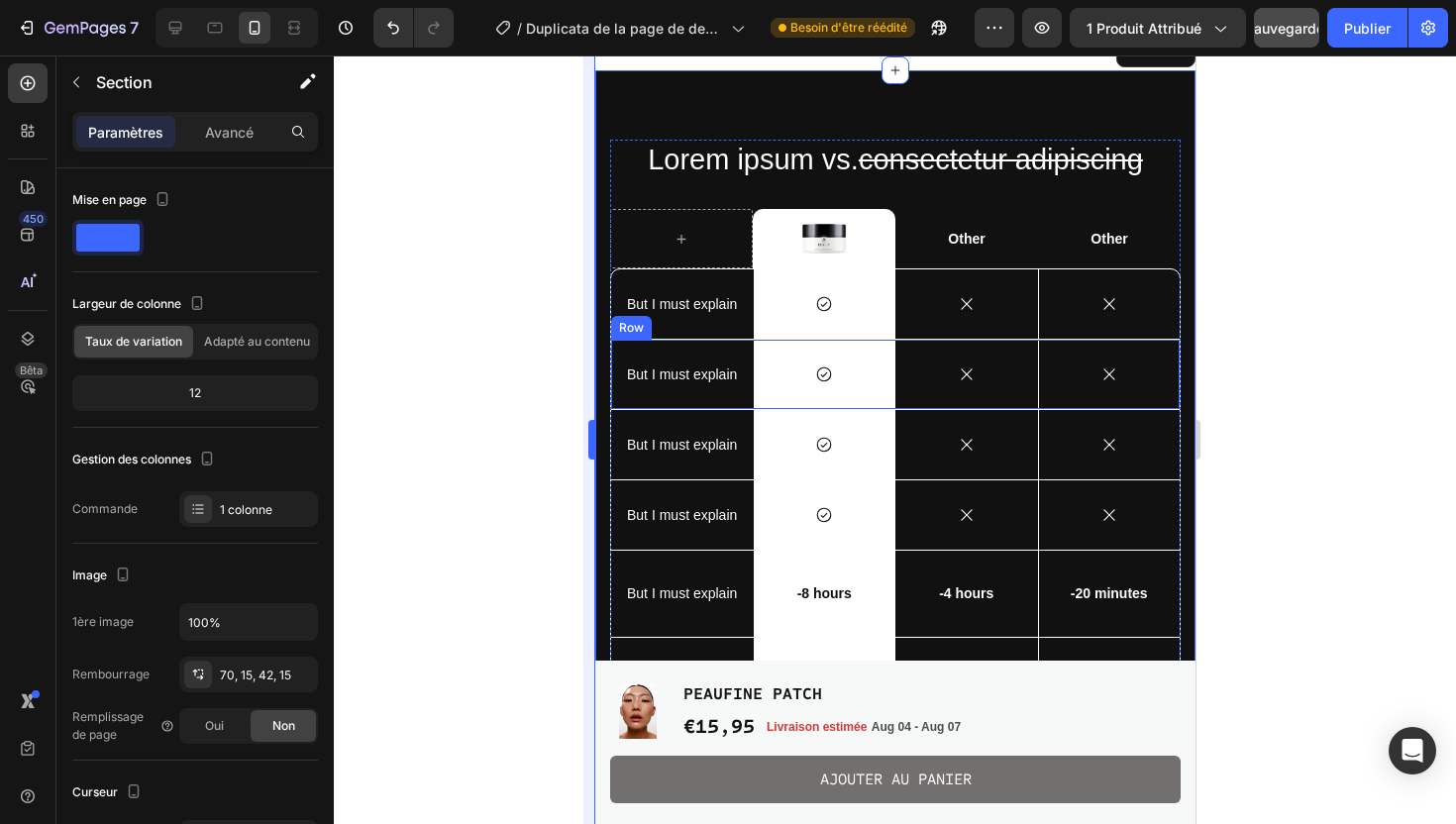 scroll, scrollTop: 2986, scrollLeft: 0, axis: vertical 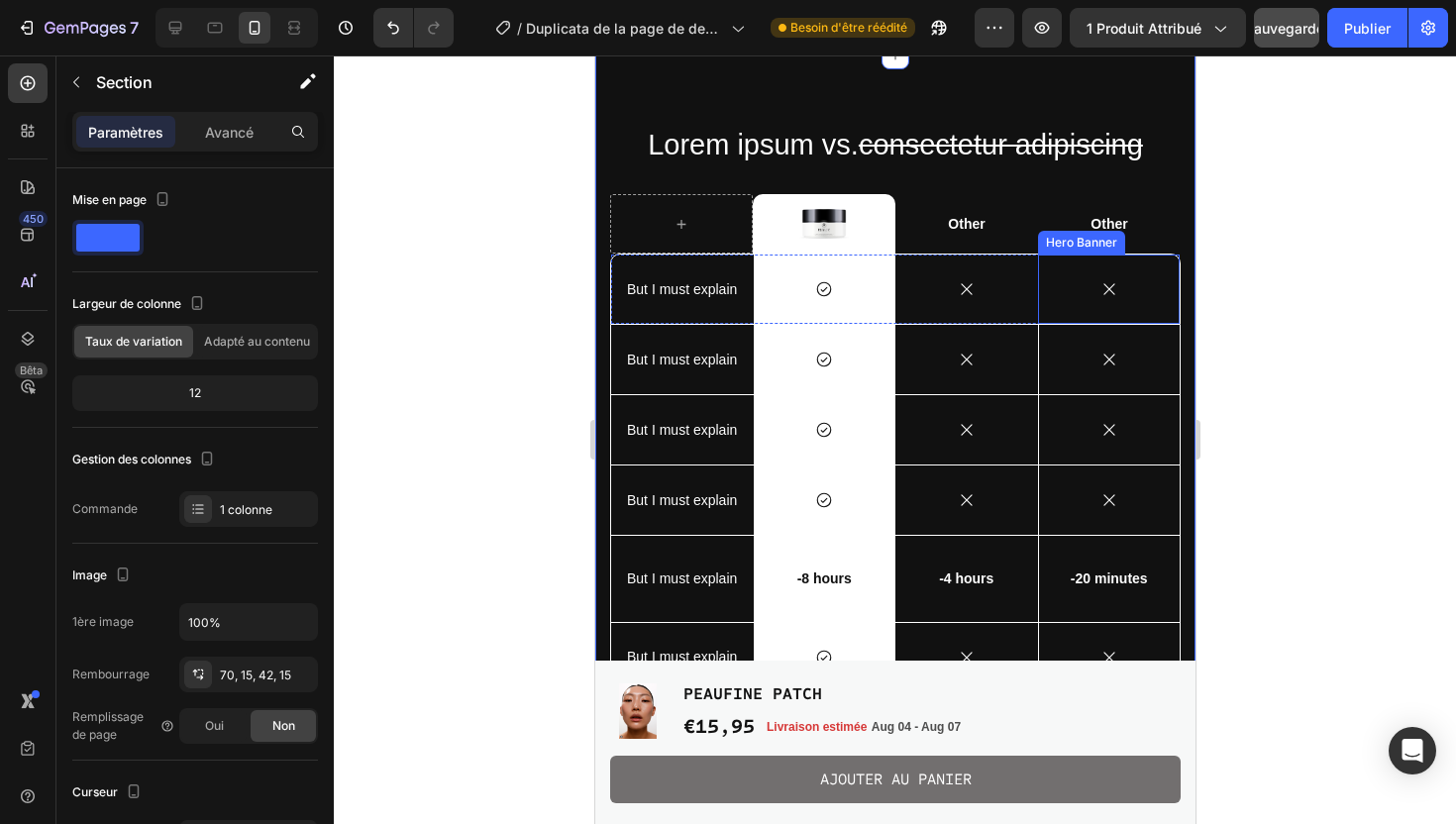 click on "Icon" at bounding box center [1108, 289] 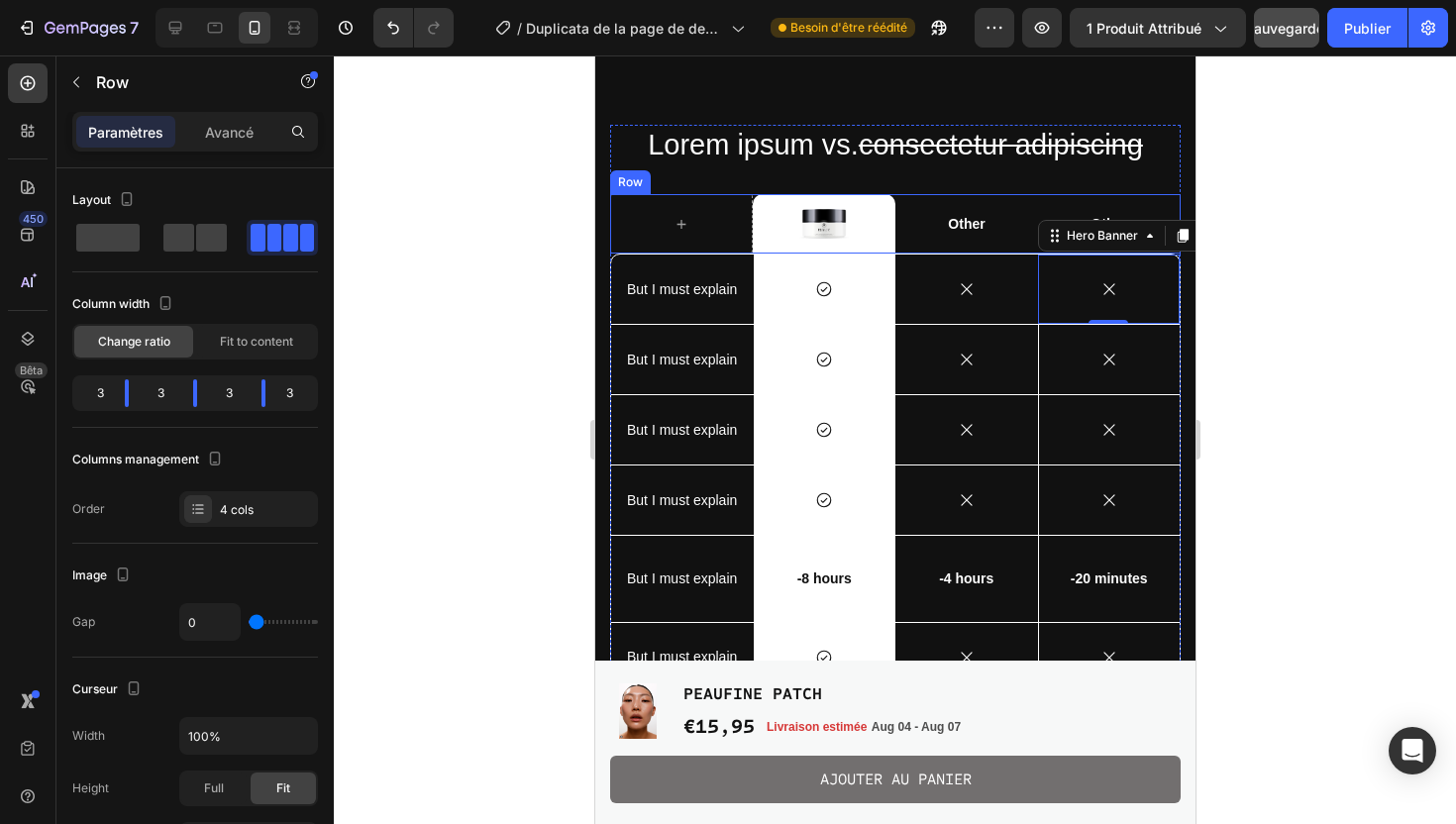 click on "Other Text Block" at bounding box center (1108, 224) 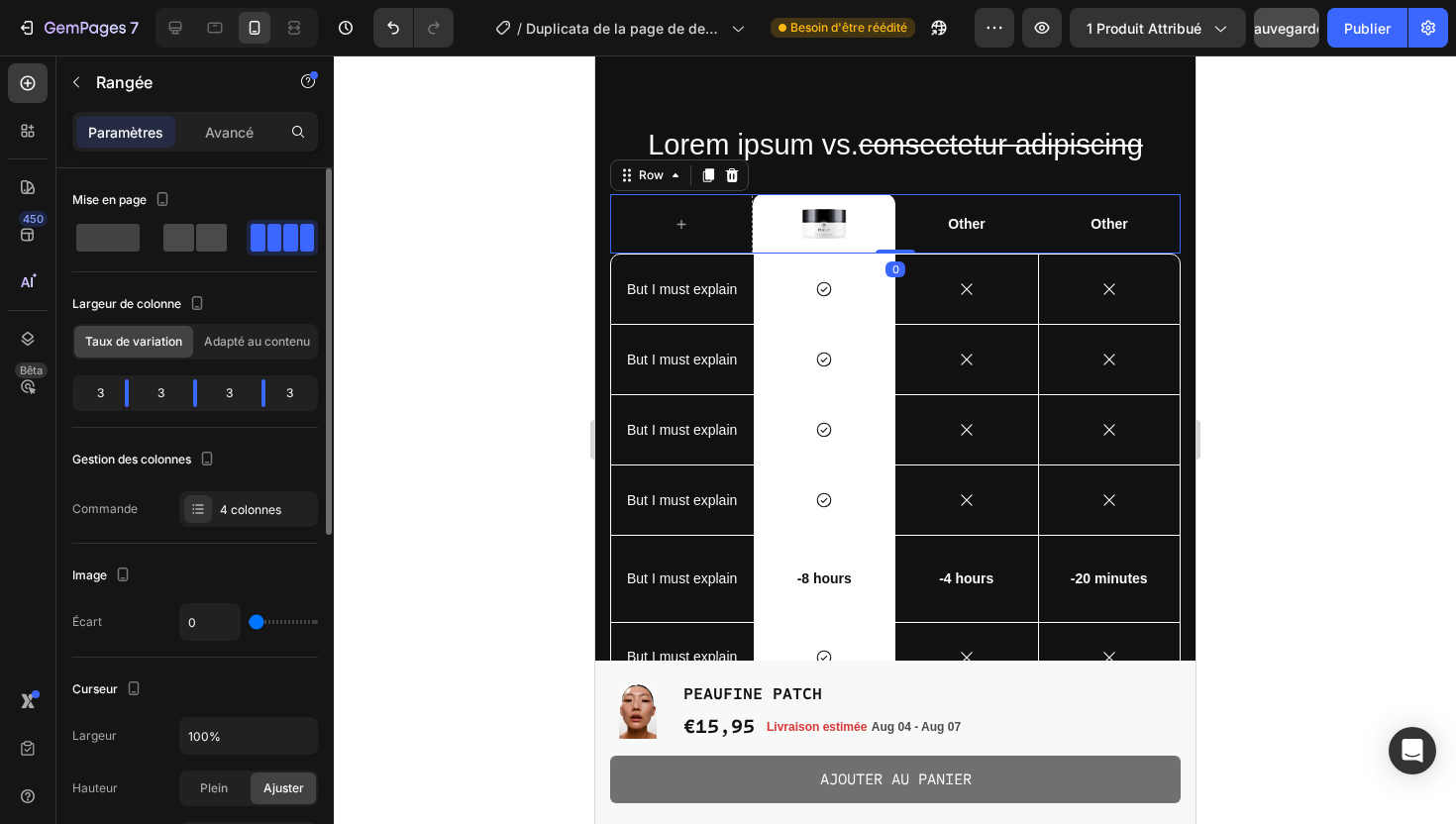 click 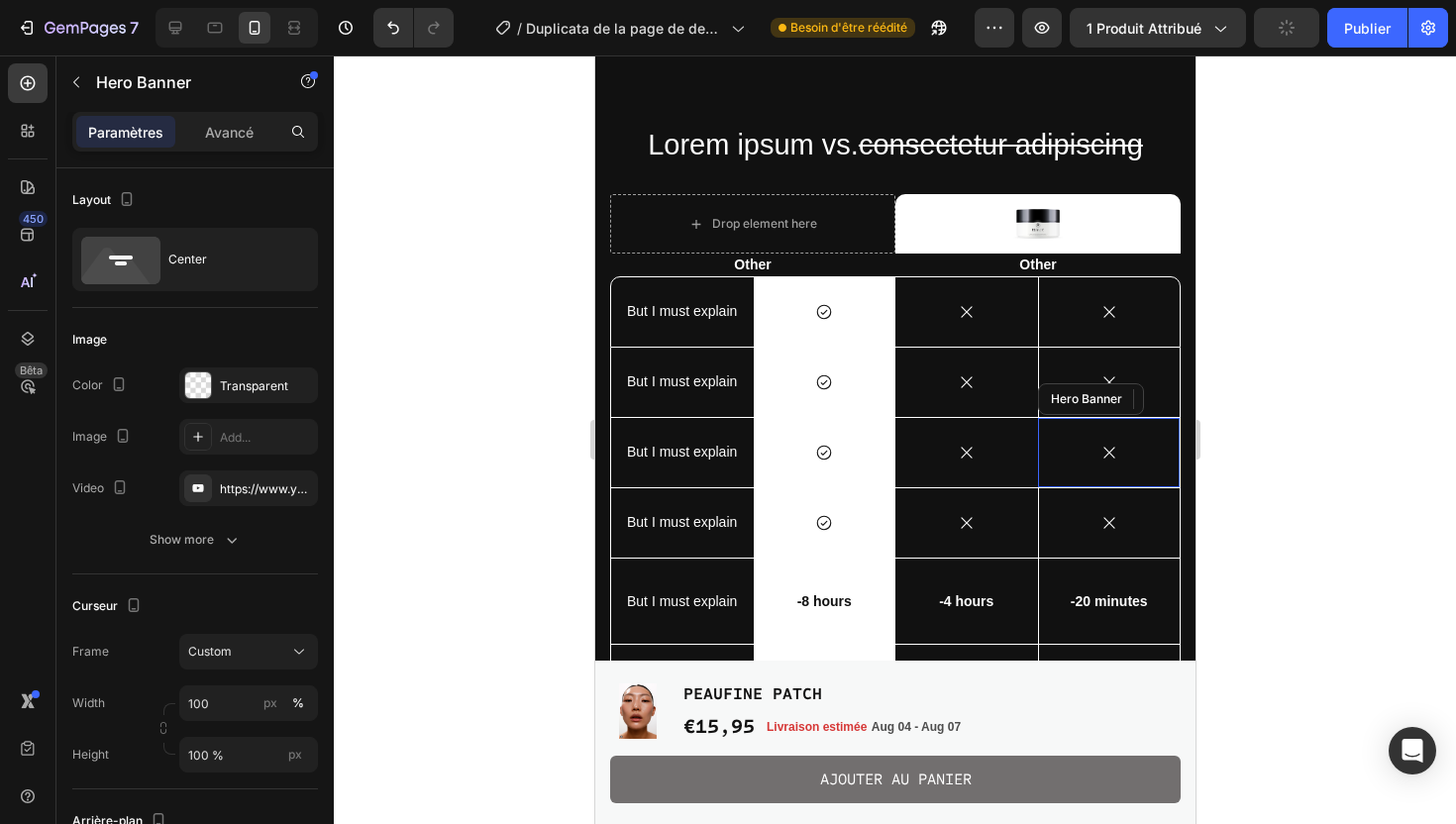 click on "Icon" at bounding box center (1108, 453) 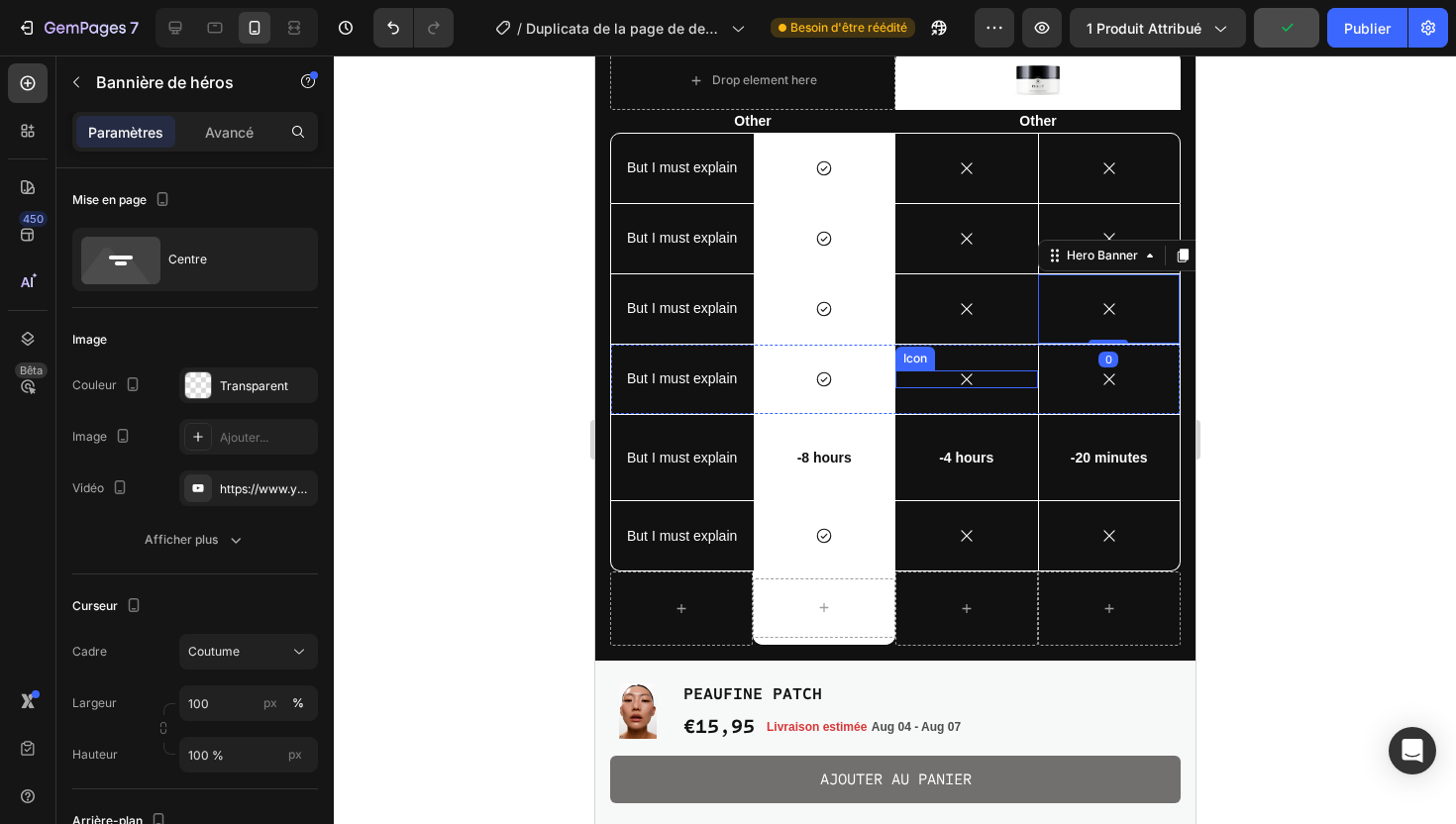 scroll, scrollTop: 3183, scrollLeft: 0, axis: vertical 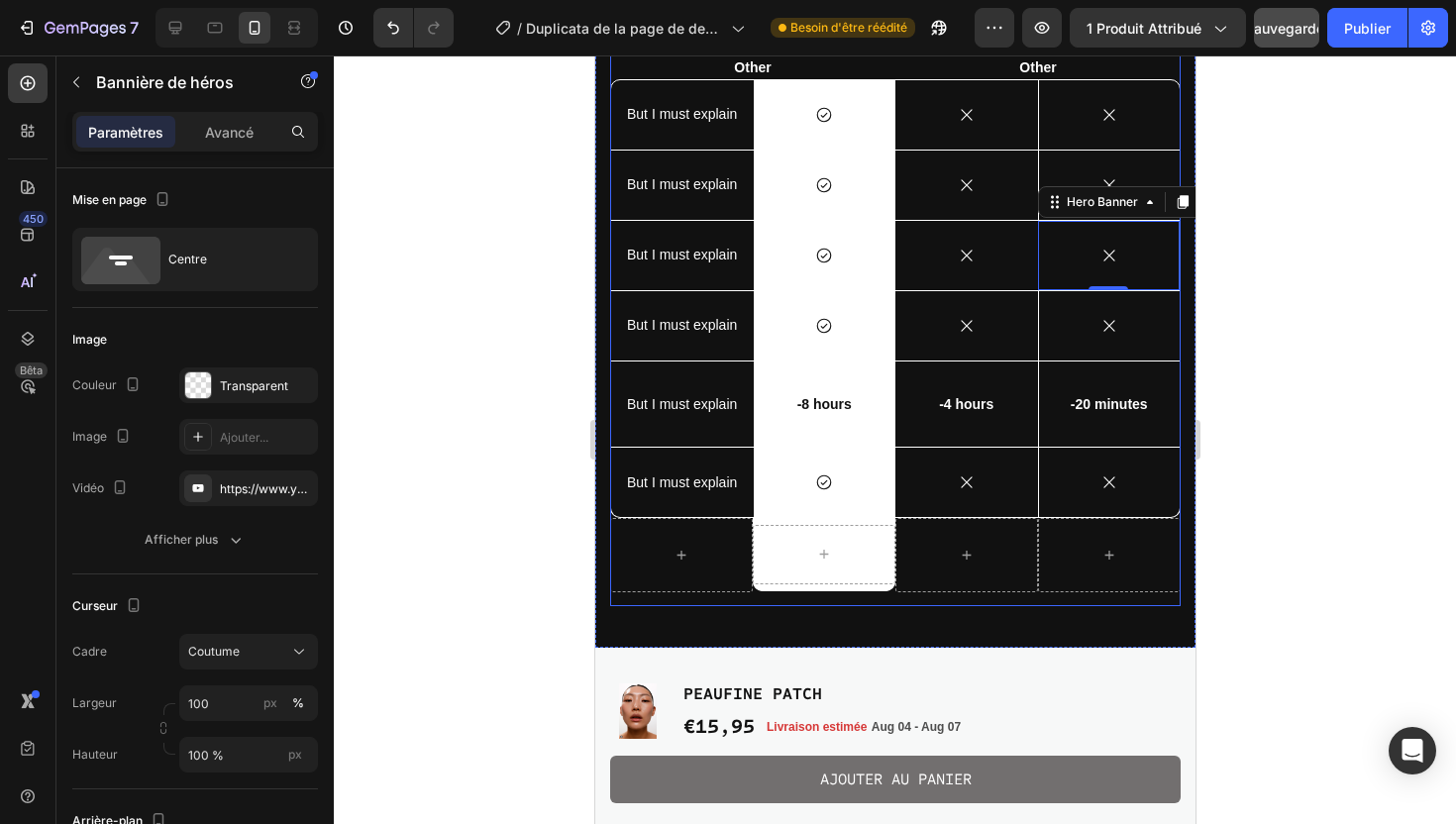 click on "Lorem ipsum vs.  consectetur adipiscing Heading
Drop element here Image Row Other Text Block Other Text Block Row But I must explain  Text Block
Icon Row
Icon
Icon Hero Banner Row But I must explain  Text Block
Icon Row
Icon
Icon Hero Banner Row But I must explain  Text Block
Icon Row
Icon
Icon Hero Banner   [NUMBER] Row But I must explain  Text Block
Icon Row
Icon
Icon Hero Banner Row But I must explain  Text Block -[TIME] Text Block Row -[TIME] Text Block -[TIME] Text Block Hero Banner Row But I must explain  Text Block
Icon Row
Icon
Icon Hero Banner Row
Hero Banner
Row" at bounding box center [894, 266] 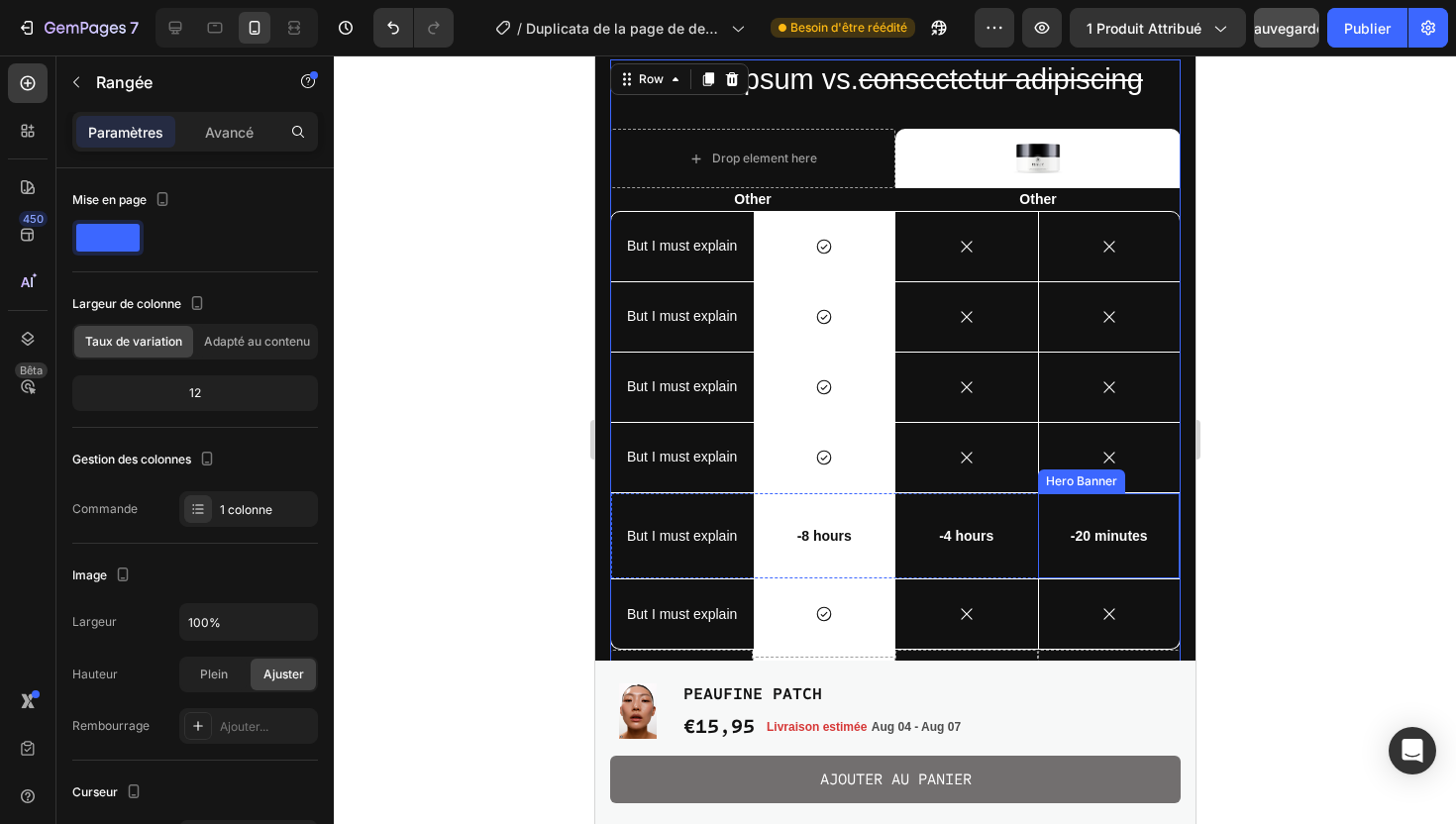 scroll, scrollTop: 3048, scrollLeft: 0, axis: vertical 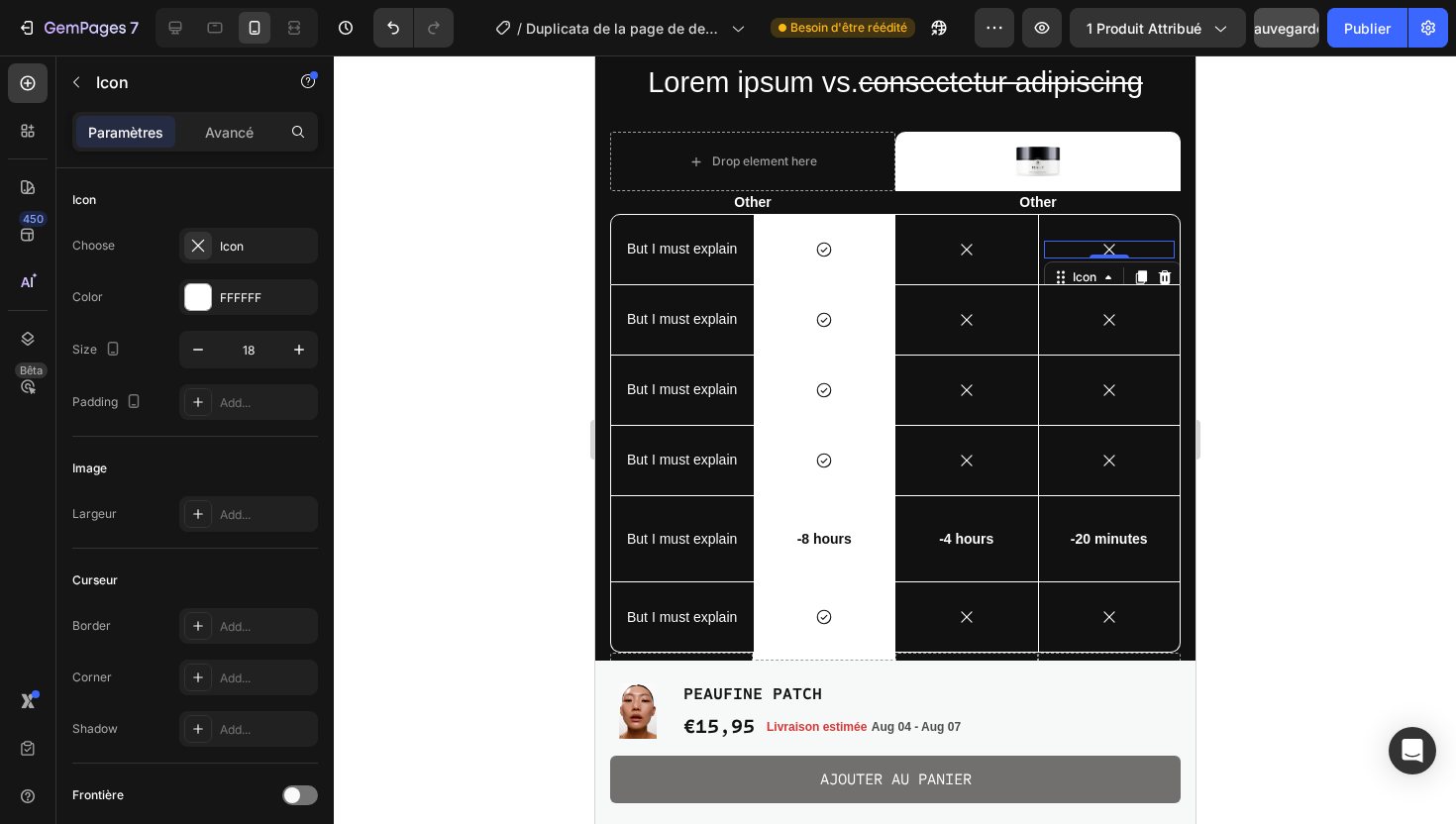click on "Icon   0" at bounding box center [1108, 250] 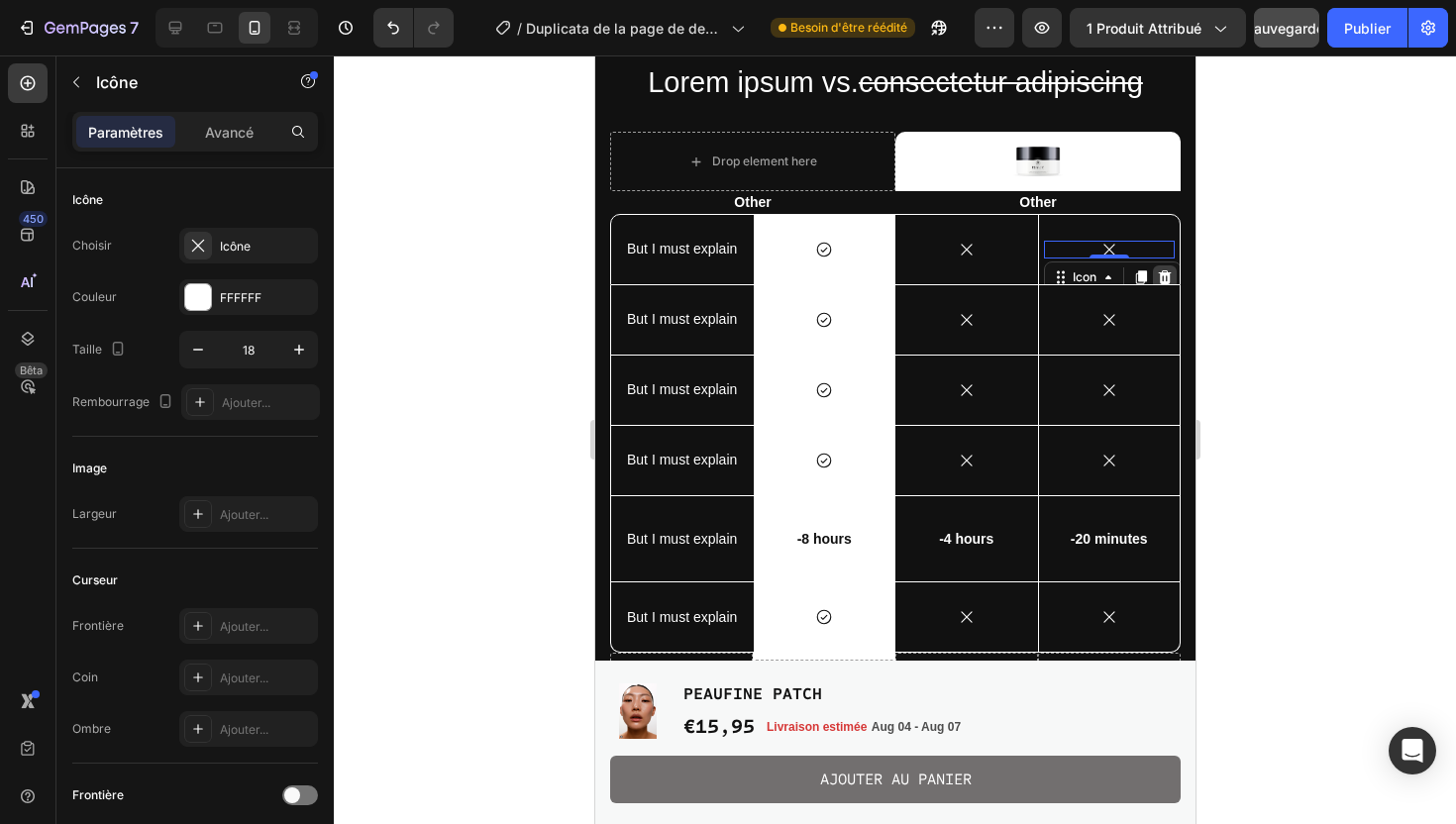 click 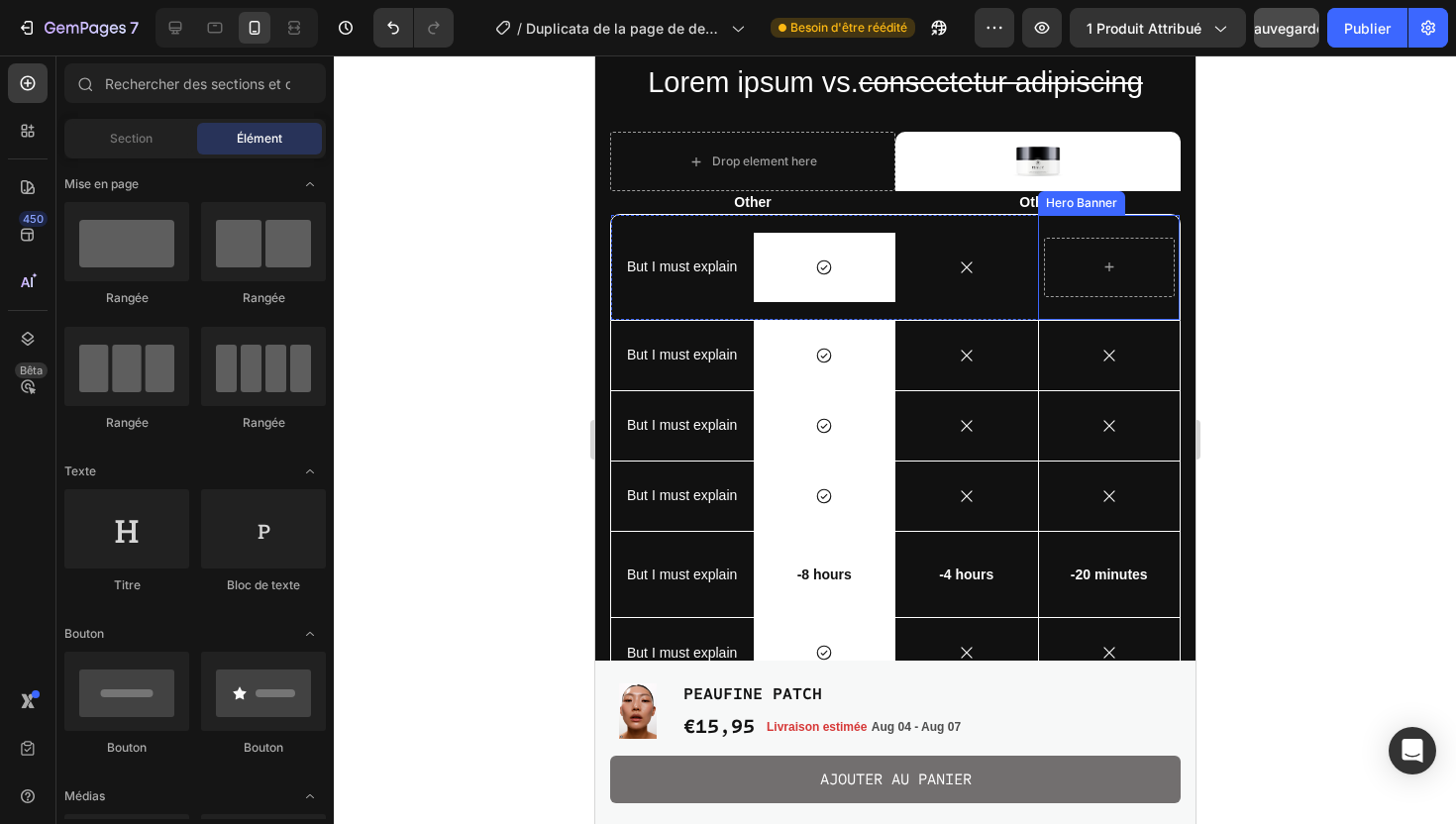 click at bounding box center [1108, 267] 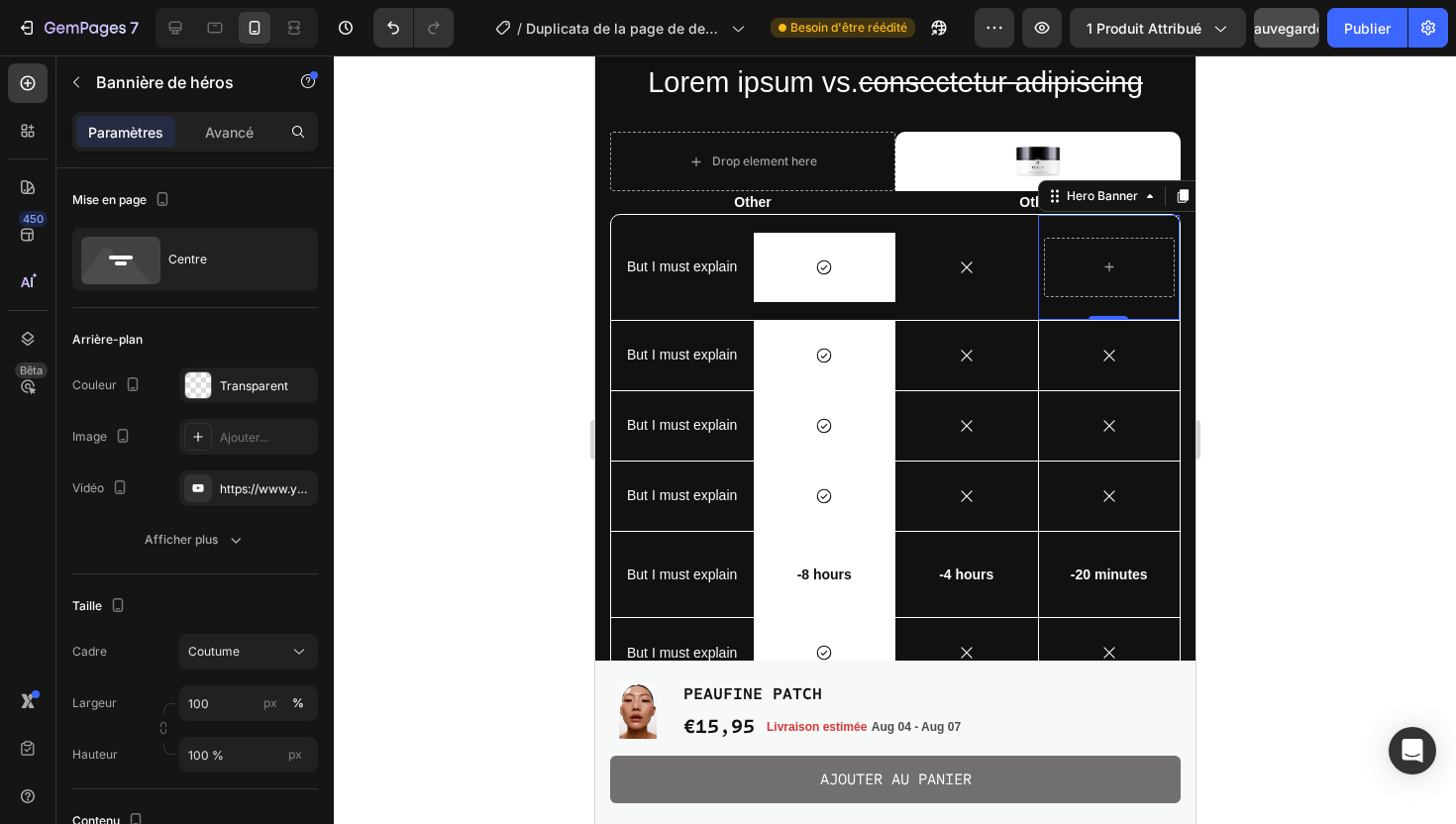 click at bounding box center (1108, 267) 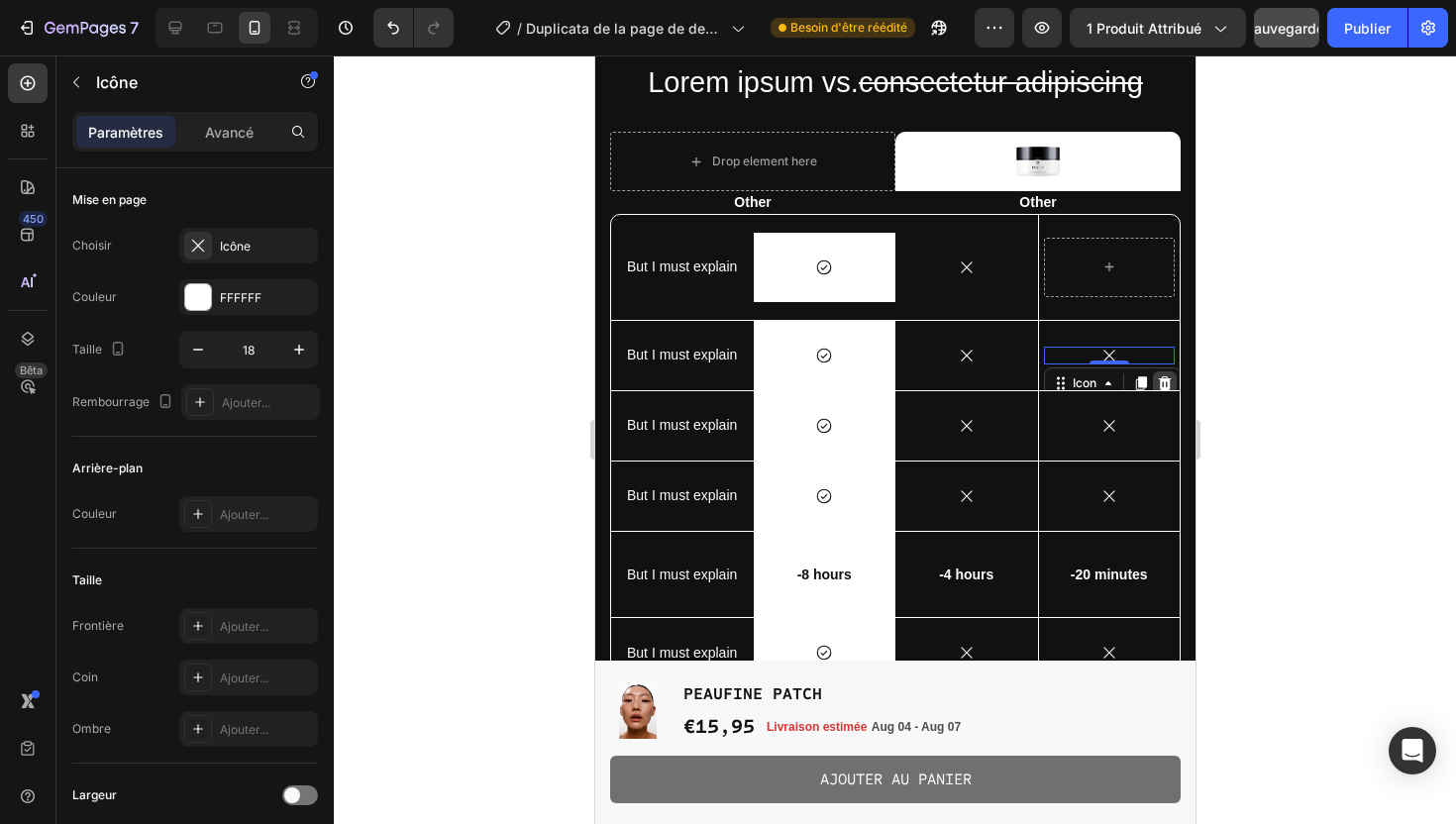 click 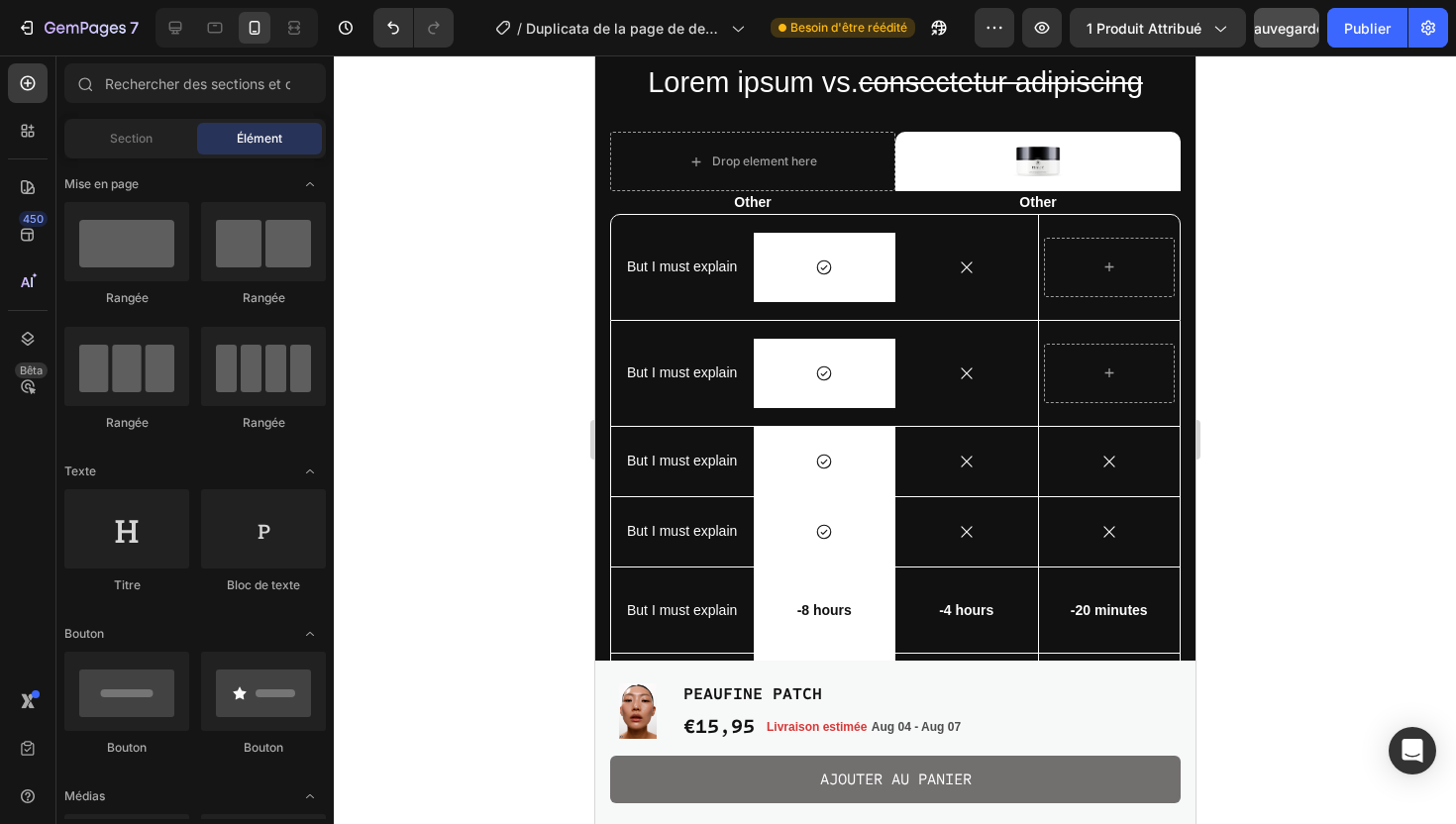 click 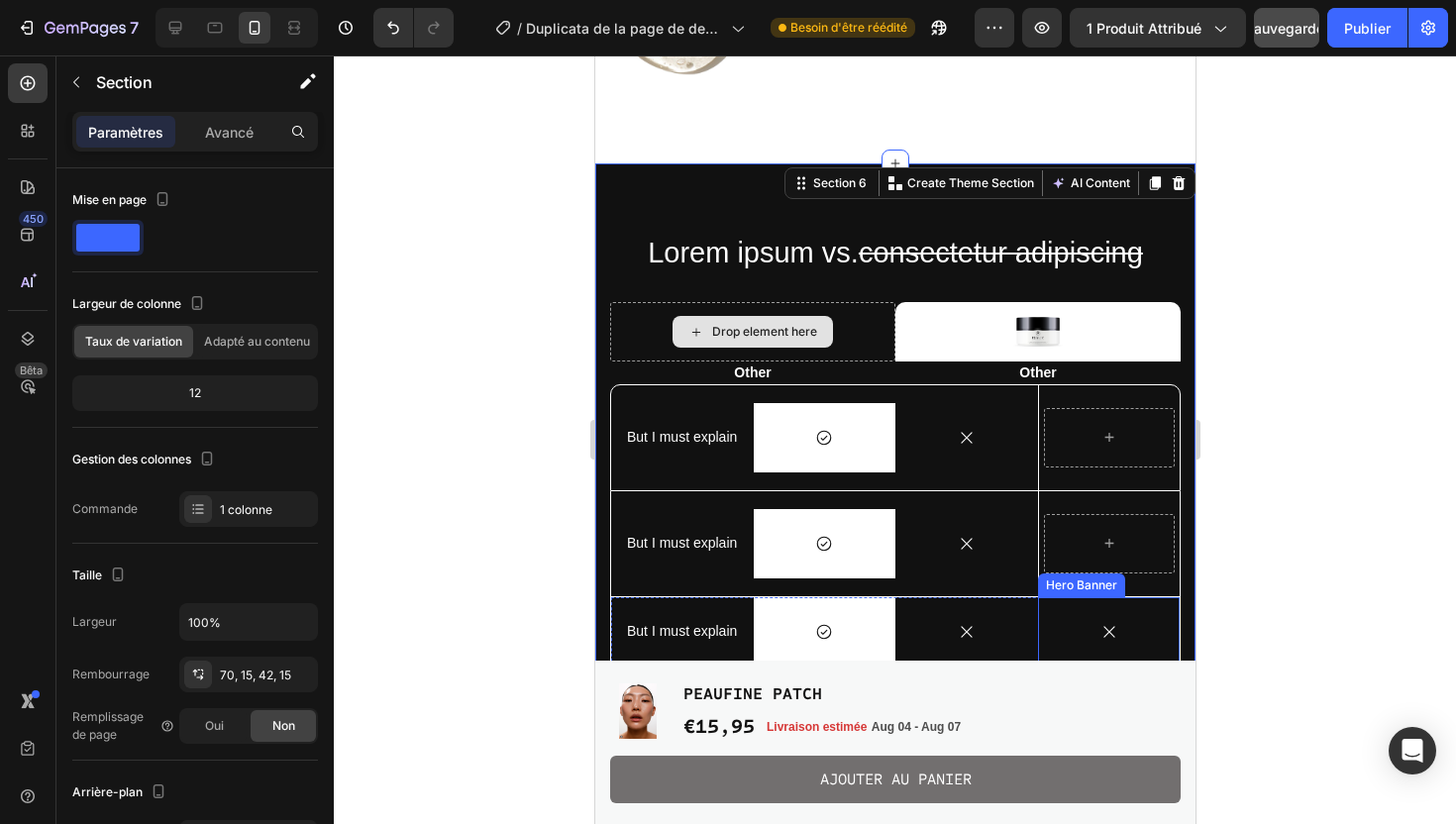 scroll, scrollTop: 2861, scrollLeft: 0, axis: vertical 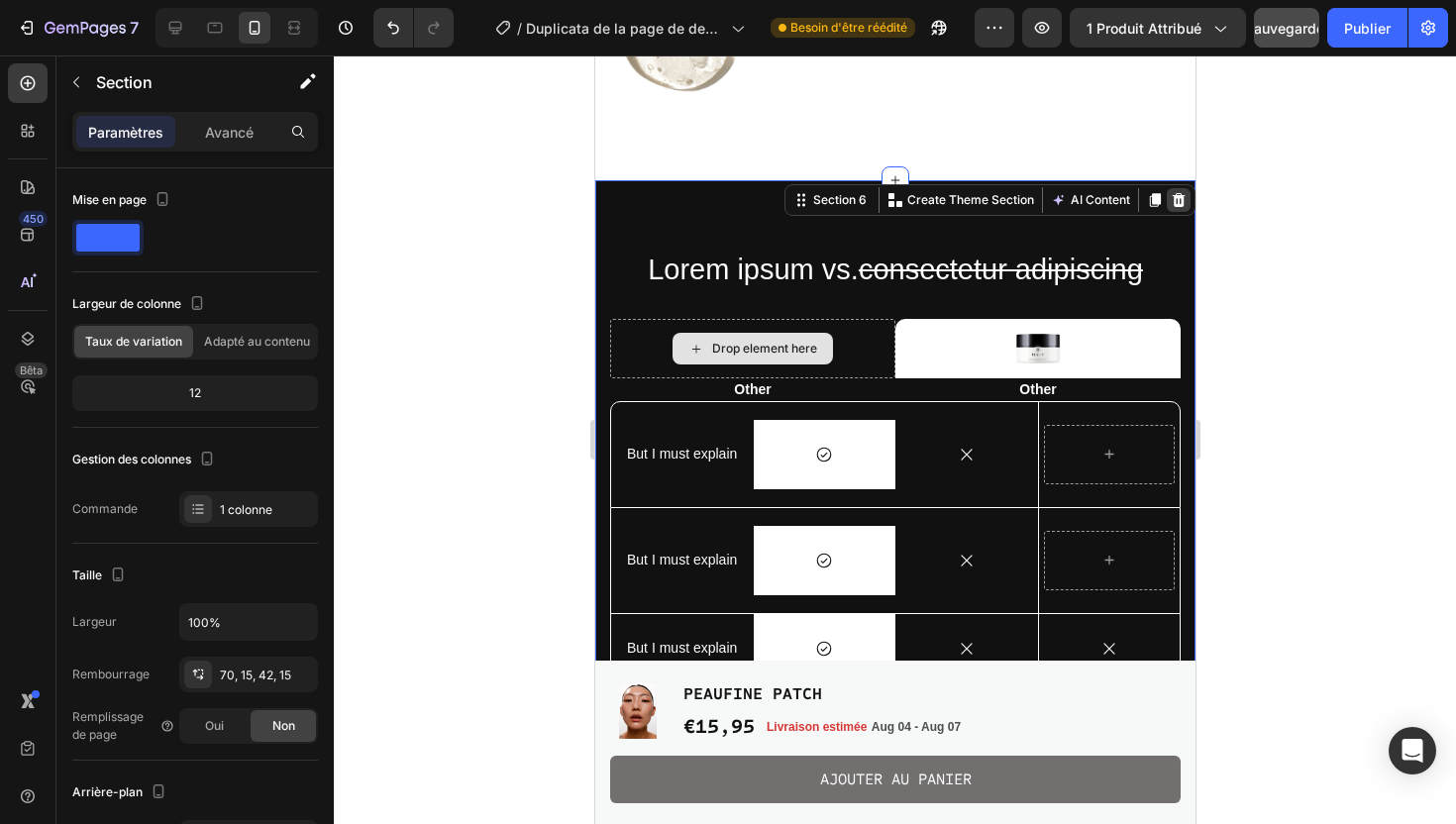 click 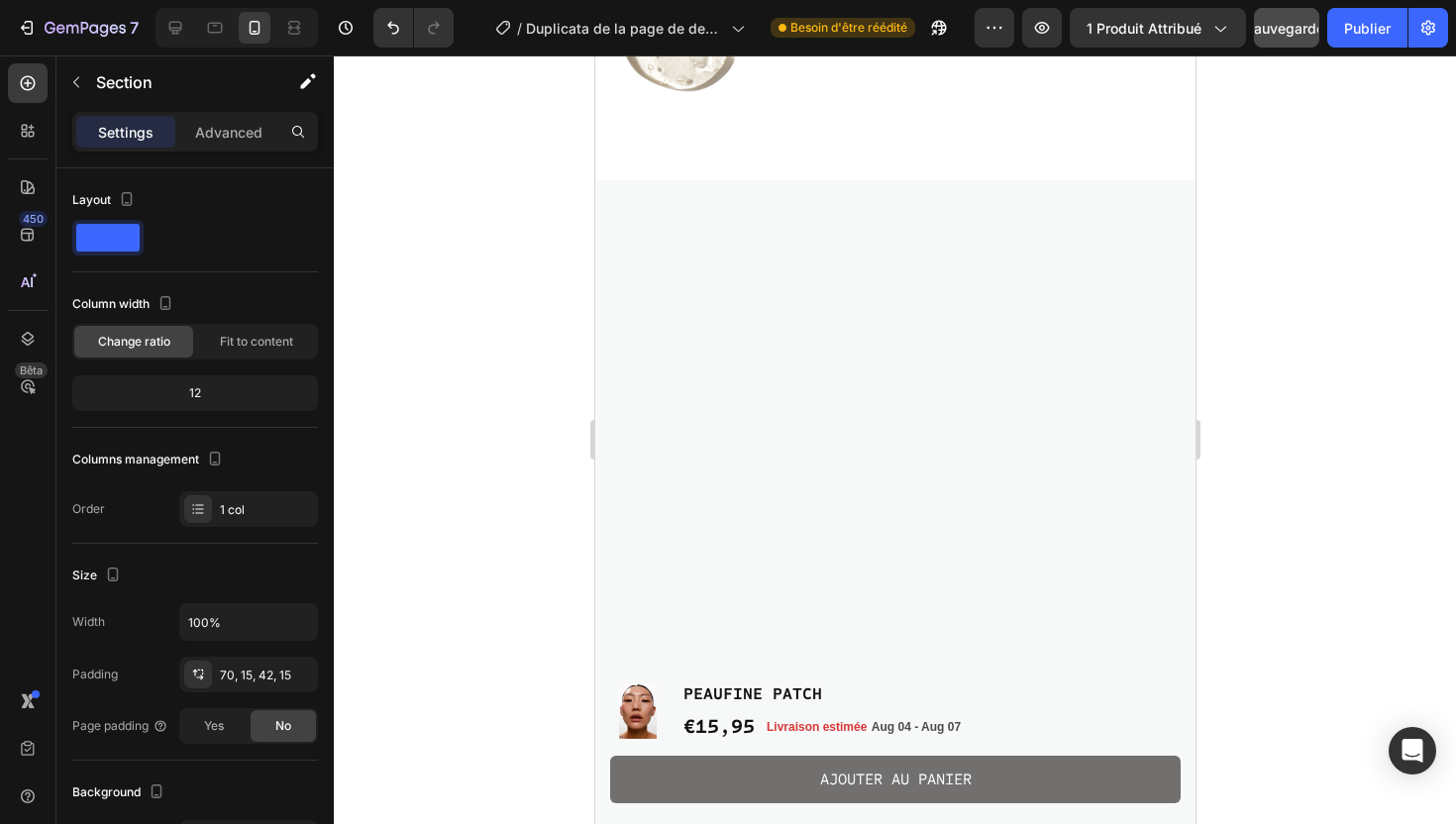 click on "Des actifs puissants Une synergie anti-imperfections      Heading Row BASE HYDROCOLLOIDE Text Block Absorbe l’excès de sébum et protège la peau. Text Block Image Row Image HUILE ESSENTIEL D'ARBRE A THÉ Text Block Purifie et apaise naturellement. Text Block Row ACIDE SALICYLIQUE  Text Block Pénètre en profondeur pour désobstruer les pores. Text Block Image Row Section [NUMBER]" at bounding box center (894, -240) 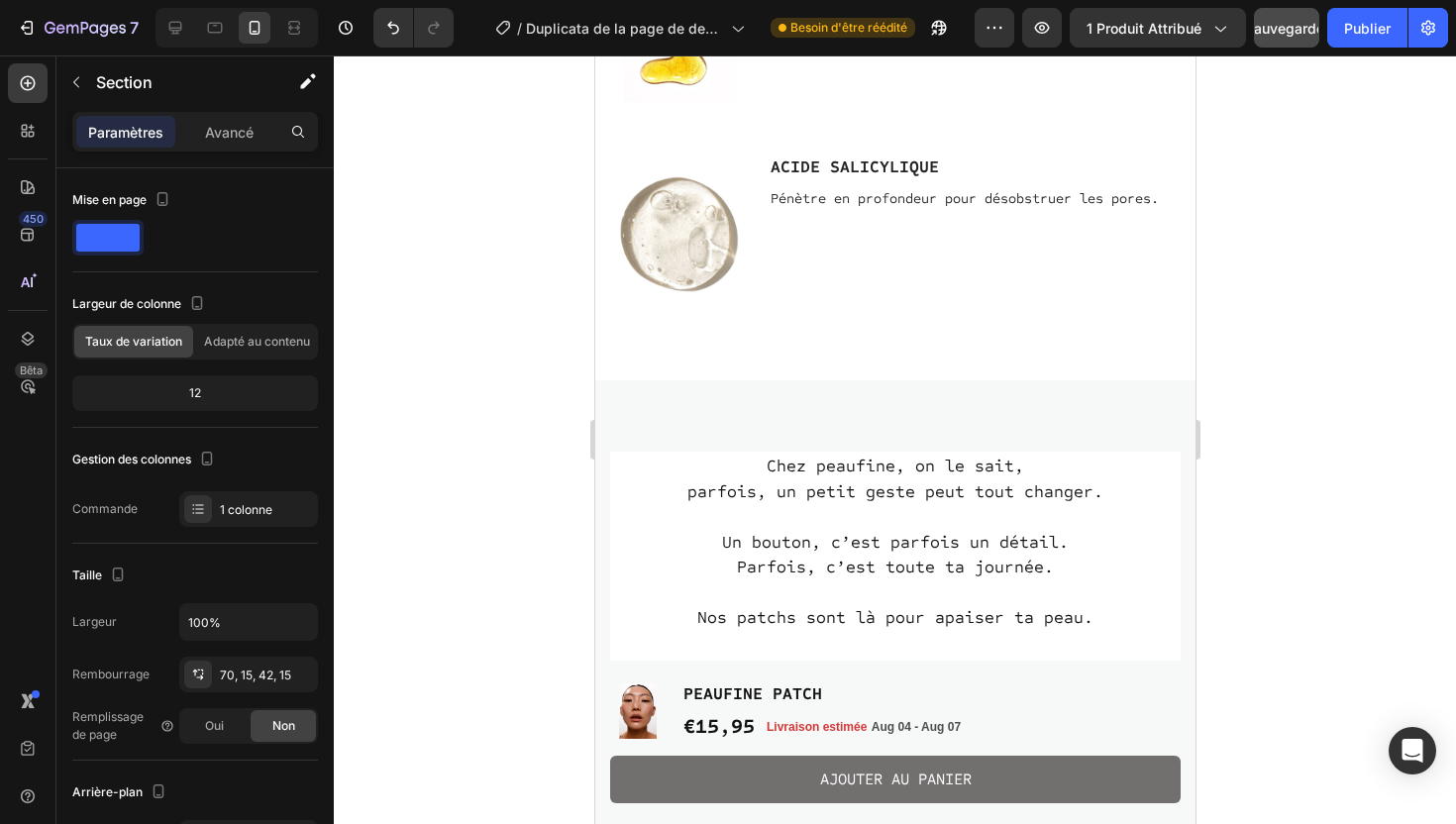 scroll, scrollTop: 2639, scrollLeft: 0, axis: vertical 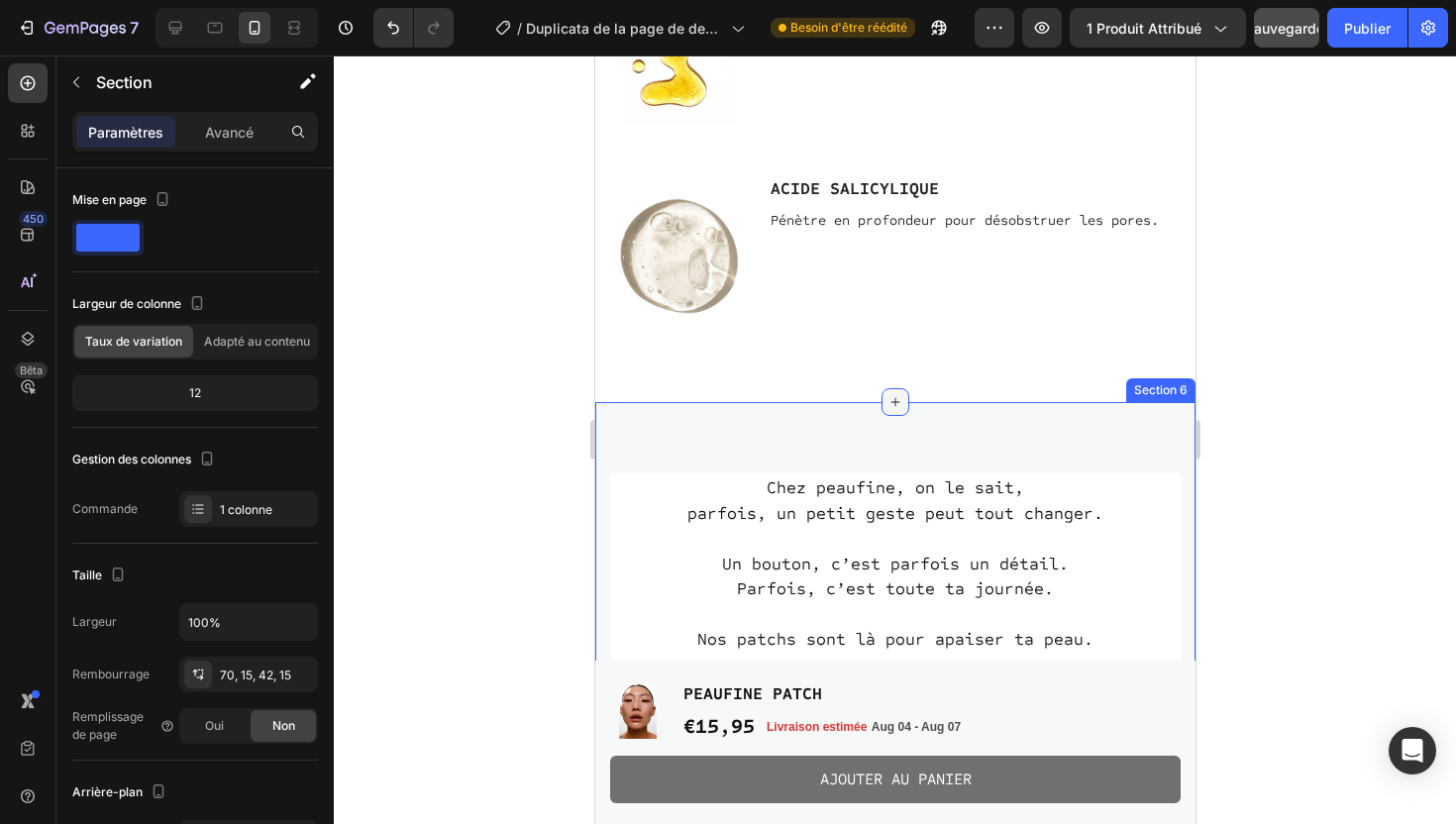 click 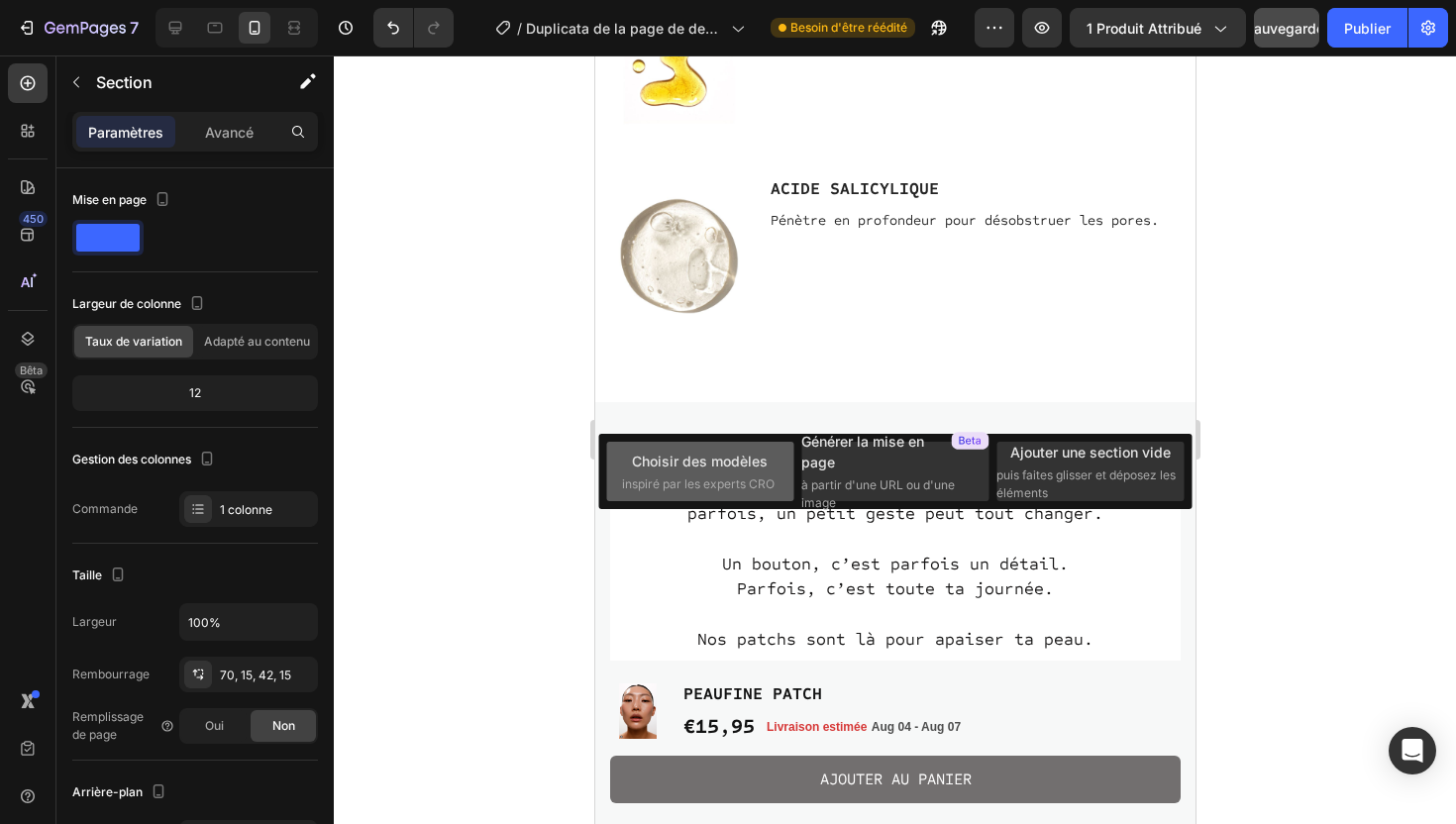click on "Choisir des modèles" at bounding box center (699, 461) 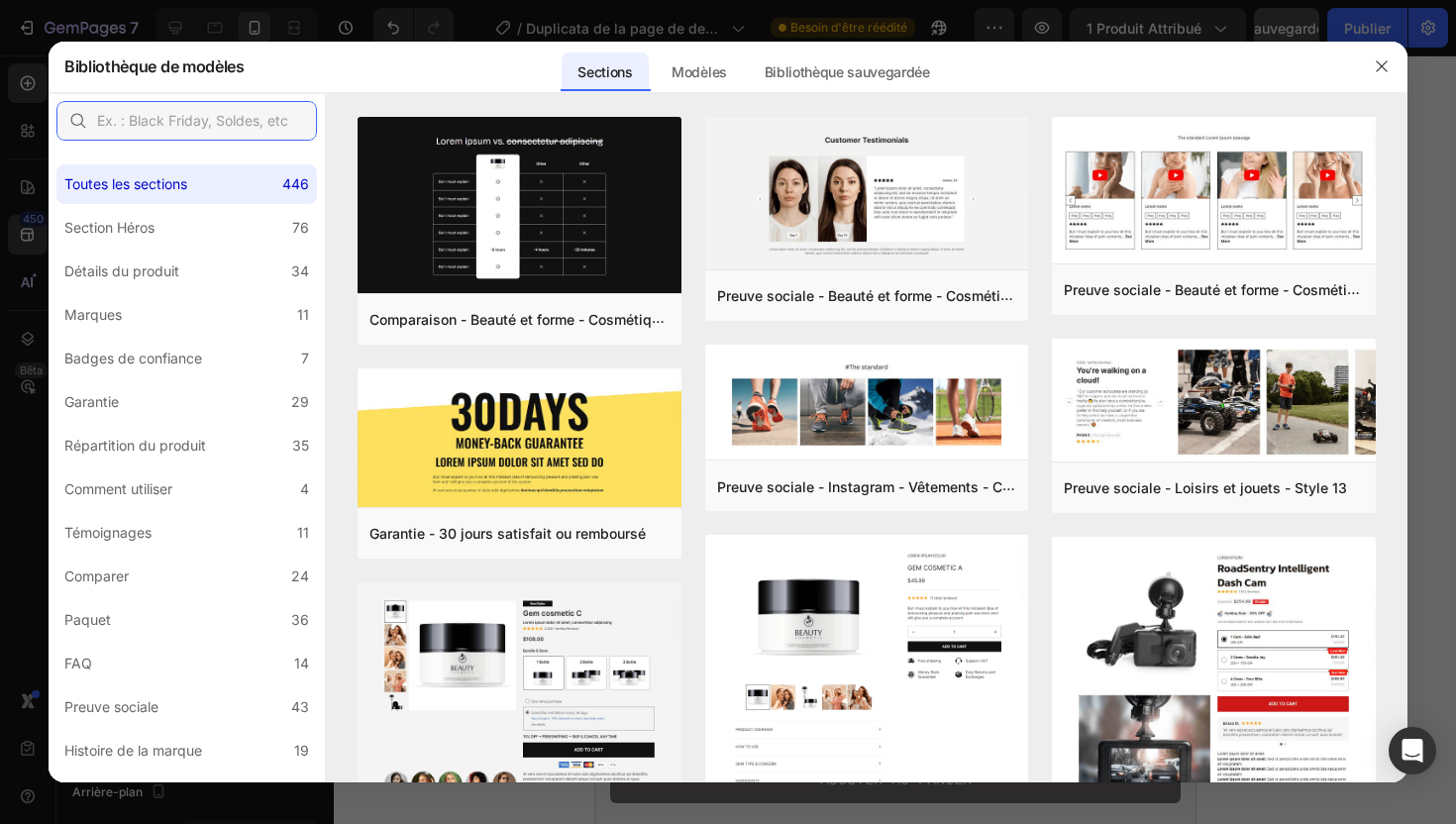 click at bounding box center [186, 121] 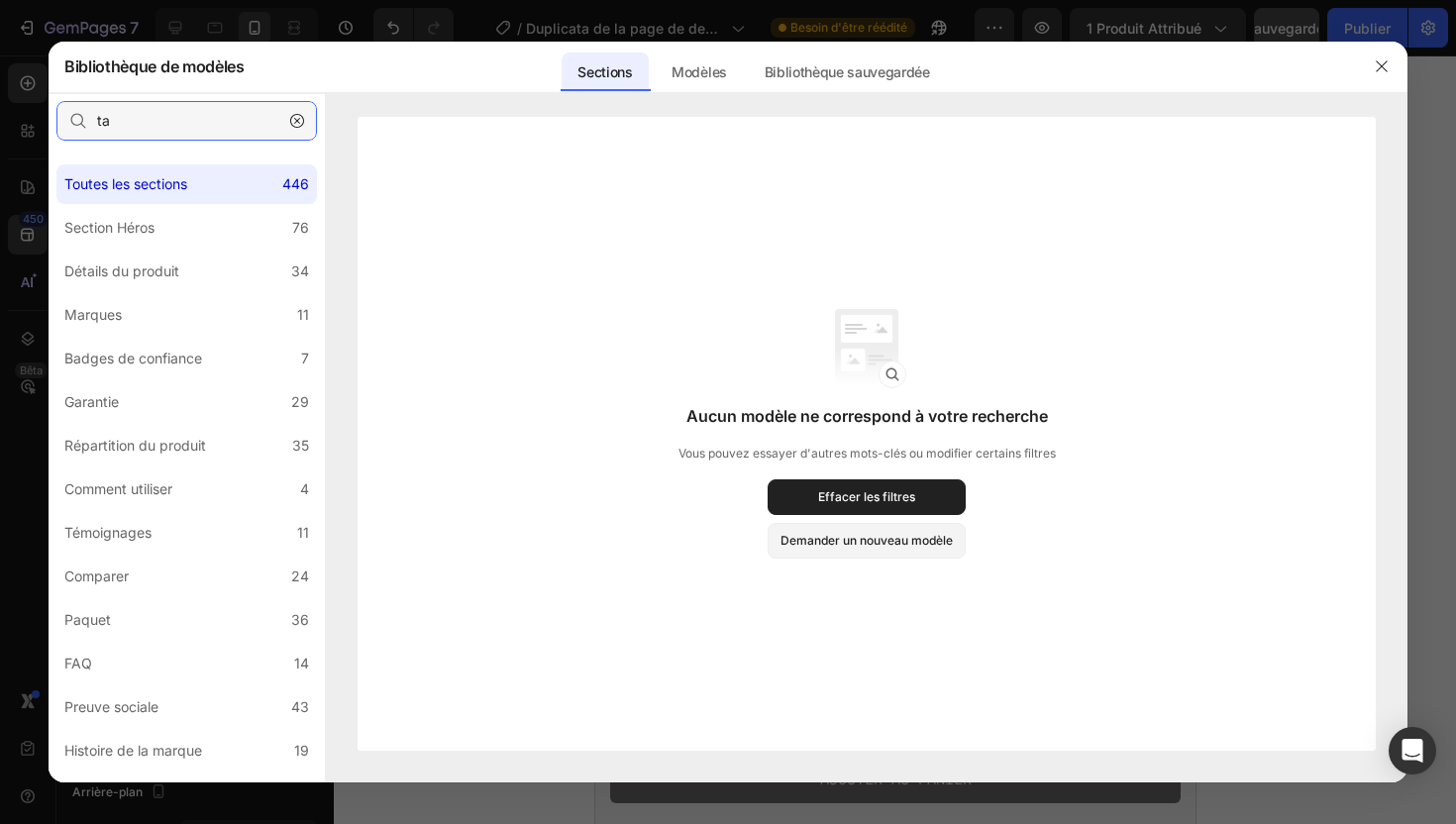 type on "t" 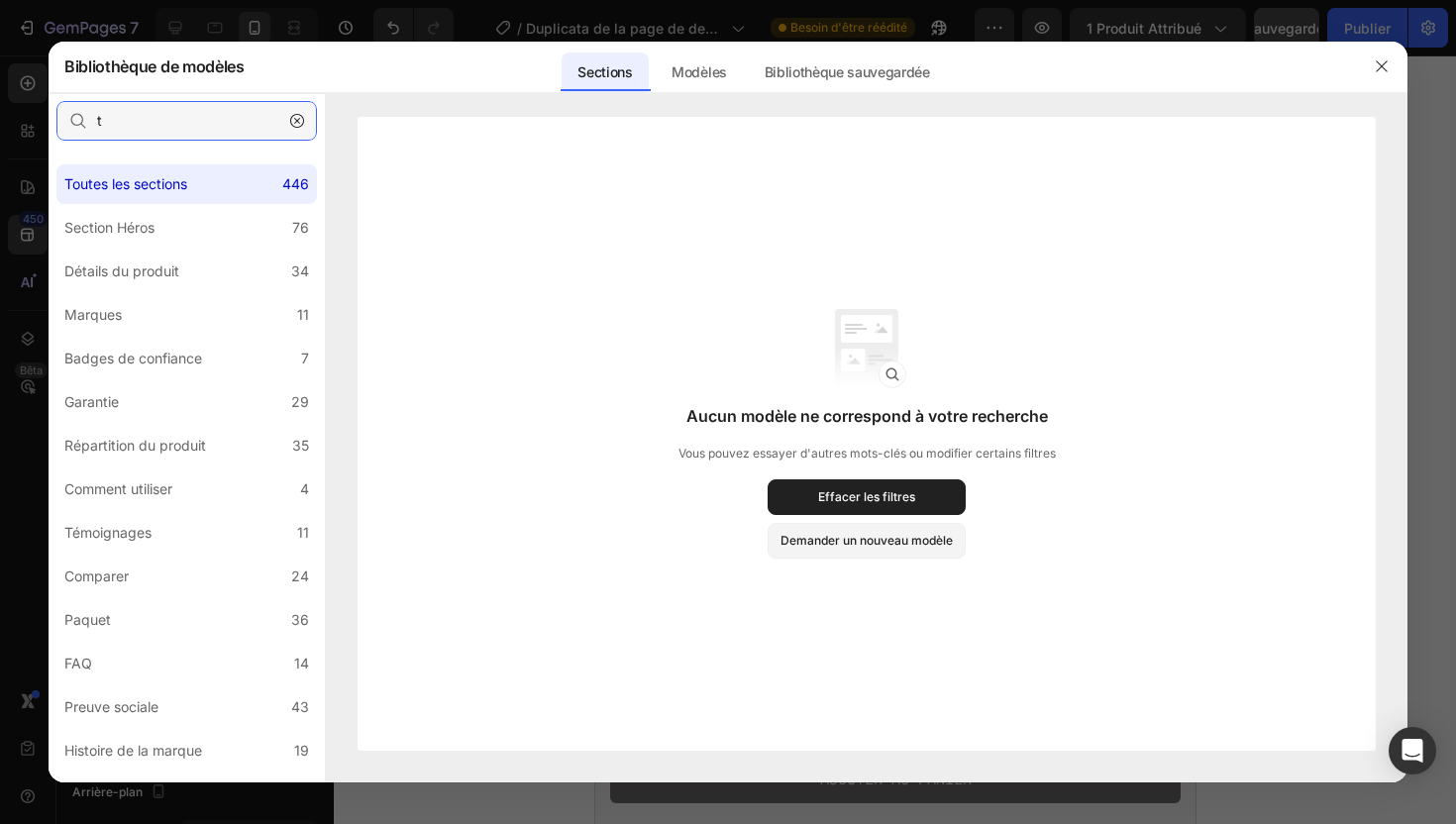type 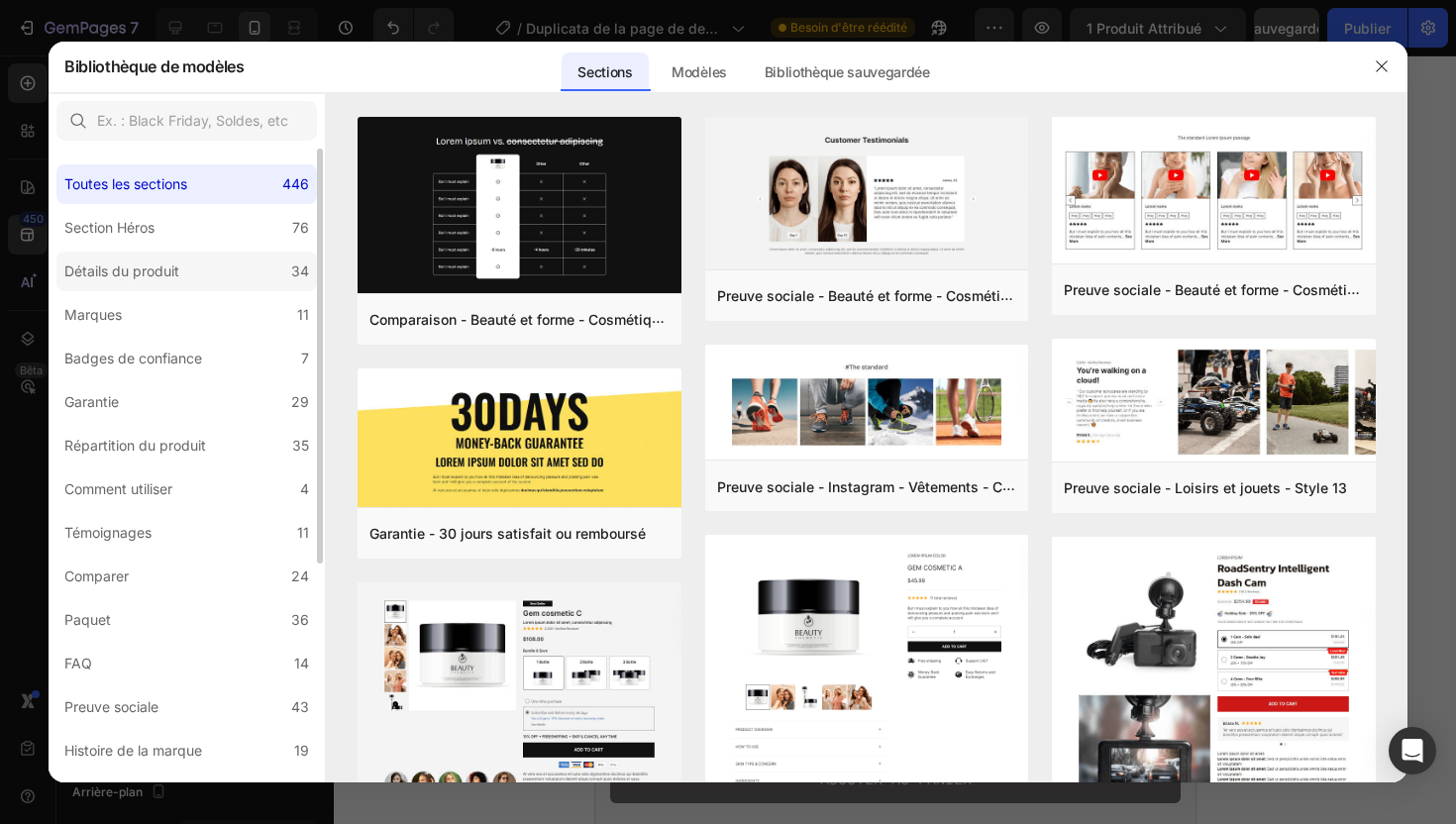 click on "Détails du produit" at bounding box center [122, 270] 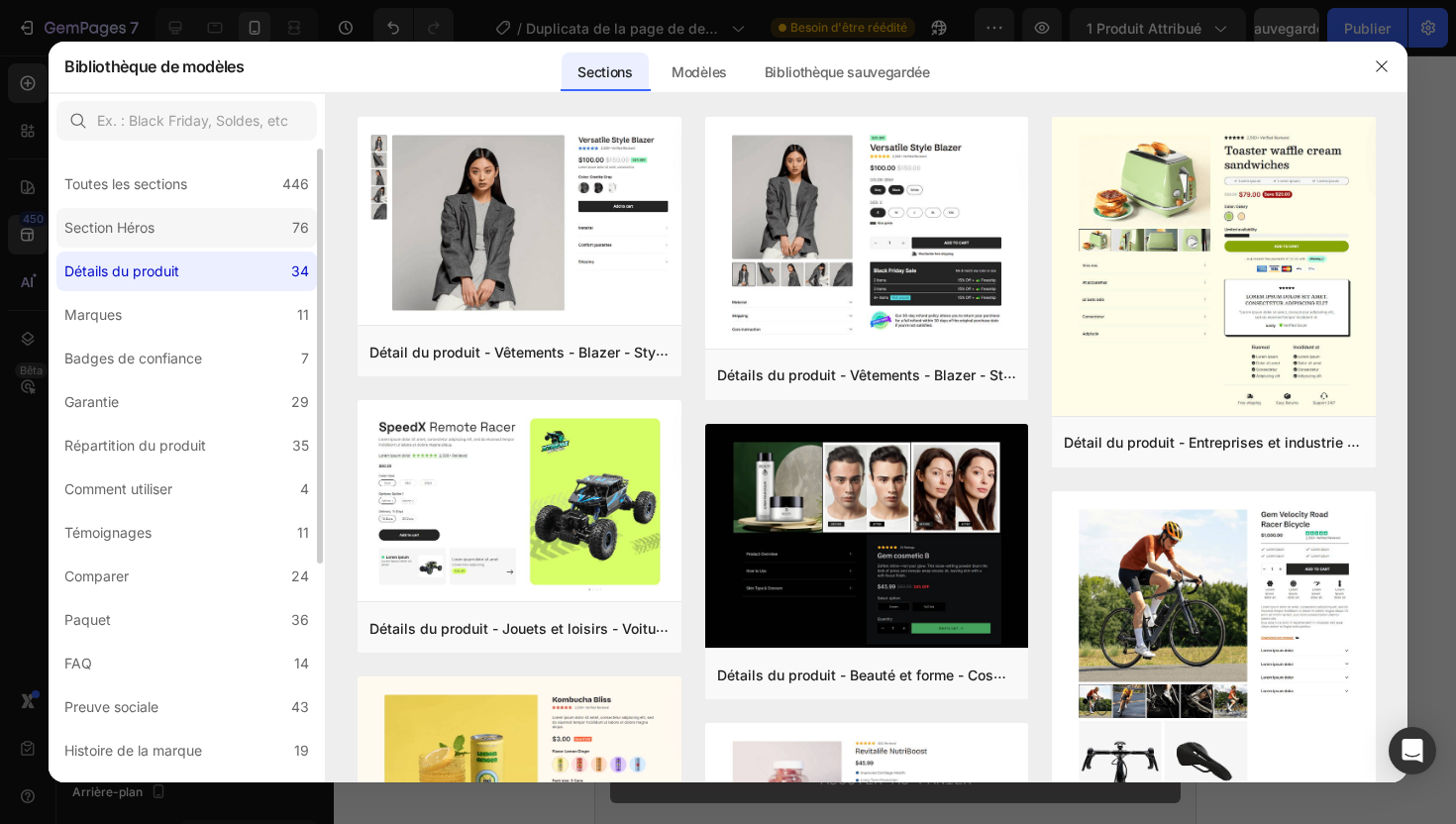 click on "Section Héros 76" 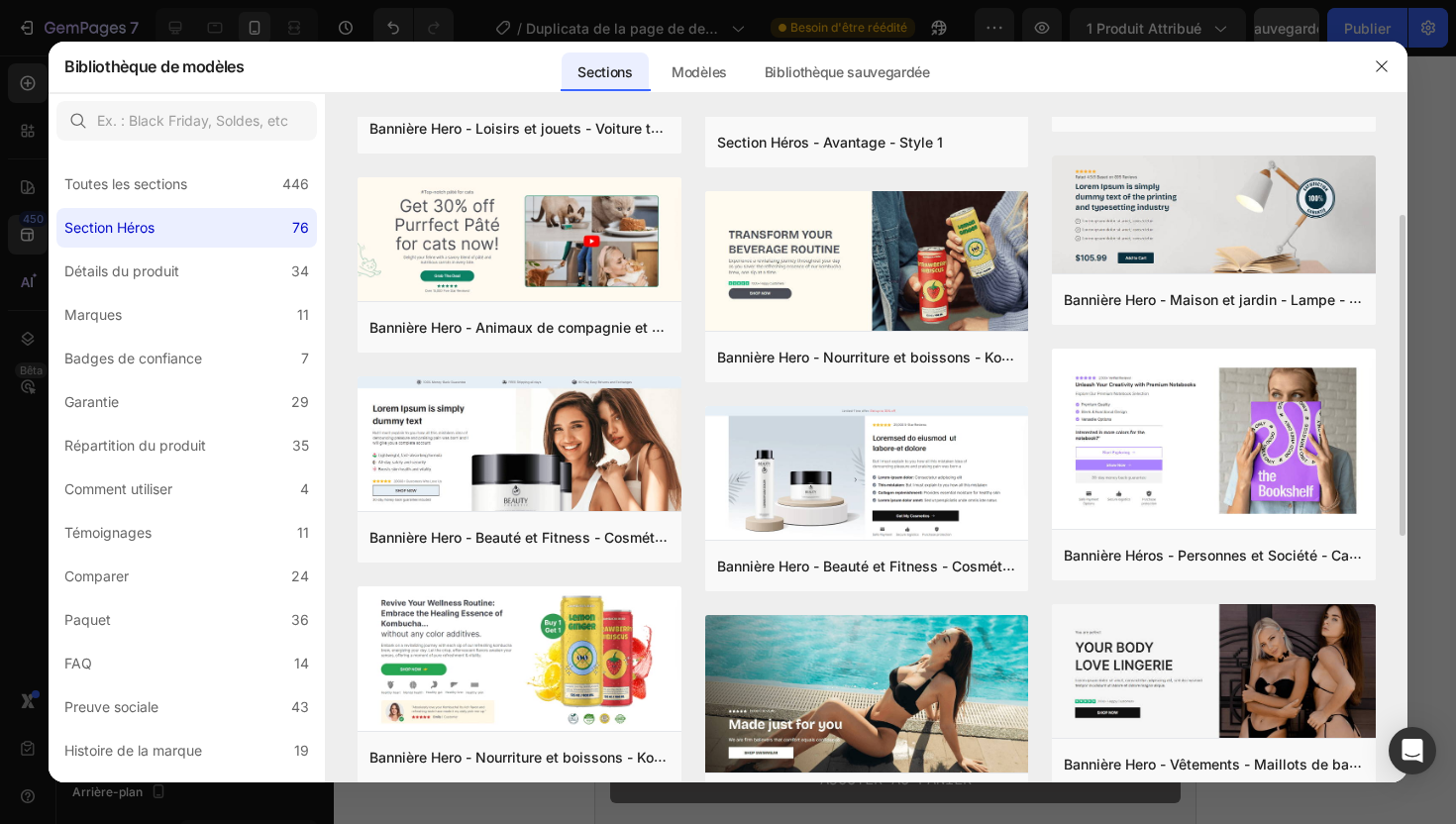 scroll, scrollTop: 188, scrollLeft: 0, axis: vertical 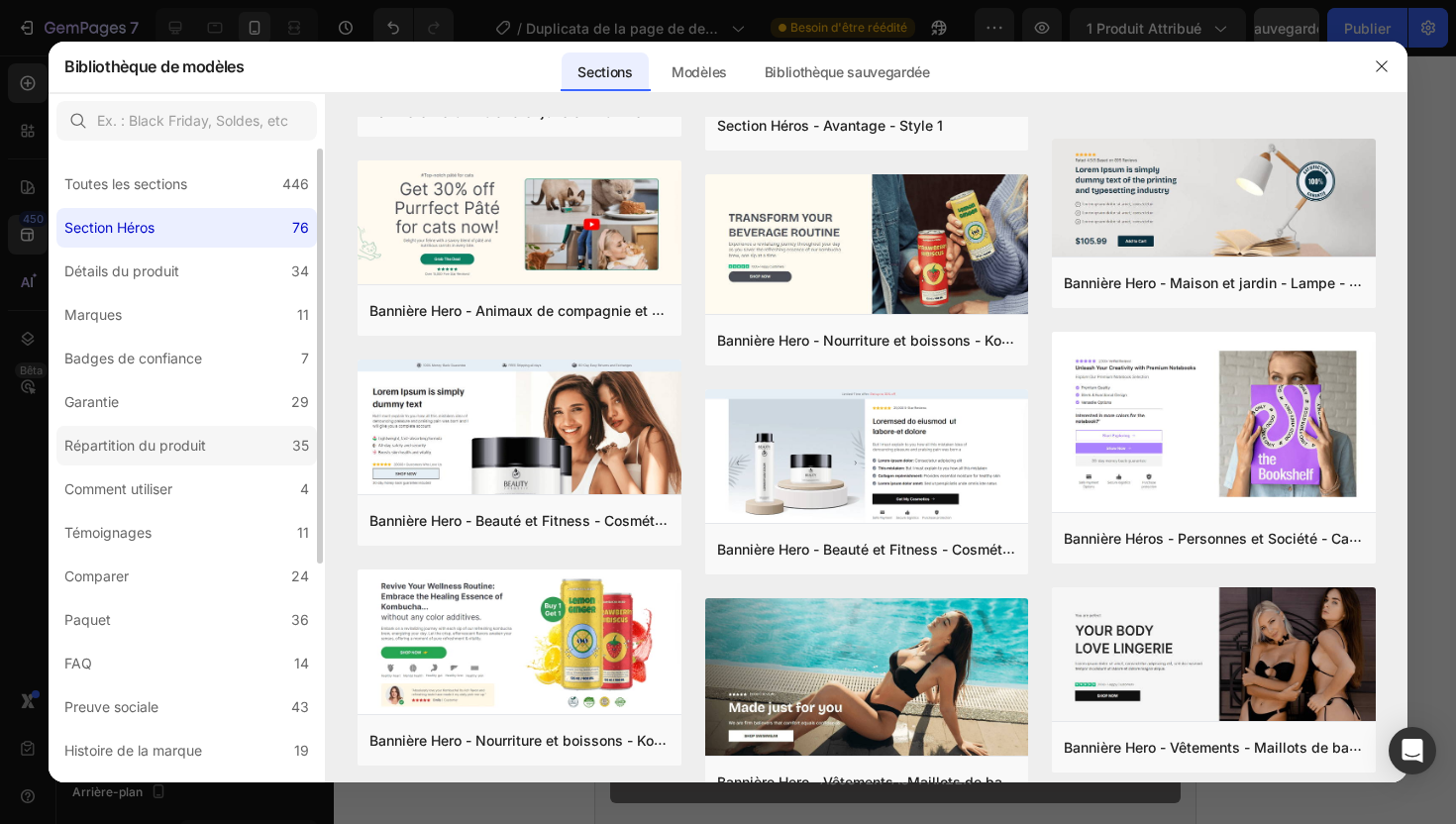 click on "Répartition du produit 35" 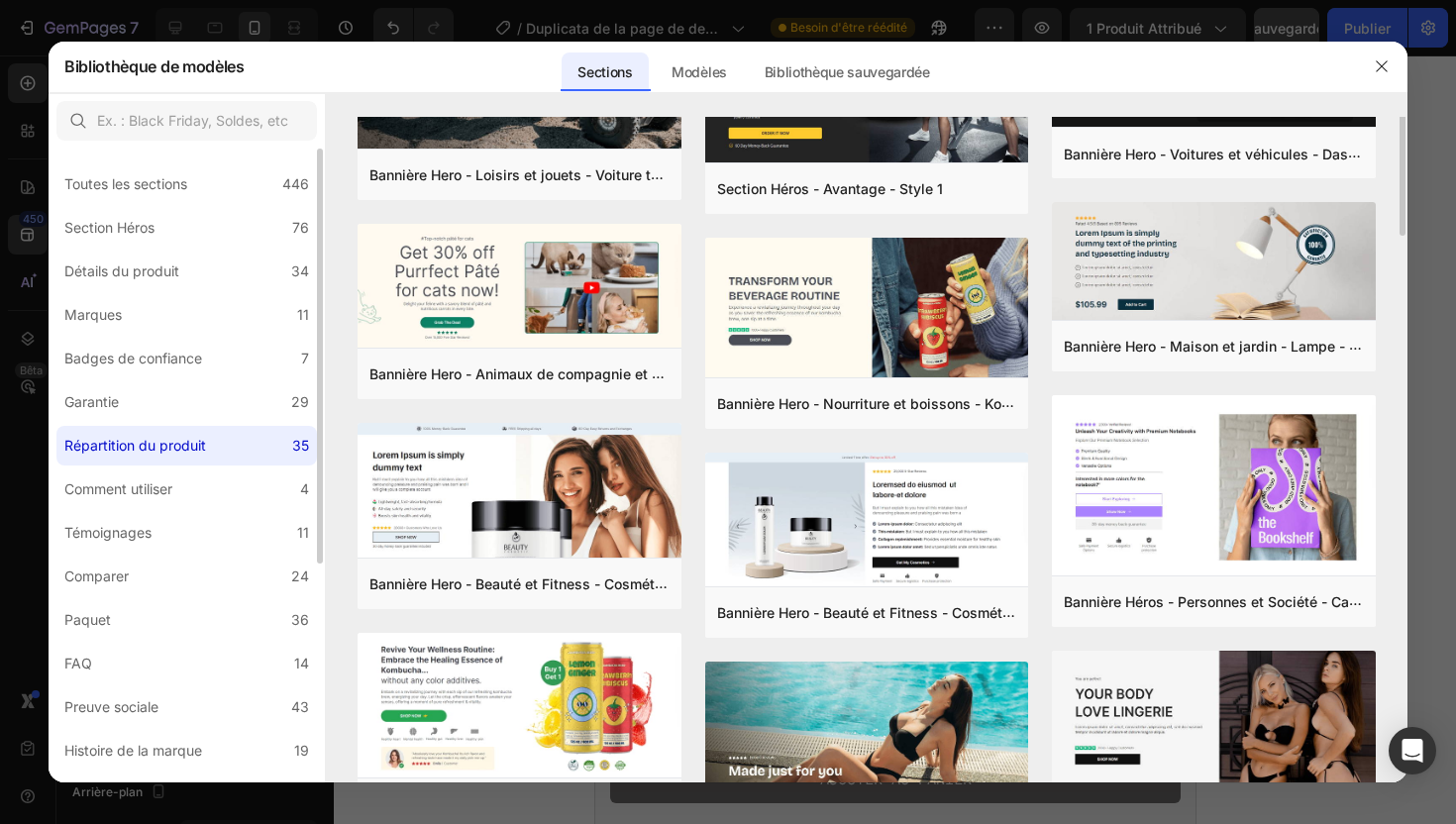 scroll, scrollTop: 0, scrollLeft: 0, axis: both 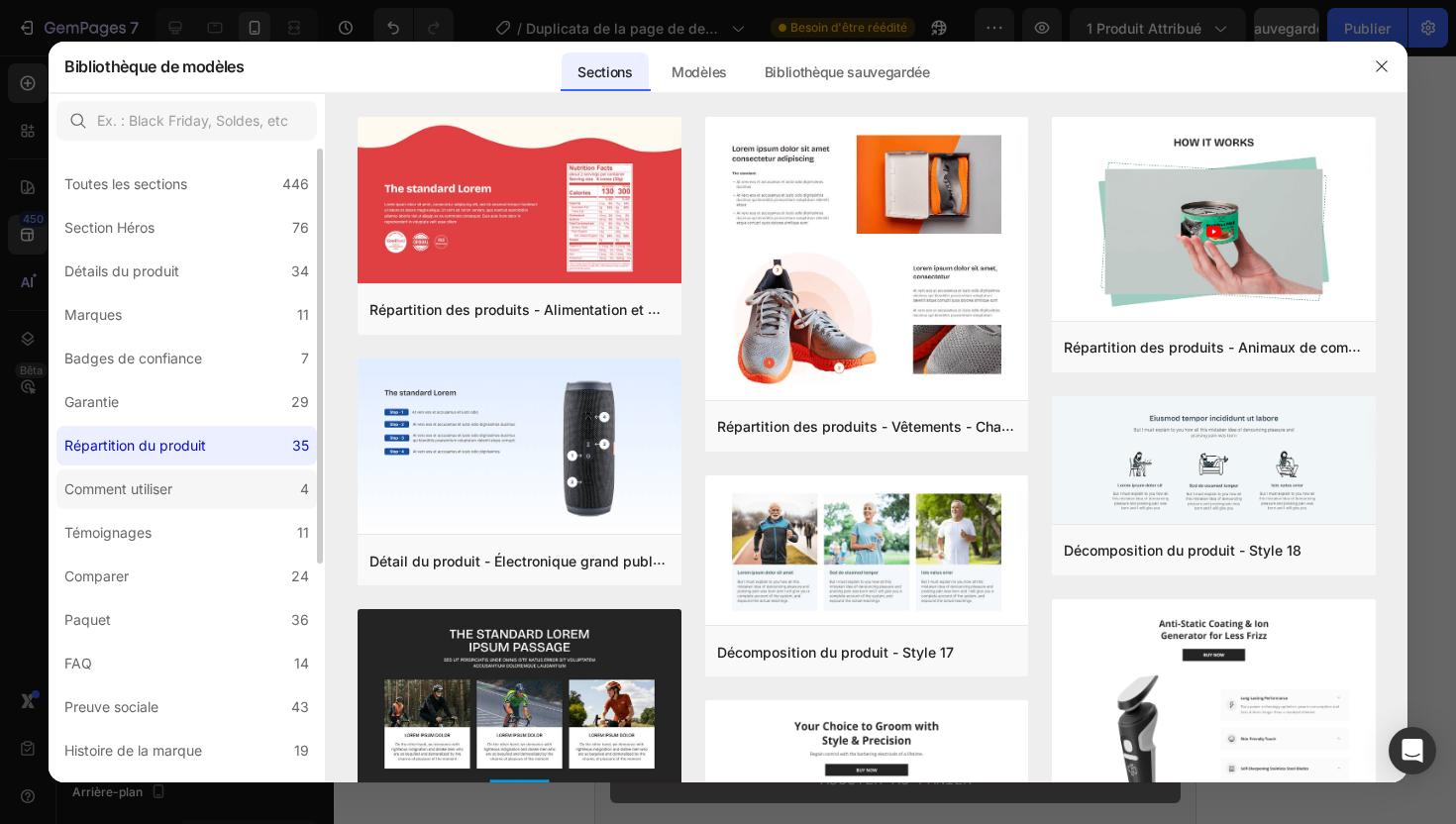 click on "Comment utiliser 4" 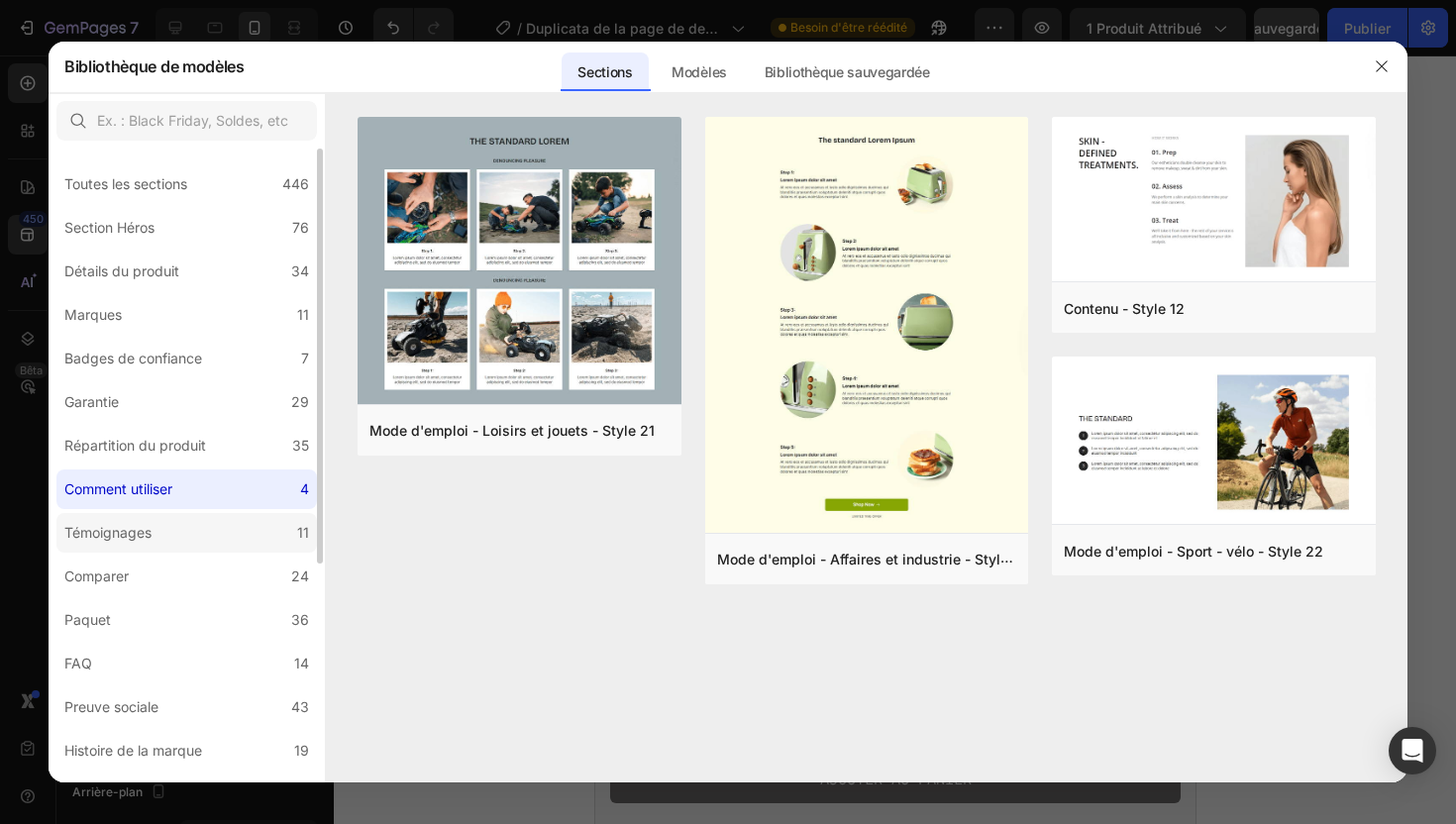 click on "Témoignages 11" 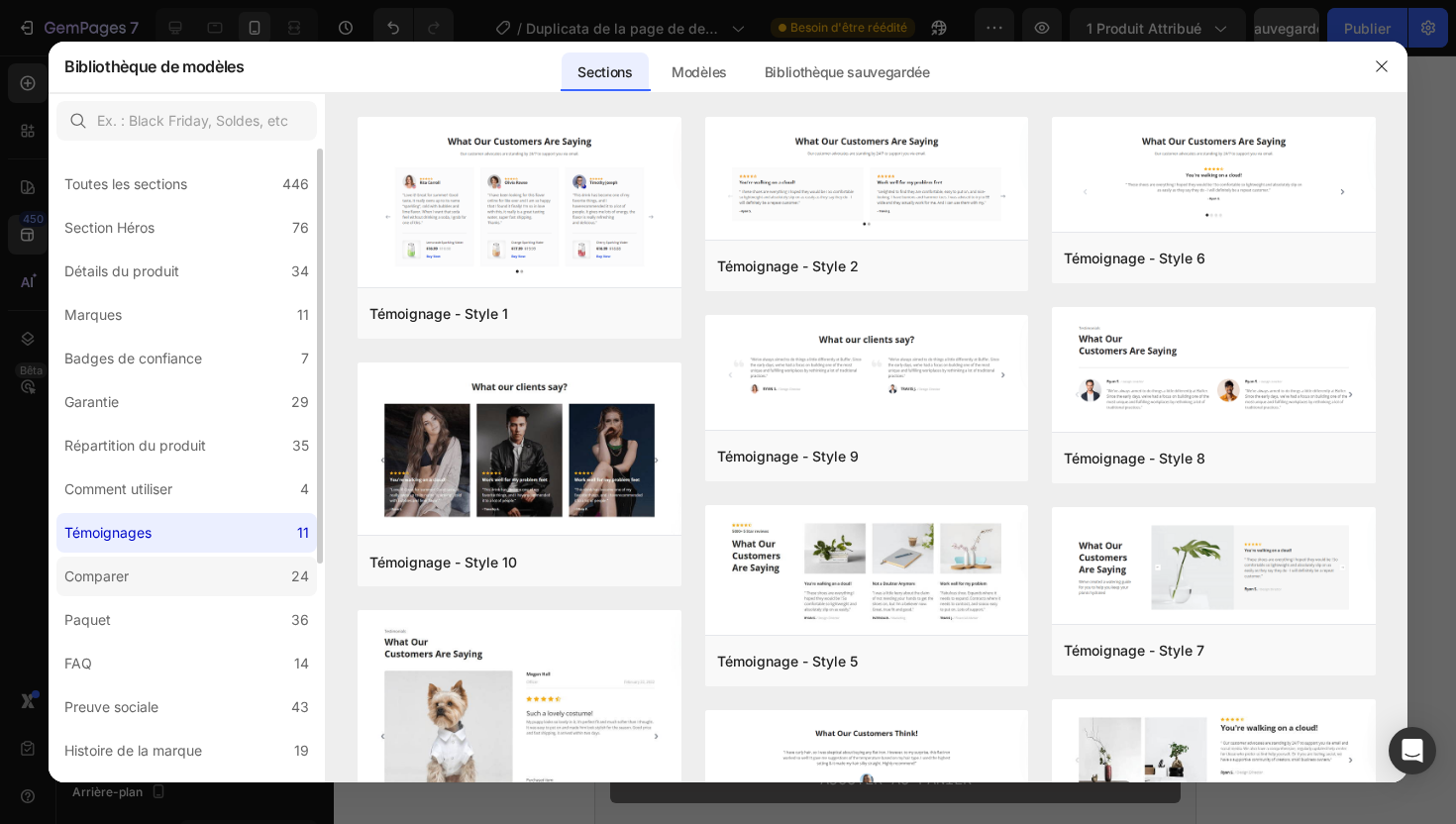 click on "Comparer 24" 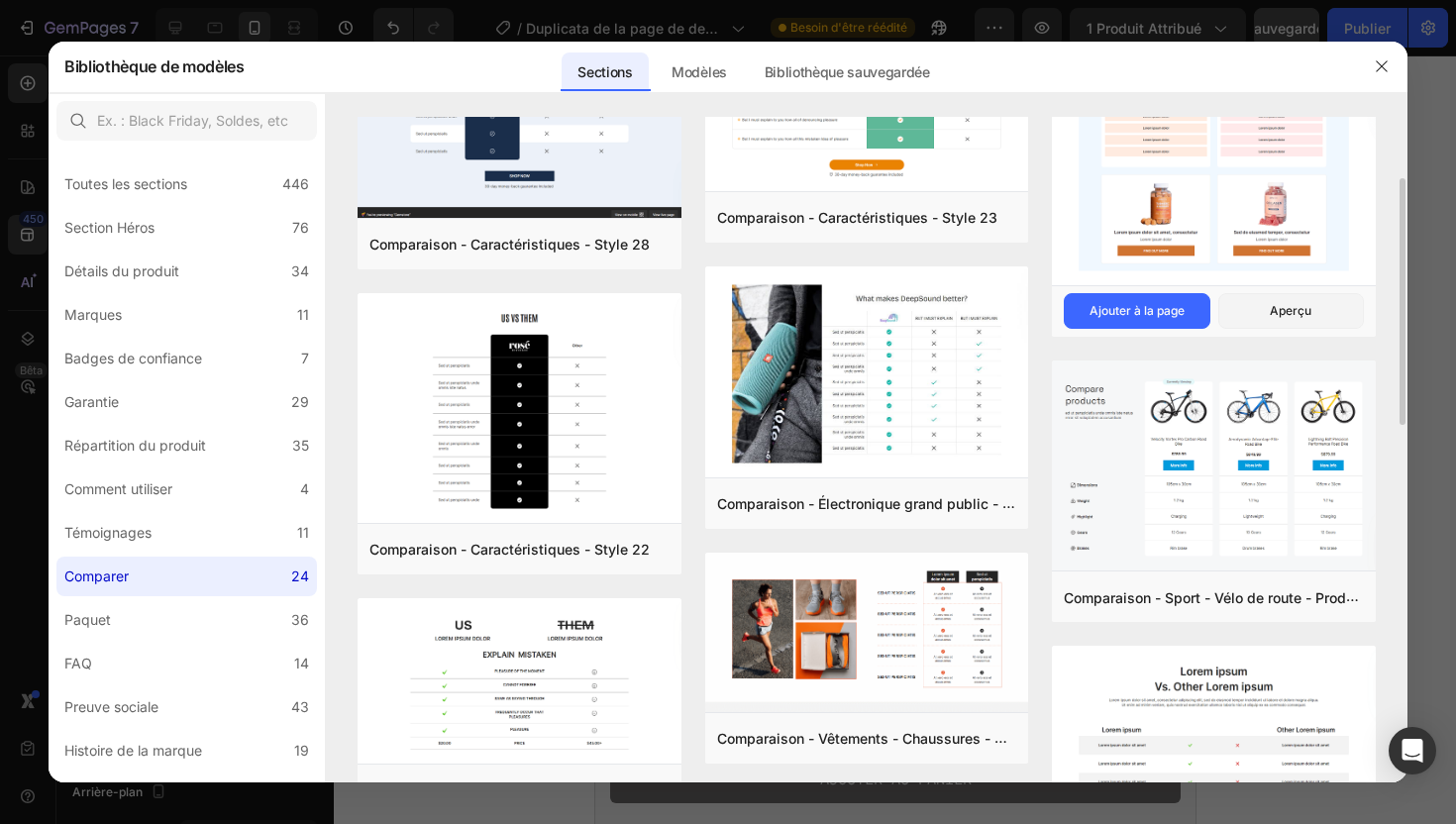 scroll, scrollTop: 149, scrollLeft: 0, axis: vertical 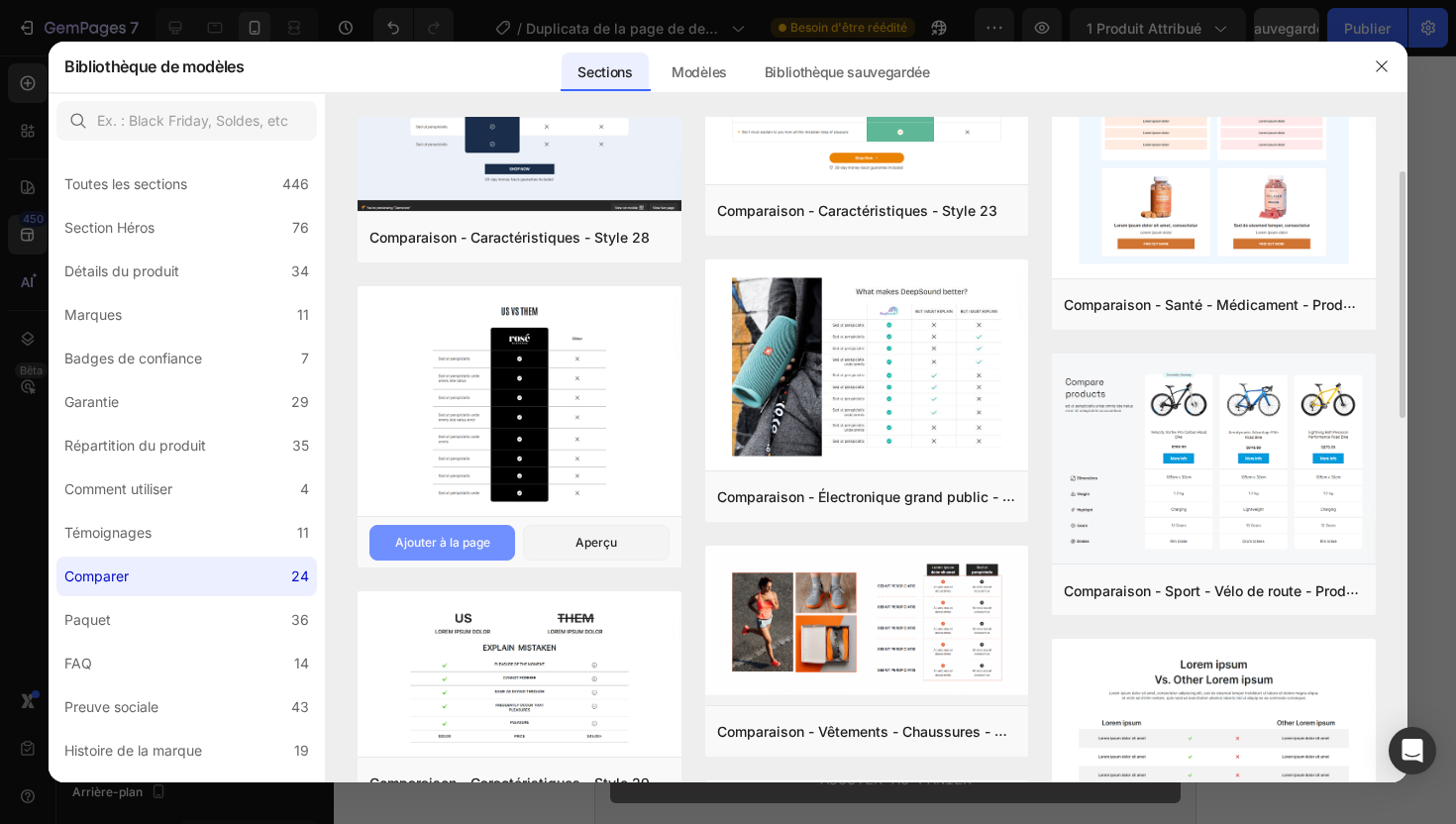 click on "Ajouter à la page" at bounding box center (442, 543) 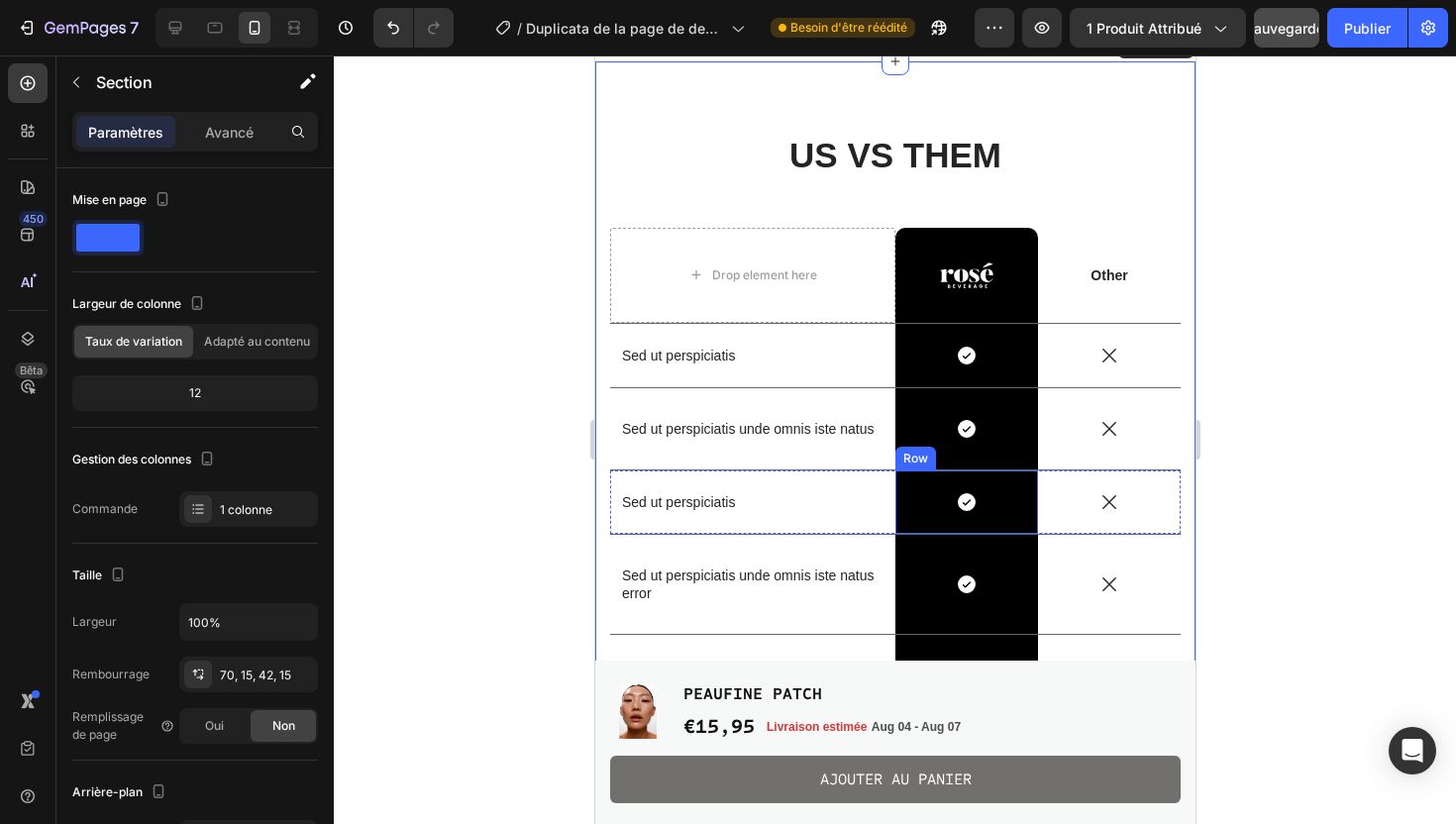 scroll, scrollTop: 2986, scrollLeft: 0, axis: vertical 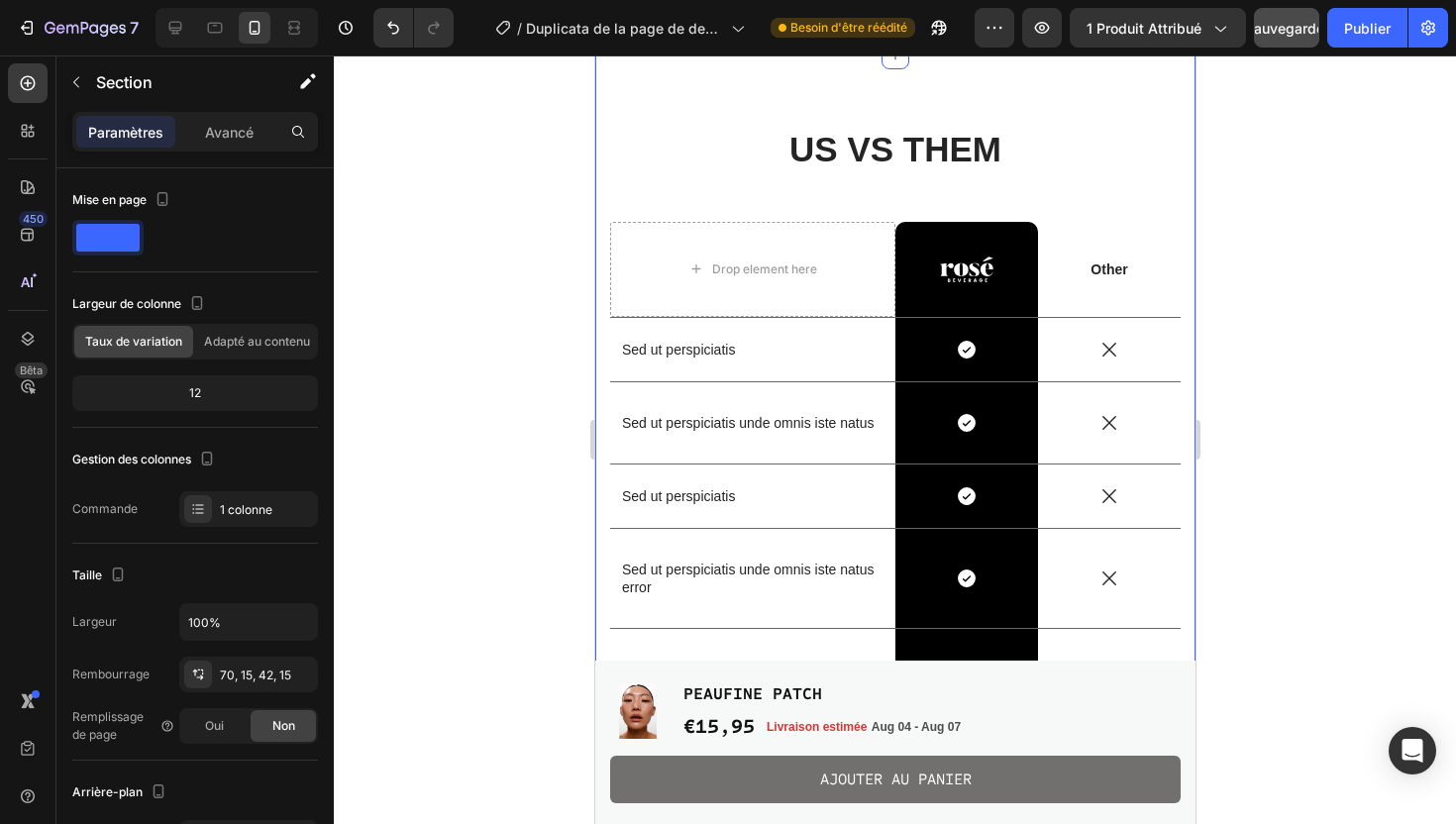 click 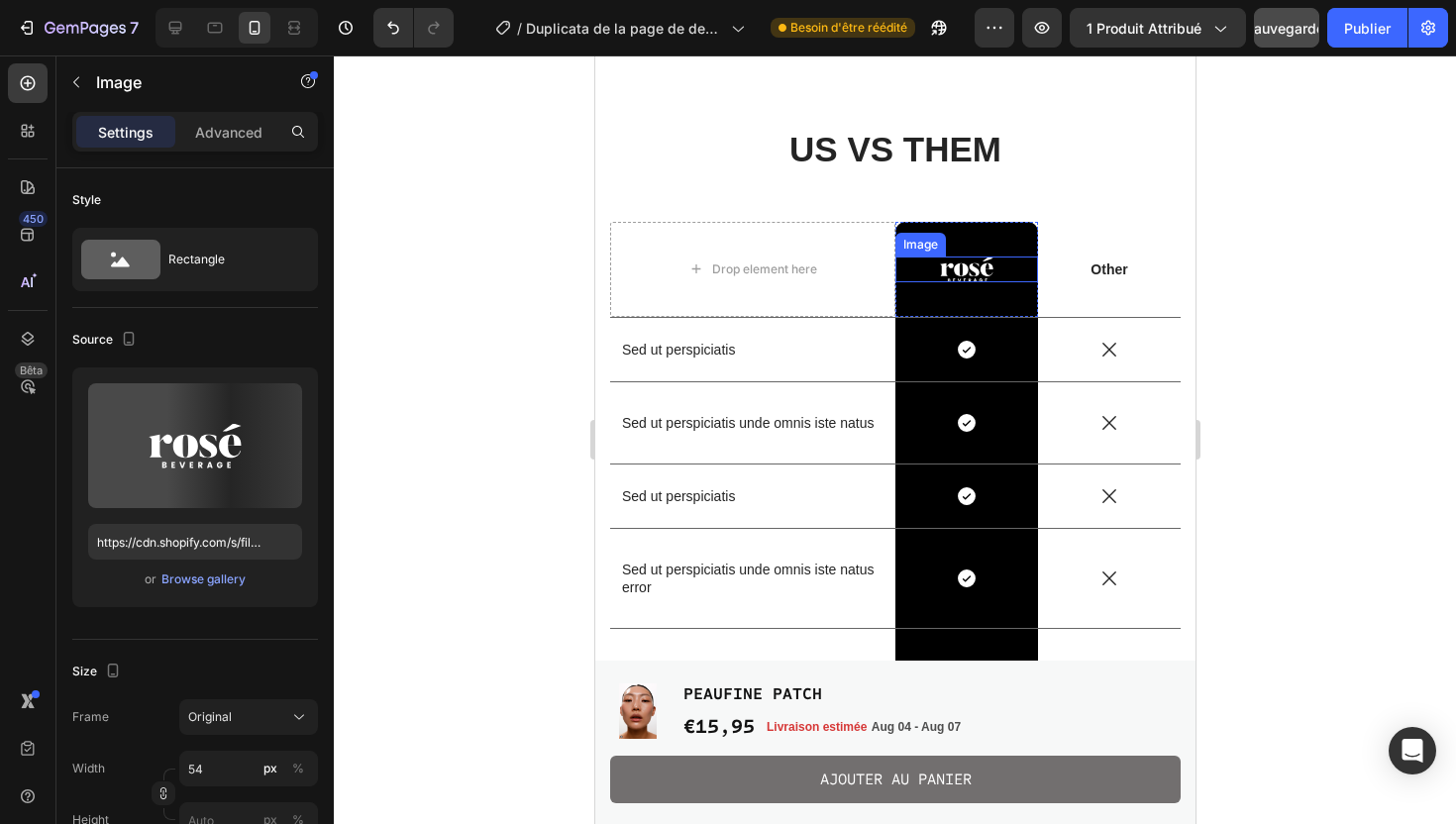 click at bounding box center [966, 269] 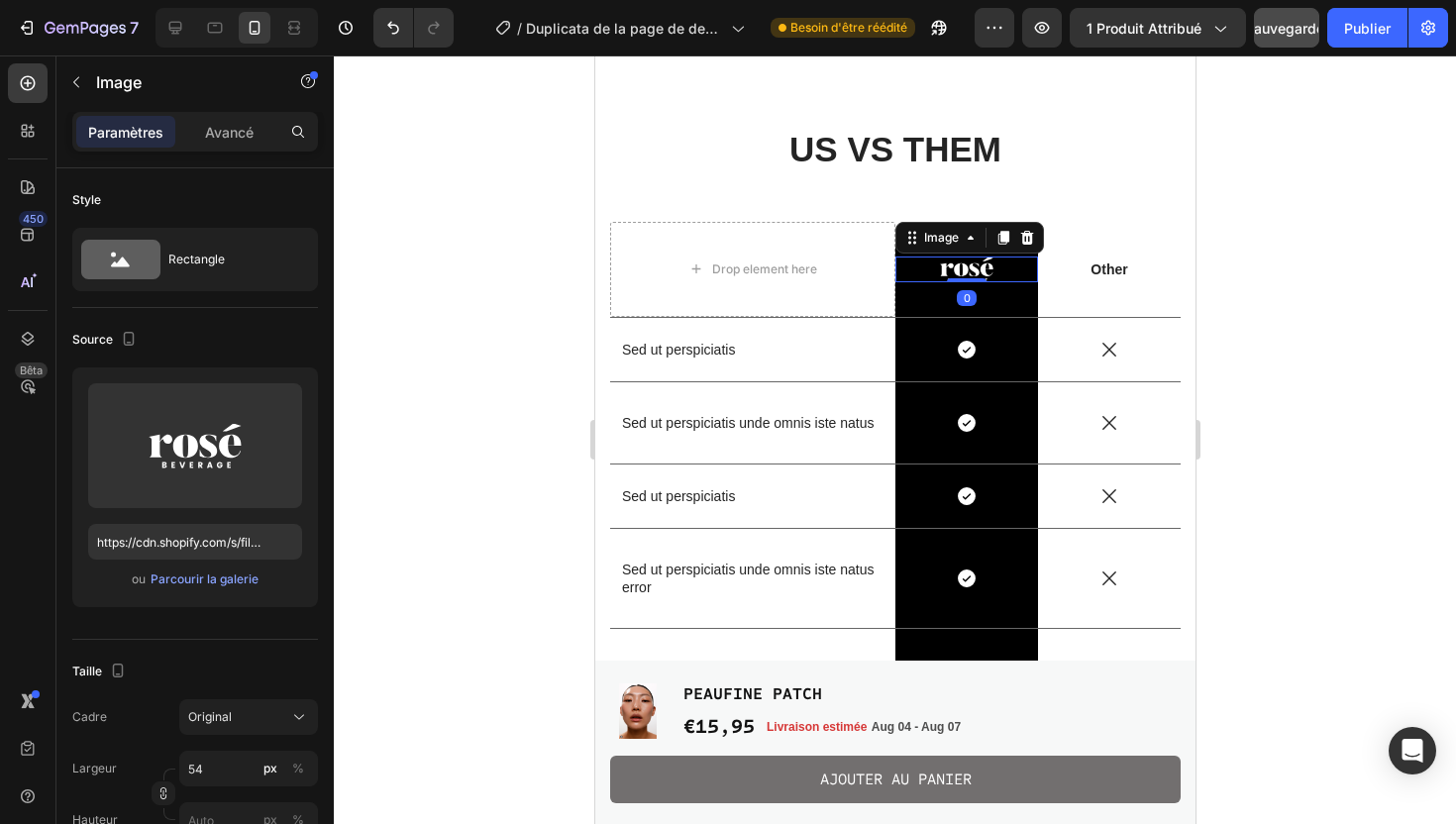 click at bounding box center (966, 269) 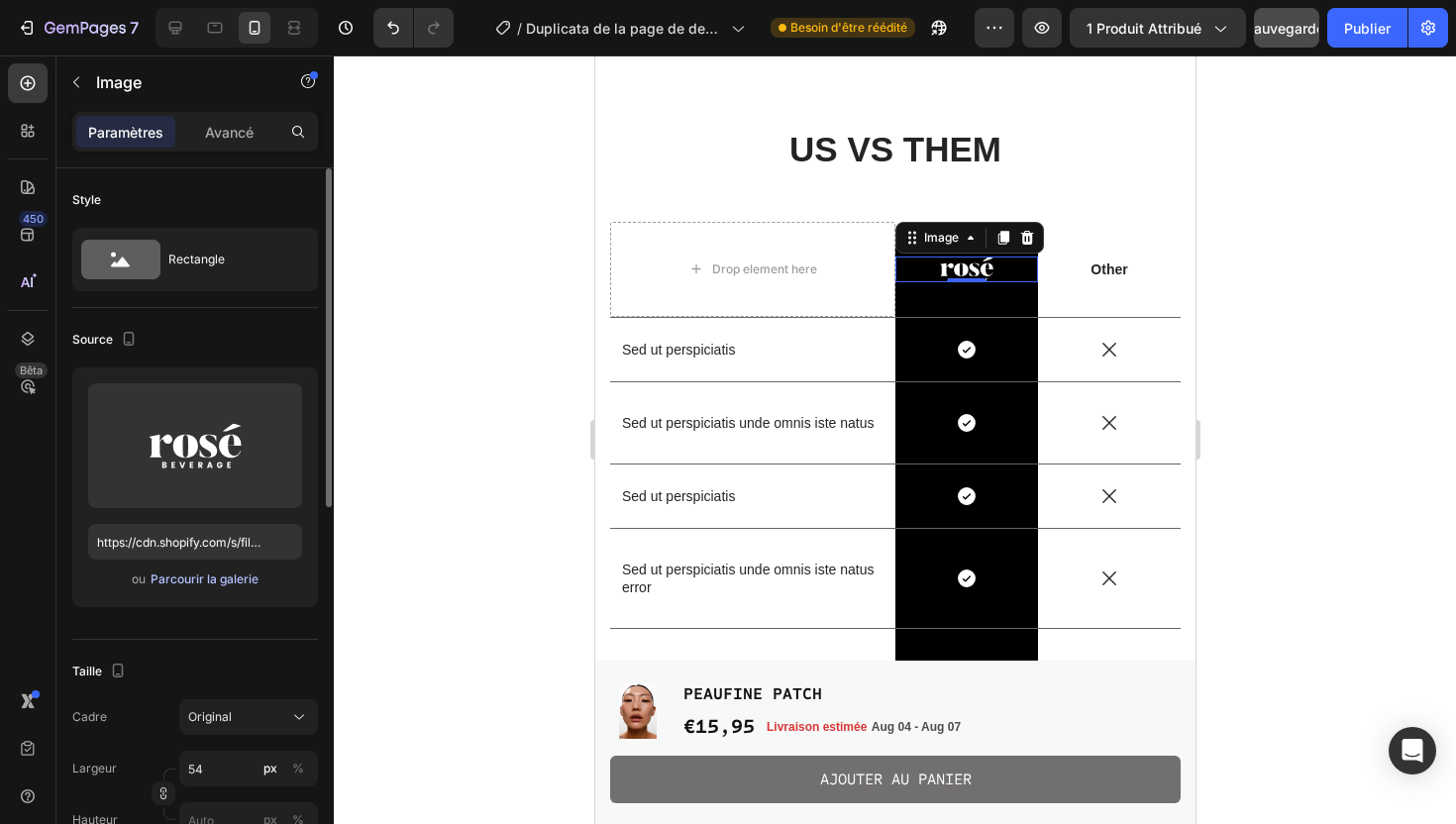 click on "Parcourir la galerie" at bounding box center [204, 578] 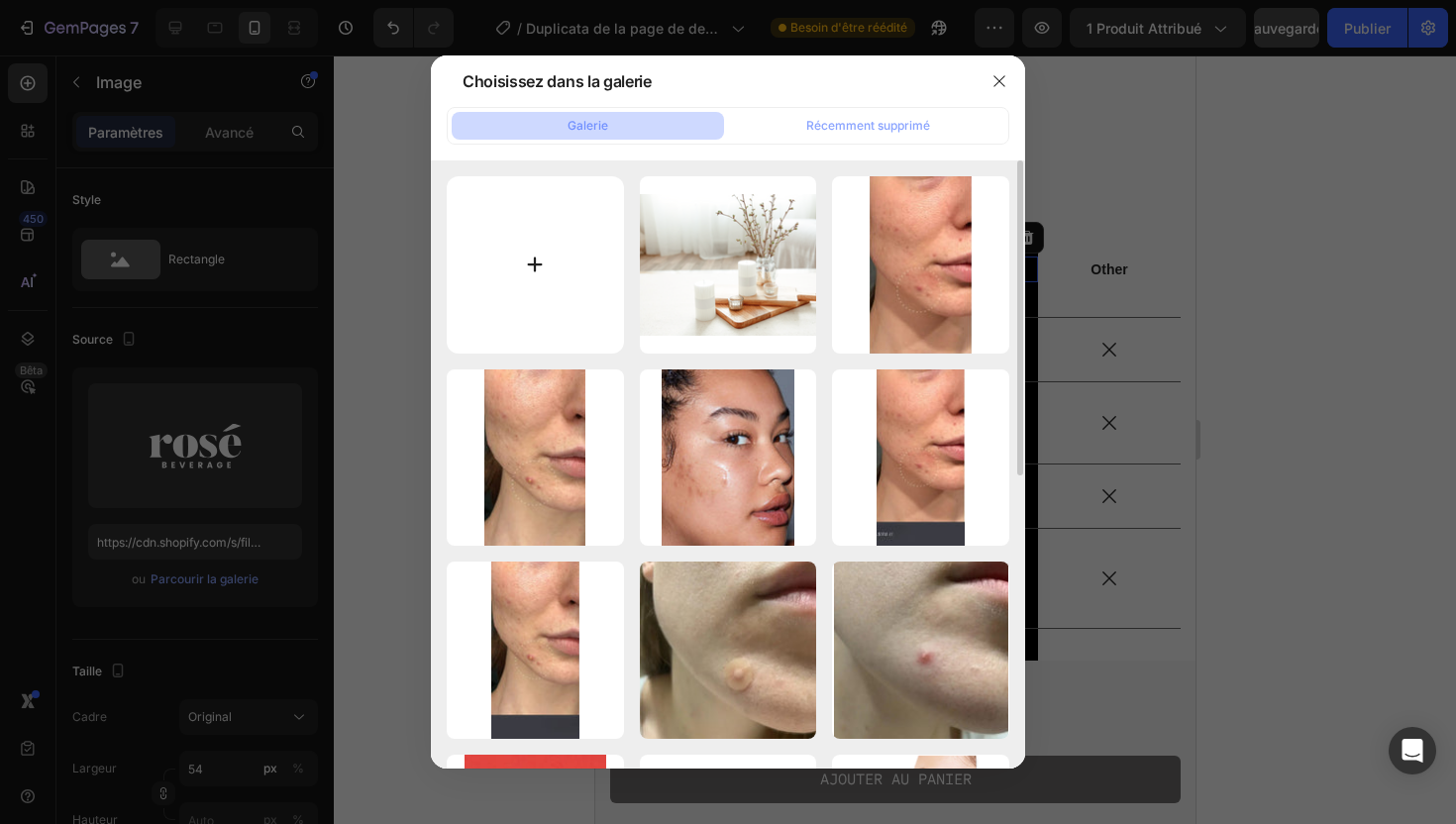 click at bounding box center [535, 264] 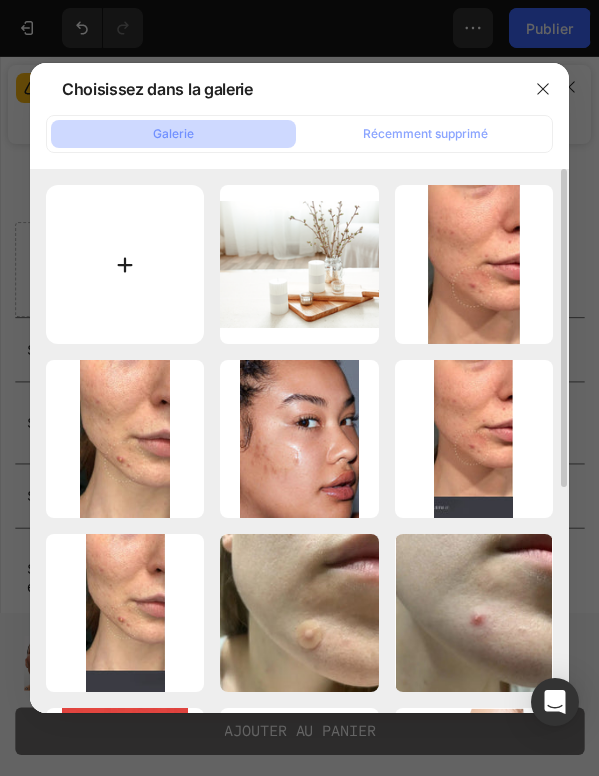 click at bounding box center [125, 264] 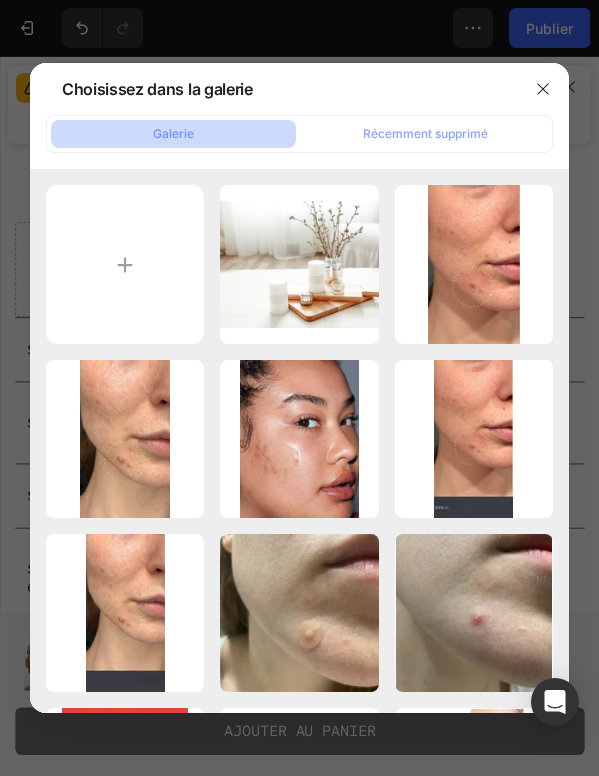 type on "C:\fakepath\PEAUFINE tableau.png" 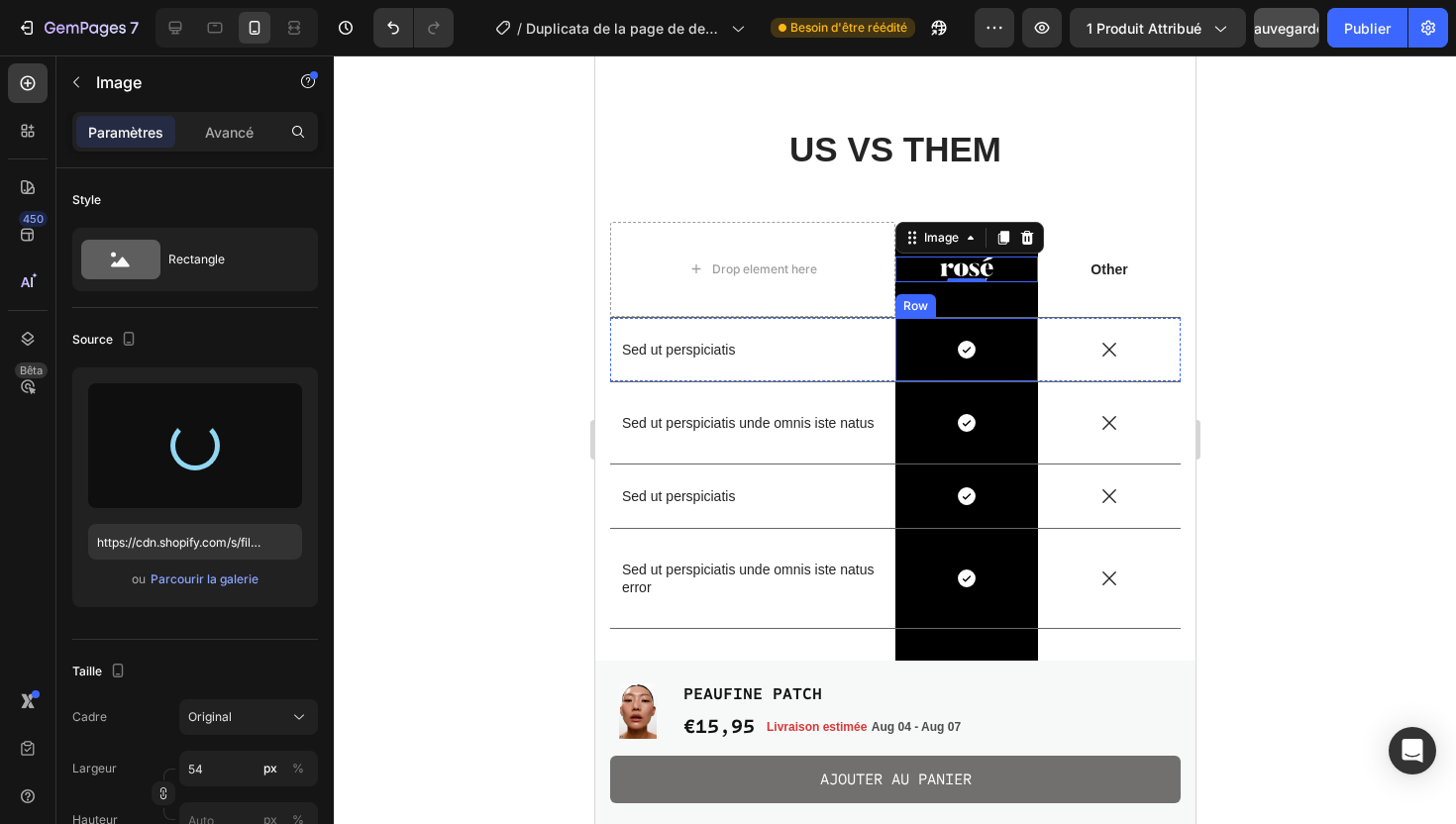 type on "https://cdn.shopify.com/s/files/1/0942/5200/7756/files/gempages_567315602071356325-d66e32e7-12fb-4c74-baa7-e9abafc491c5.png" 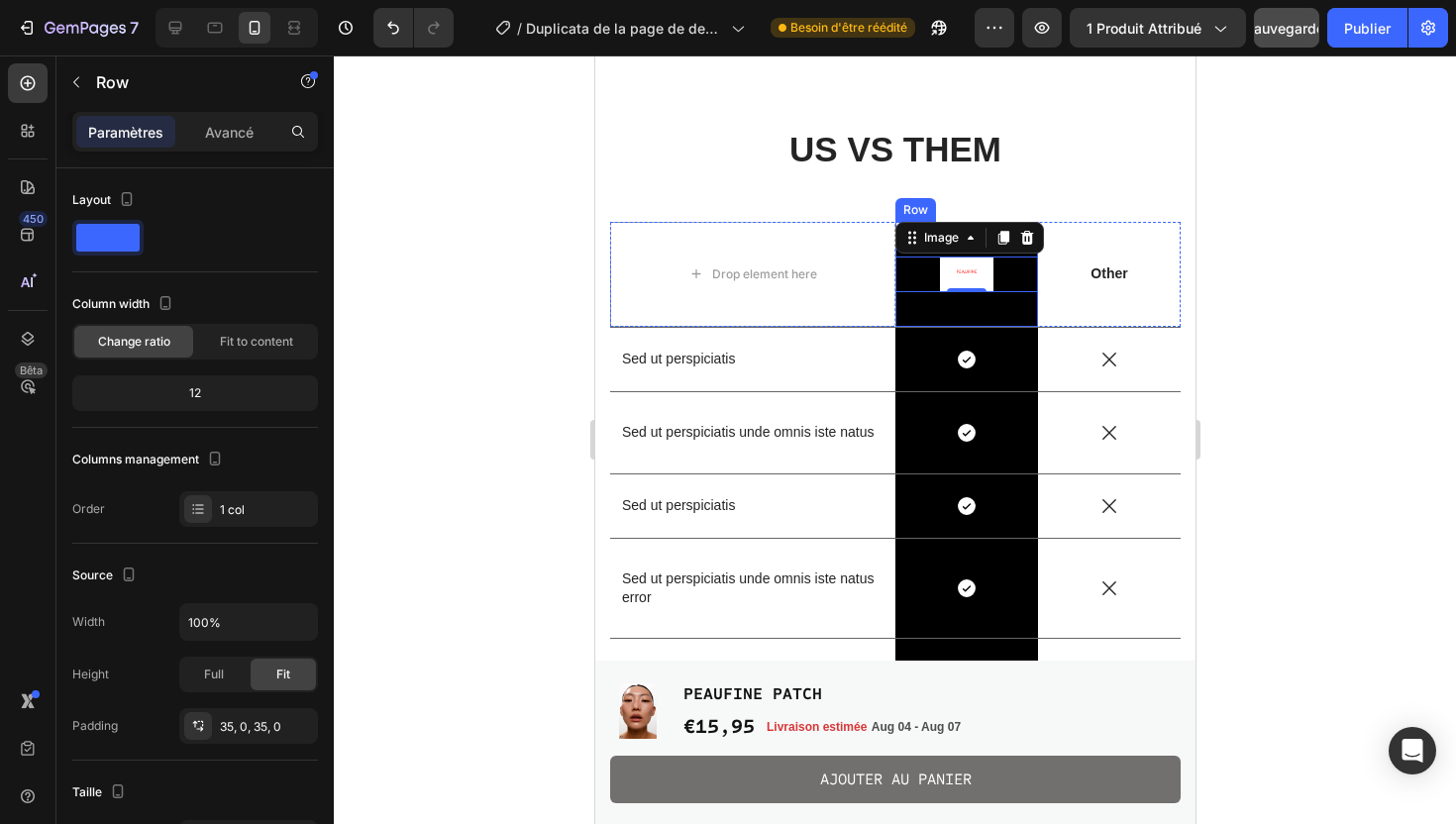 click on "Image   0 Row" at bounding box center [966, 274] 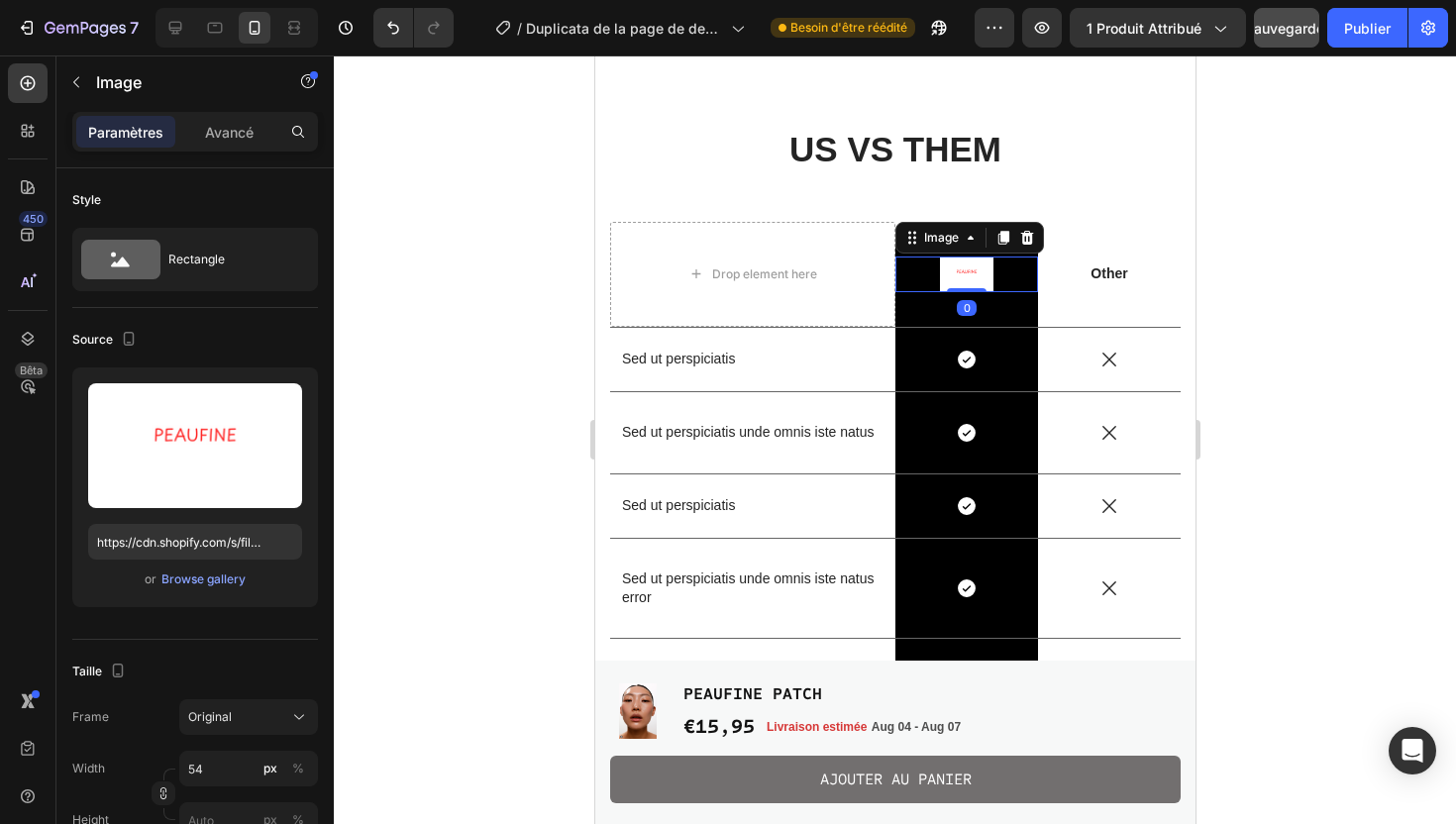 click at bounding box center [966, 274] 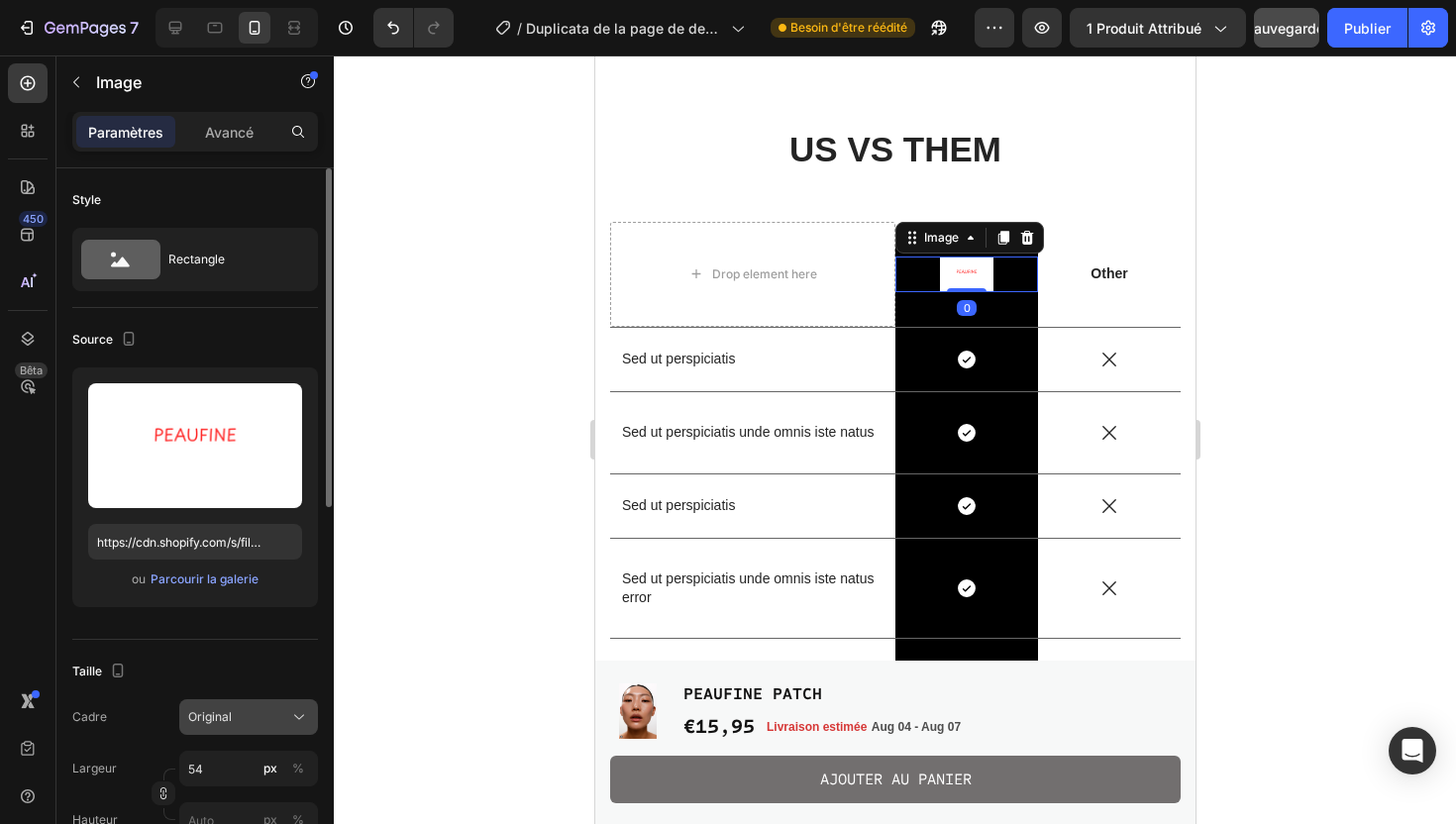 click on "Original" 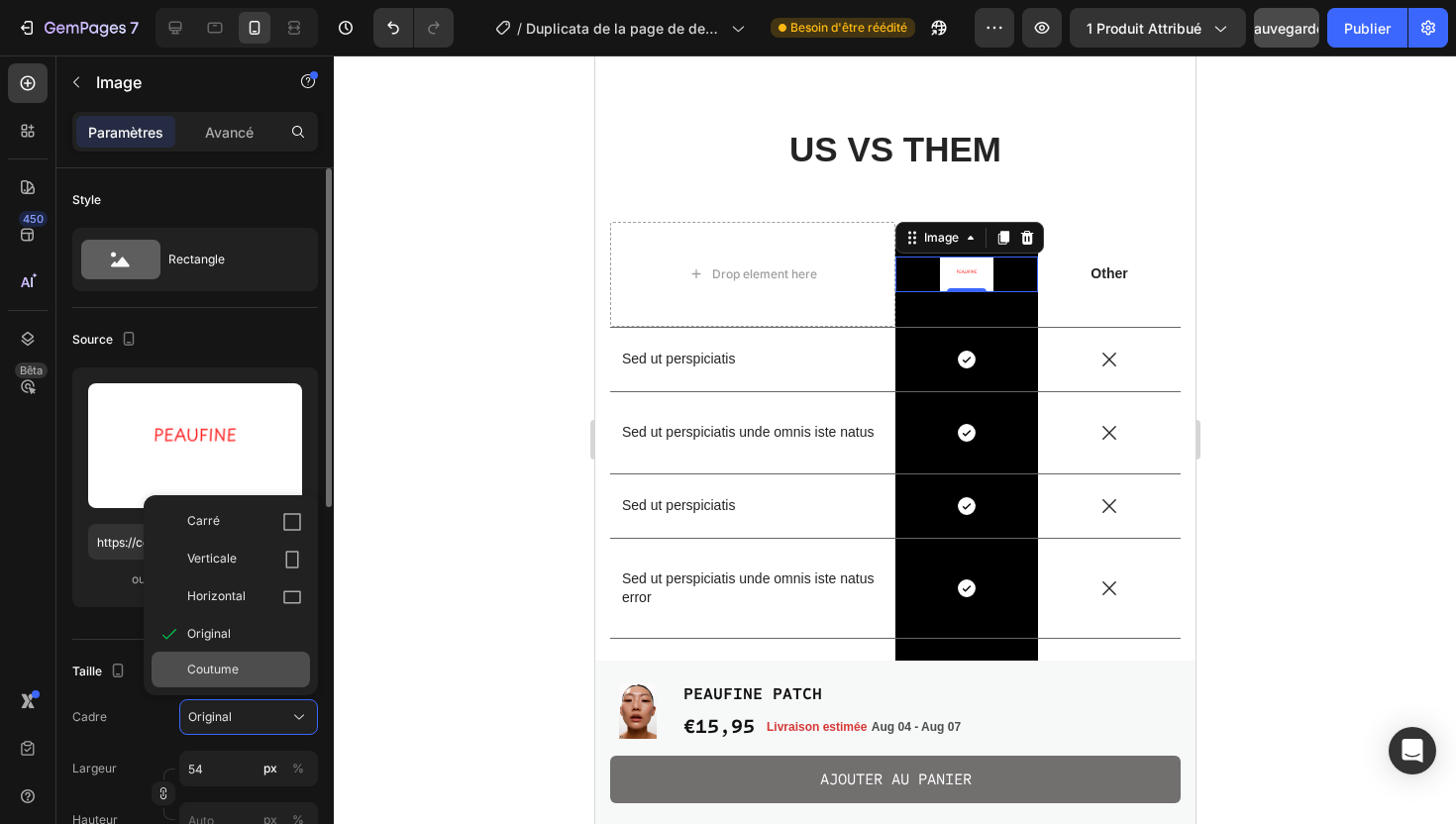 click on "Coutume" at bounding box center (245, 670) 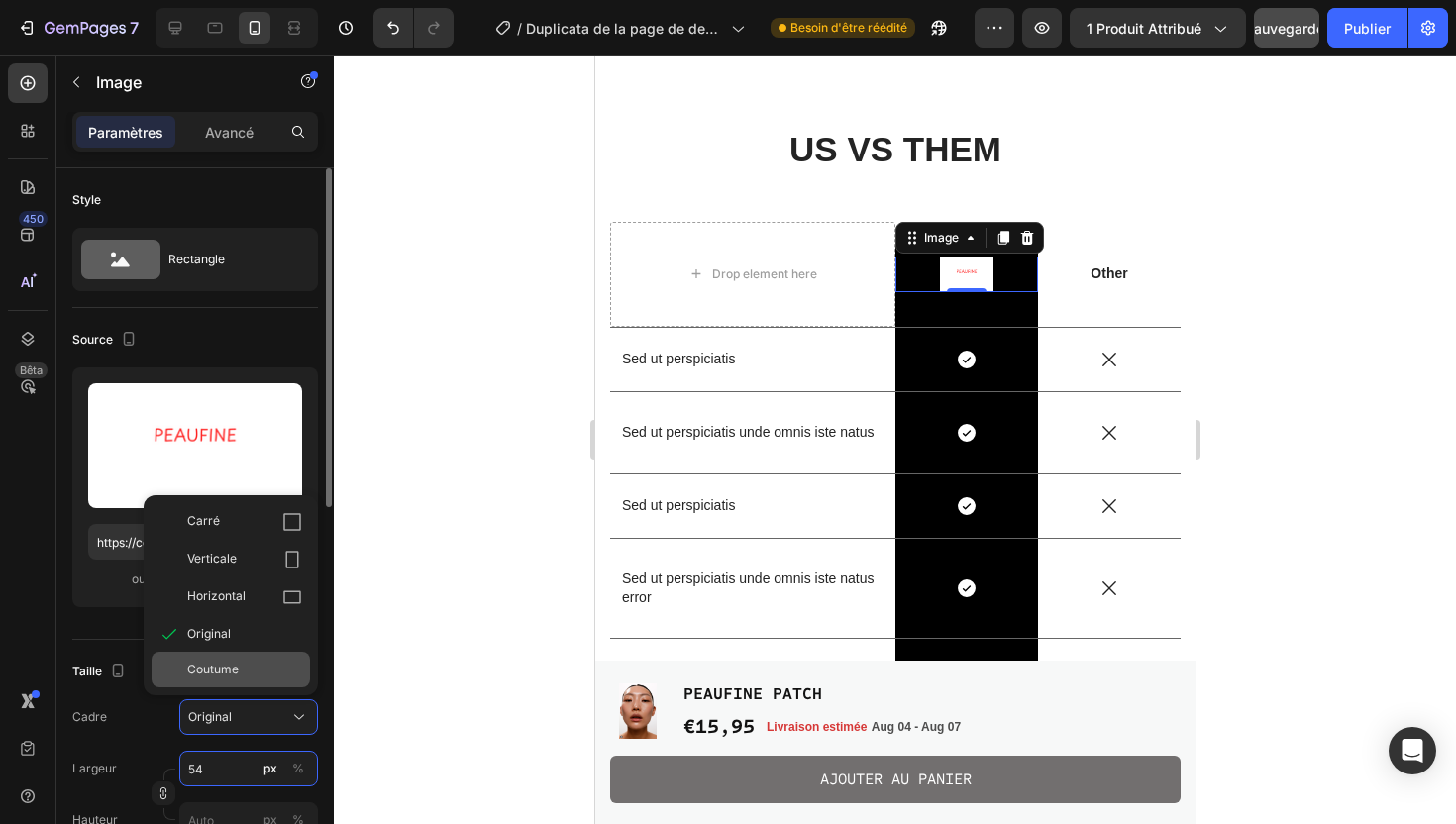 scroll, scrollTop: 12, scrollLeft: 0, axis: vertical 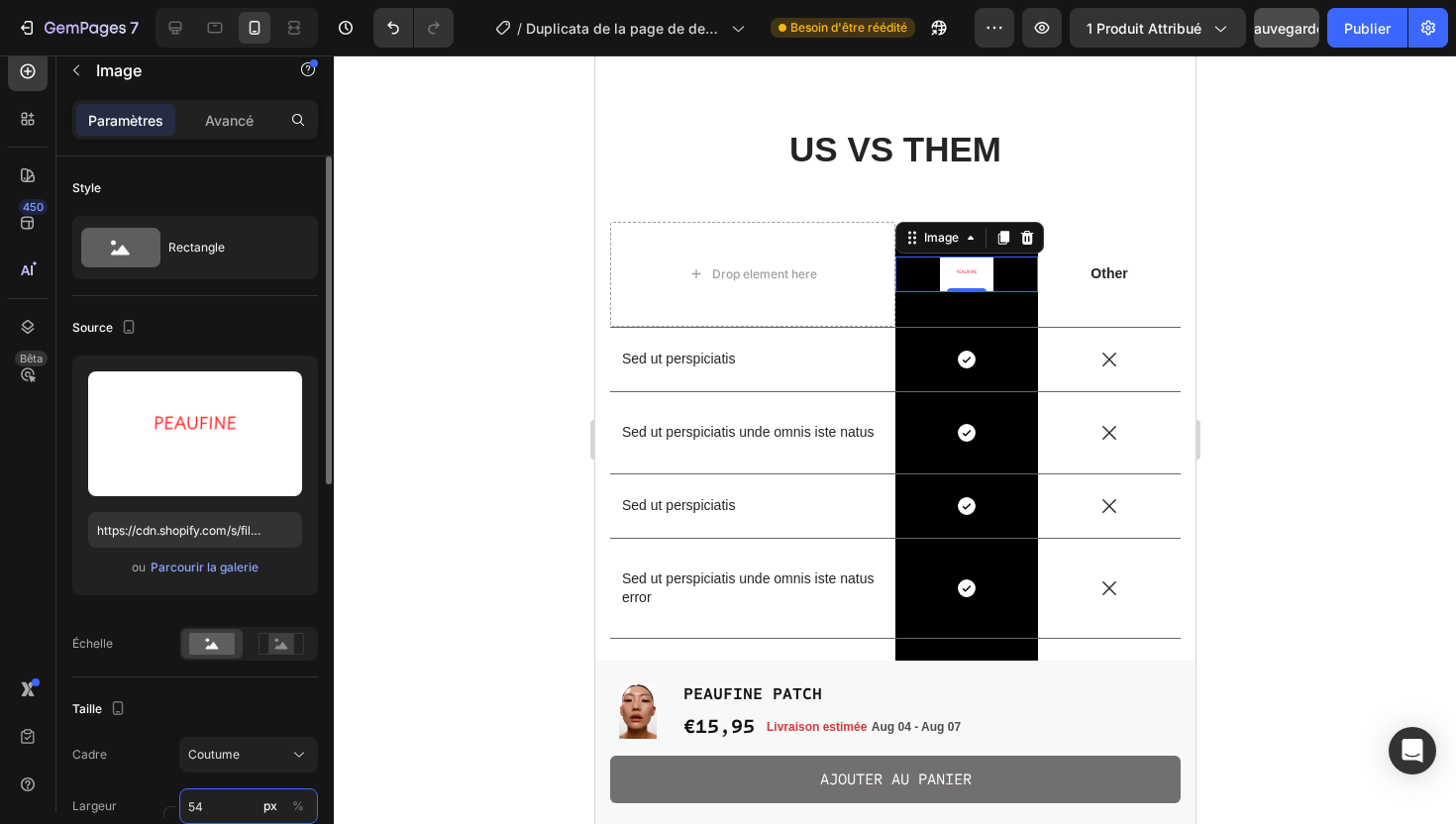 click on "54" at bounding box center (249, 806) 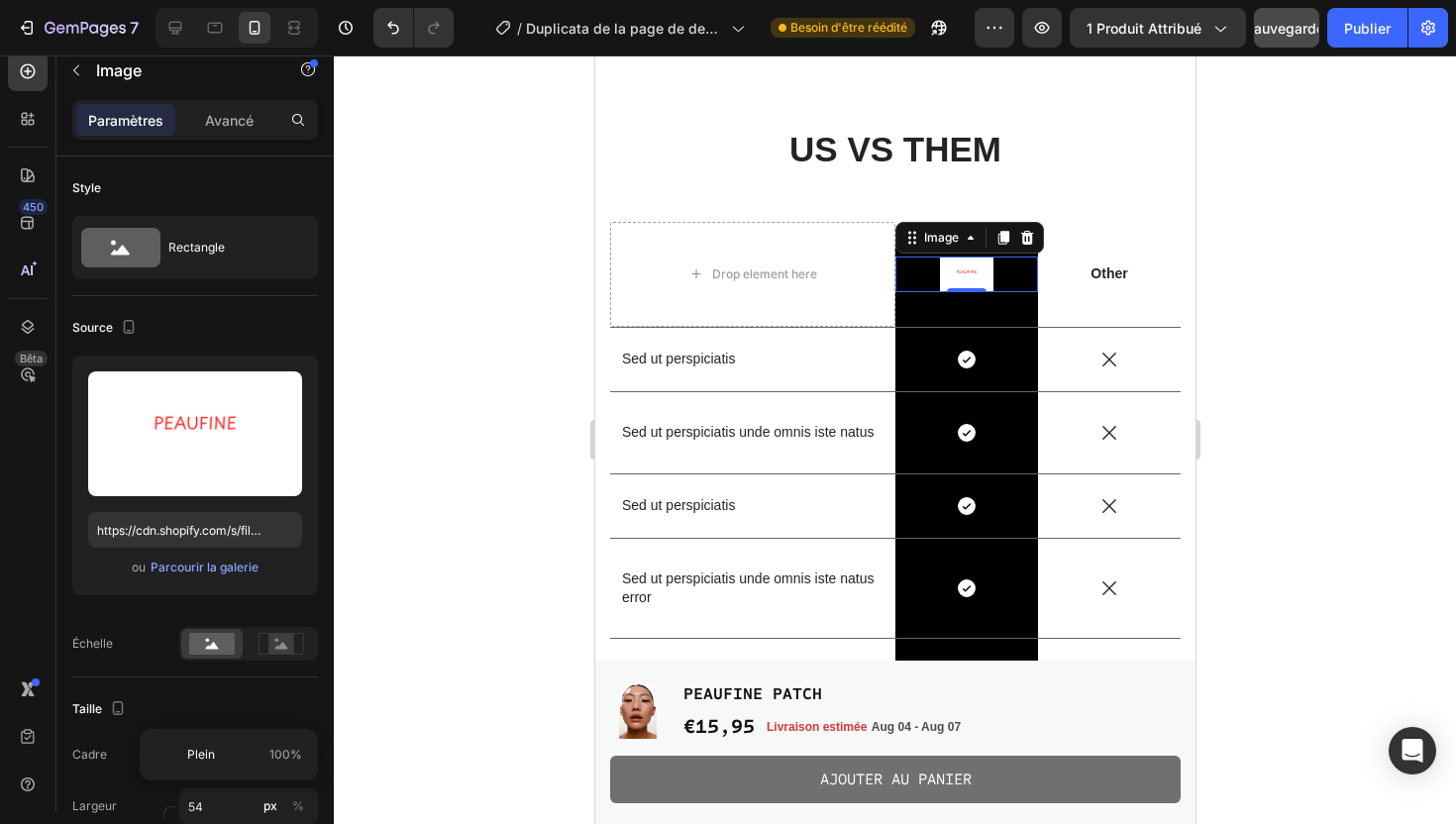 click 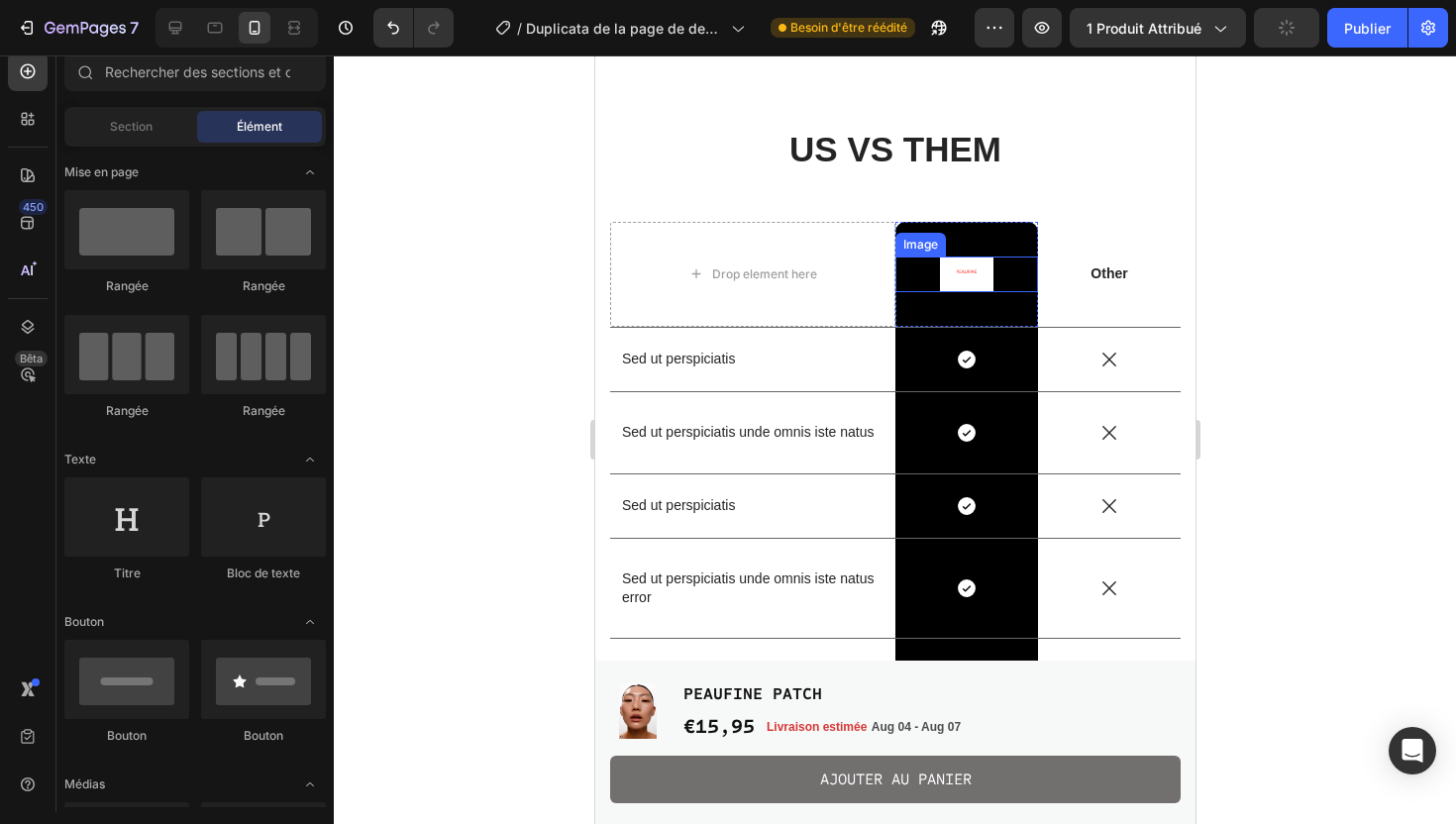click at bounding box center (966, 274) 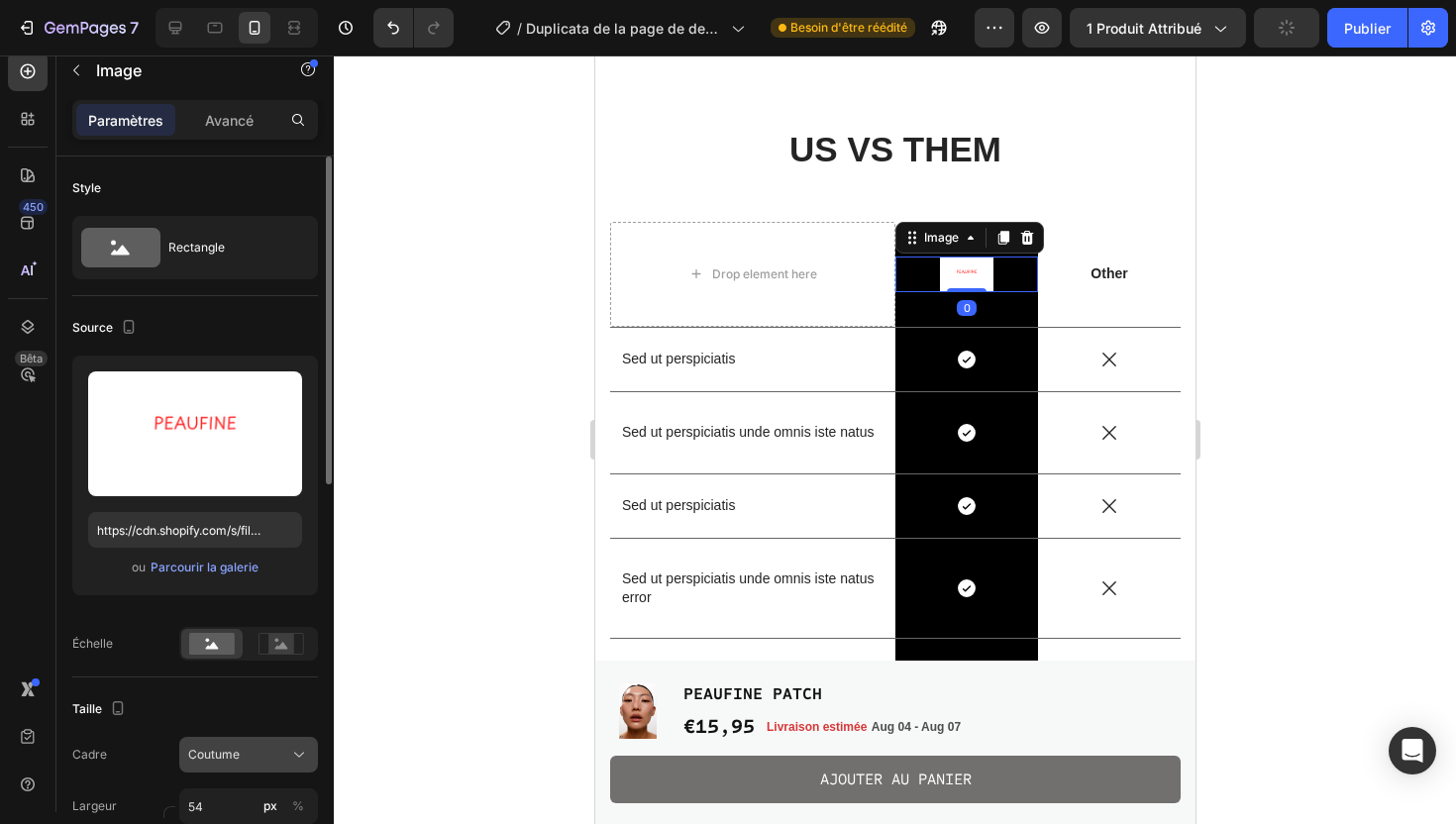 click on "Coutume" at bounding box center (214, 754) 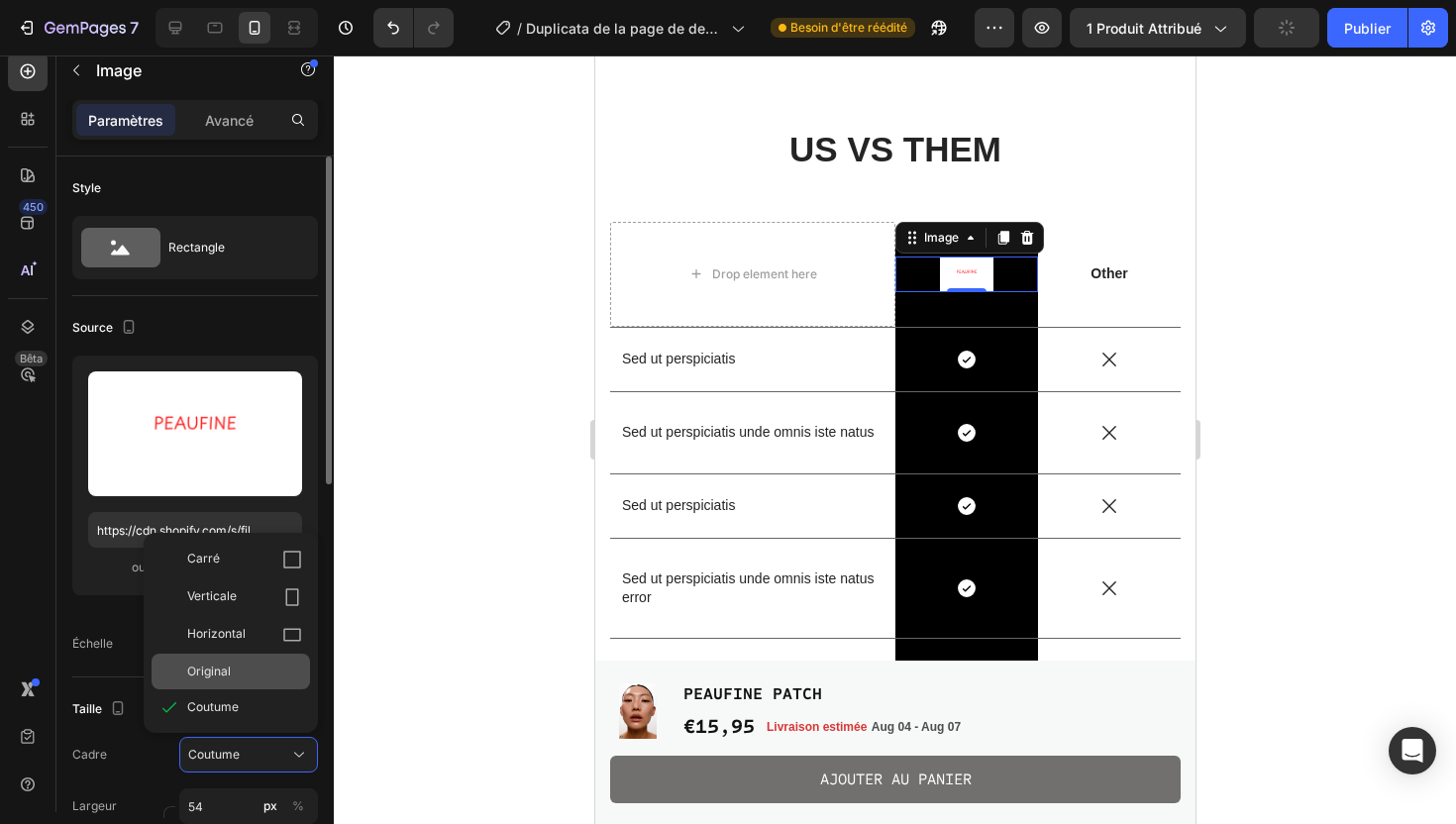click on "Original" at bounding box center (245, 671) 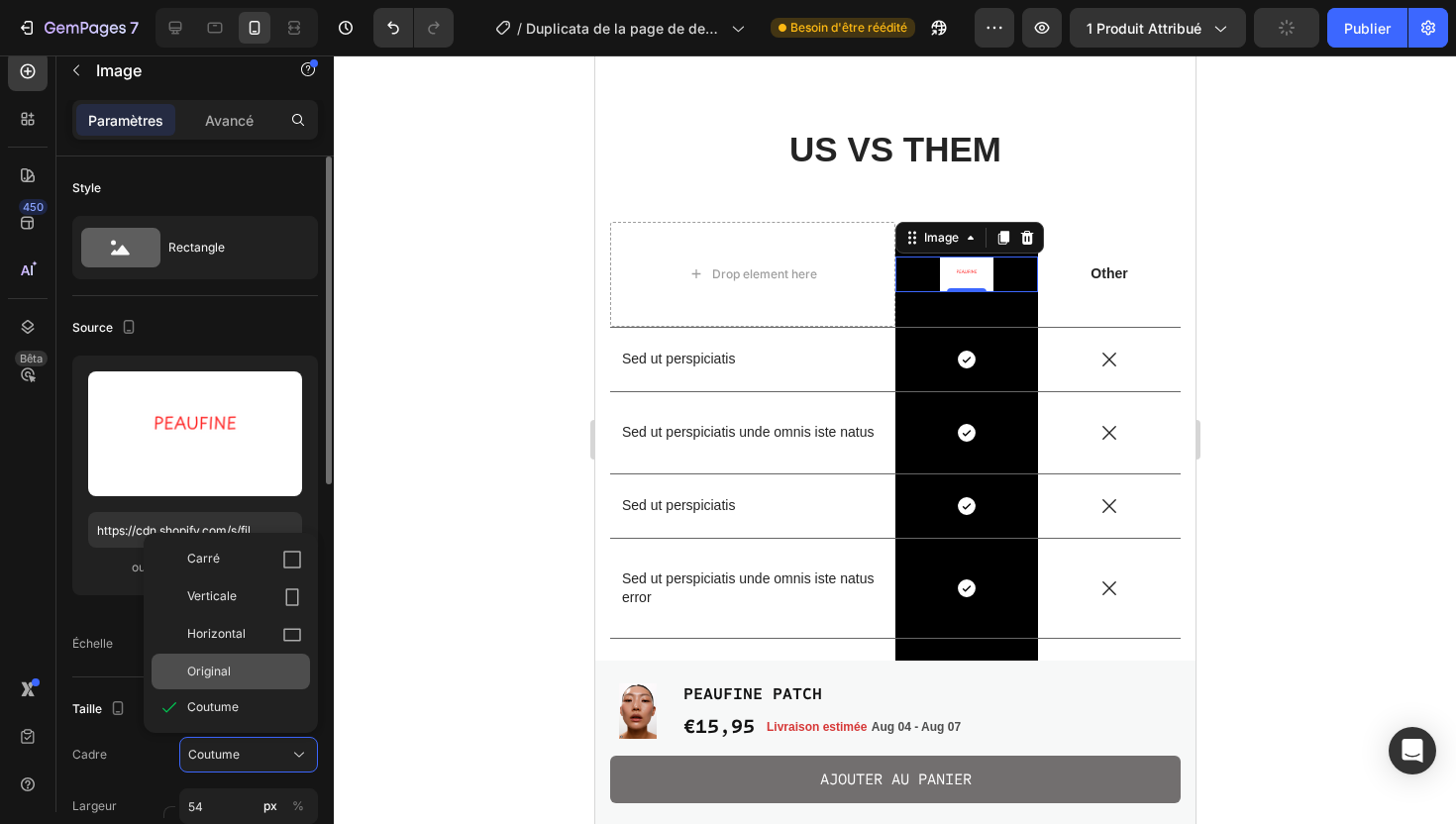 type 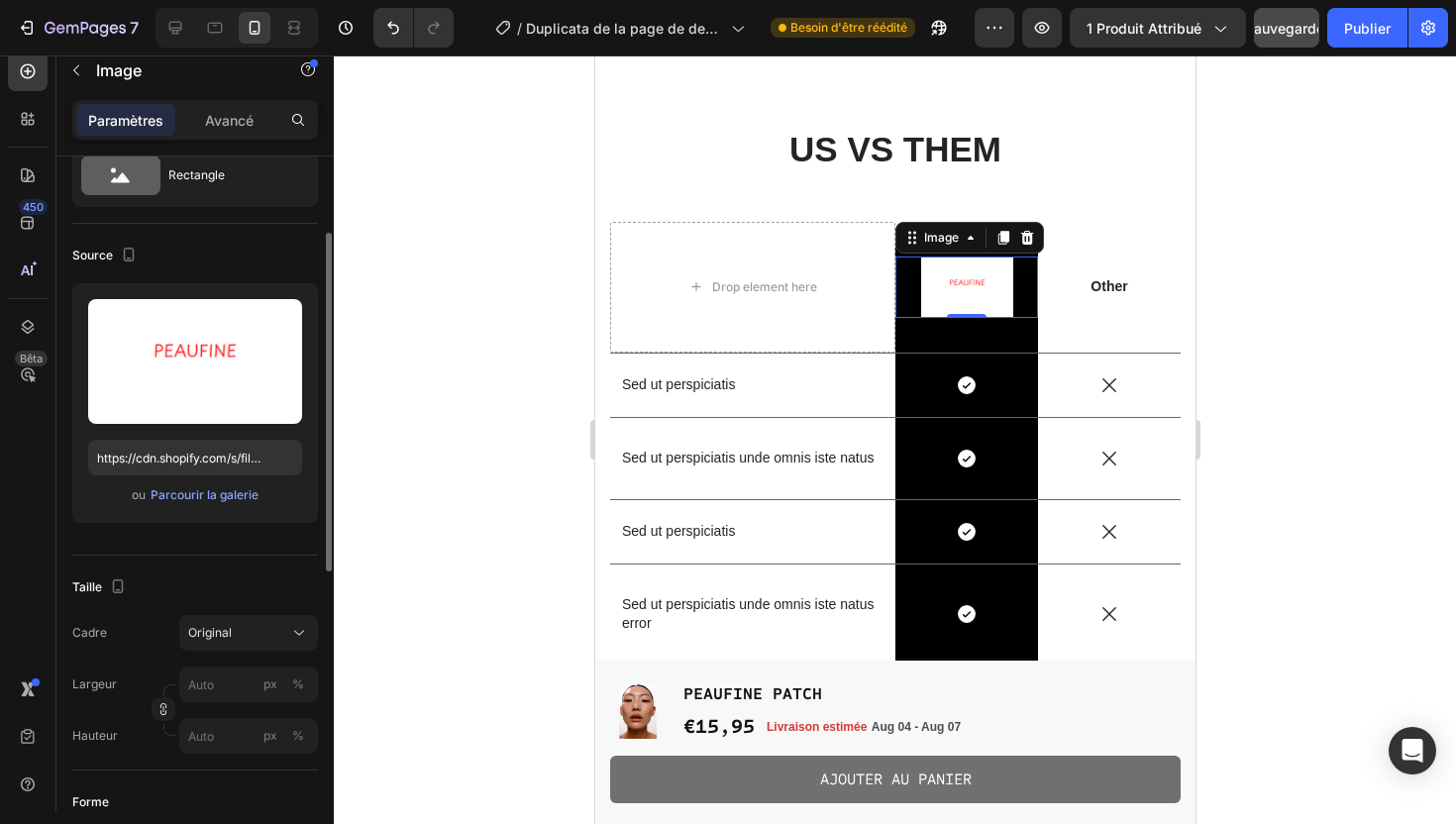scroll, scrollTop: 103, scrollLeft: 0, axis: vertical 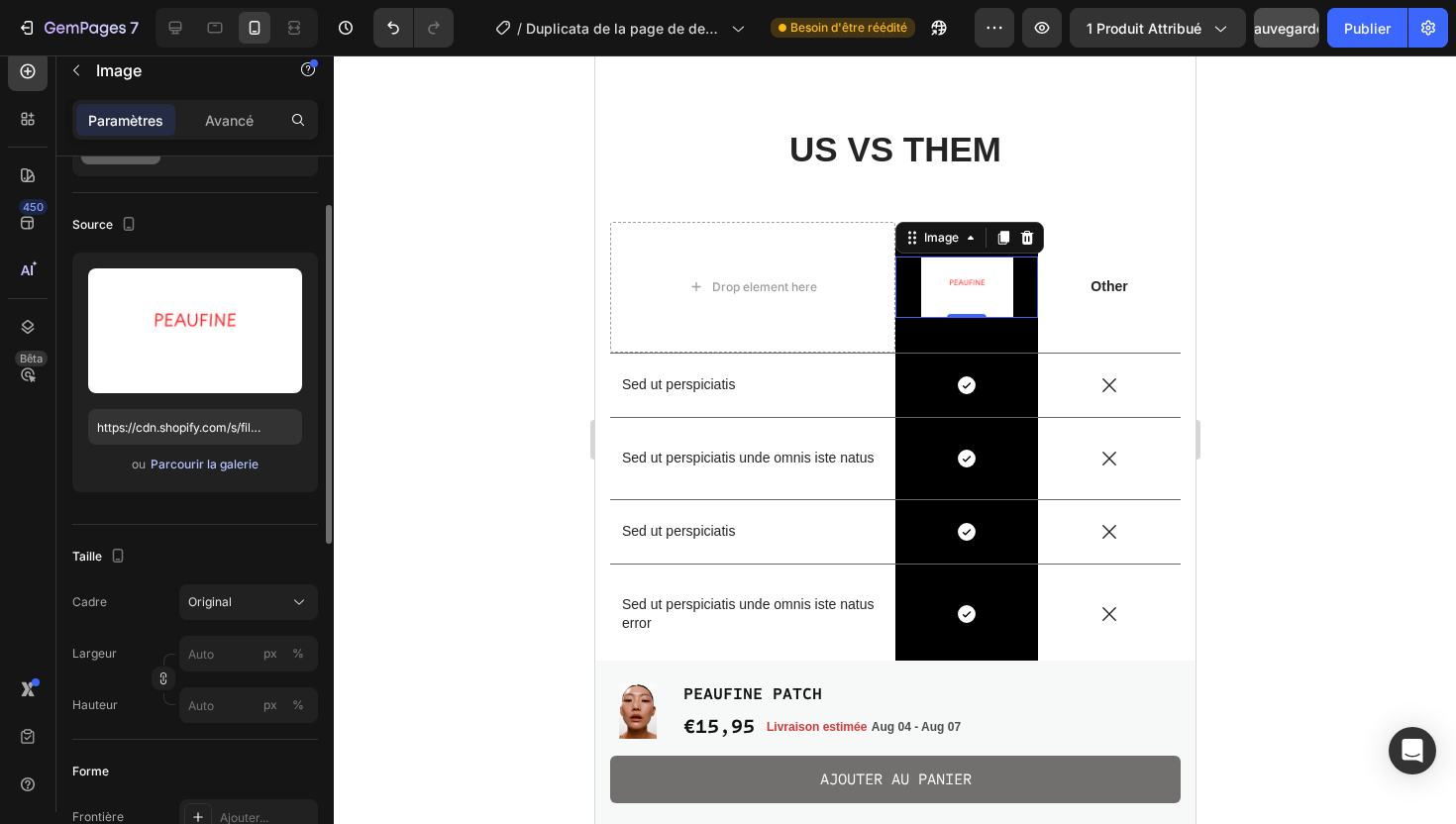click on "Parcourir la galerie" at bounding box center [204, 464] 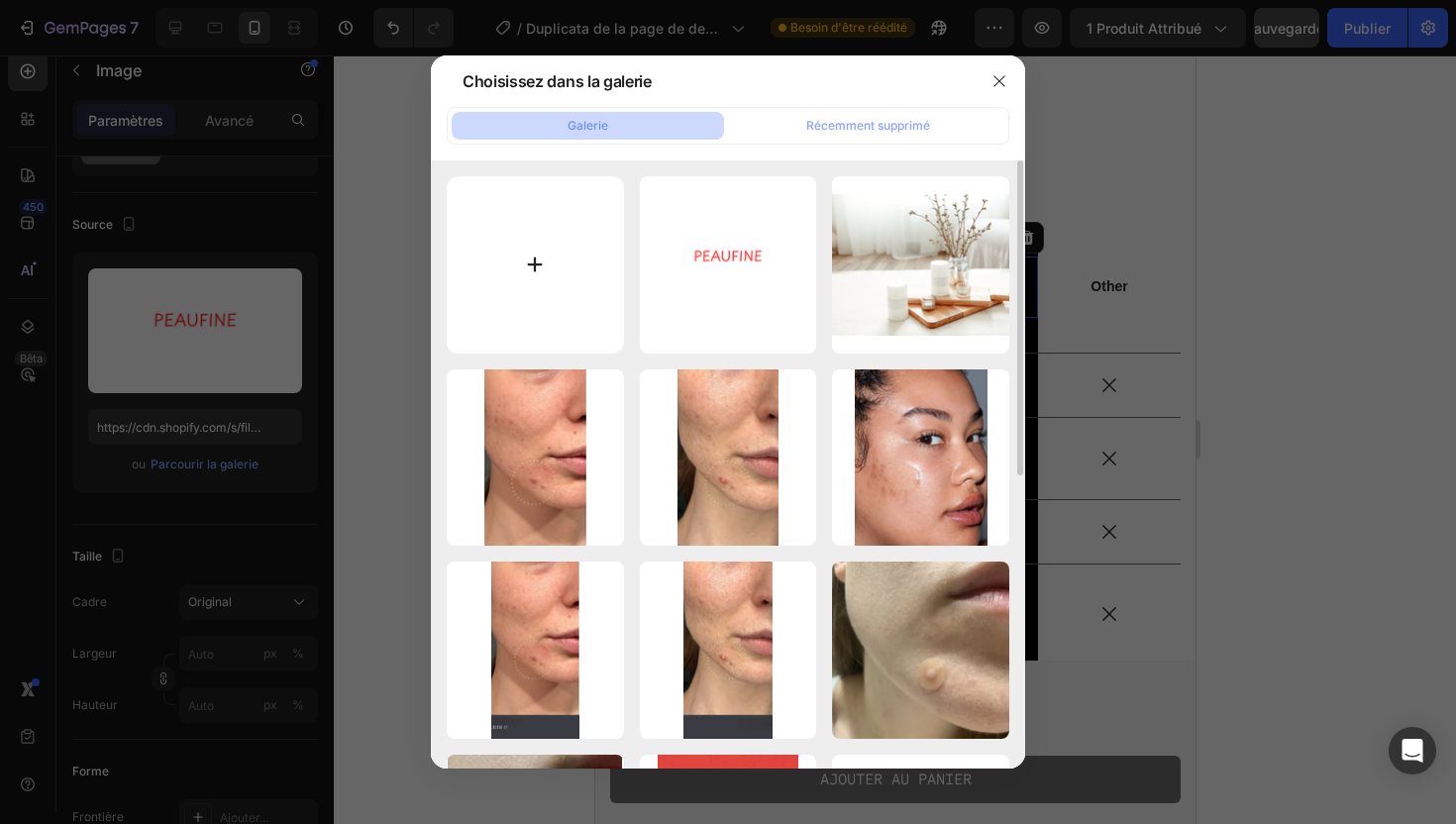 click at bounding box center (535, 264) 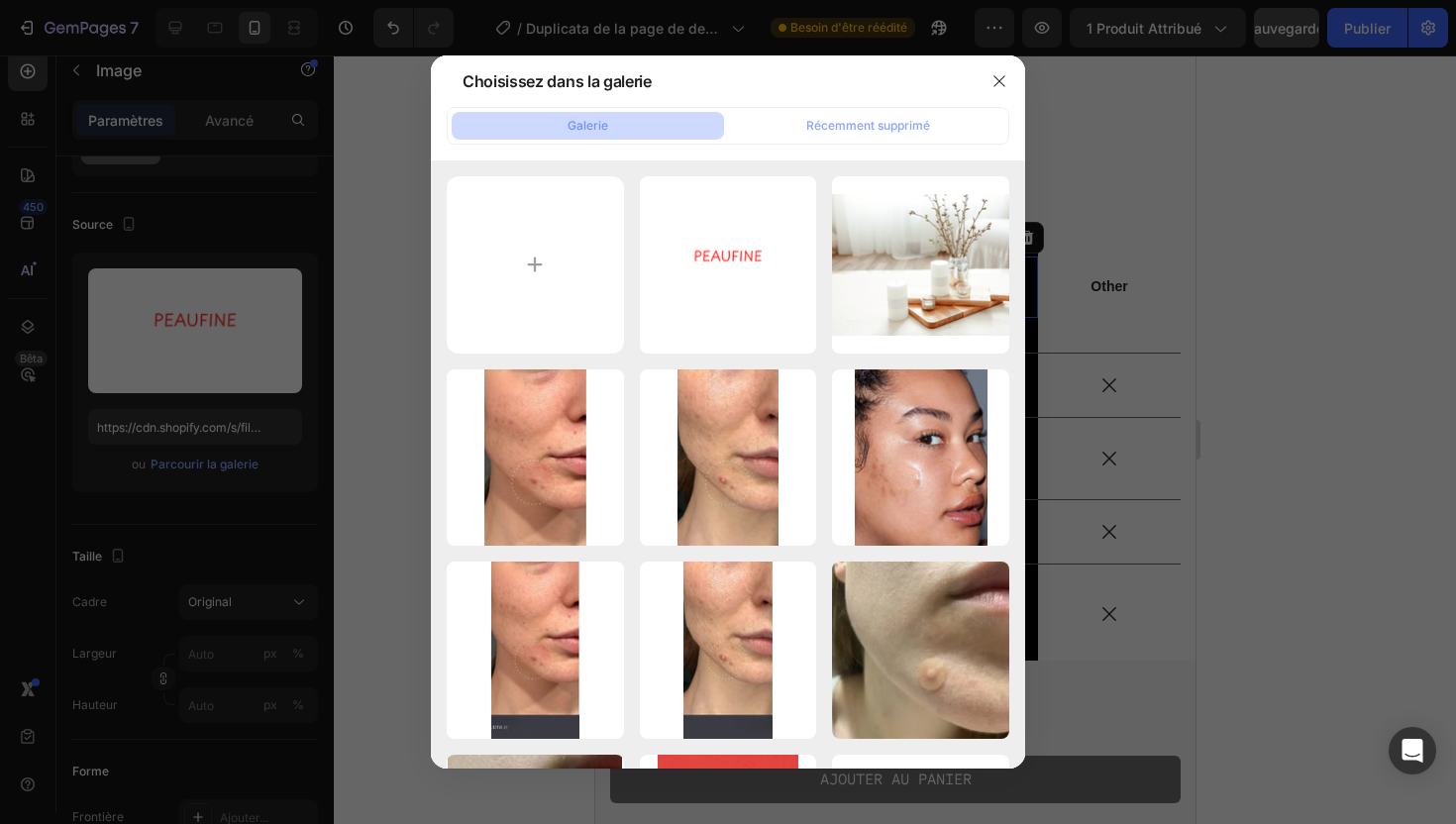 type on "C:\fakepath\PEAUFINE tabl.png" 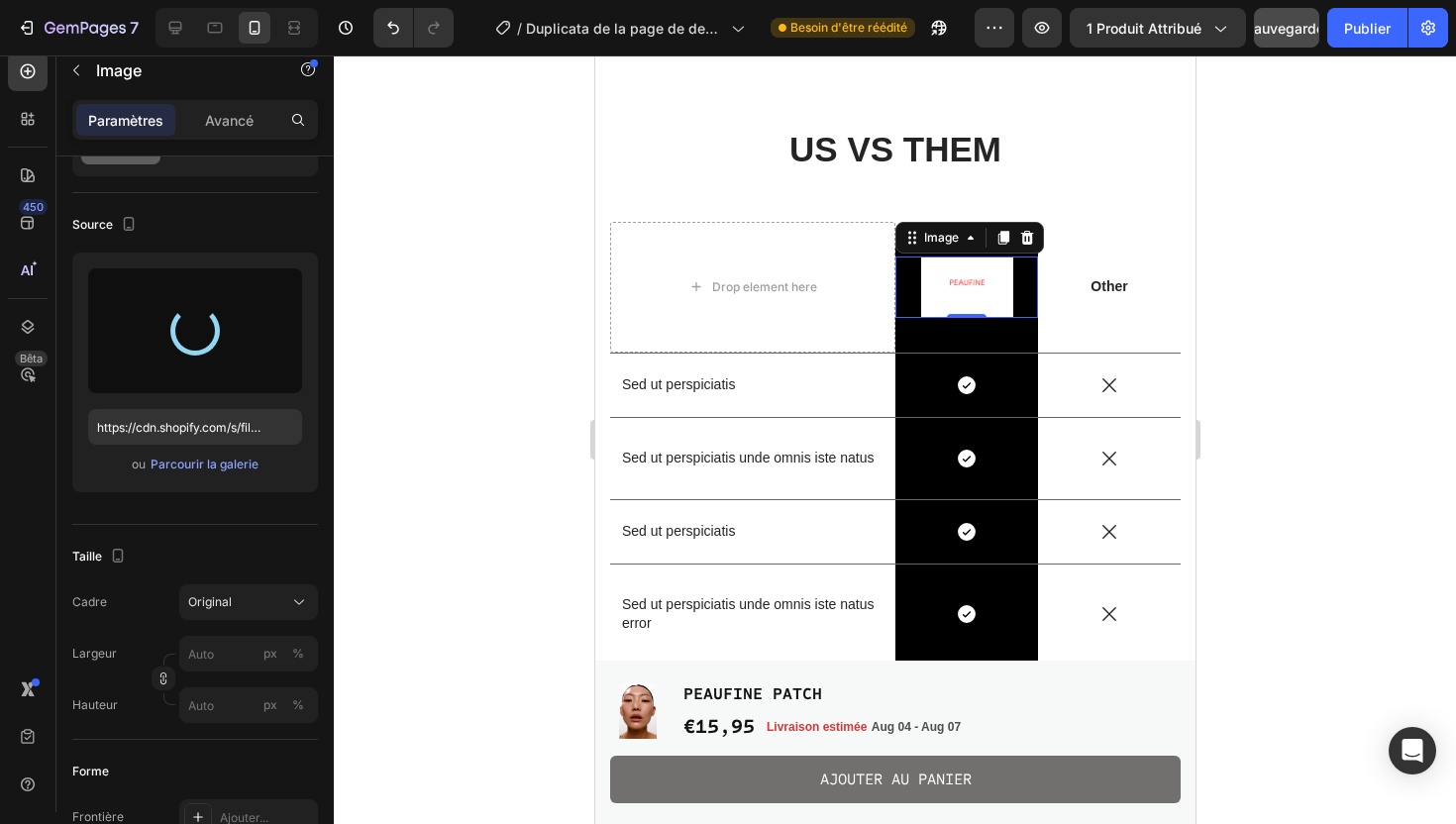 type on "https://cdn.shopify.com/s/files/1/0942/5200/7756/files/gempages_567315602071356325-c1114814-50ab-4245-b7f1-754a63f78611.png" 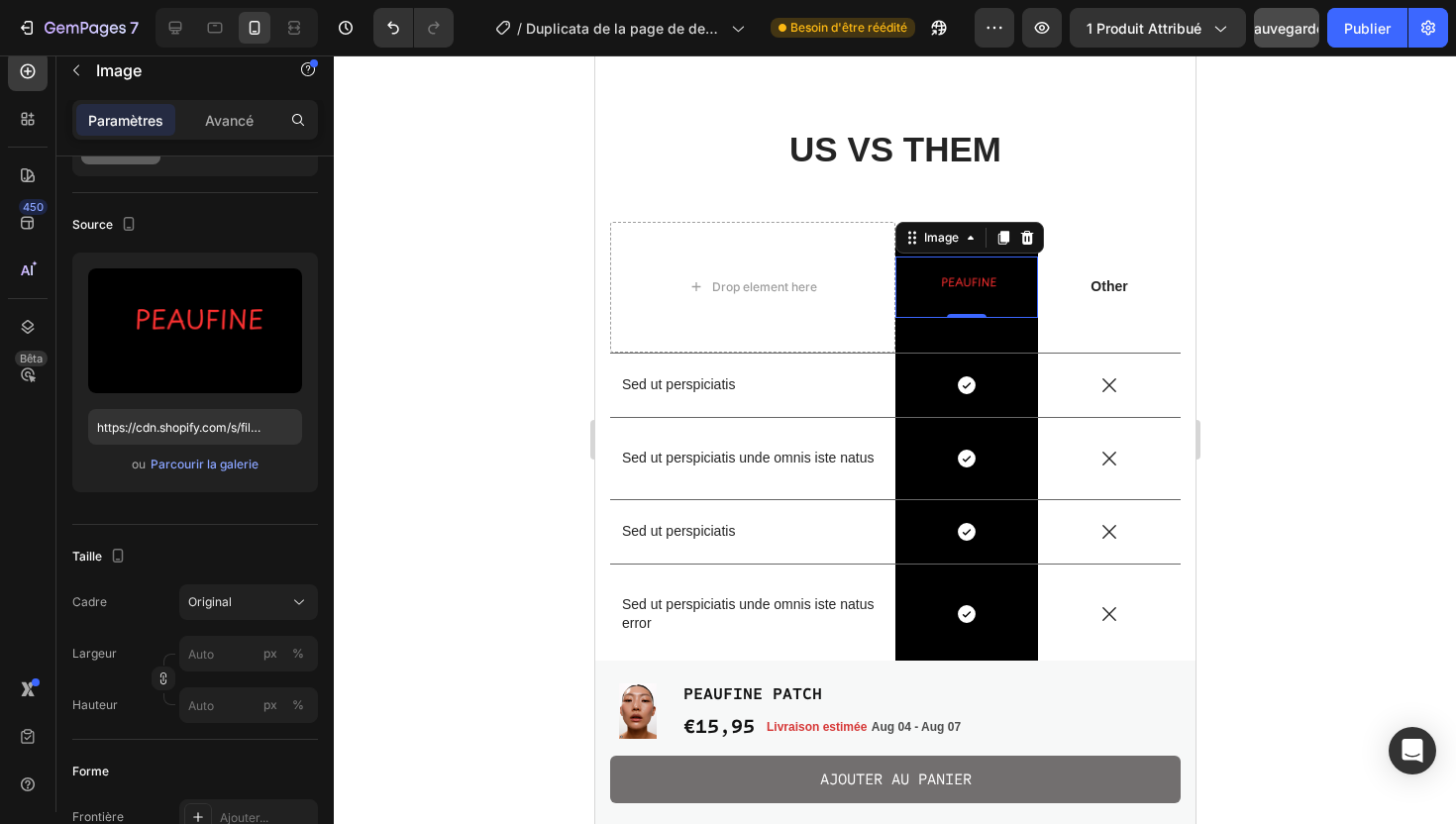 click 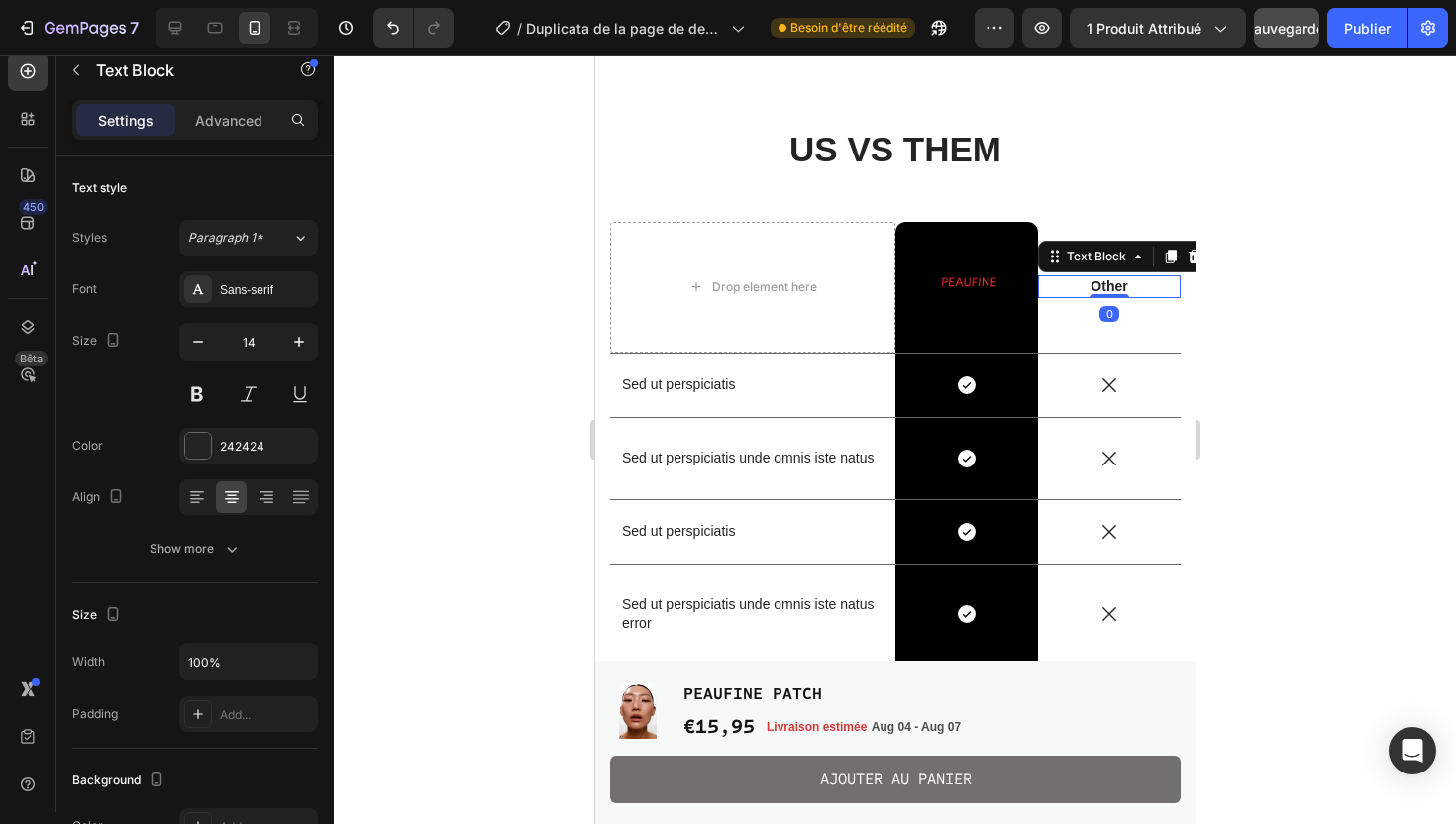 click on "Other" at bounding box center [1108, 286] 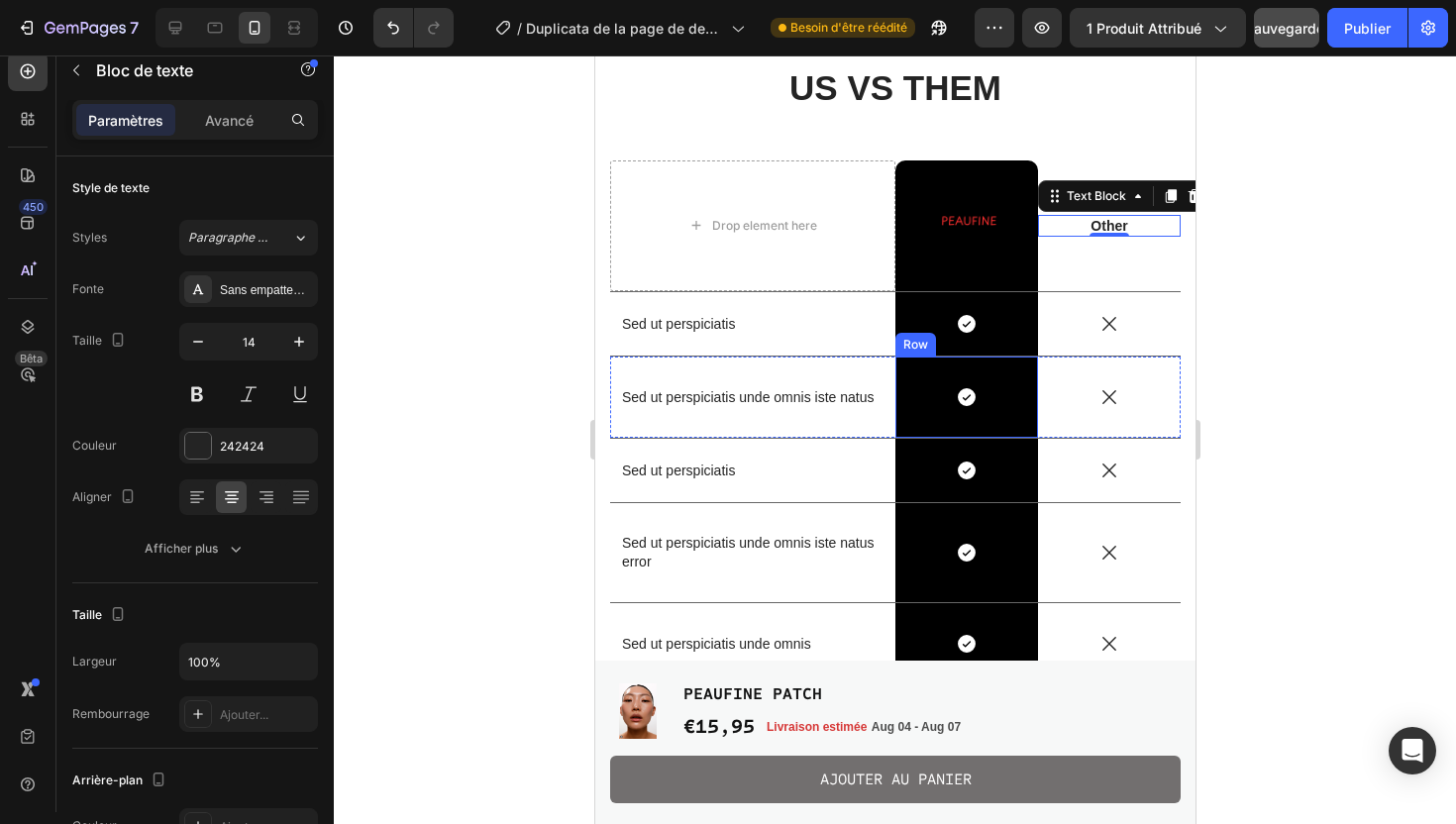 scroll, scrollTop: 3077, scrollLeft: 0, axis: vertical 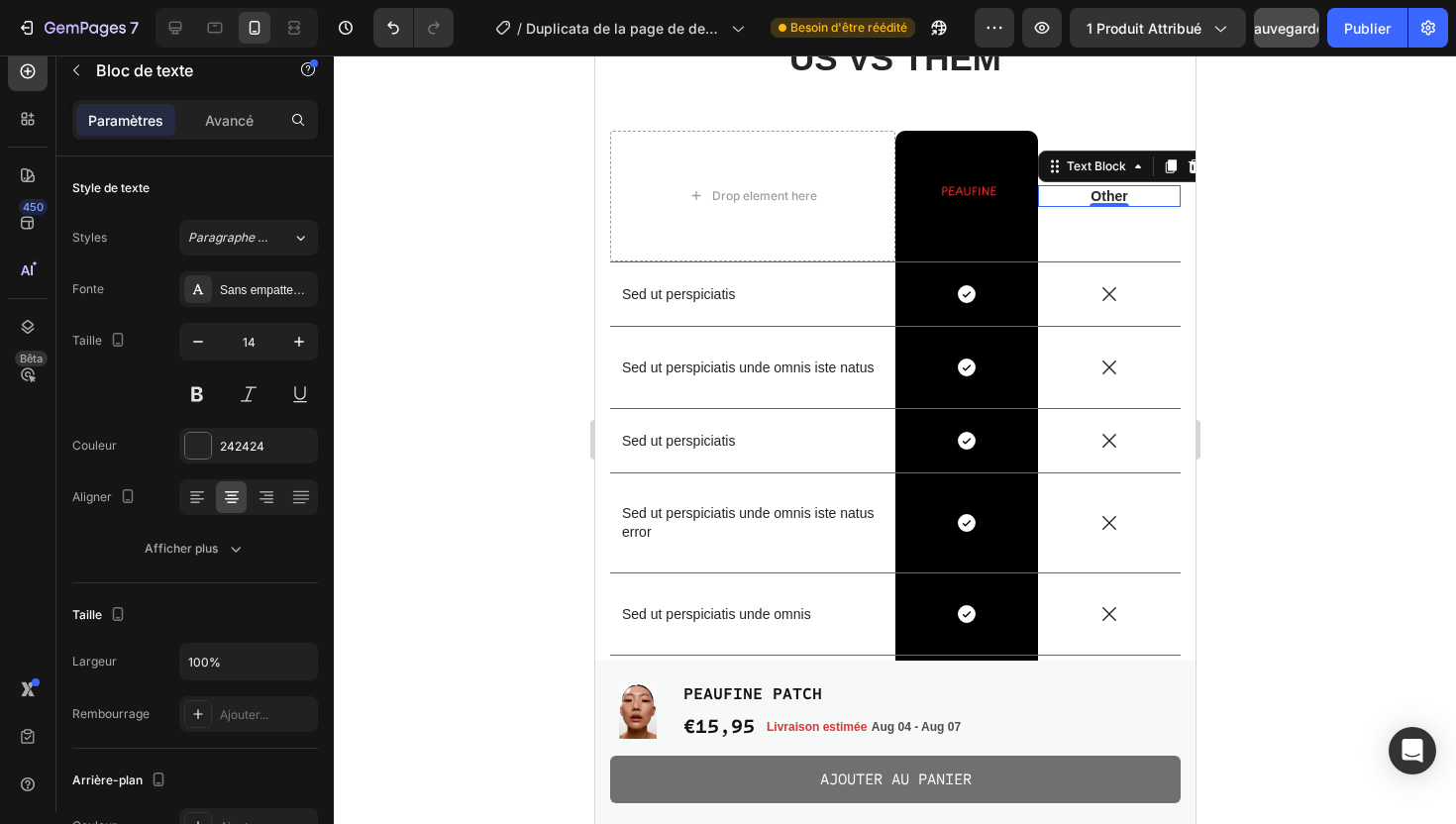 click on "Other" at bounding box center [1108, 196] 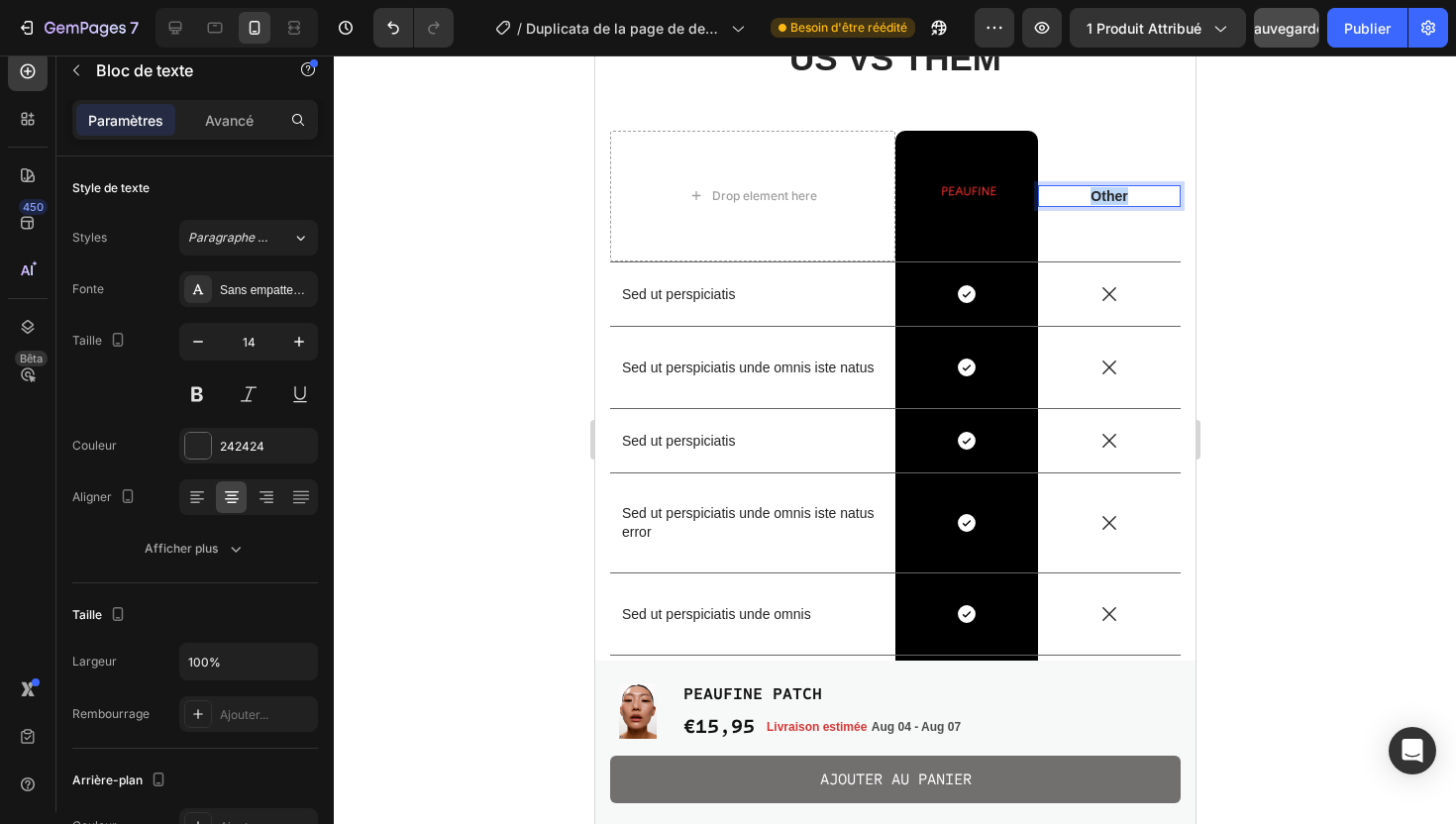 click on "Other" at bounding box center [1108, 196] 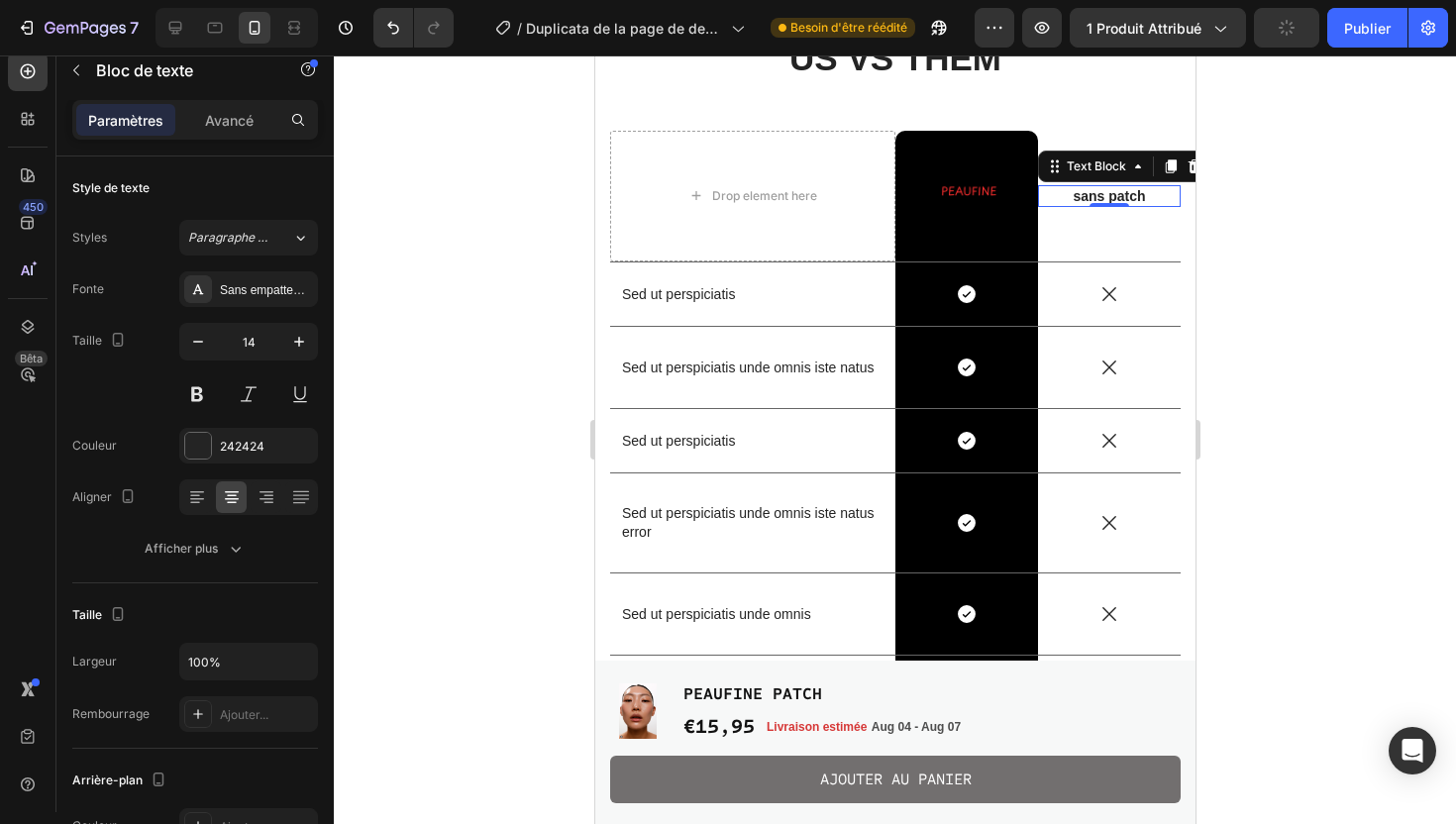 click 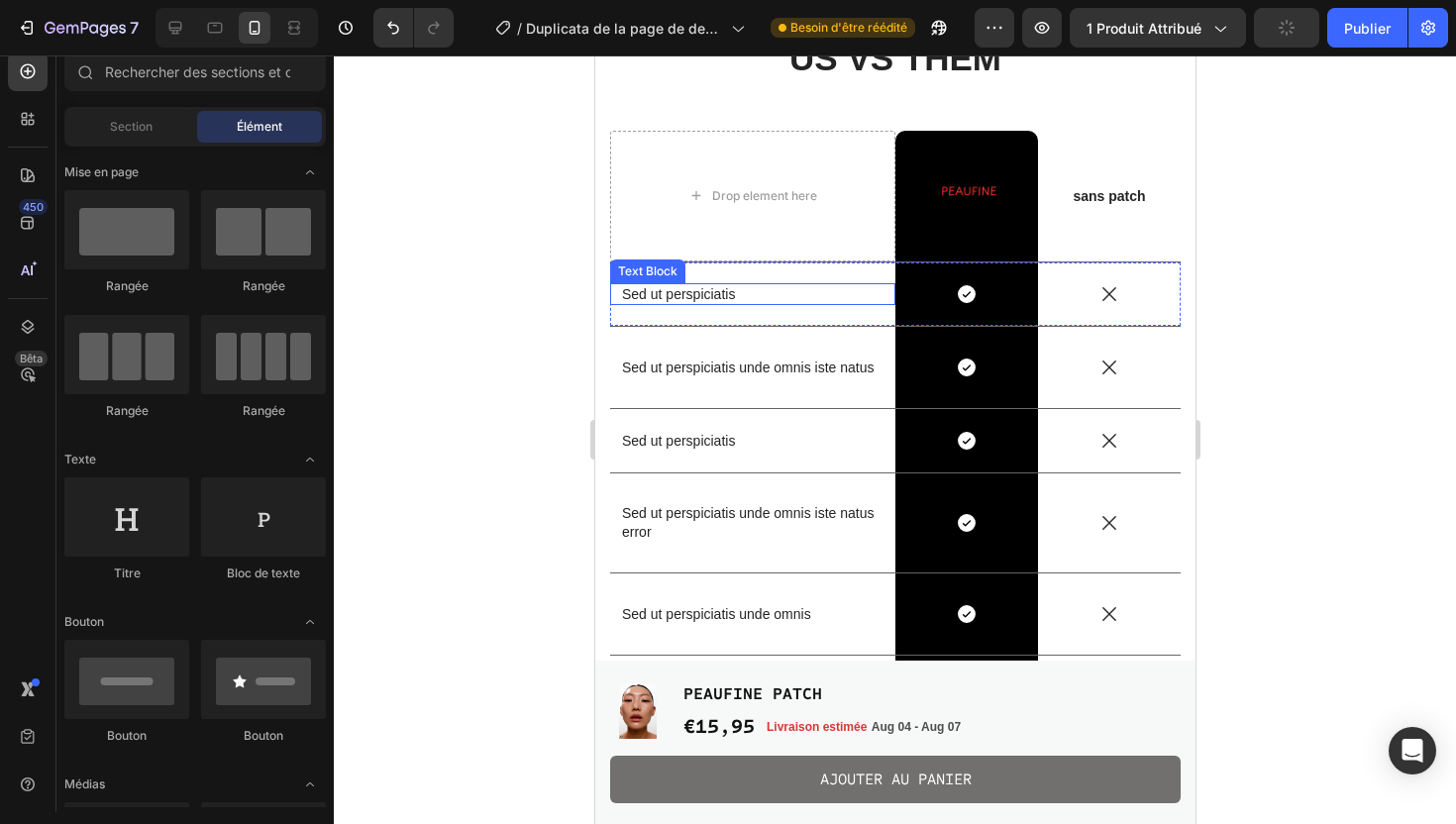 click on "Sed ut perspiciatis" at bounding box center [752, 294] 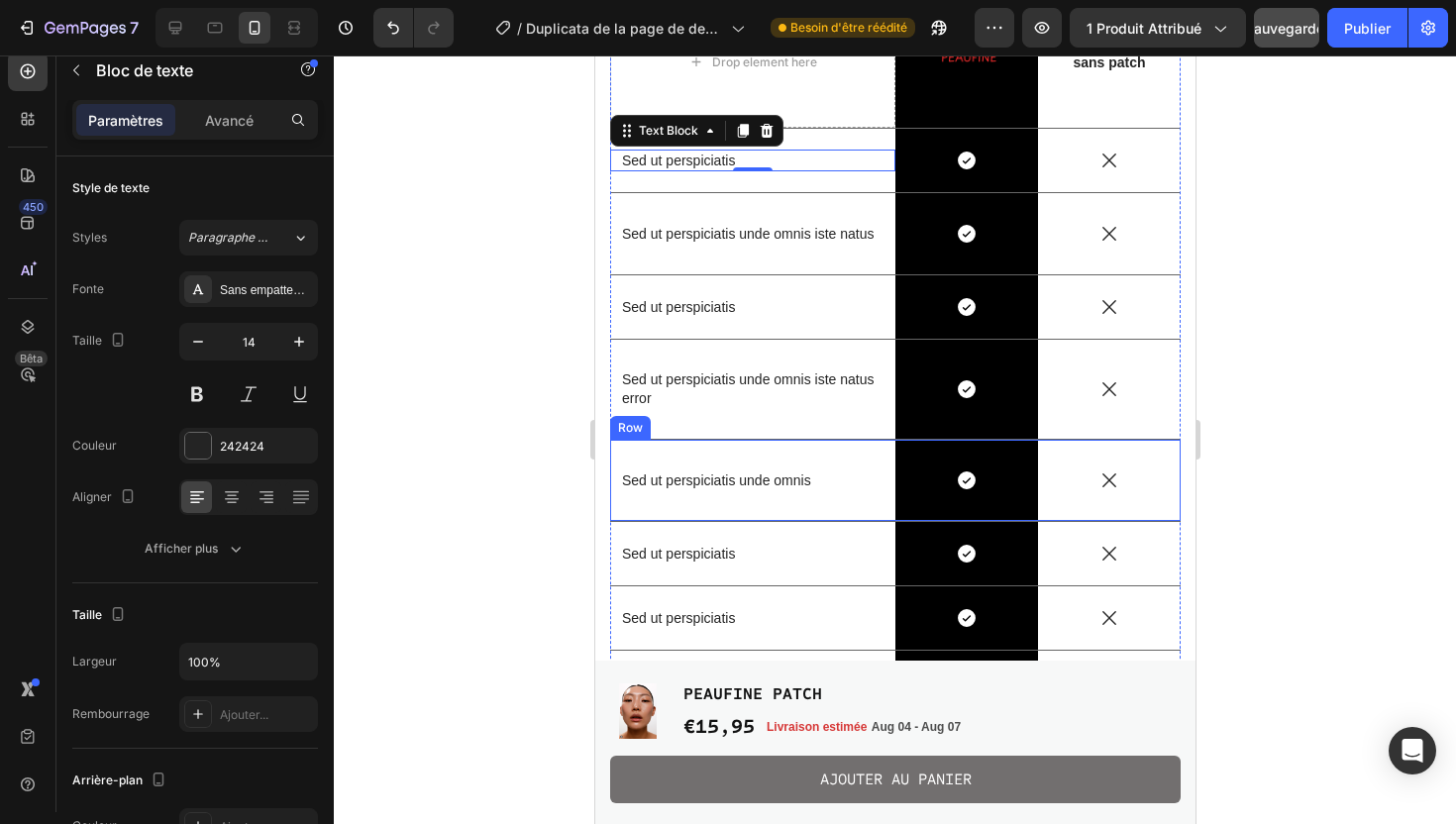 scroll, scrollTop: 3232, scrollLeft: 0, axis: vertical 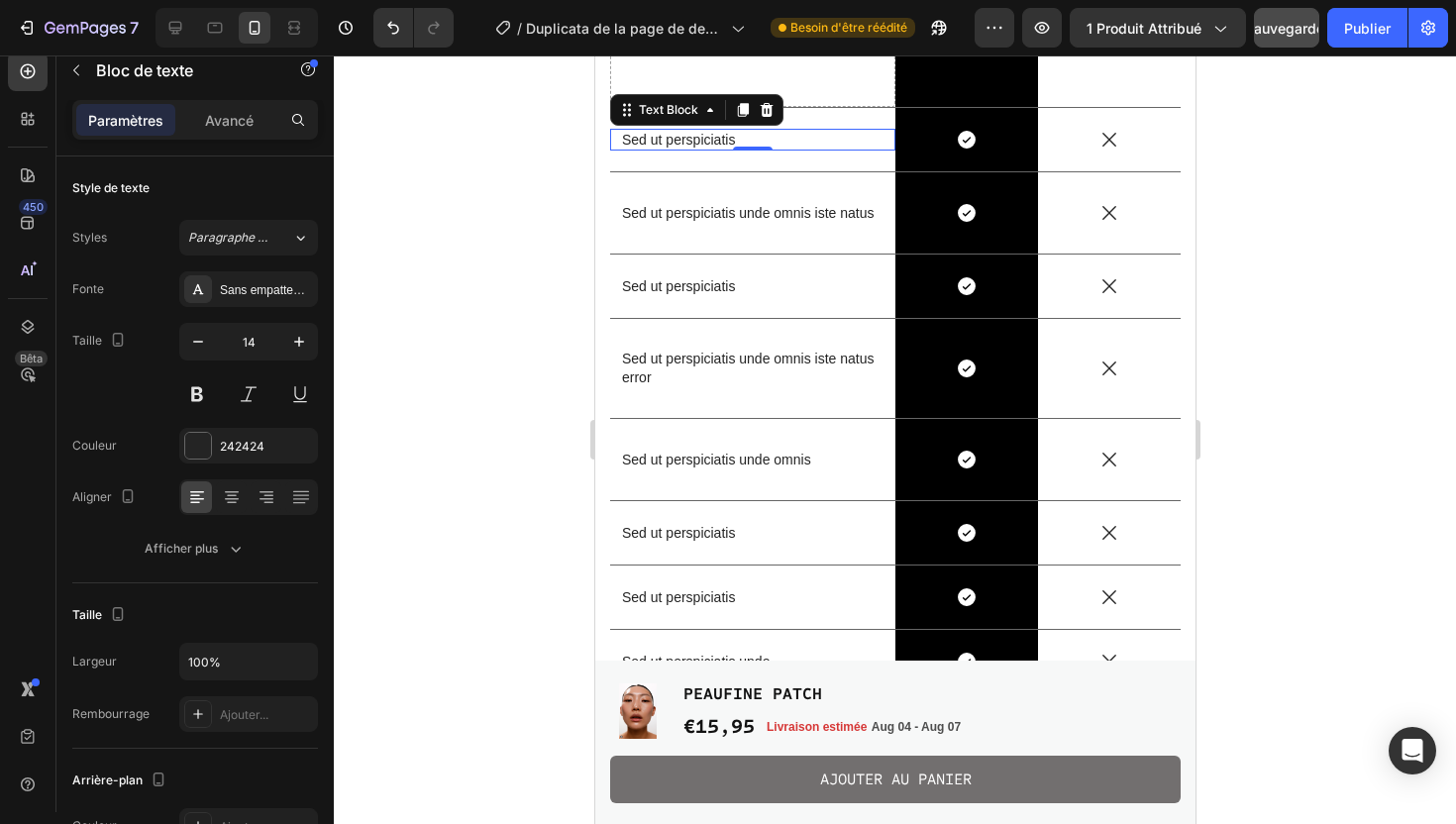 click on "Sed ut perspiciatis" at bounding box center (752, 140) 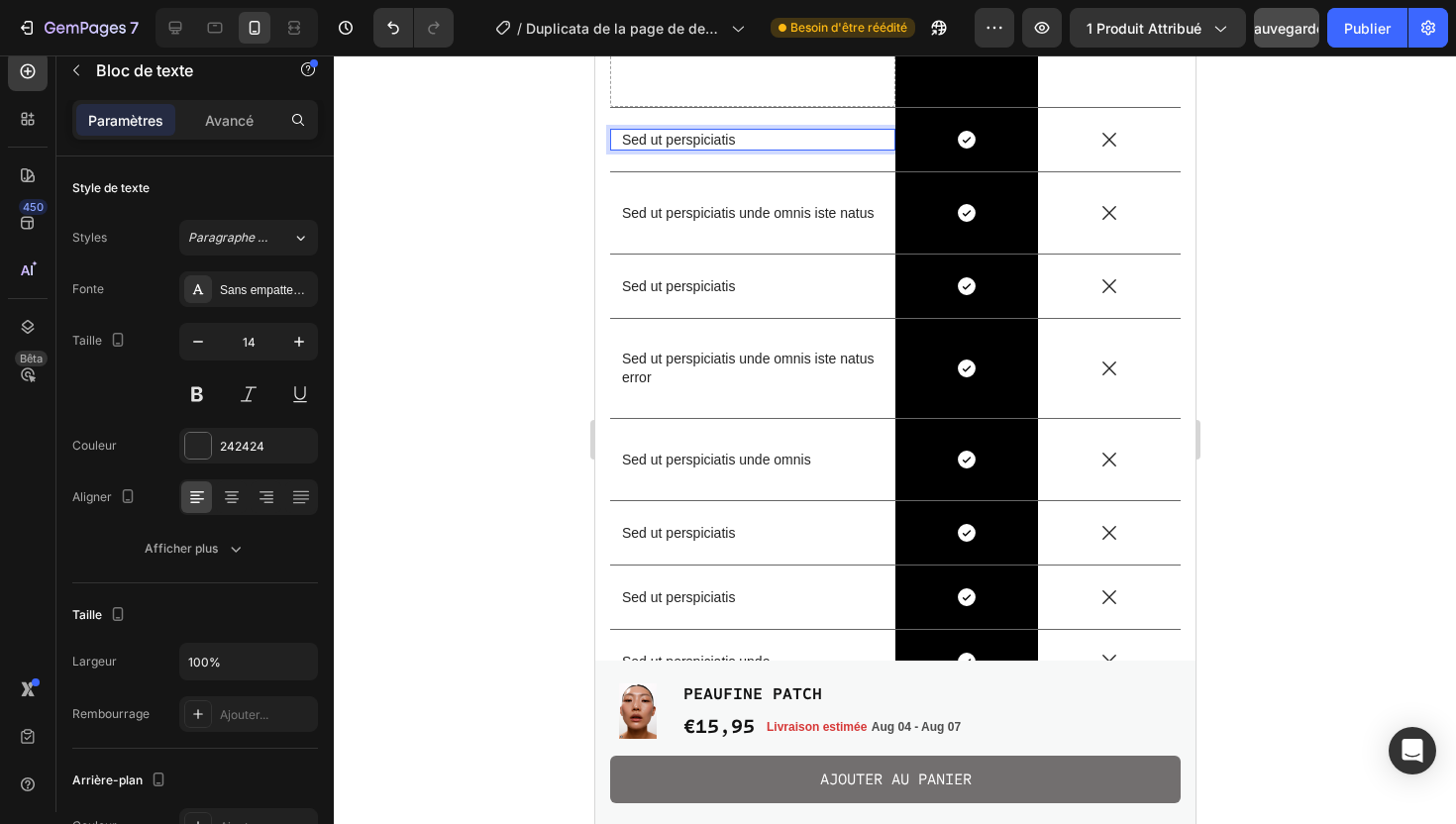 click on "Sed ut perspiciatis" at bounding box center (752, 140) 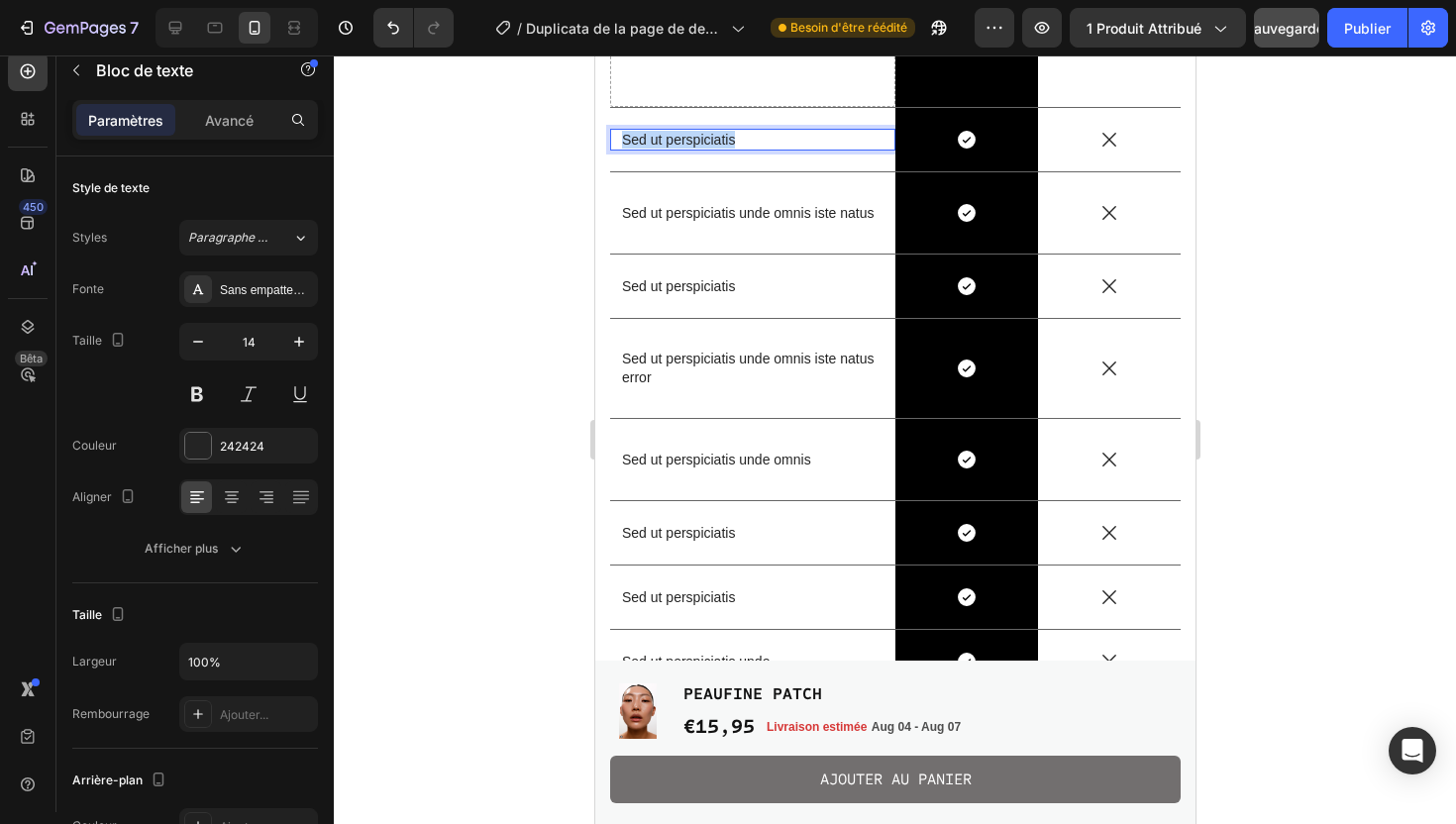 click on "Sed ut perspiciatis" at bounding box center (752, 140) 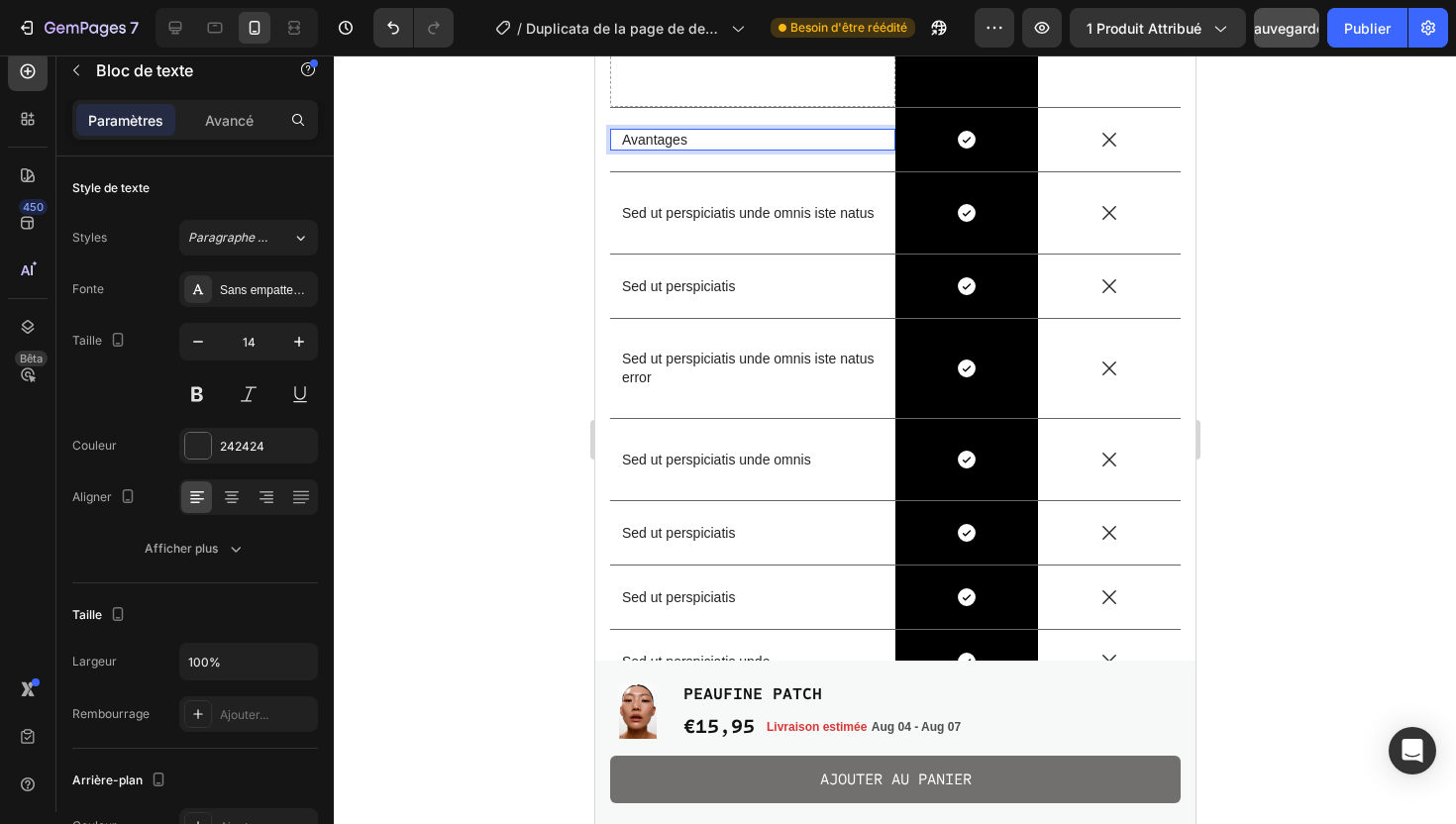 click 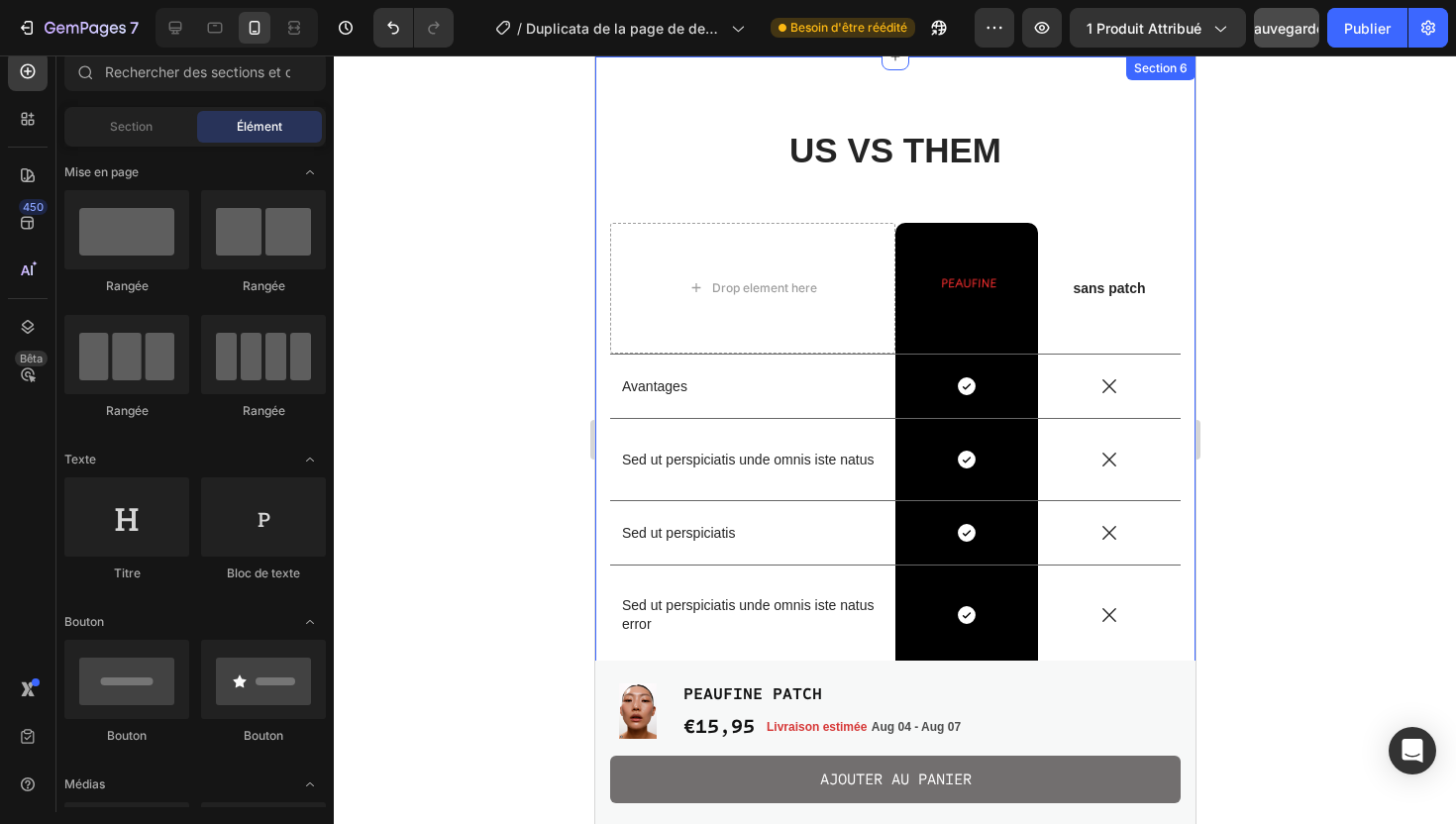 scroll, scrollTop: 2979, scrollLeft: 0, axis: vertical 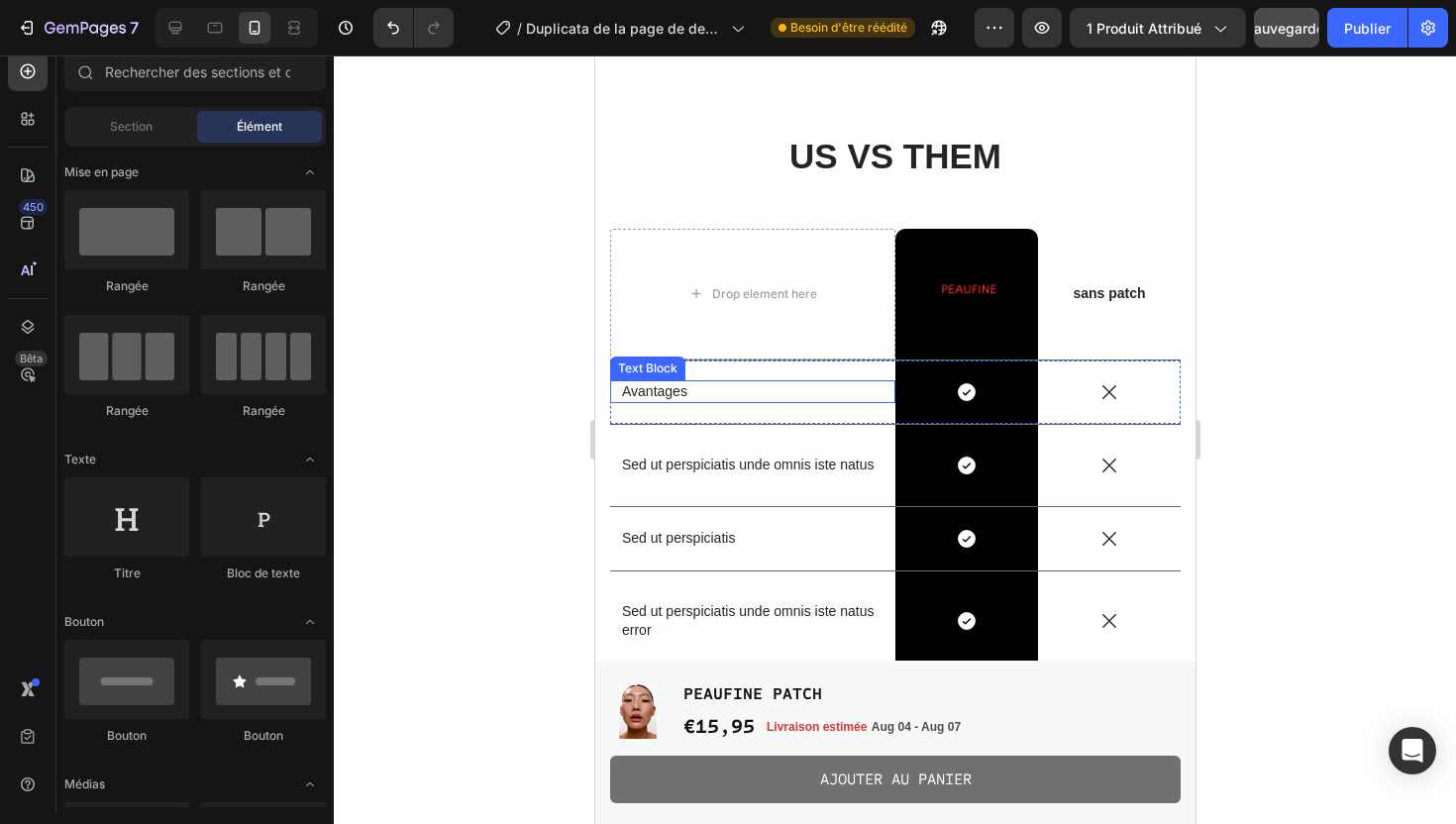 click on "Avantages" at bounding box center [752, 391] 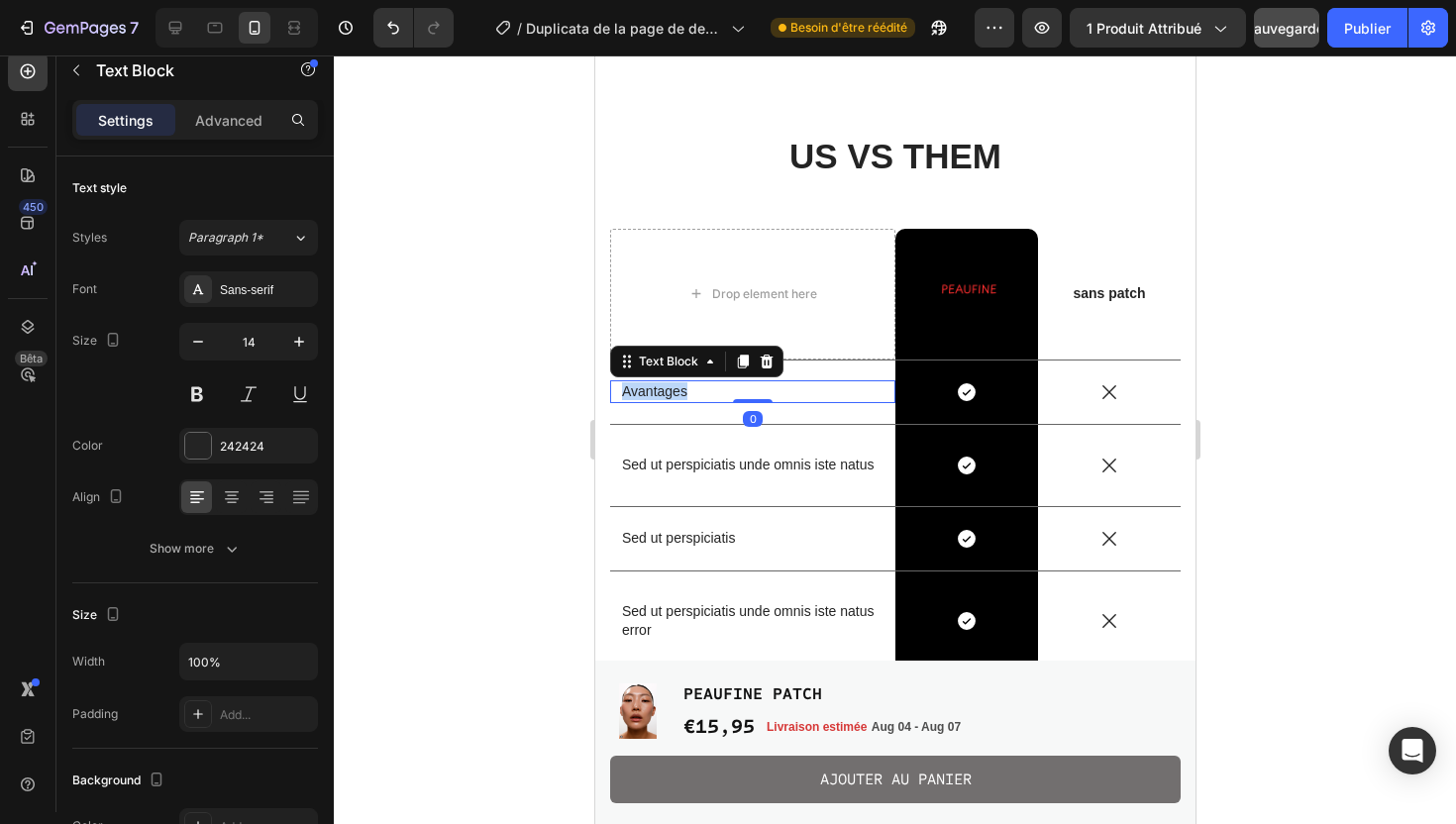 click on "Avantages" at bounding box center [752, 391] 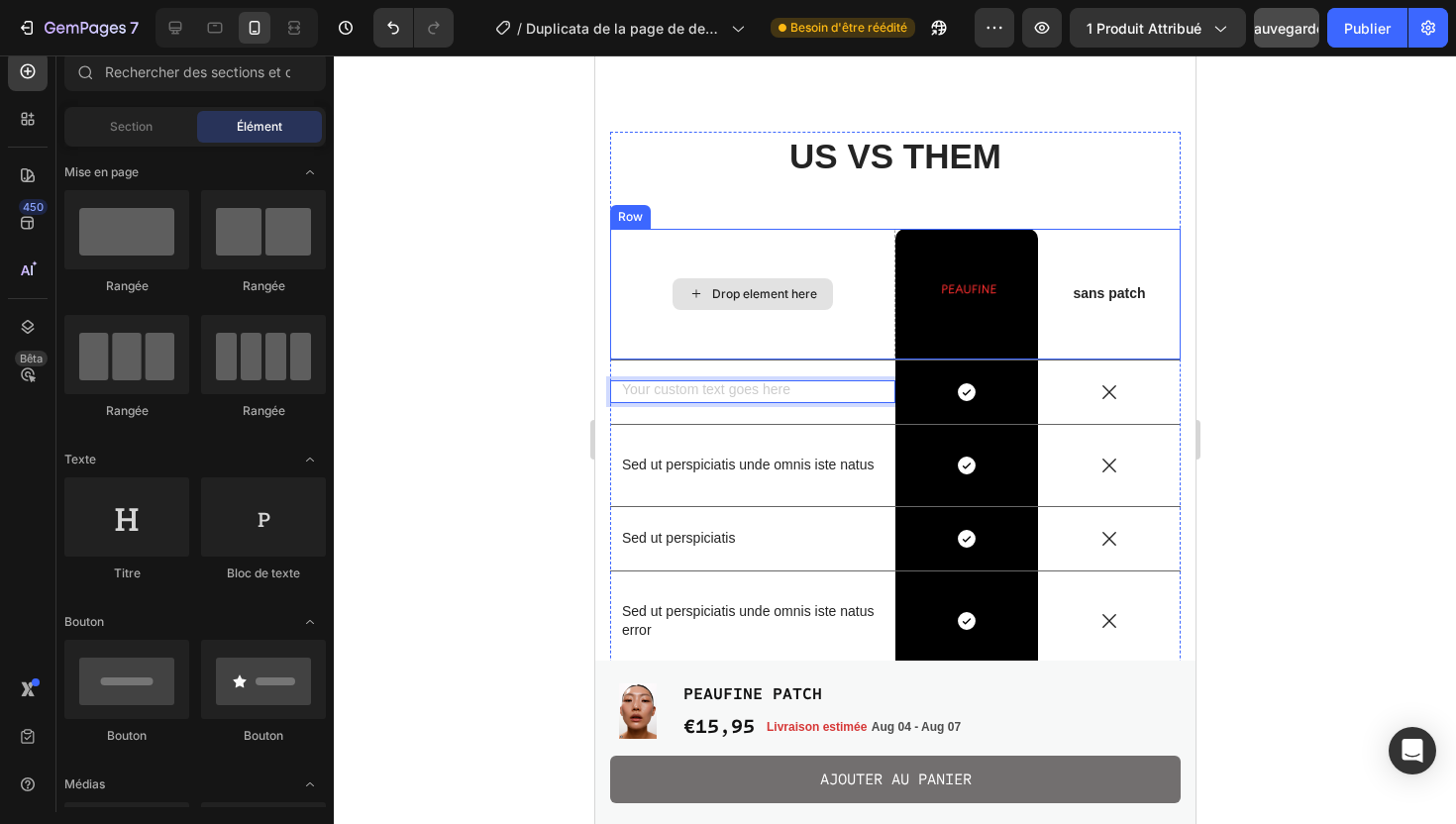 click on "Drop element here" at bounding box center [752, 294] 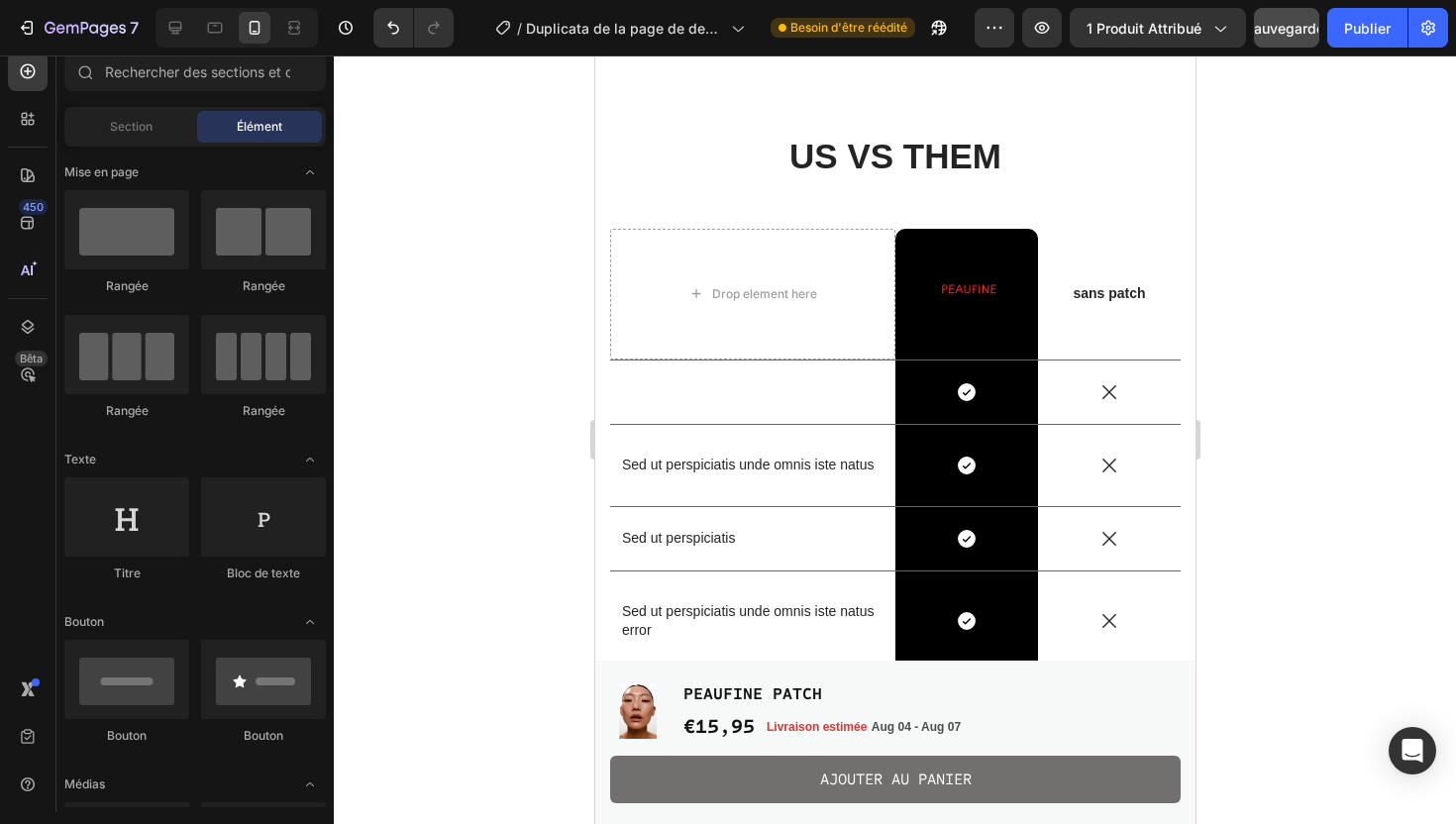 click 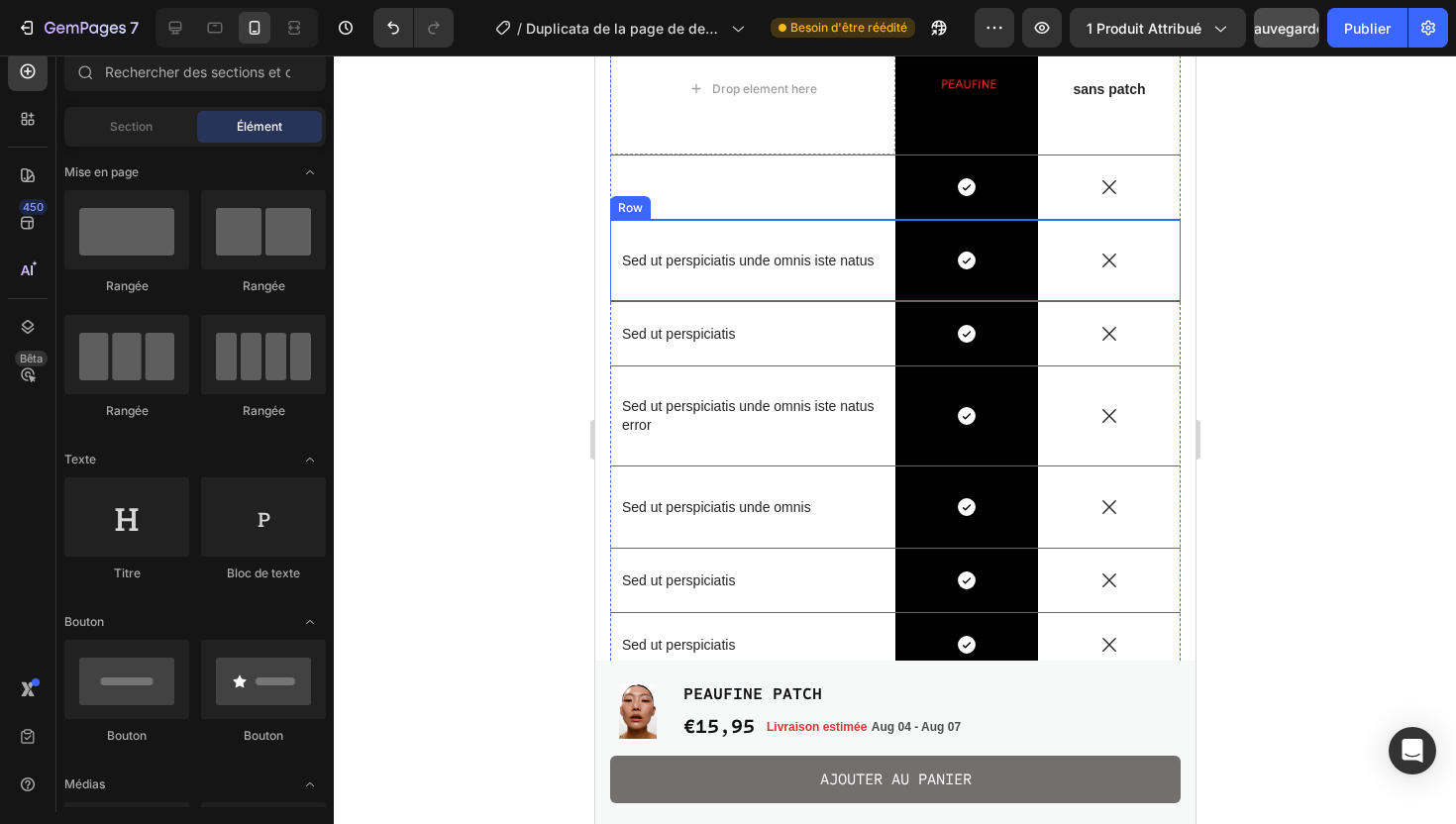 scroll, scrollTop: 3222, scrollLeft: 0, axis: vertical 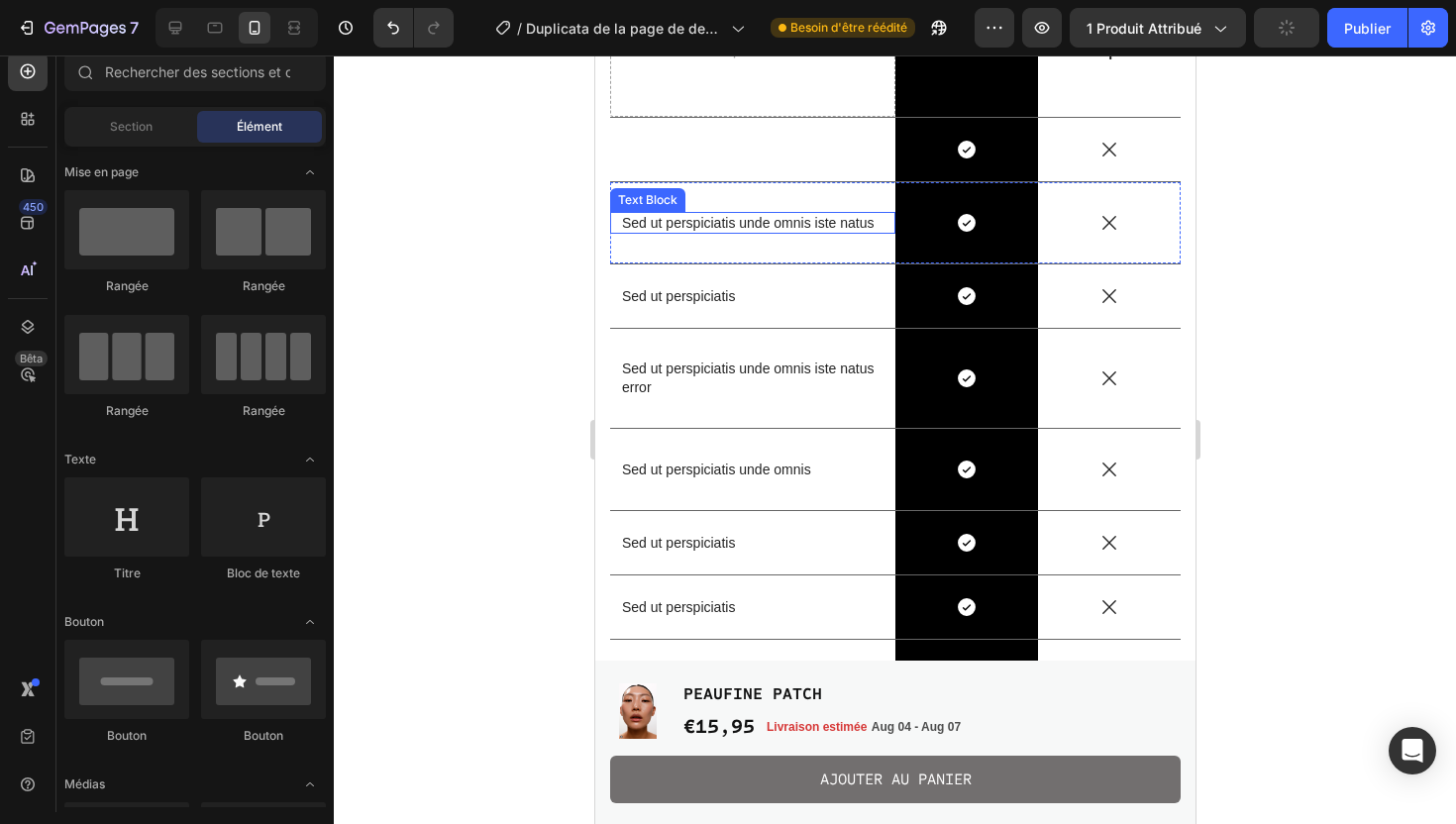 click on "Sed ut perspiciatis unde omnis iste natus" at bounding box center [752, 223] 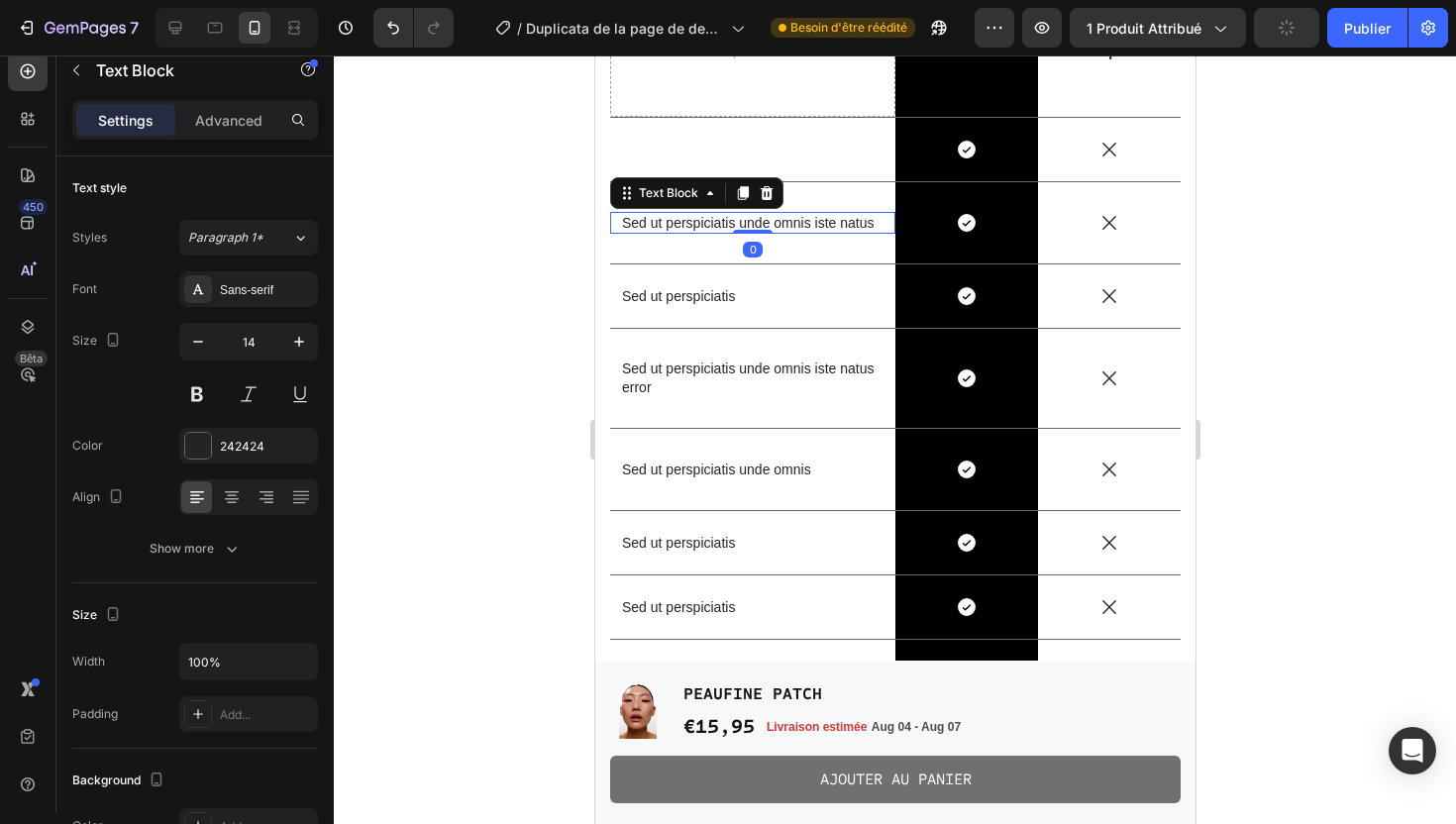 click on "Sed ut perspiciatis unde omnis iste natus" at bounding box center (752, 223) 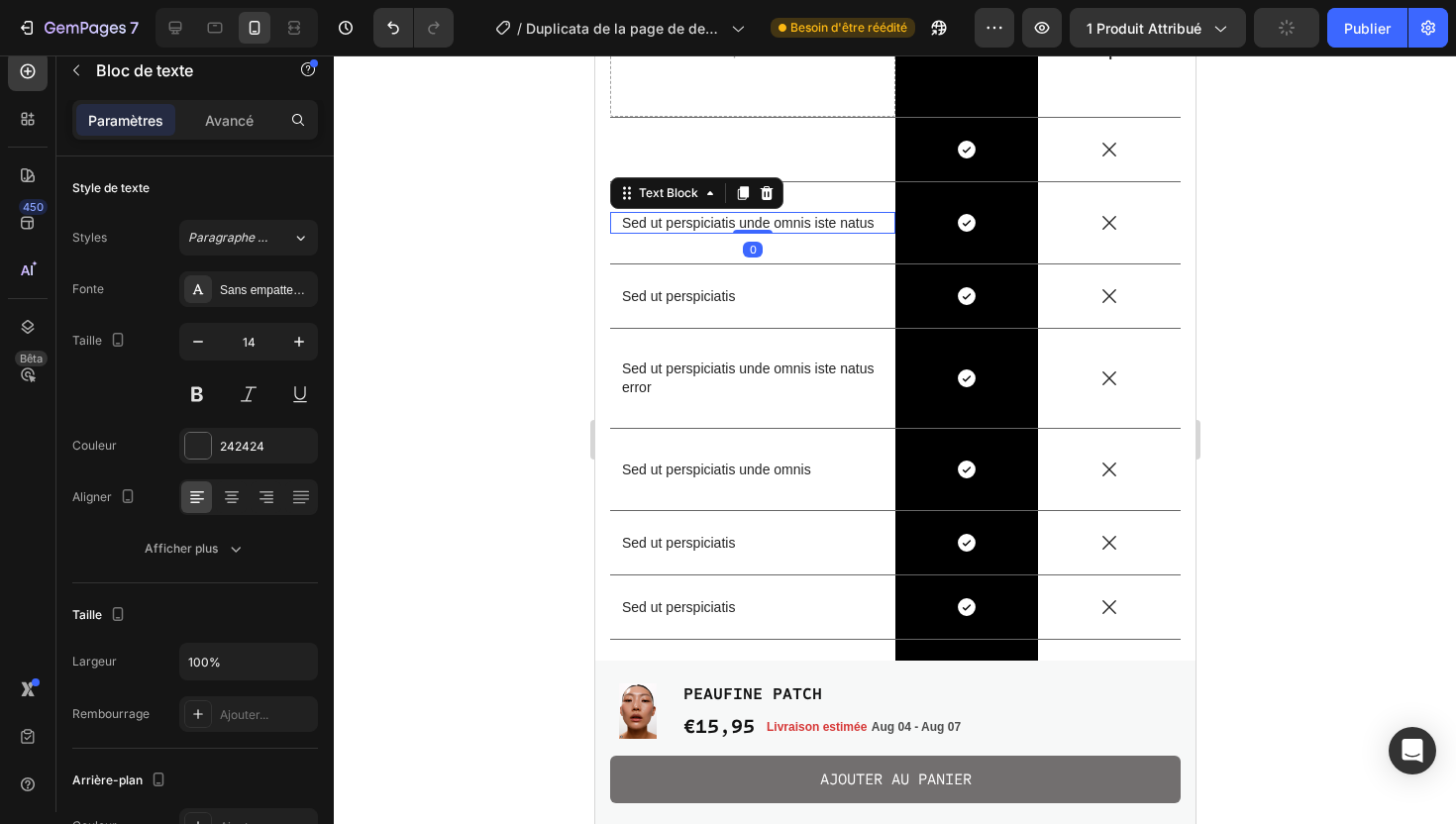 click on "Sed ut perspiciatis unde omnis iste natus" at bounding box center (752, 223) 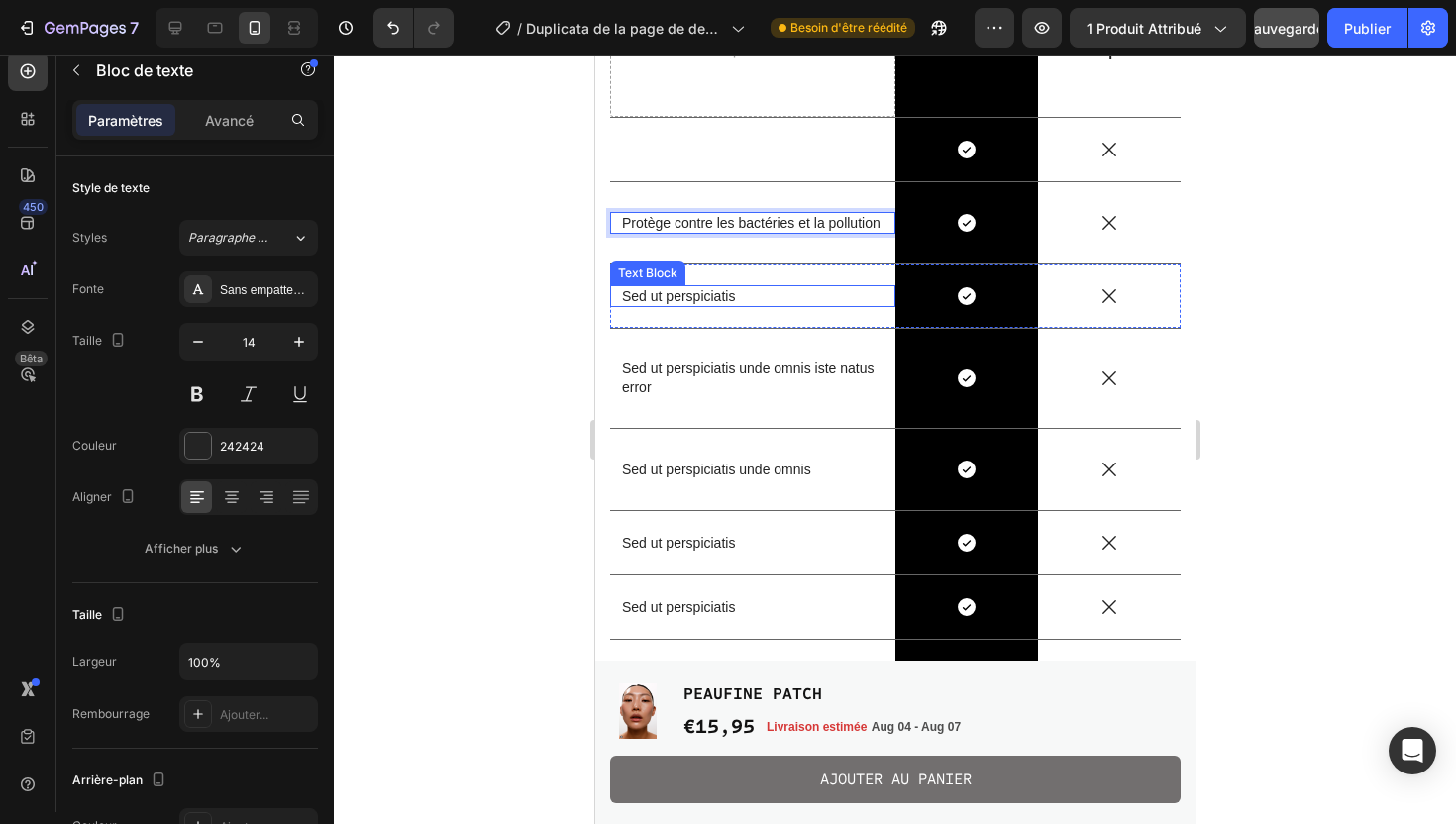 click on "Sed ut perspiciatis" at bounding box center [752, 296] 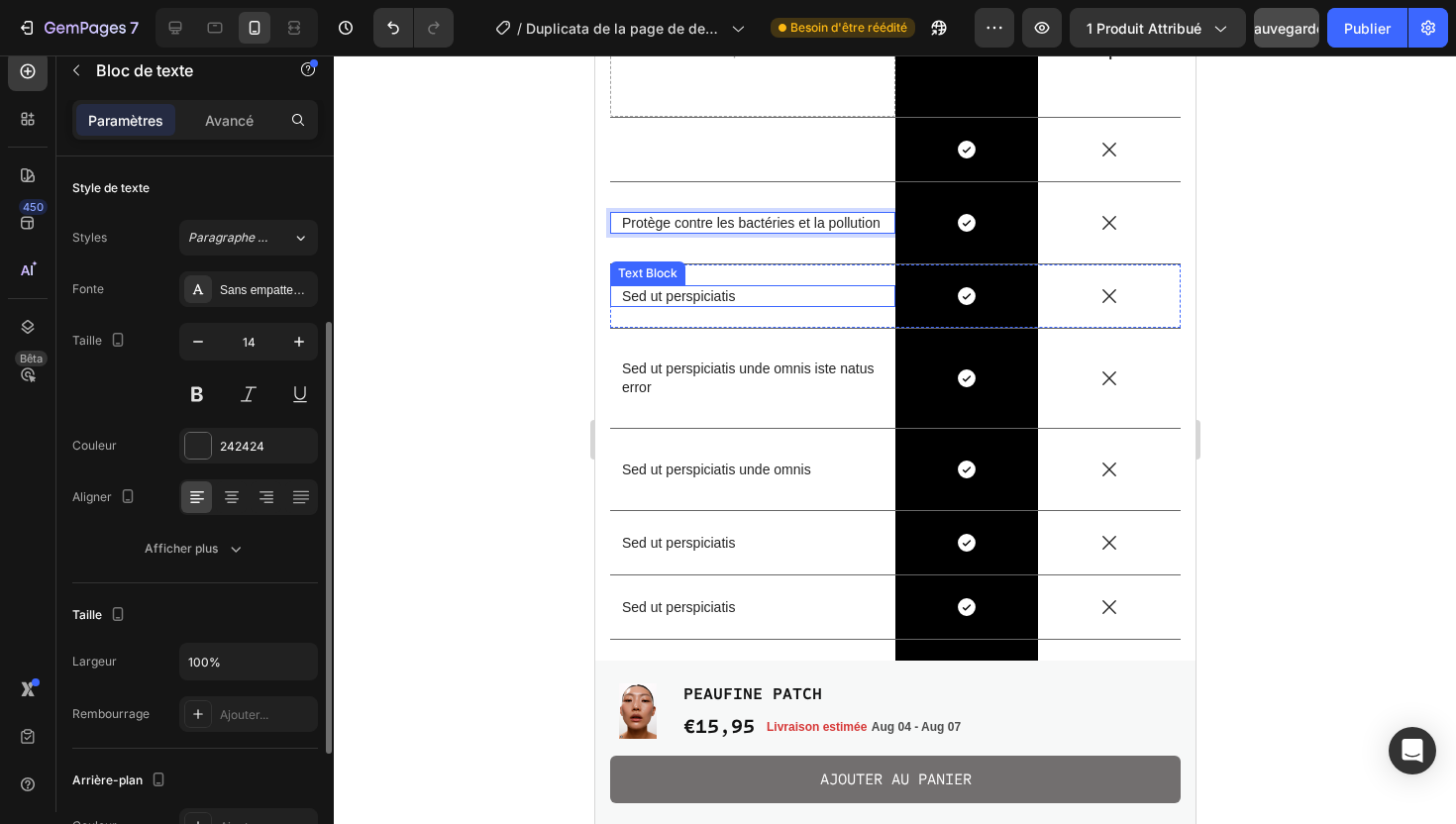 scroll, scrollTop: 103, scrollLeft: 0, axis: vertical 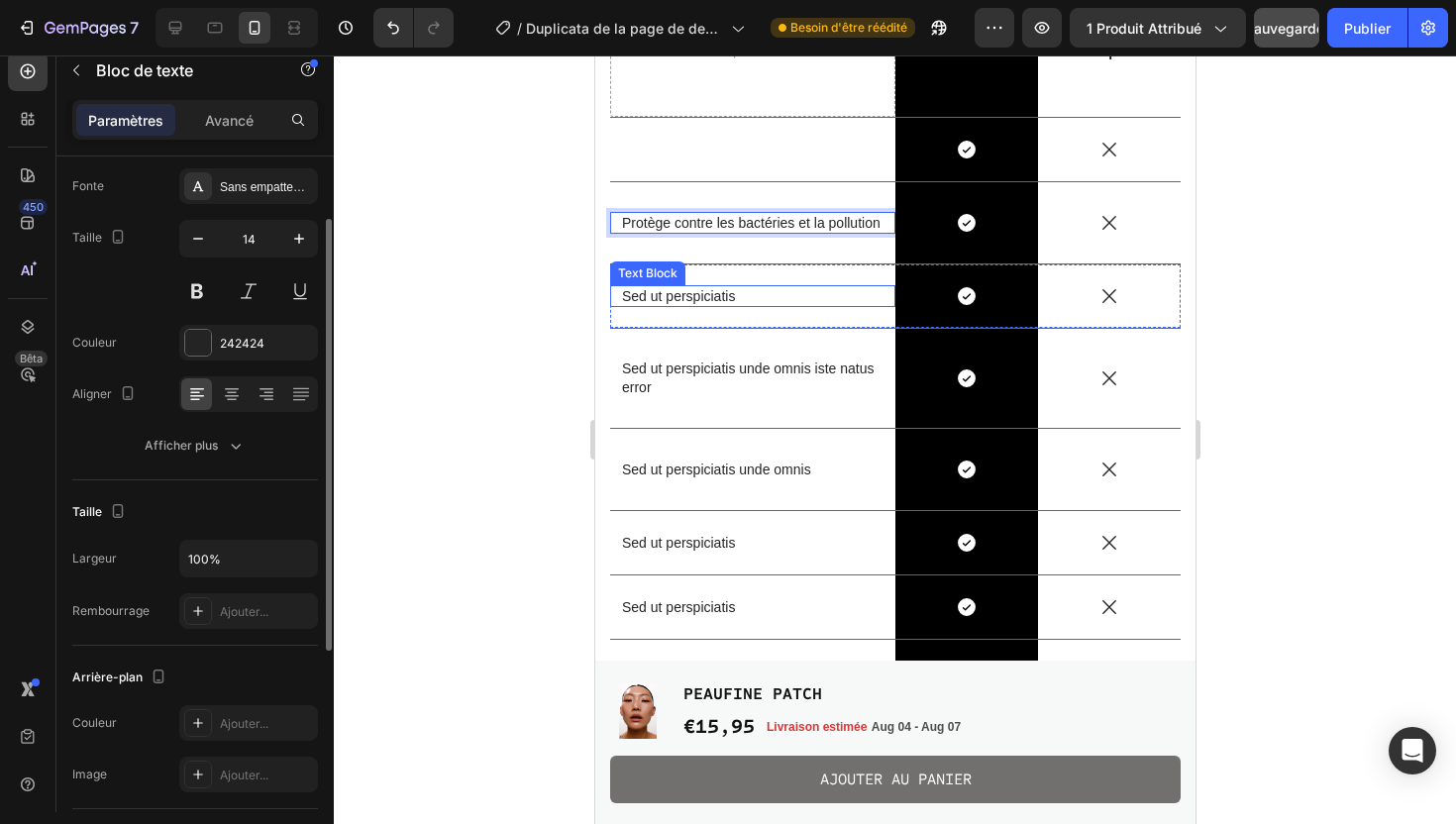 click on "Sed ut perspiciatis" at bounding box center [752, 296] 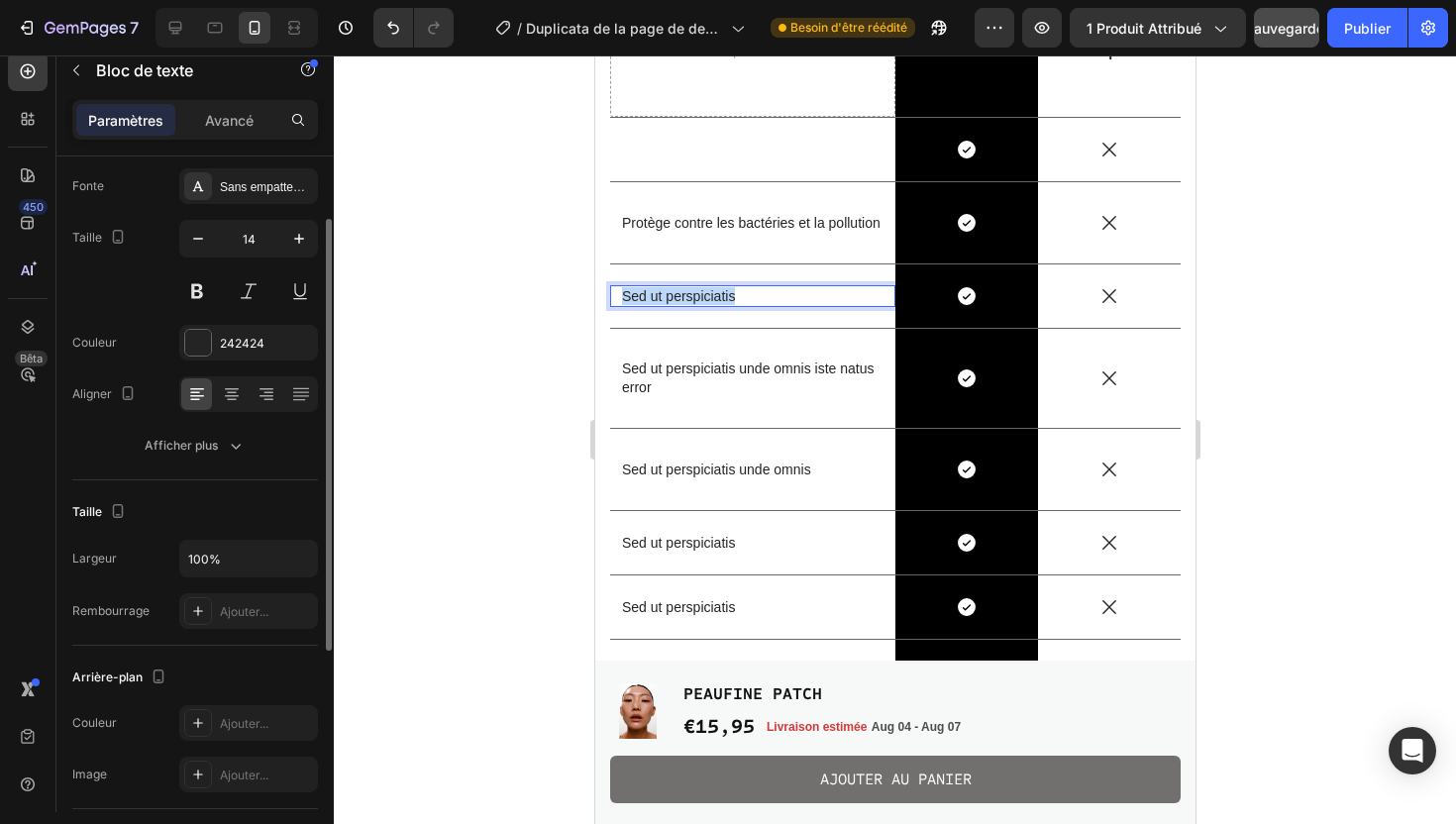 click on "Sed ut perspiciatis" at bounding box center [752, 296] 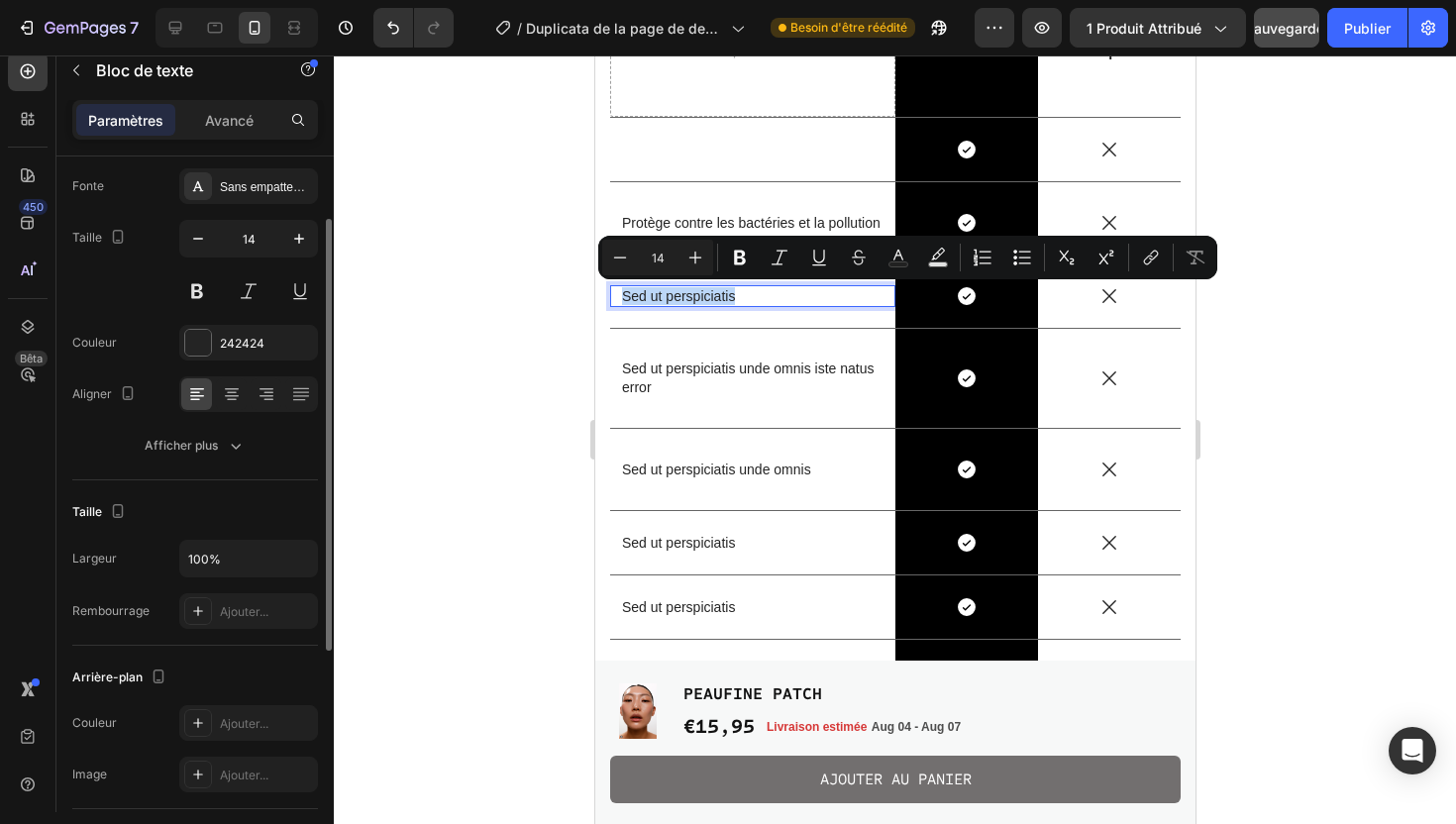 scroll, scrollTop: 3204, scrollLeft: 0, axis: vertical 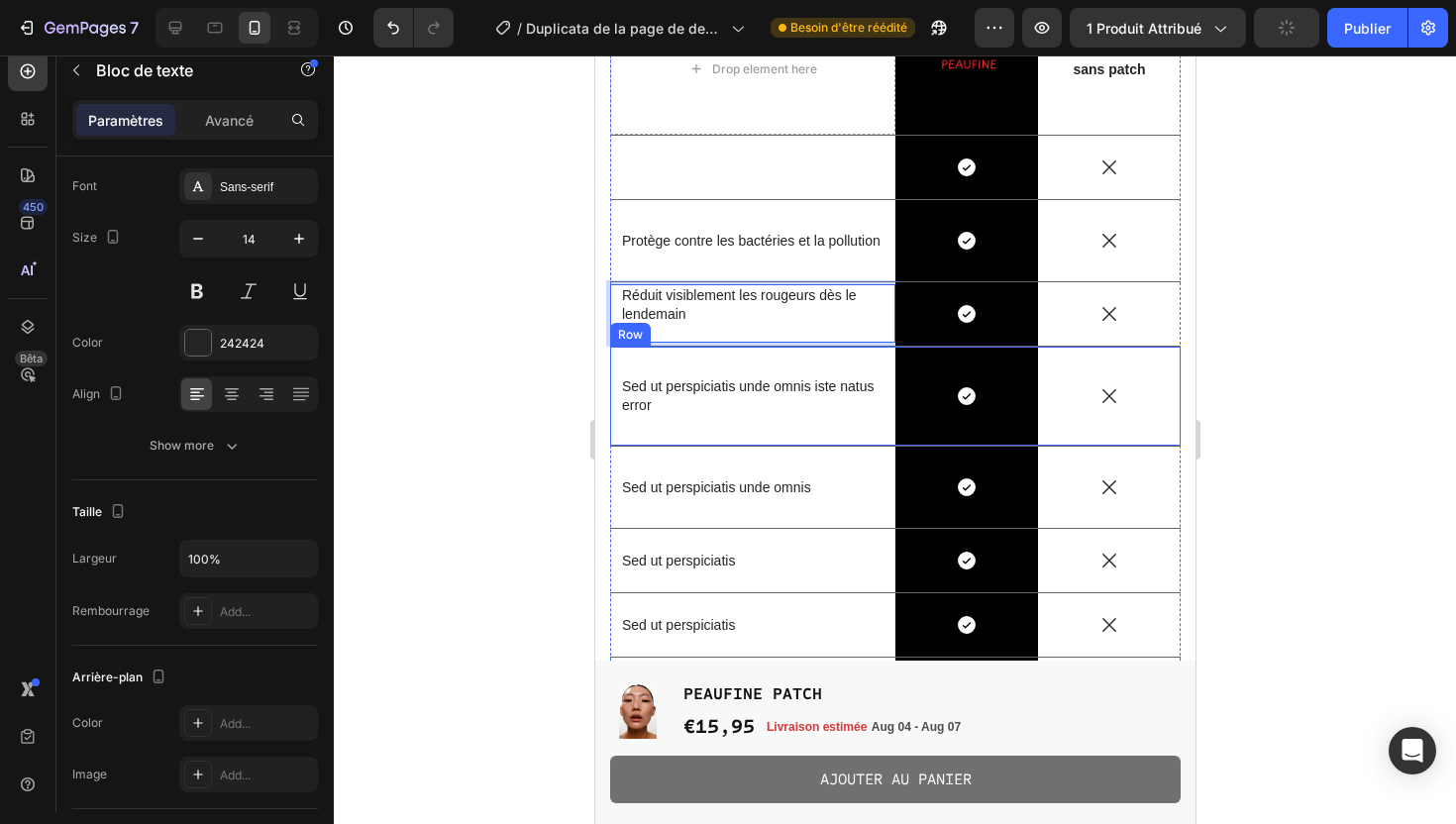 click on "Sed ut perspiciatis unde omnis iste natus error" at bounding box center (752, 395) 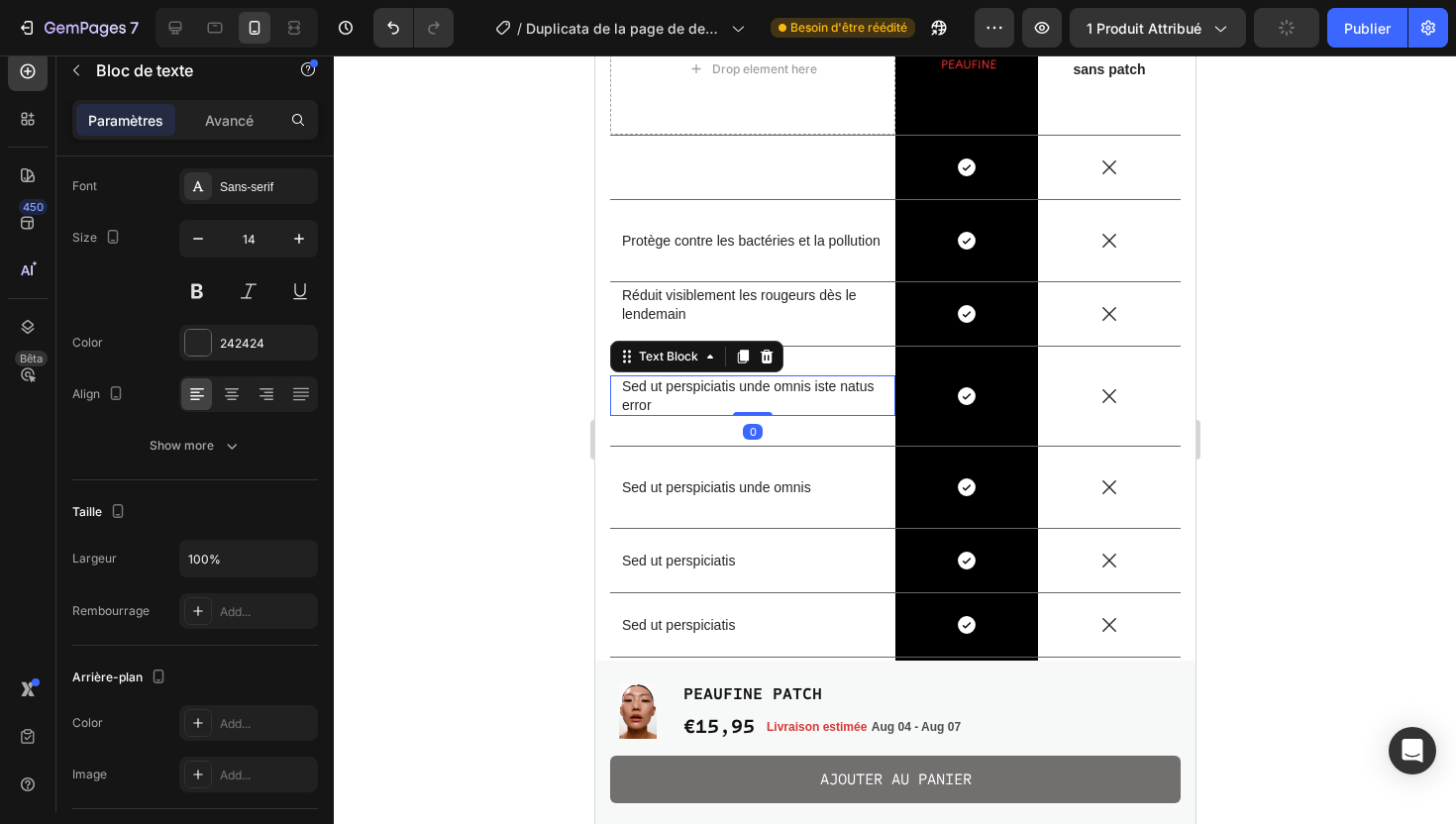 click on "Sed ut perspiciatis unde omnis iste natus error" at bounding box center (752, 395) 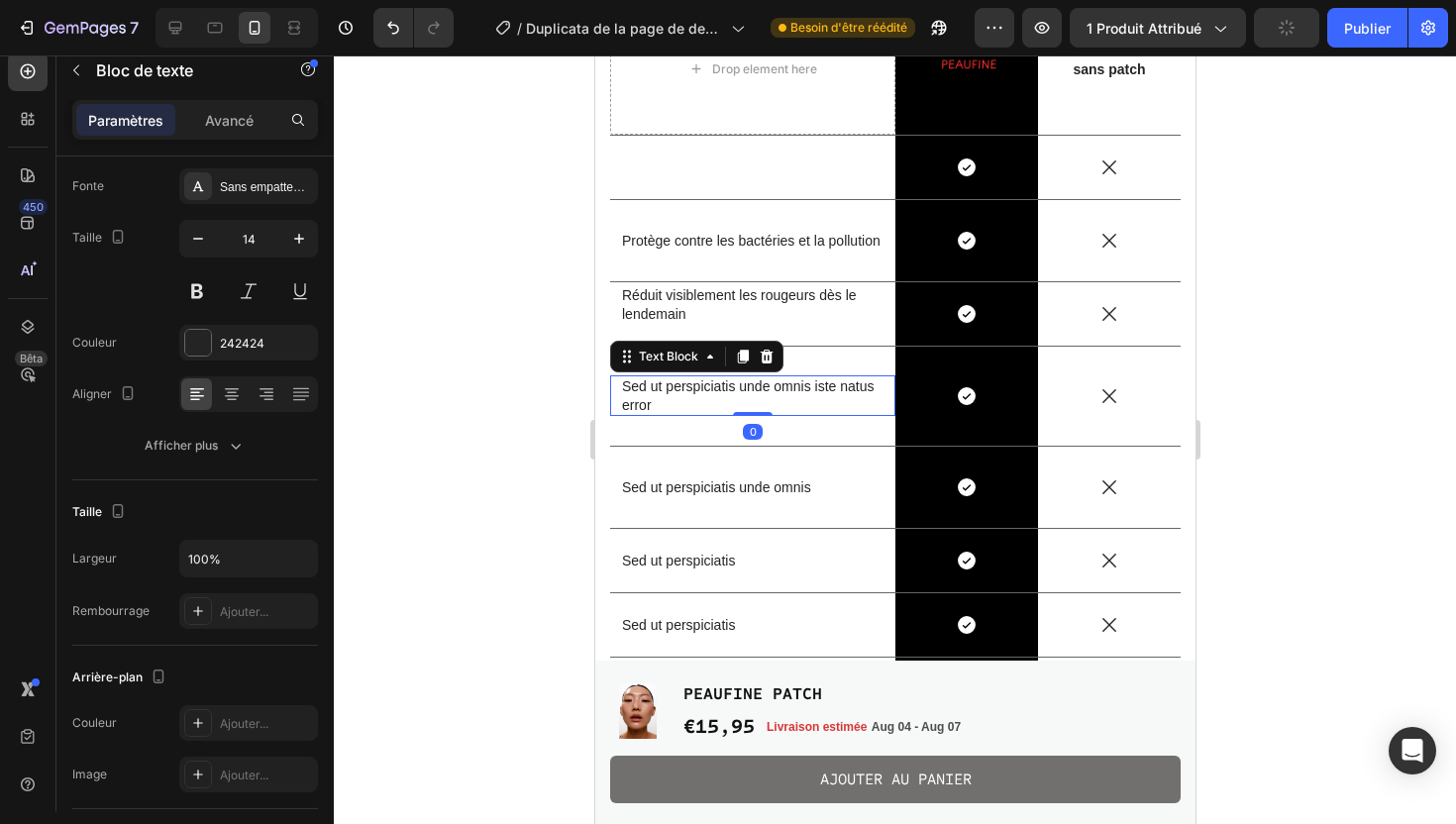 click on "Sed ut perspiciatis unde omnis iste natus error" at bounding box center (752, 395) 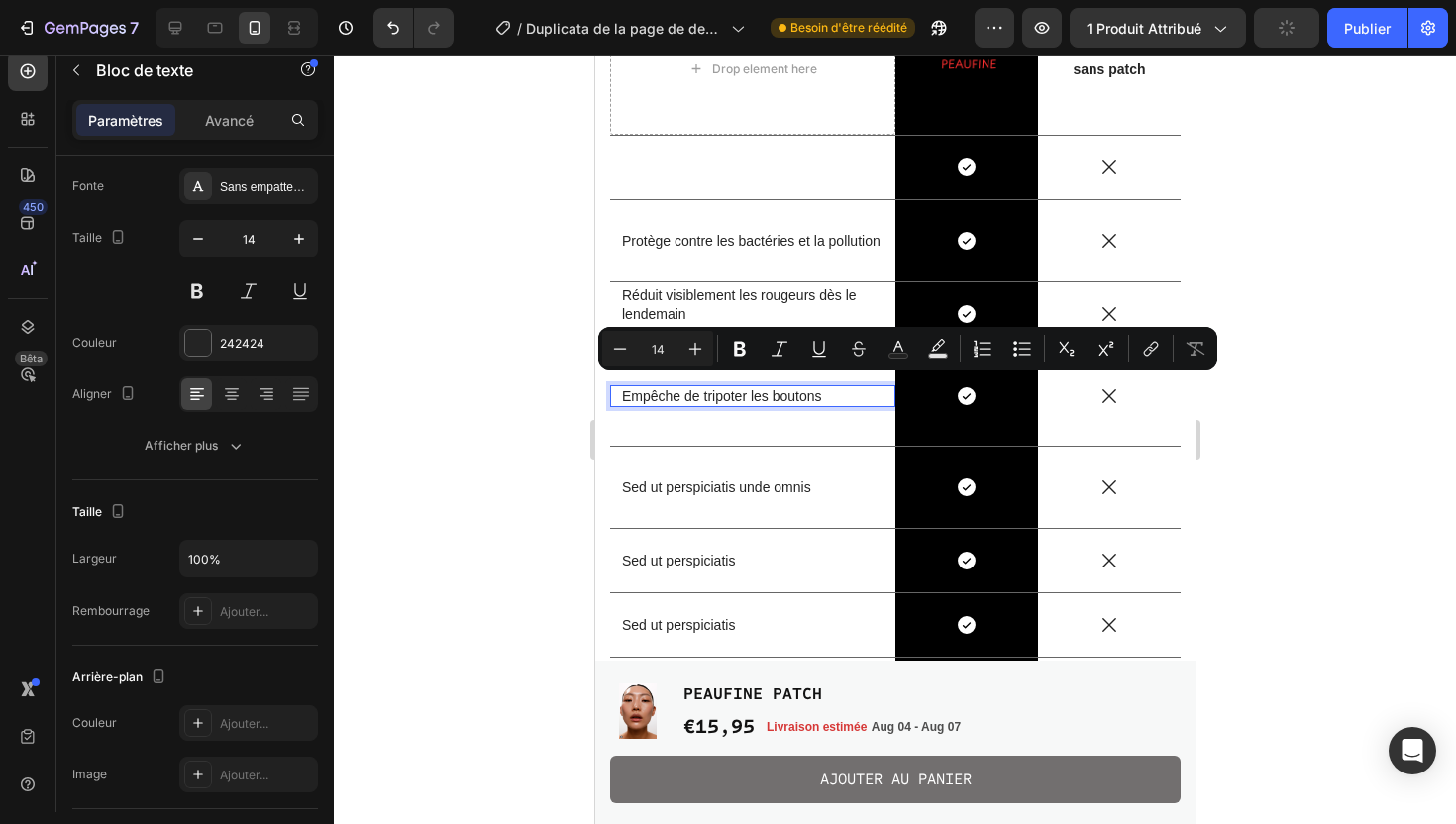 scroll, scrollTop: 3213, scrollLeft: 0, axis: vertical 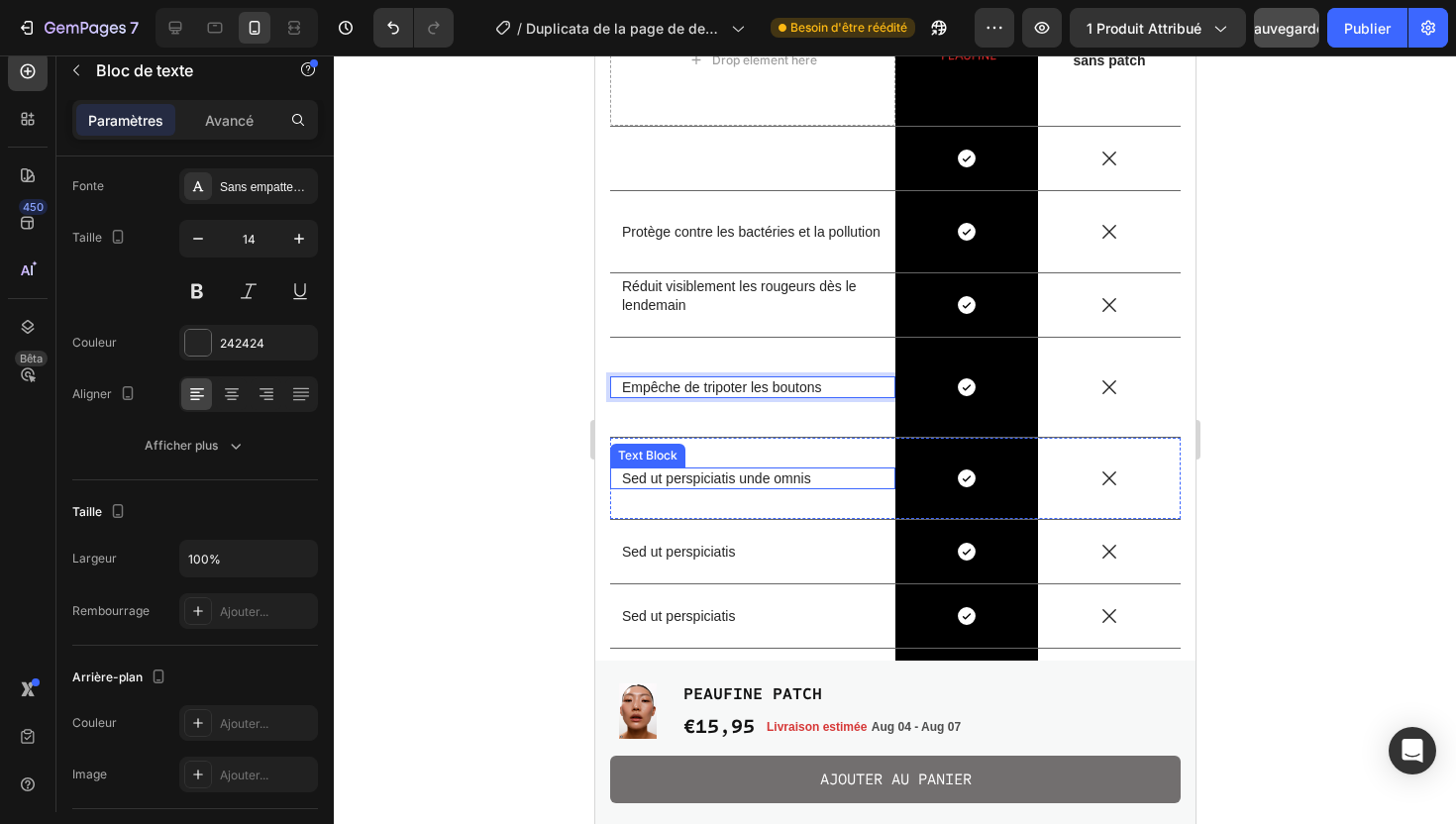click on "Sed ut perspiciatis unde omnis" at bounding box center (752, 478) 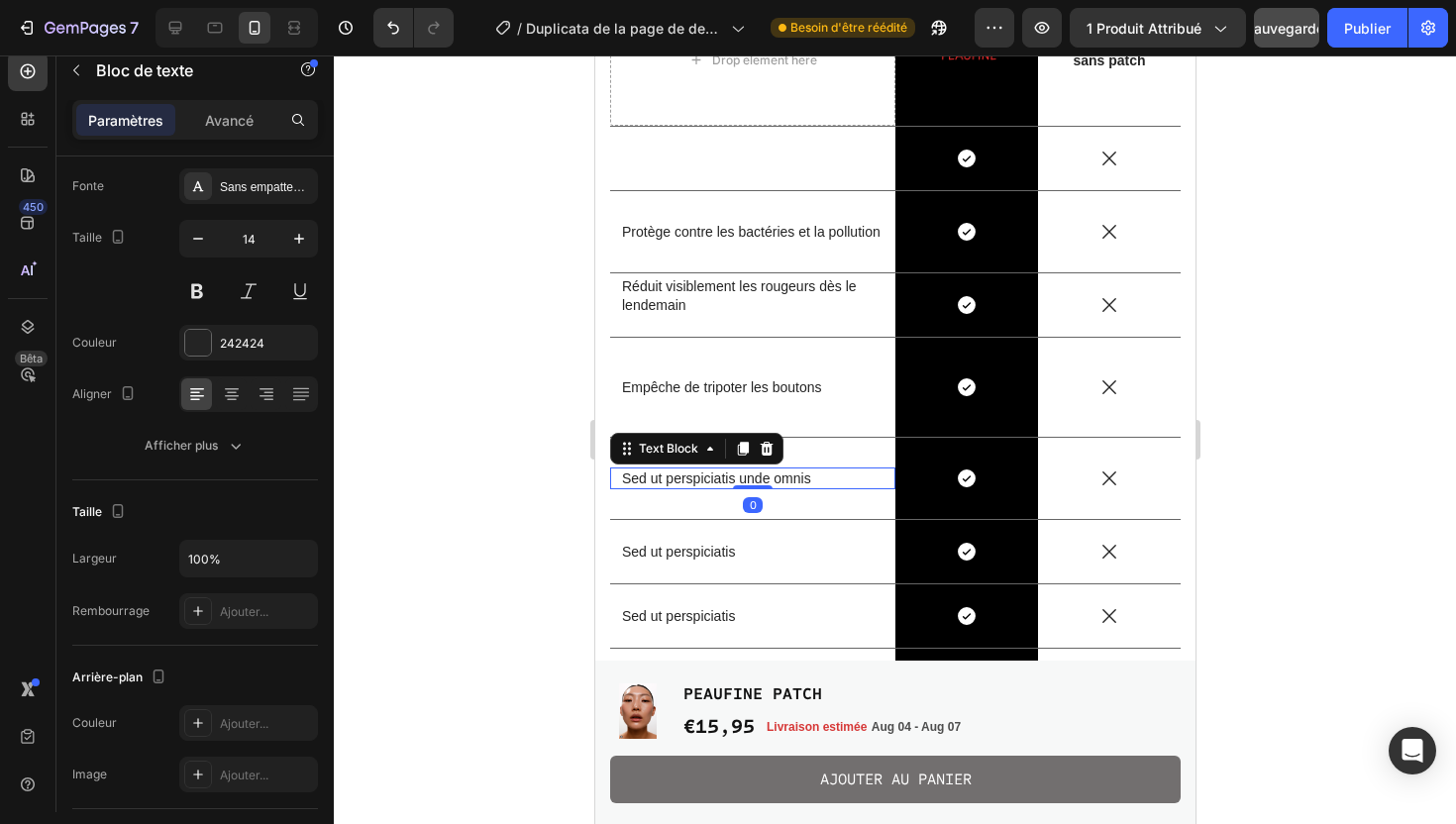 click on "Sed ut perspiciatis unde omnis" at bounding box center [752, 478] 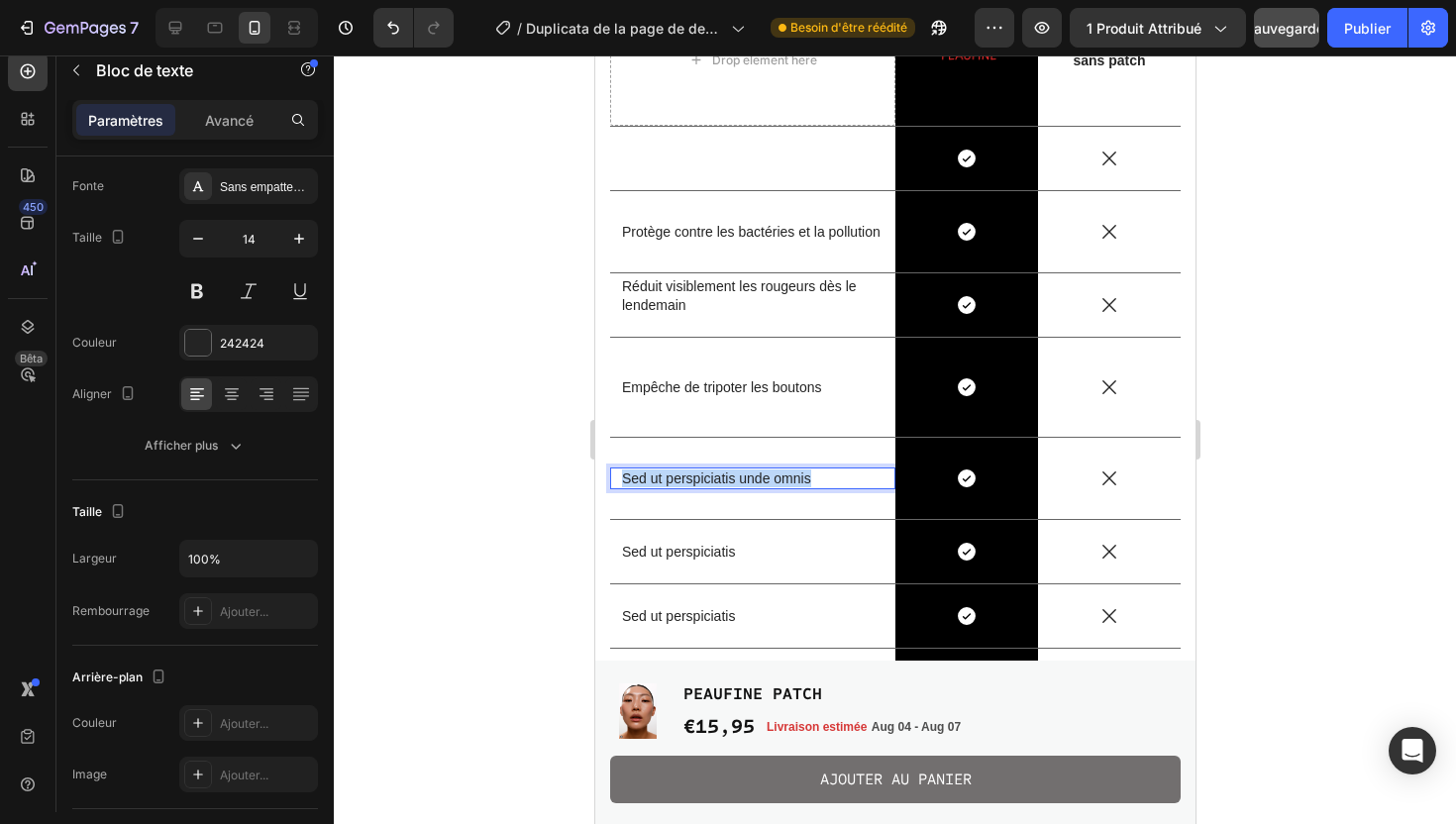 click on "Sed ut perspiciatis unde omnis" at bounding box center (752, 478) 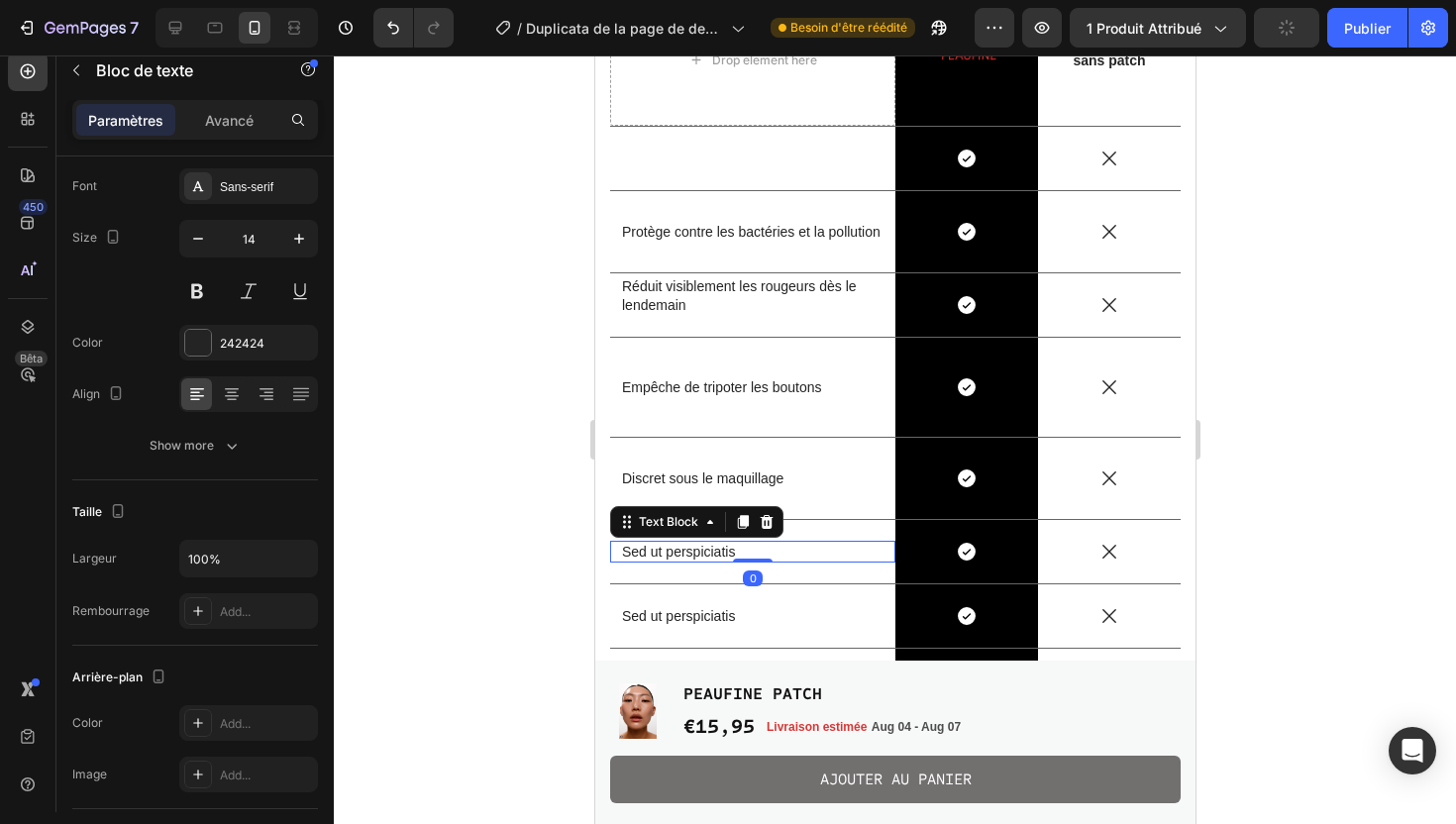 click on "Sed ut perspiciatis" at bounding box center [752, 552] 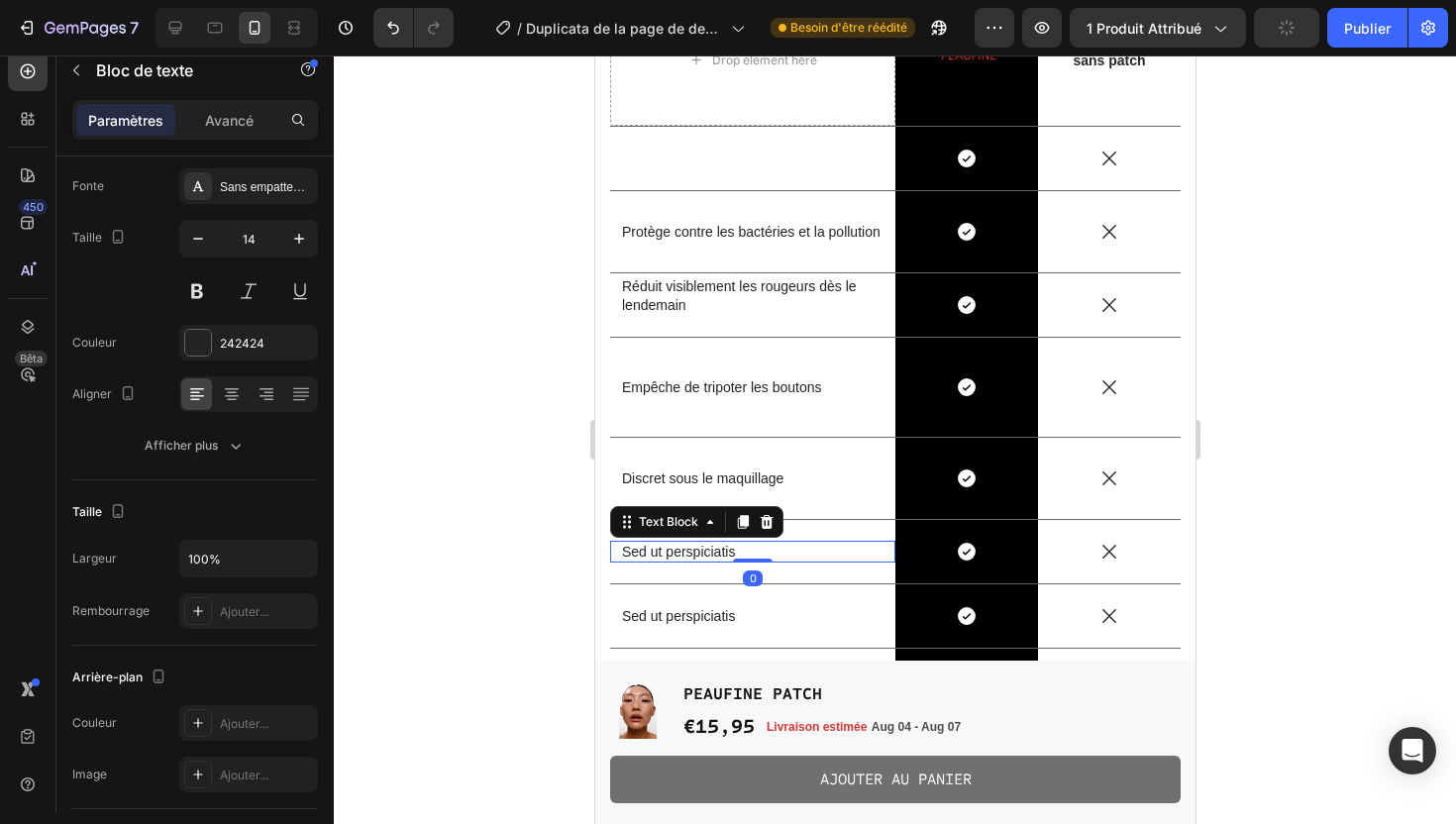 click on "Sed ut perspiciatis" at bounding box center [752, 552] 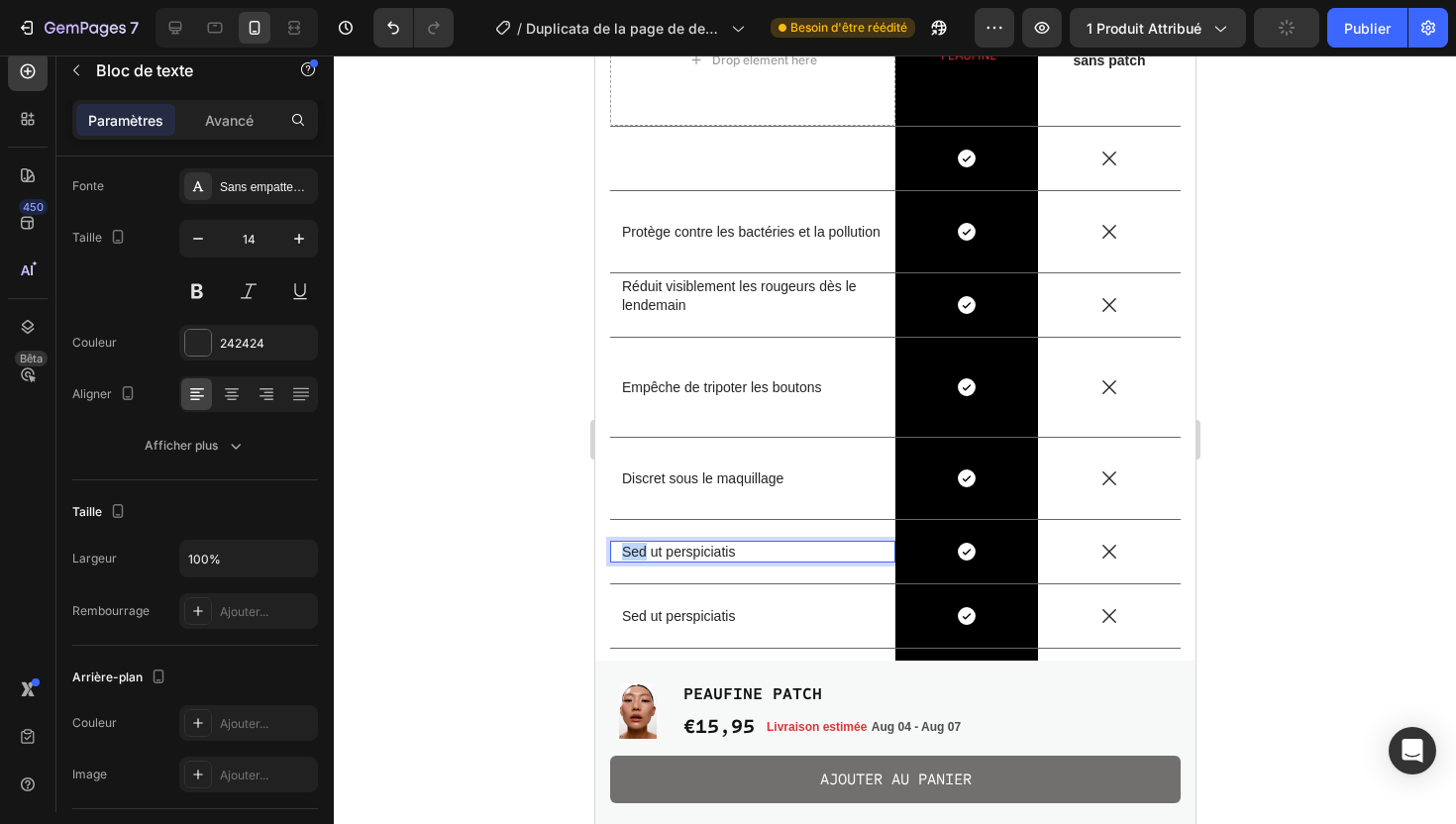 click on "Sed ut perspiciatis" at bounding box center (752, 552) 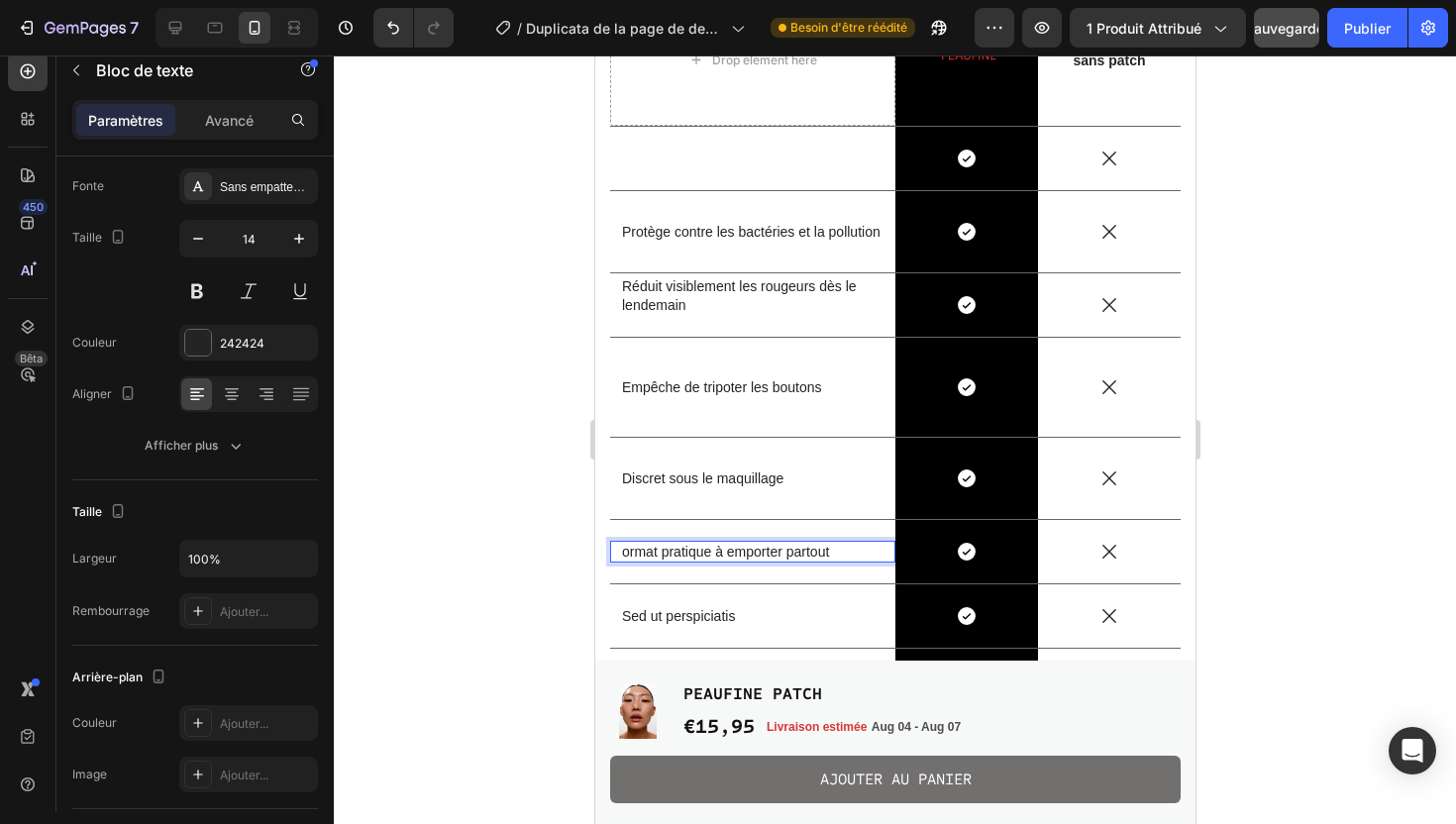 click on "ormat pratique à emporter partout" at bounding box center (752, 552) 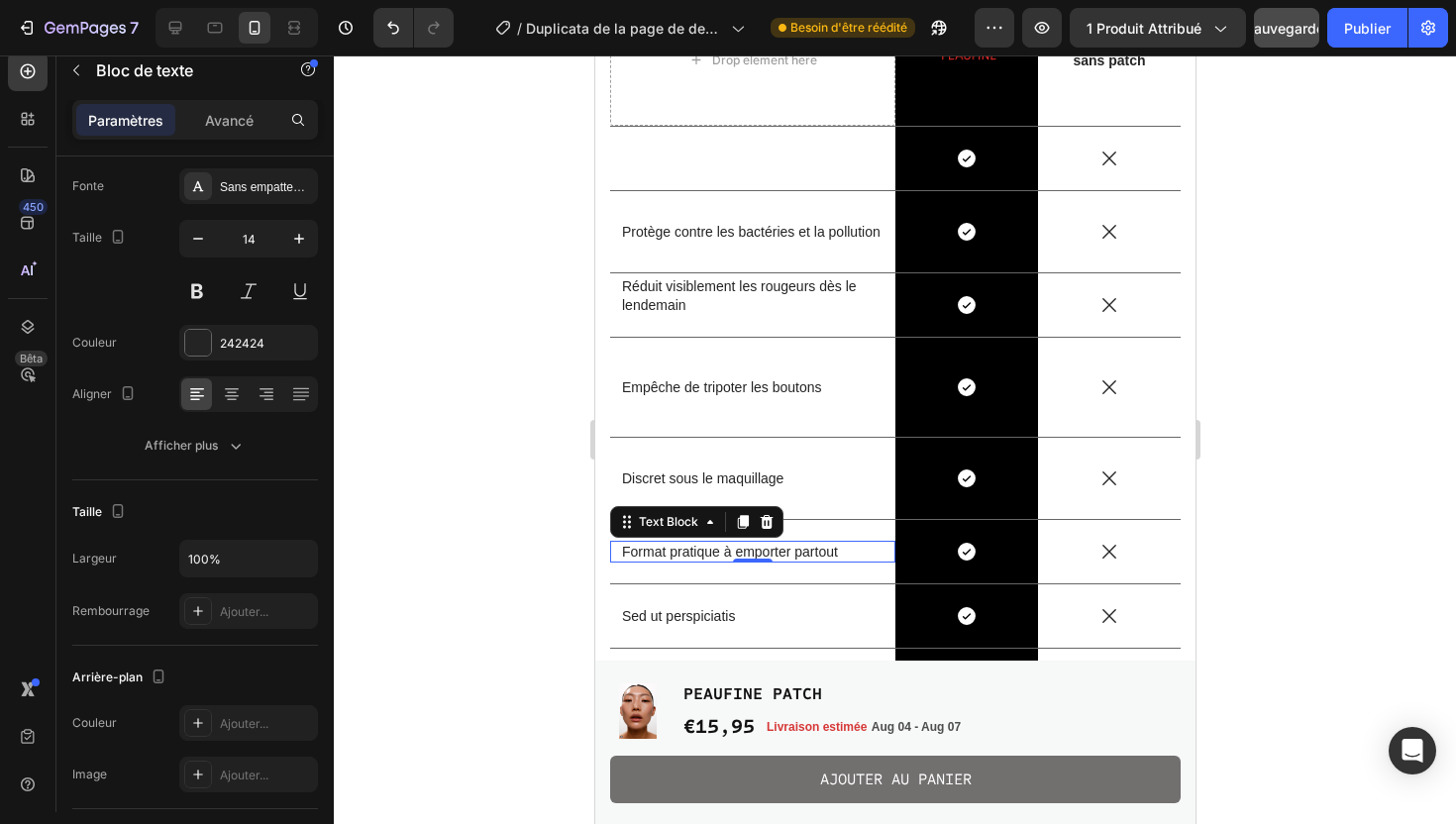 click 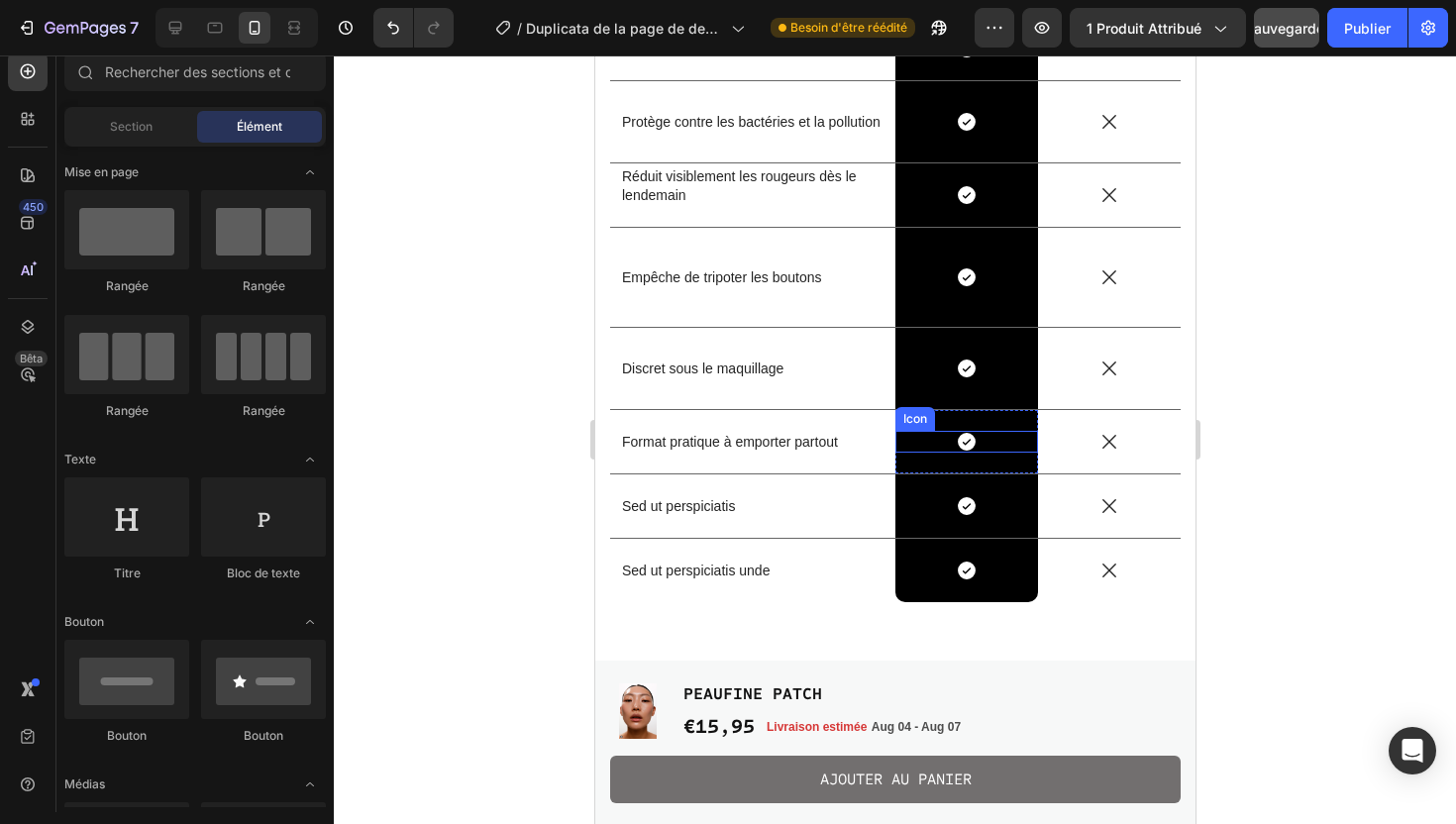 scroll, scrollTop: 3331, scrollLeft: 0, axis: vertical 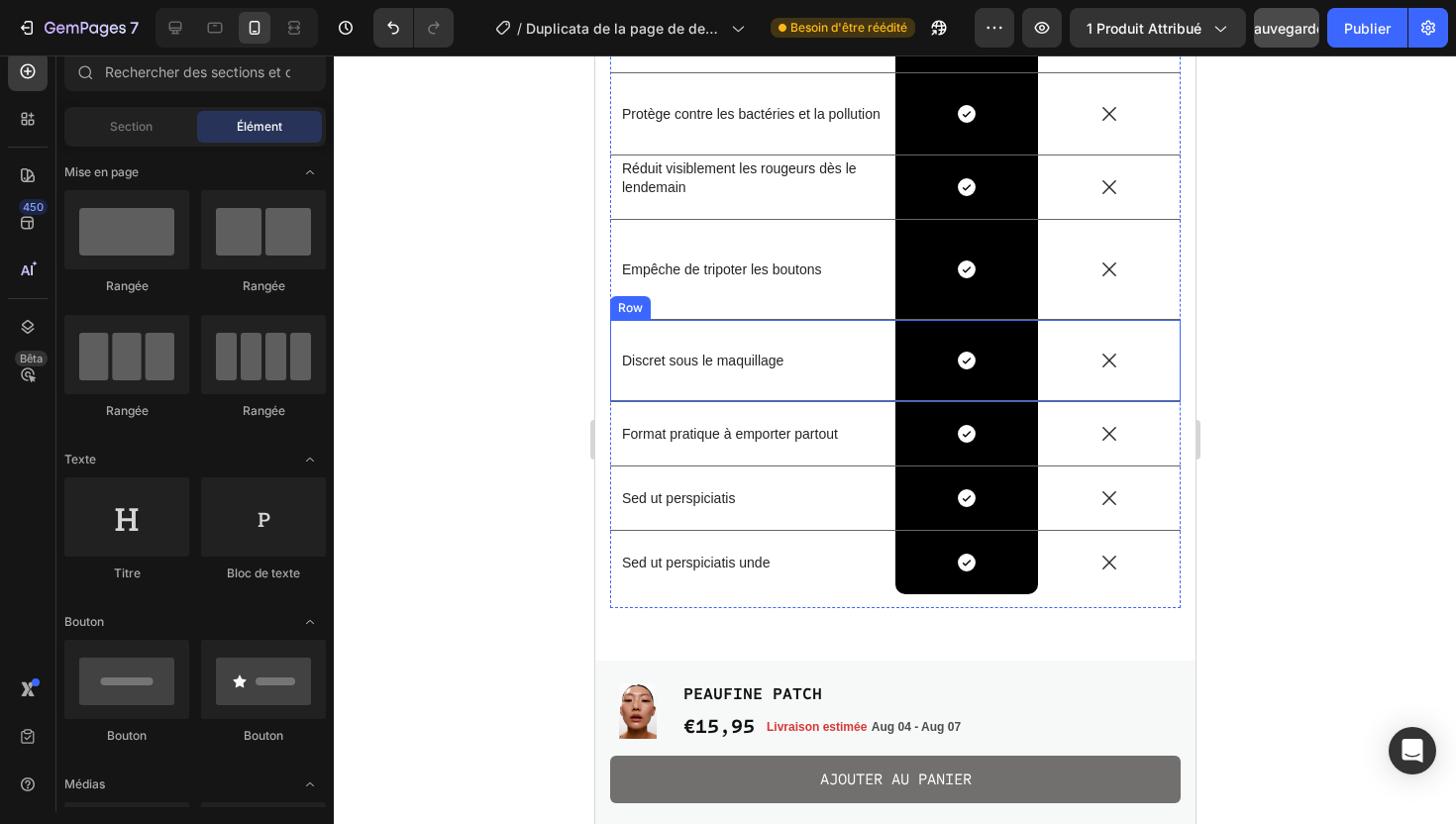 click on "Discret sous le maquillage" at bounding box center (752, 360) 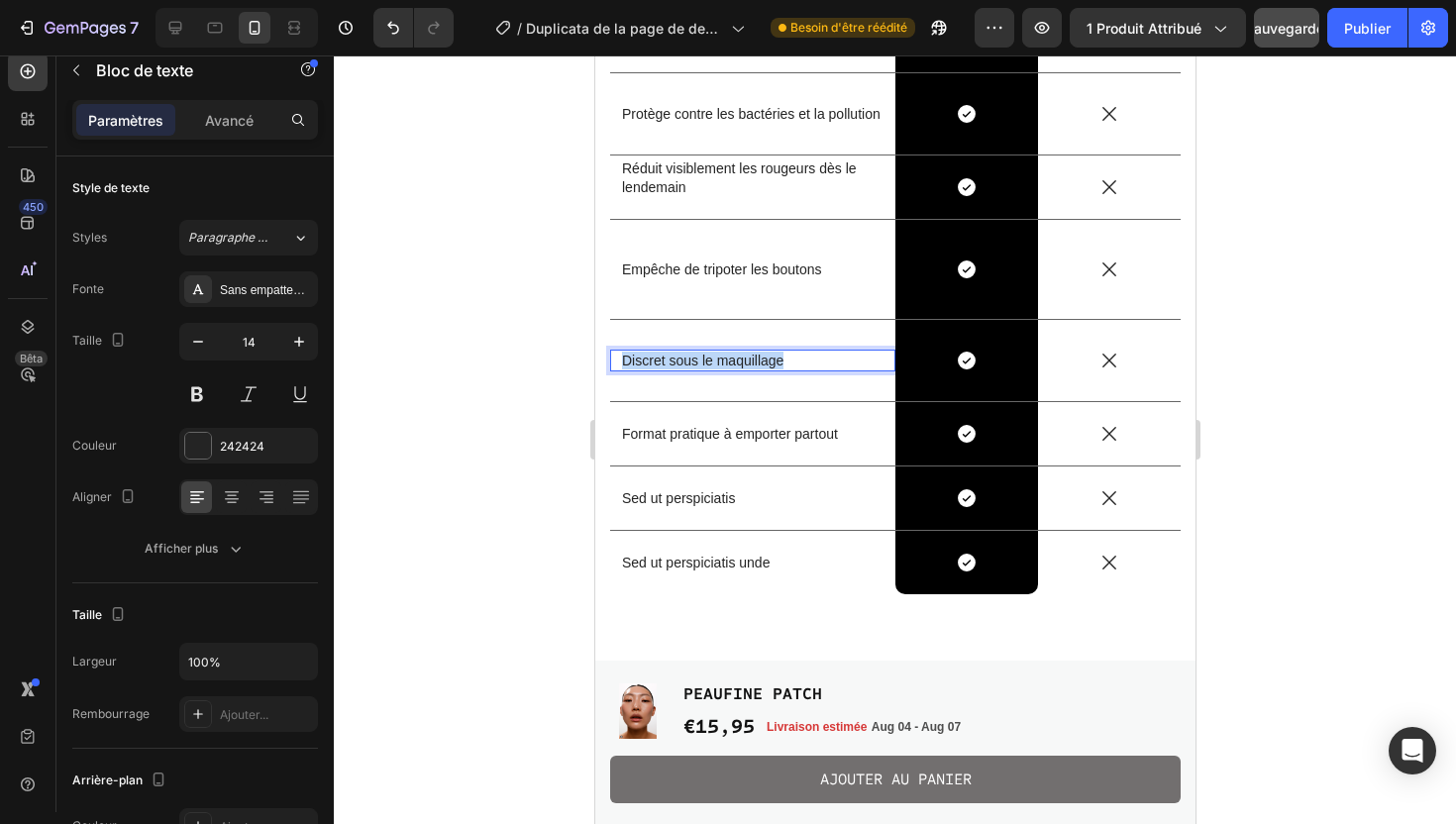 click on "Discret sous le maquillage" at bounding box center (752, 360) 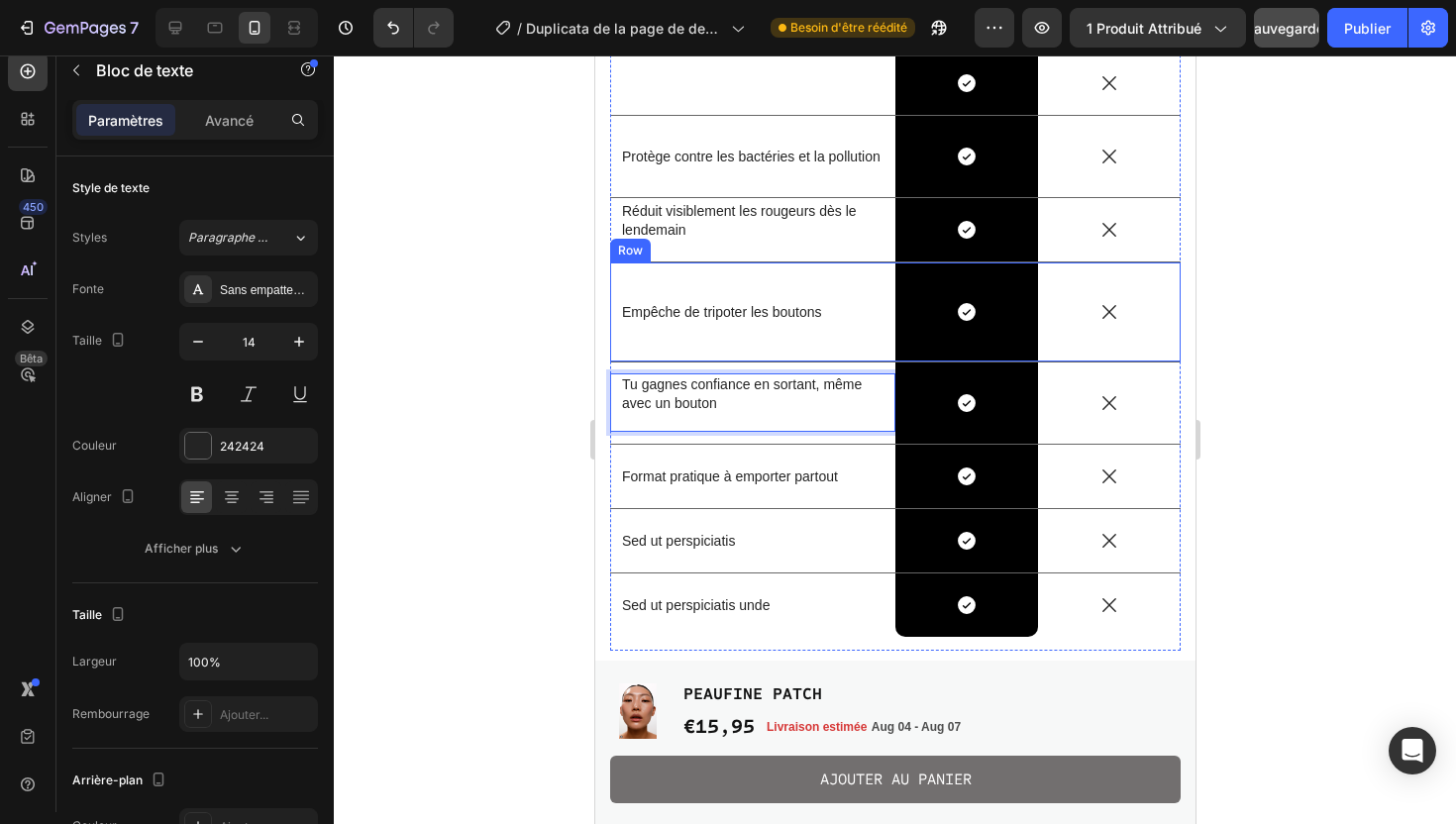scroll, scrollTop: 3287, scrollLeft: 0, axis: vertical 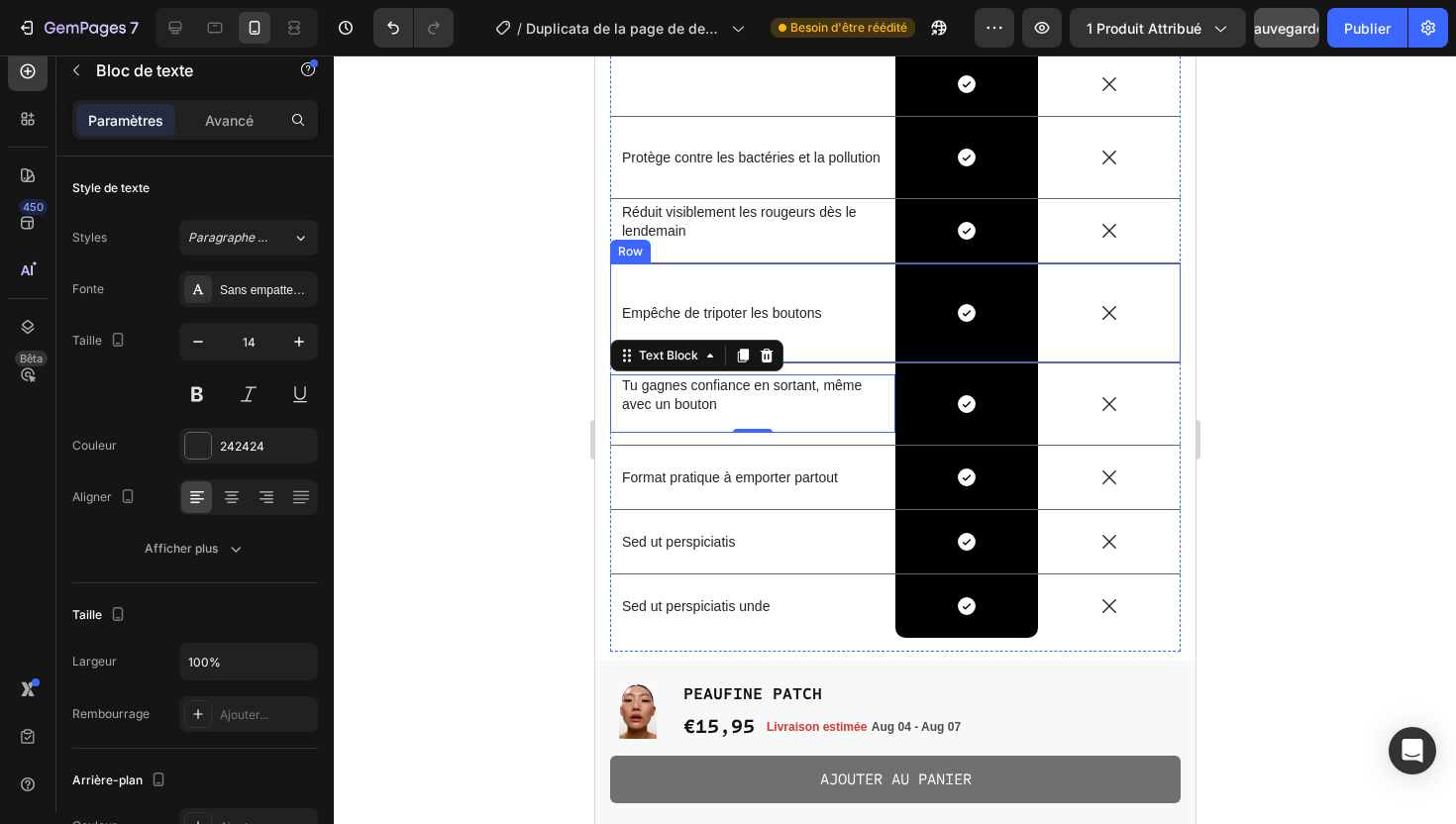 click 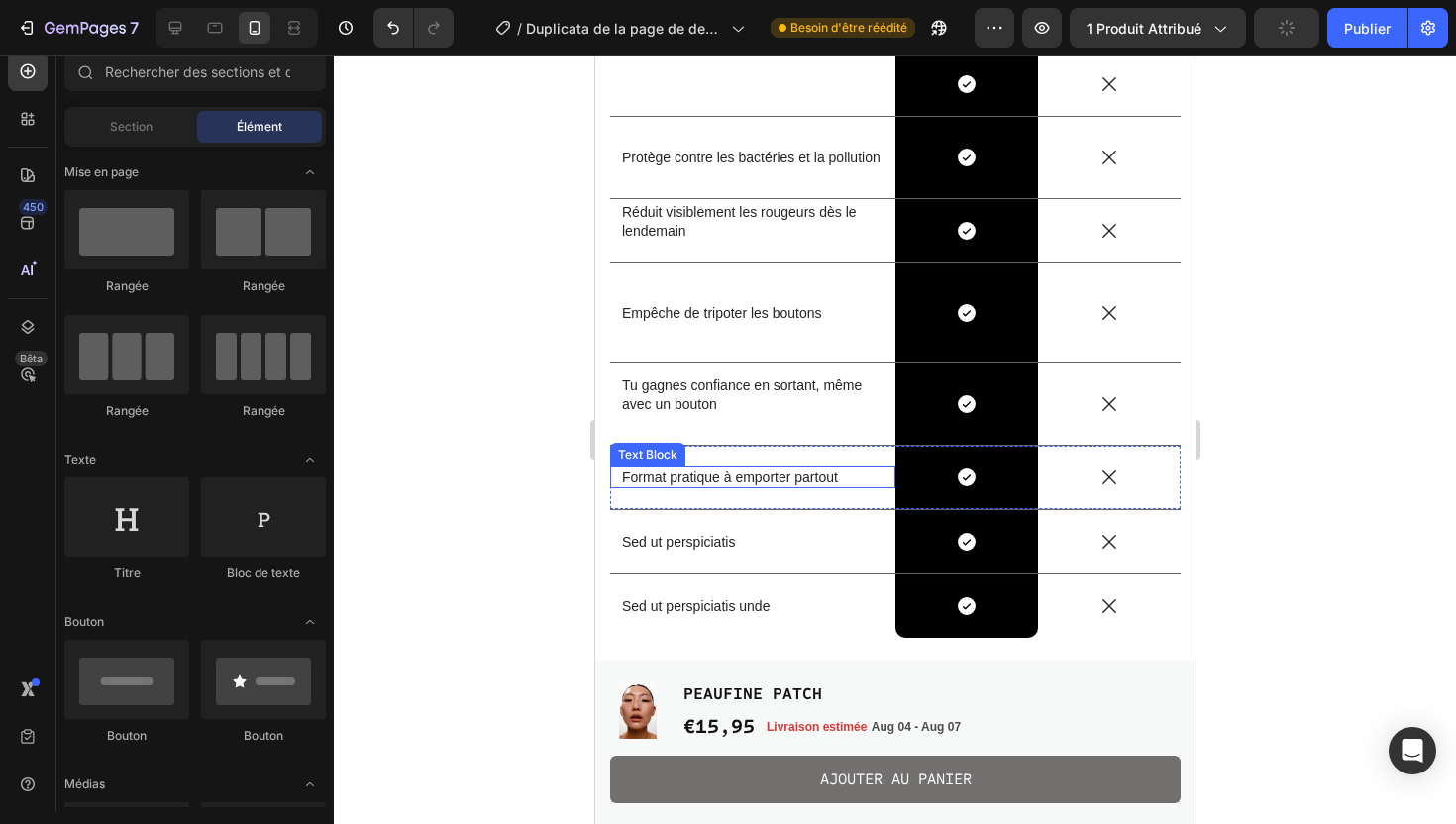 click on "Format pratique à emporter partout" at bounding box center [752, 477] 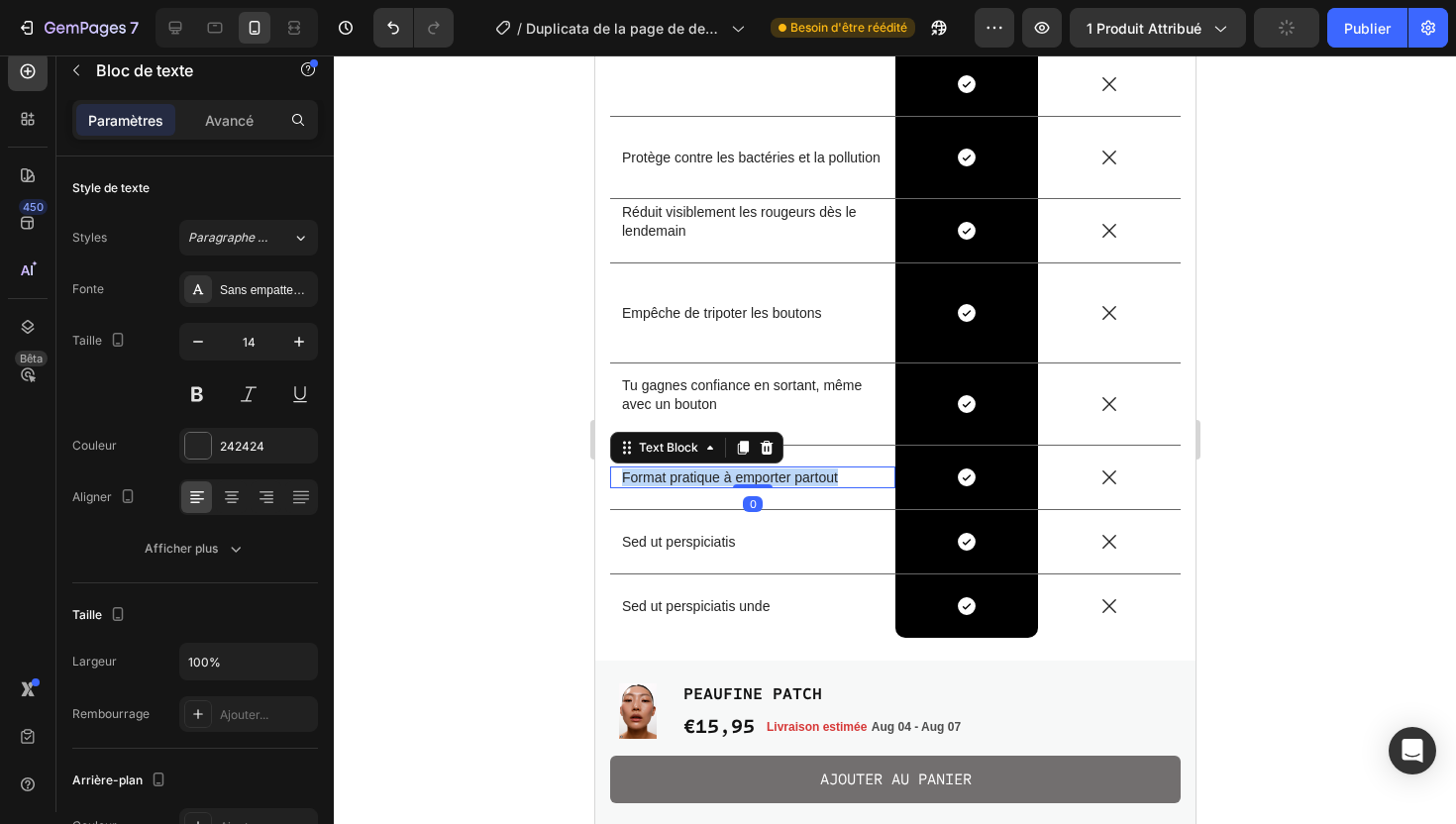 click on "Format pratique à emporter partout" at bounding box center [752, 477] 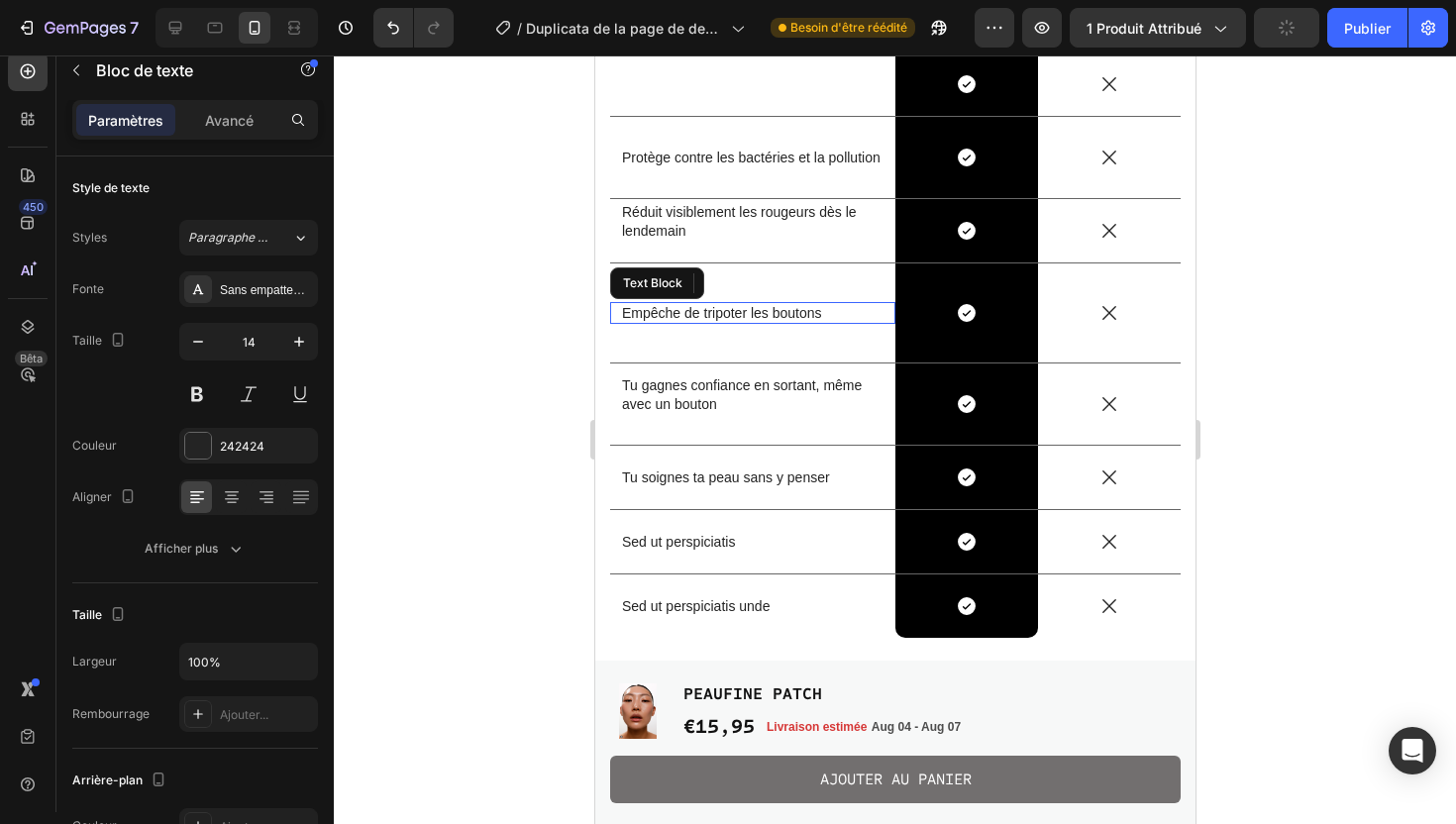 click on "Empêche de tripoter les boutons" at bounding box center [752, 313] 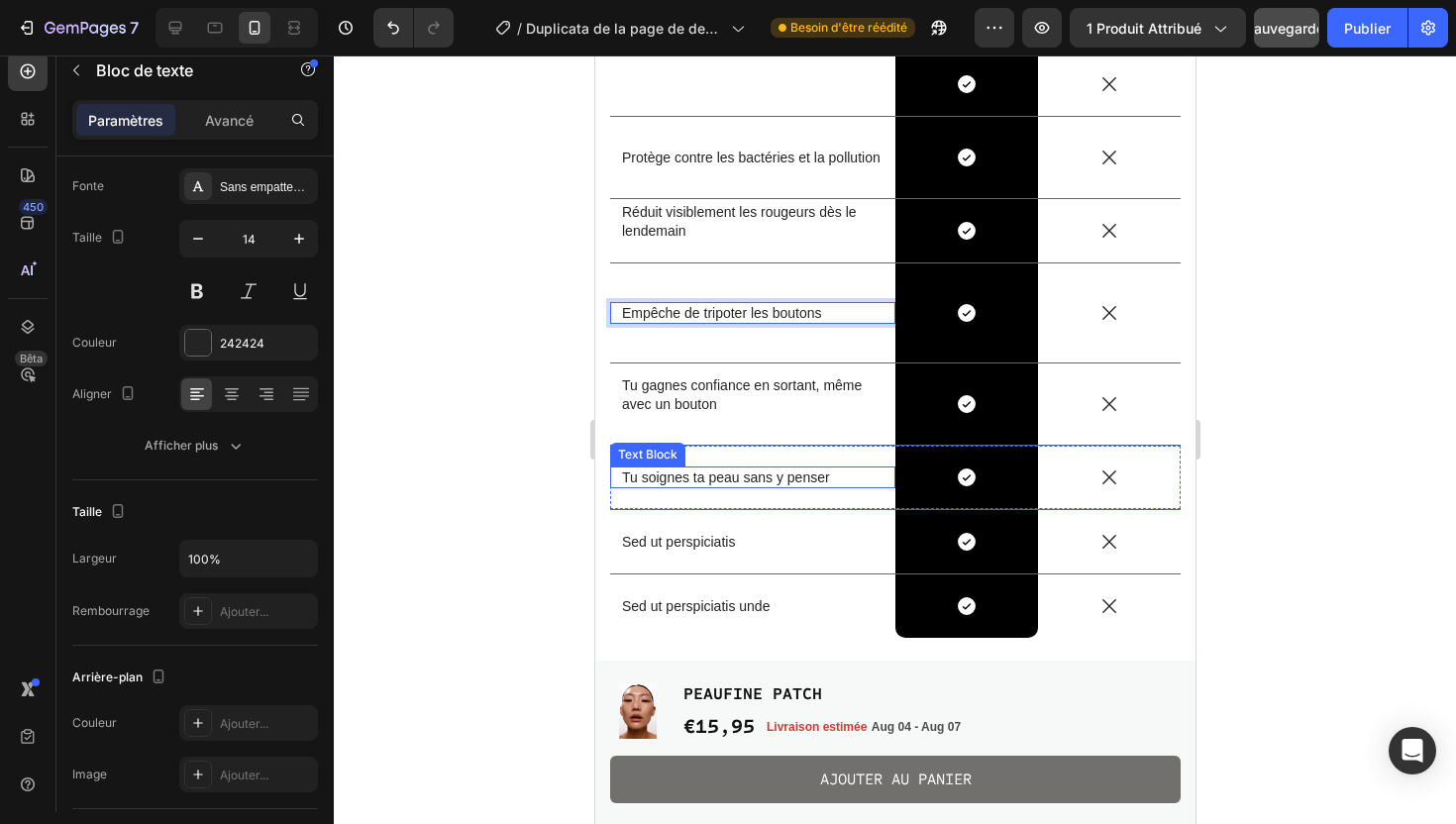 click on "Tu soignes ta peau sans y penser" at bounding box center (752, 477) 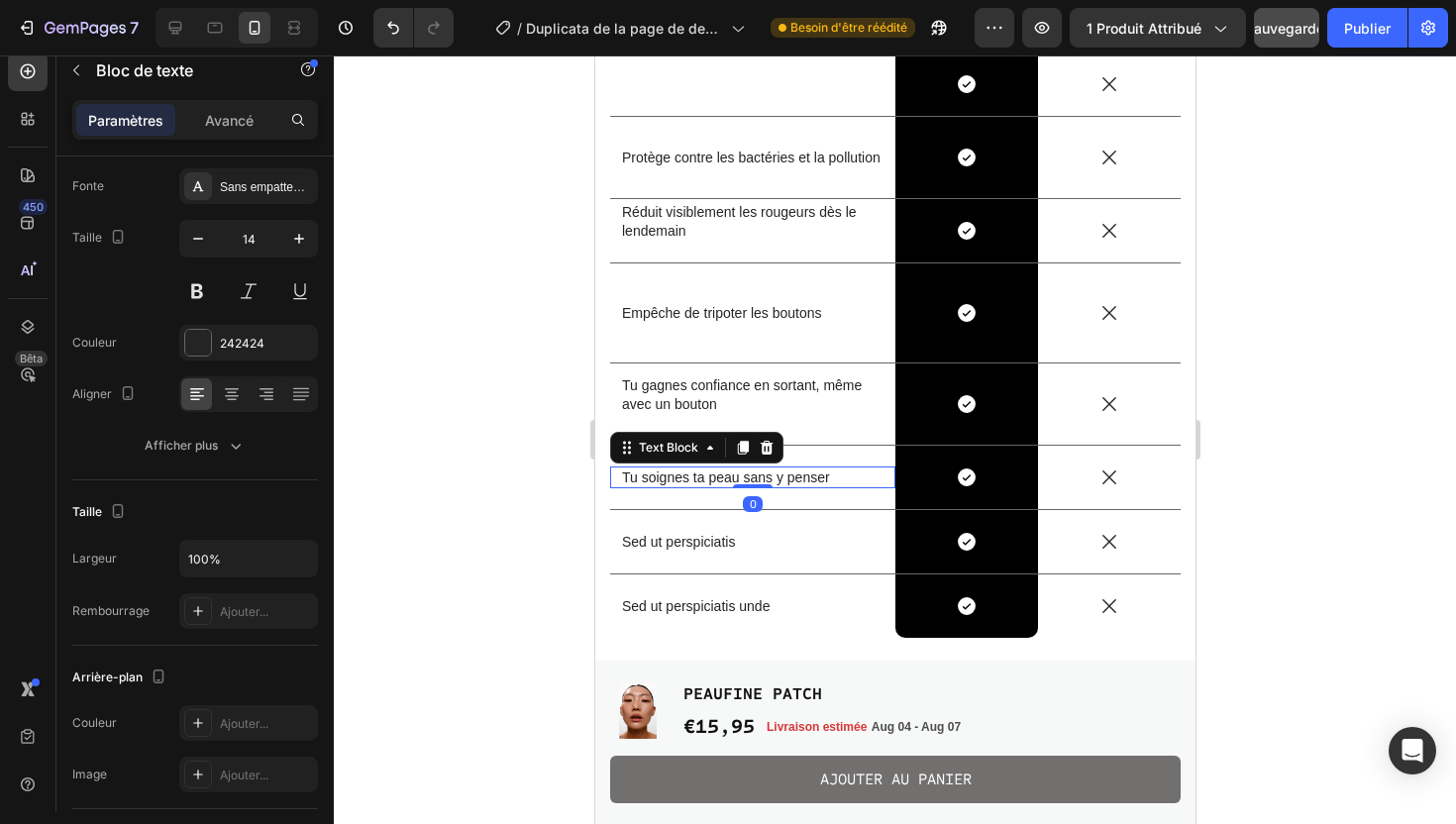 click on "Tu soignes ta peau sans y penser" at bounding box center [752, 477] 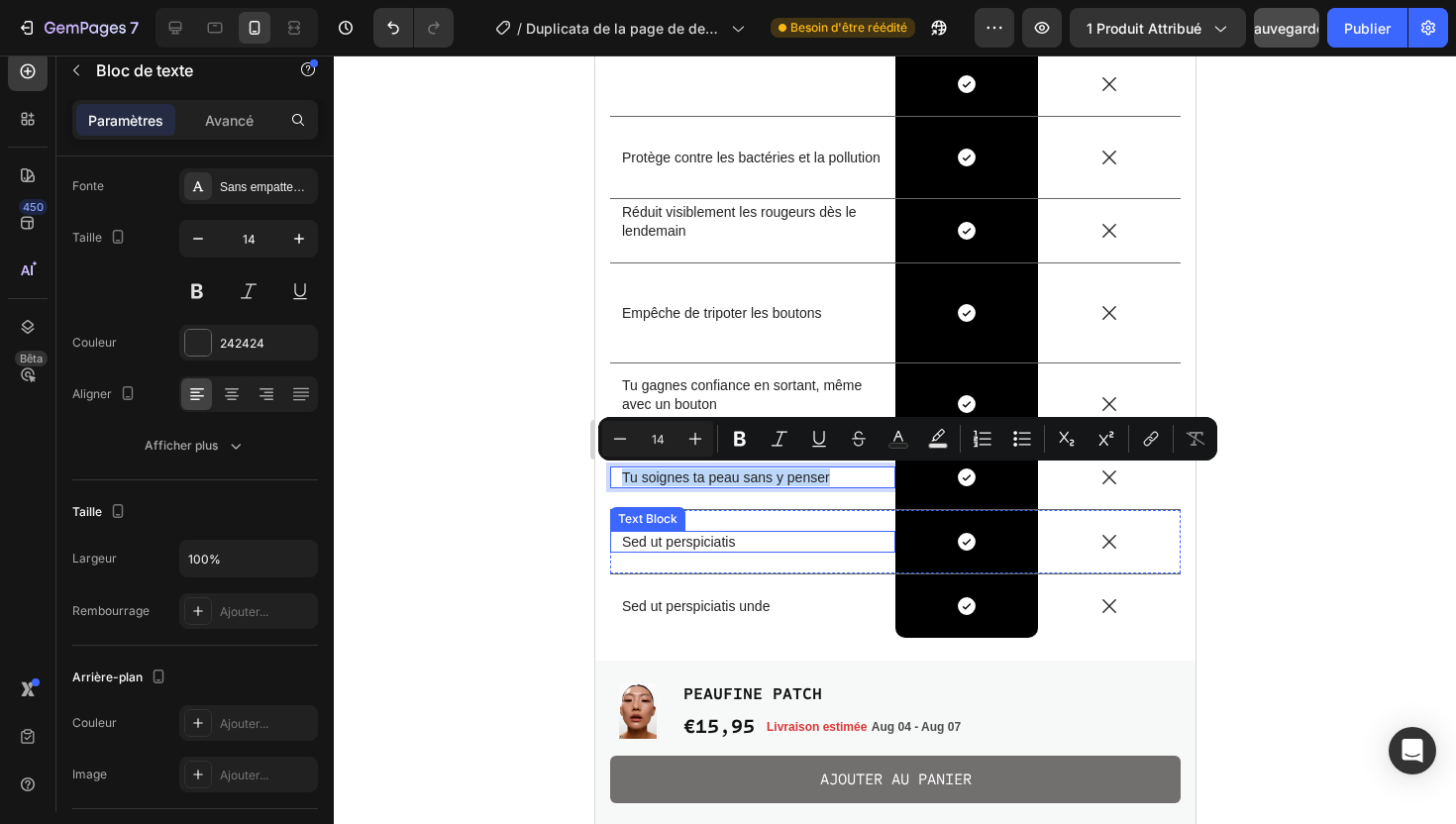click on "Sed ut perspiciatis" at bounding box center (752, 542) 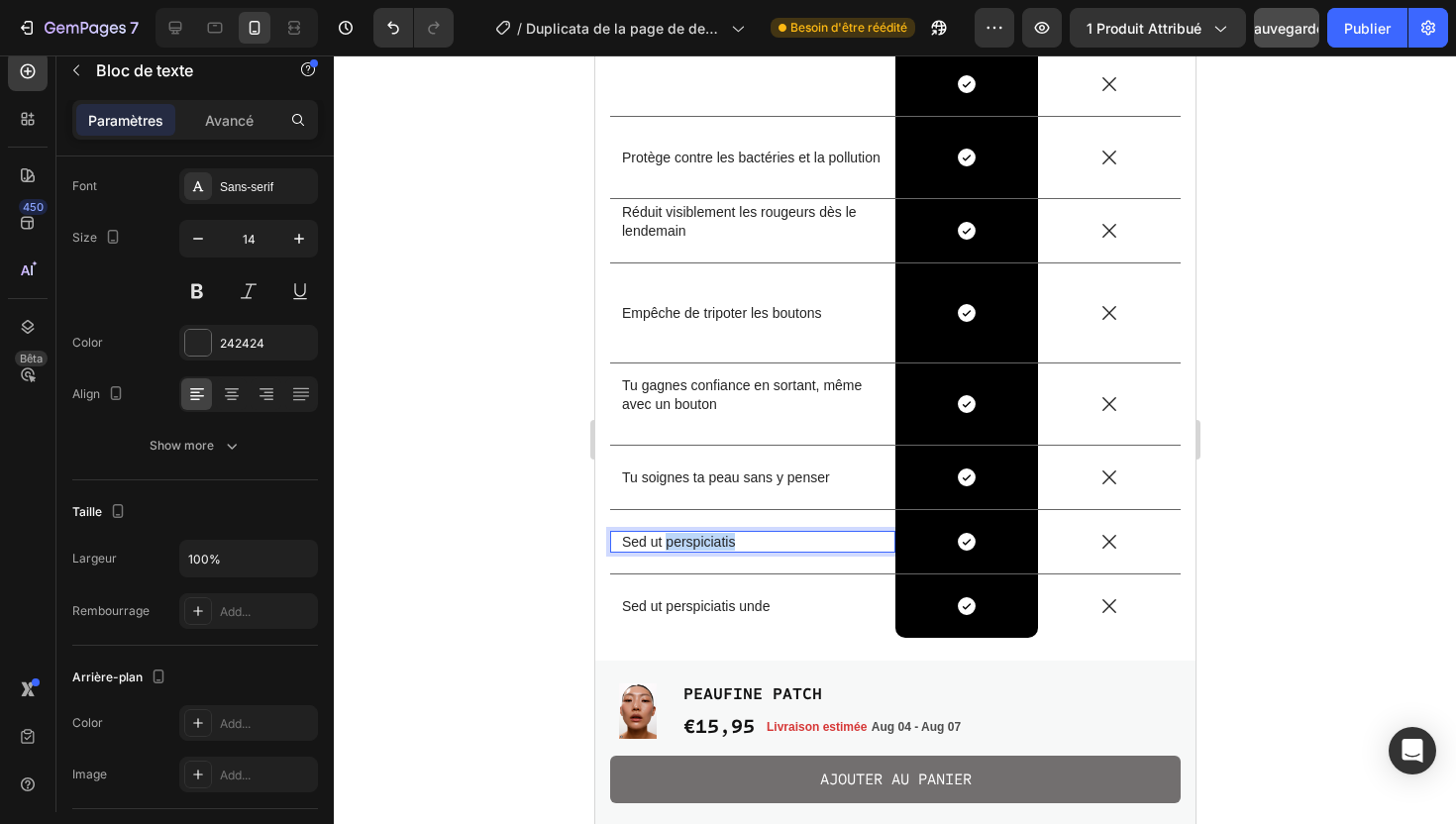 click on "Sed ut perspiciatis" at bounding box center (752, 542) 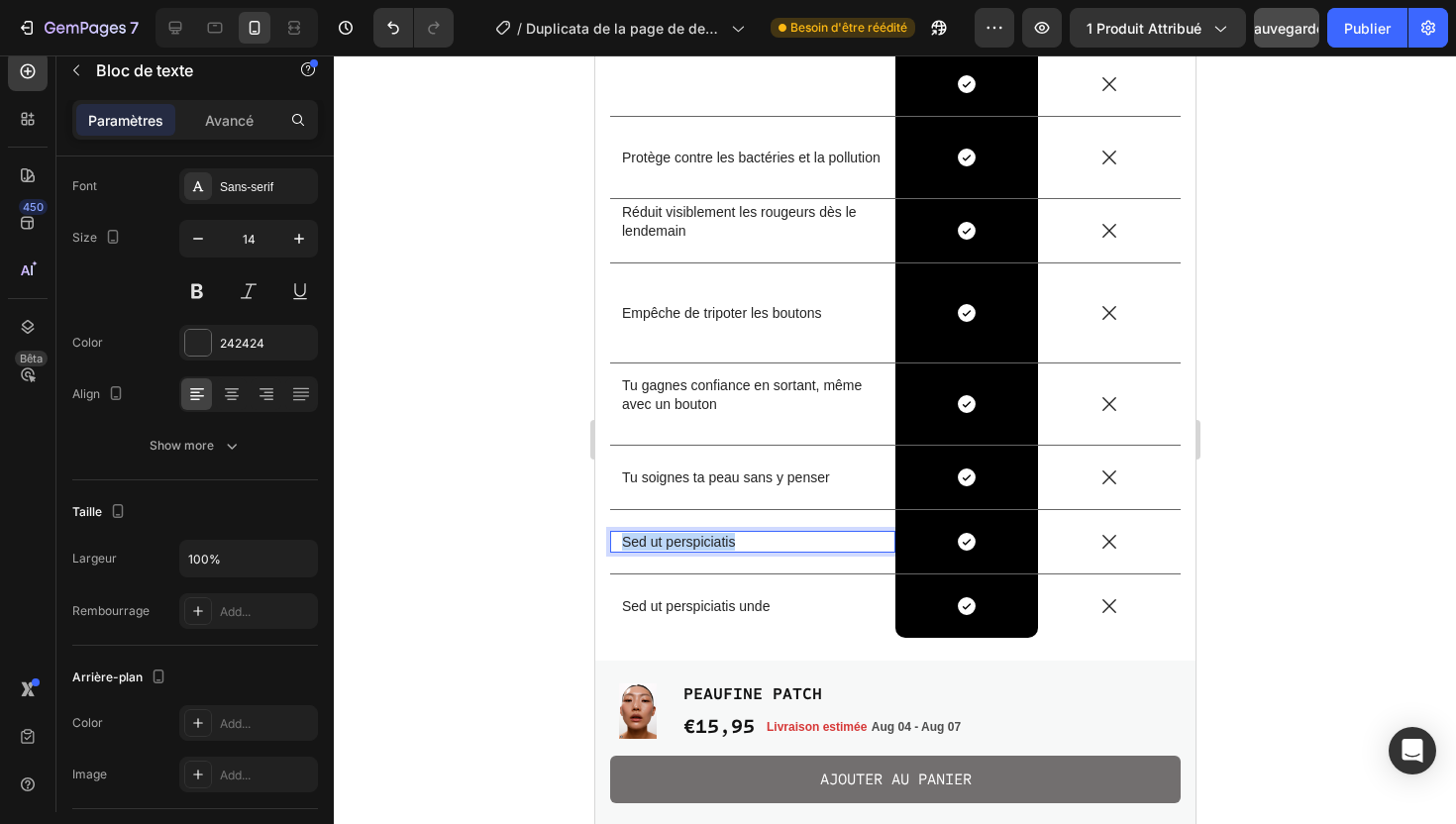 click on "Sed ut perspiciatis" at bounding box center [752, 542] 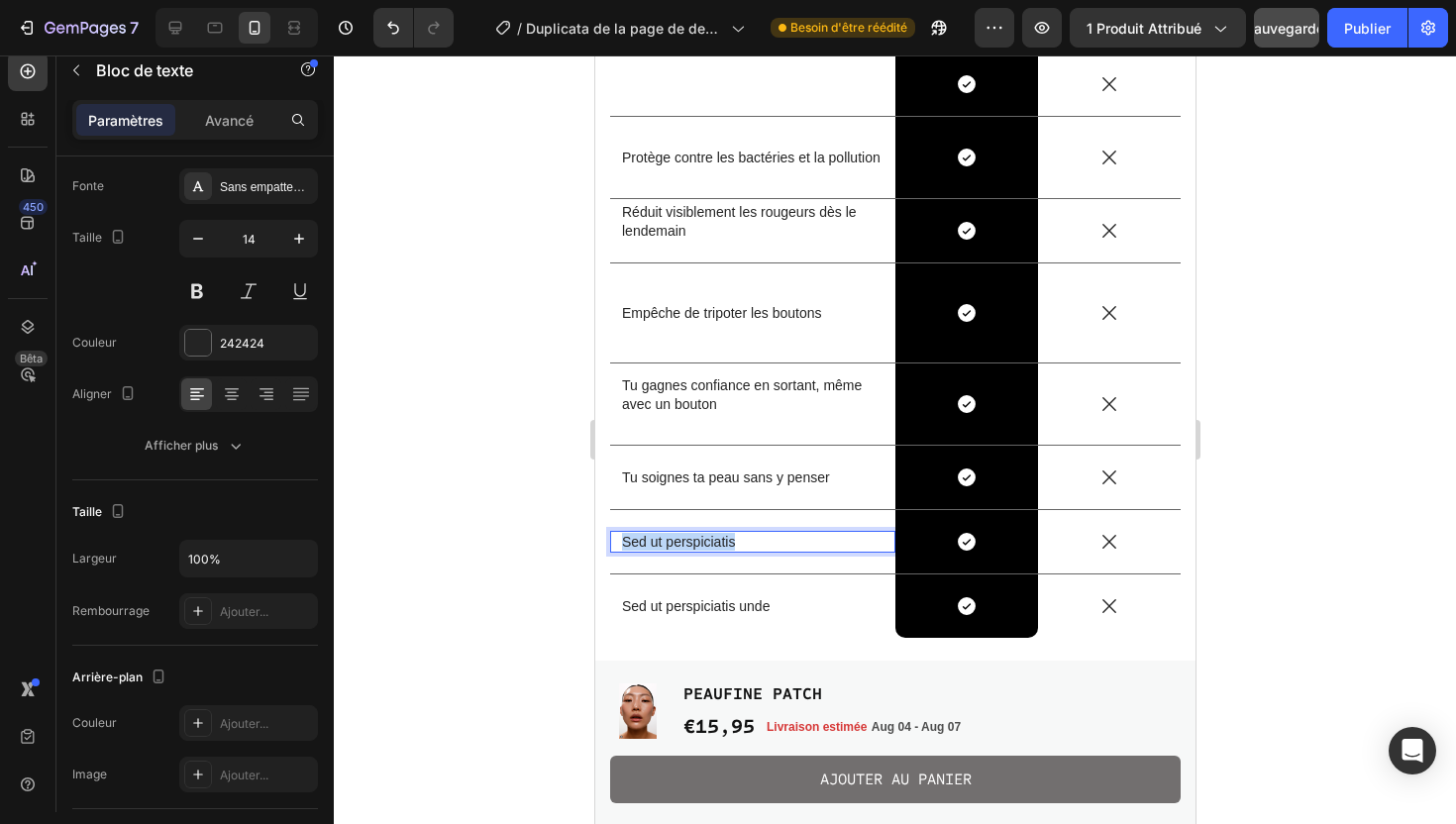 scroll, scrollTop: 3278, scrollLeft: 0, axis: vertical 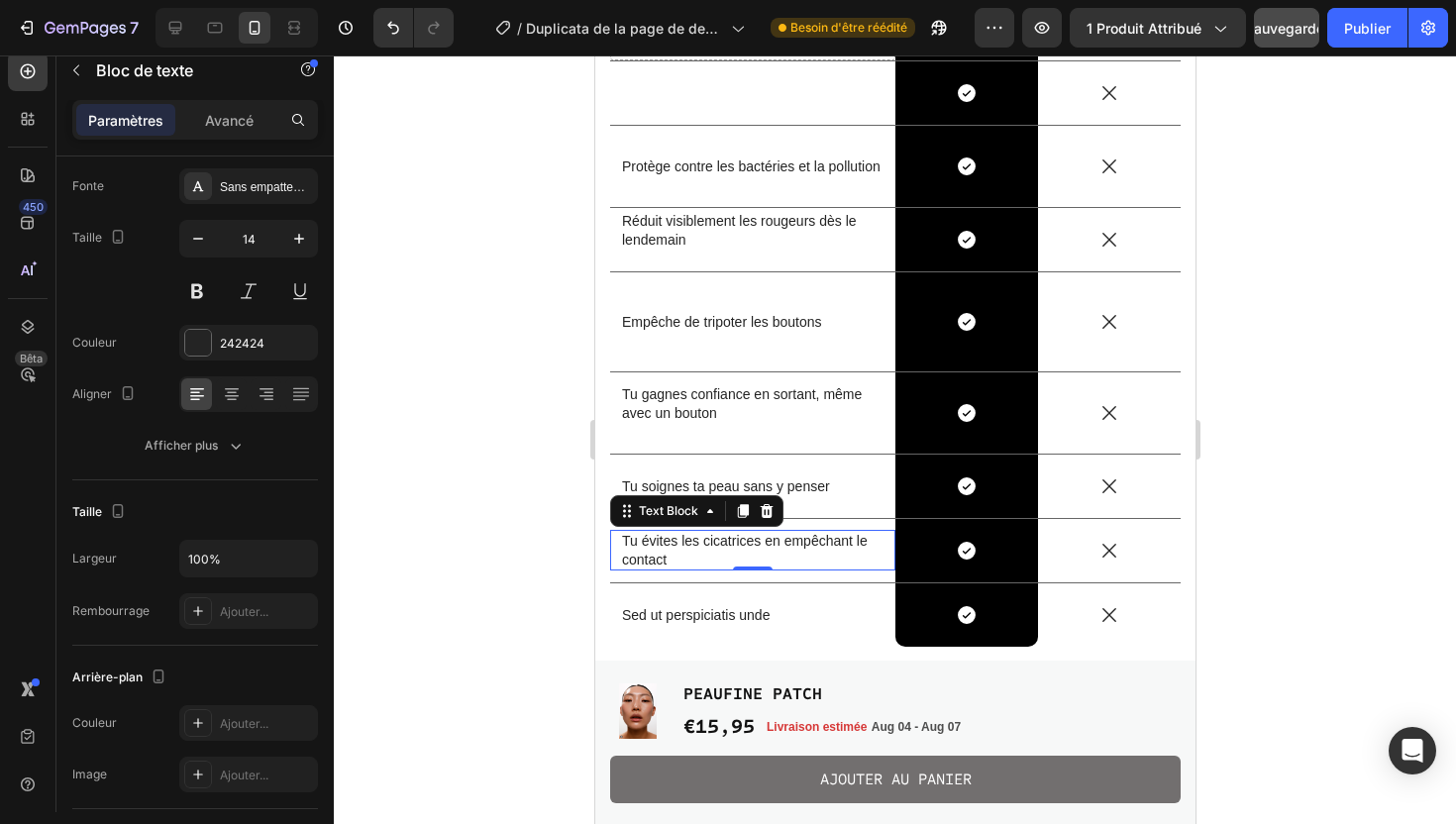 click 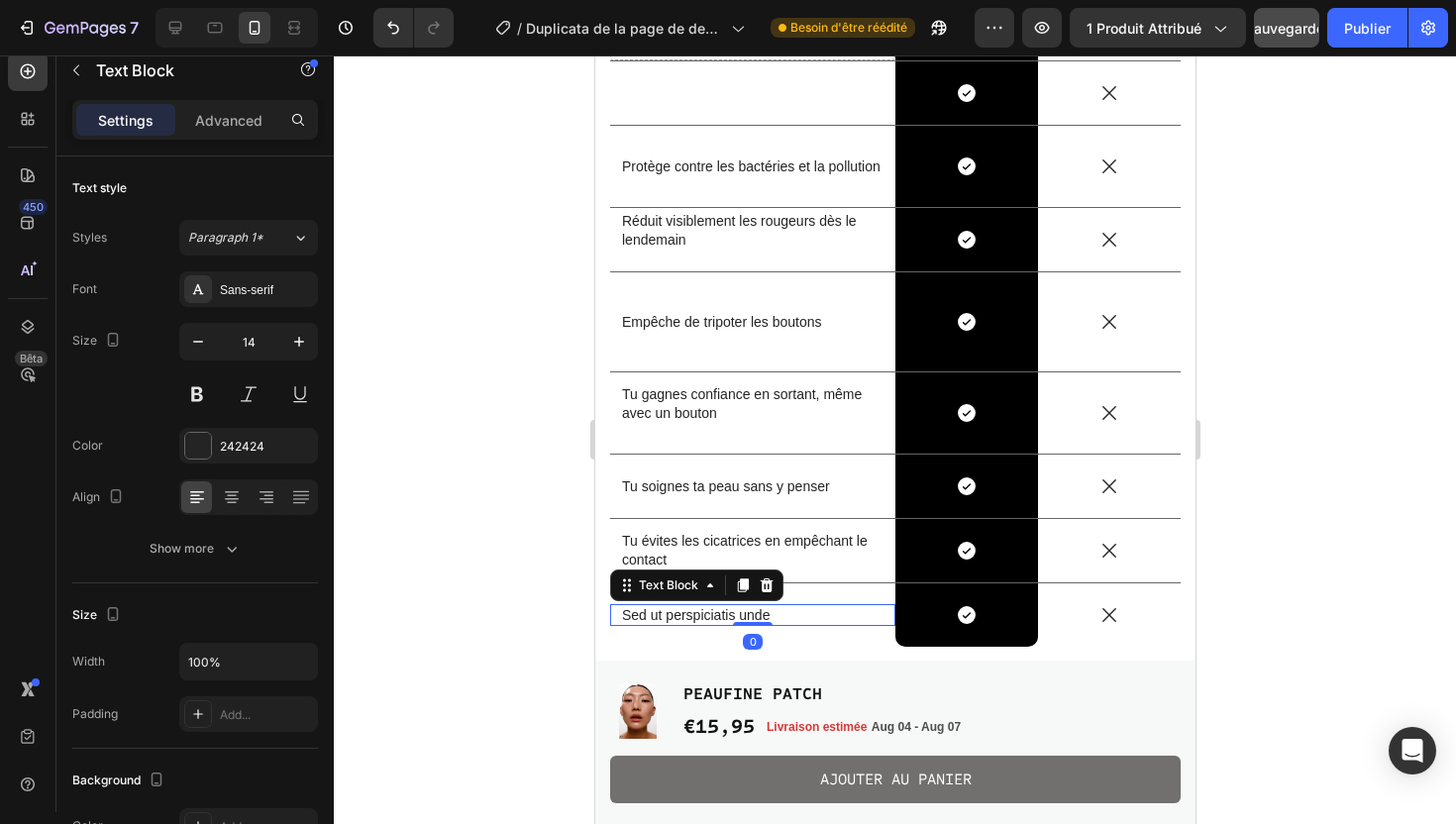 click on "Sed ut perspiciatis unde" at bounding box center (752, 615) 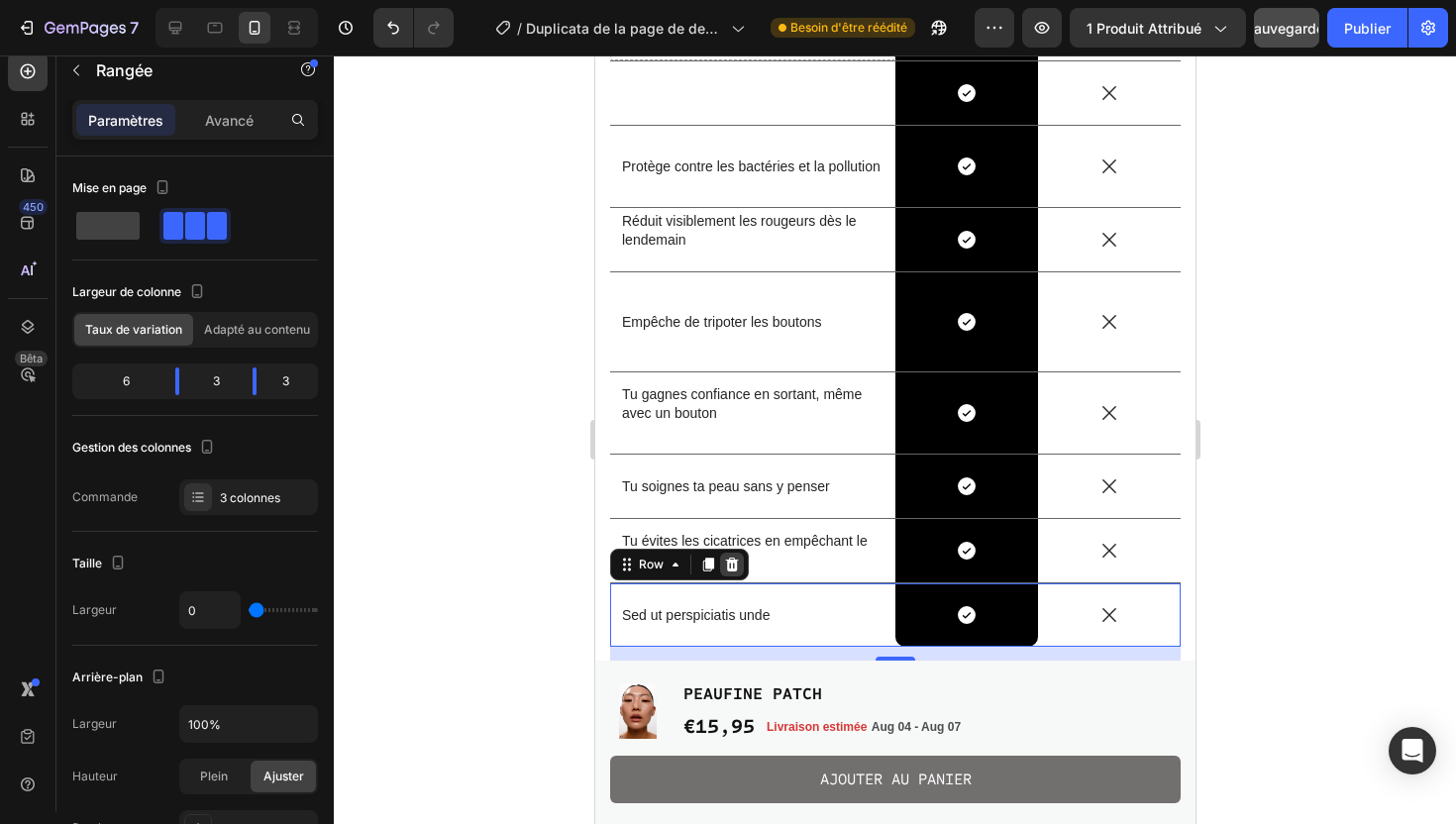 click 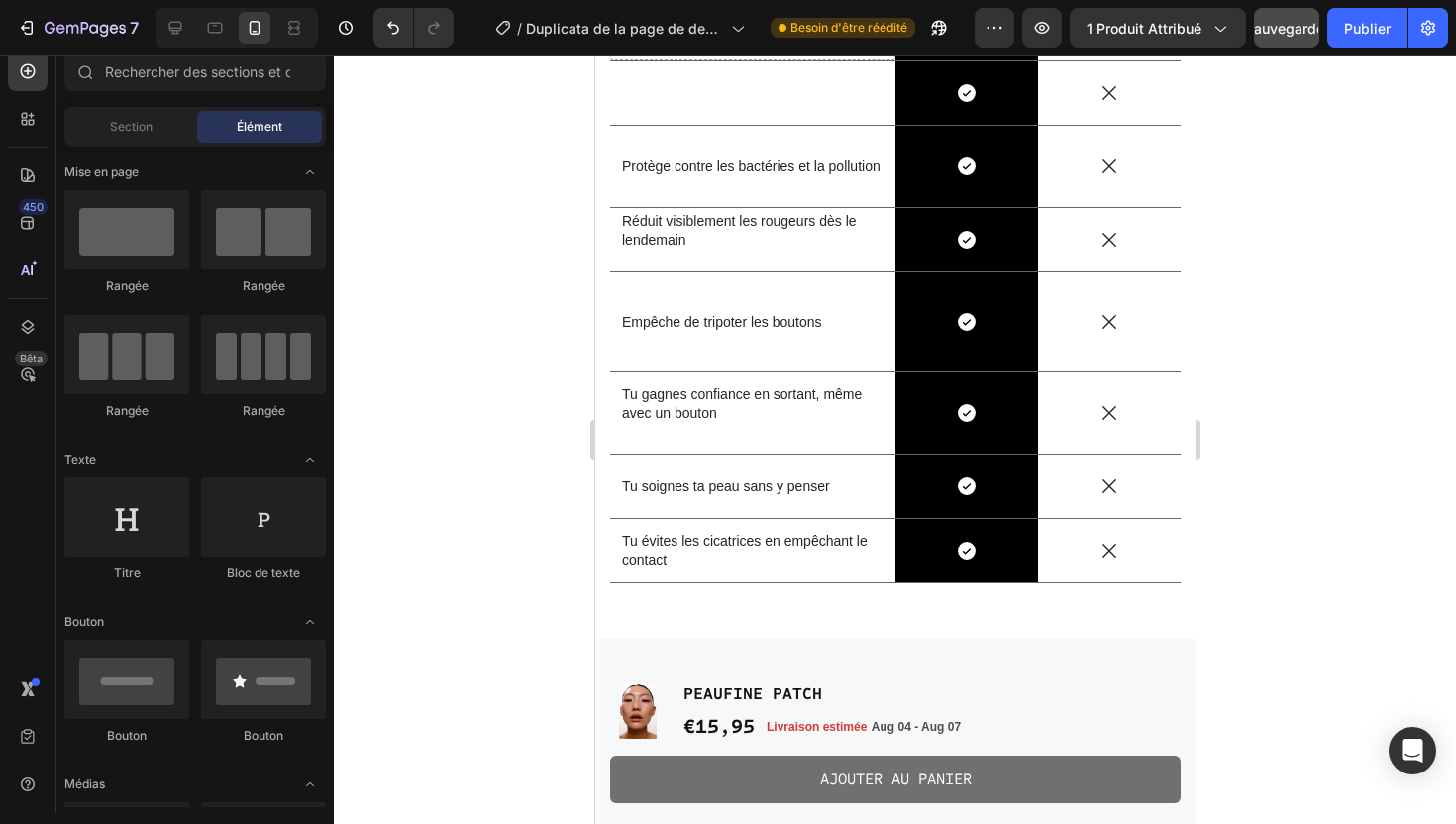 click 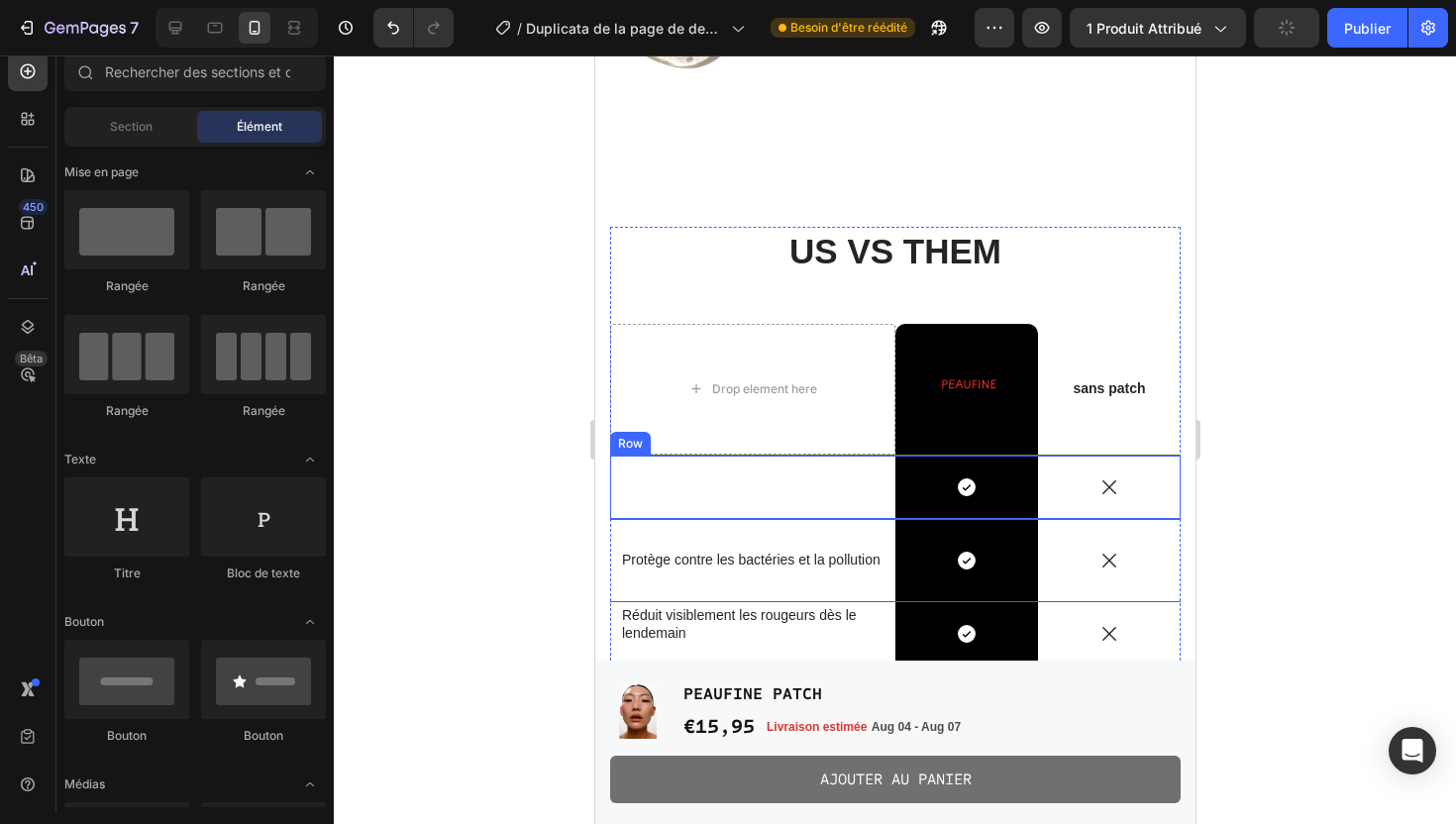 scroll, scrollTop: 2850, scrollLeft: 0, axis: vertical 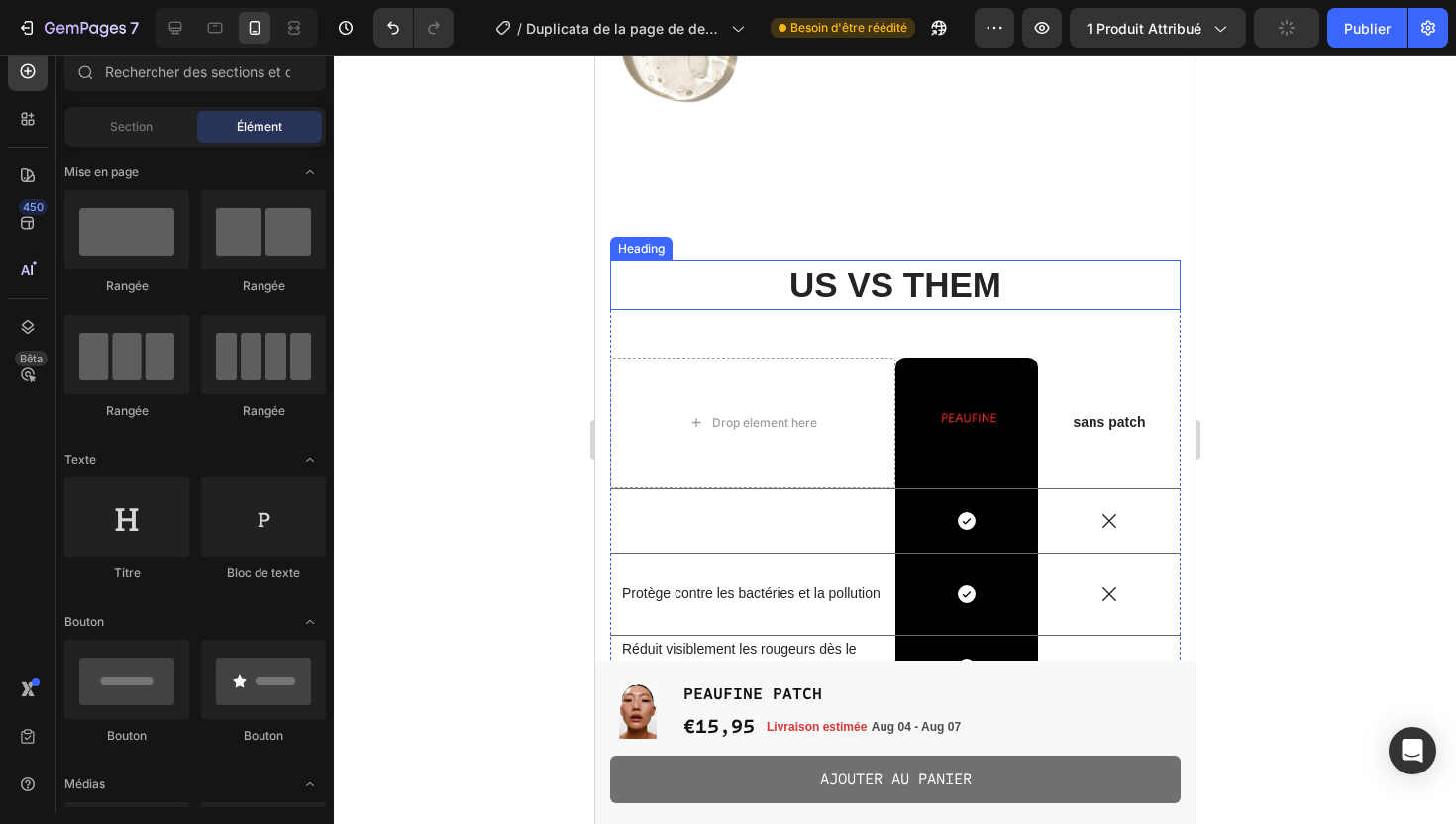 click on "US VS THEM" at bounding box center [894, 285] 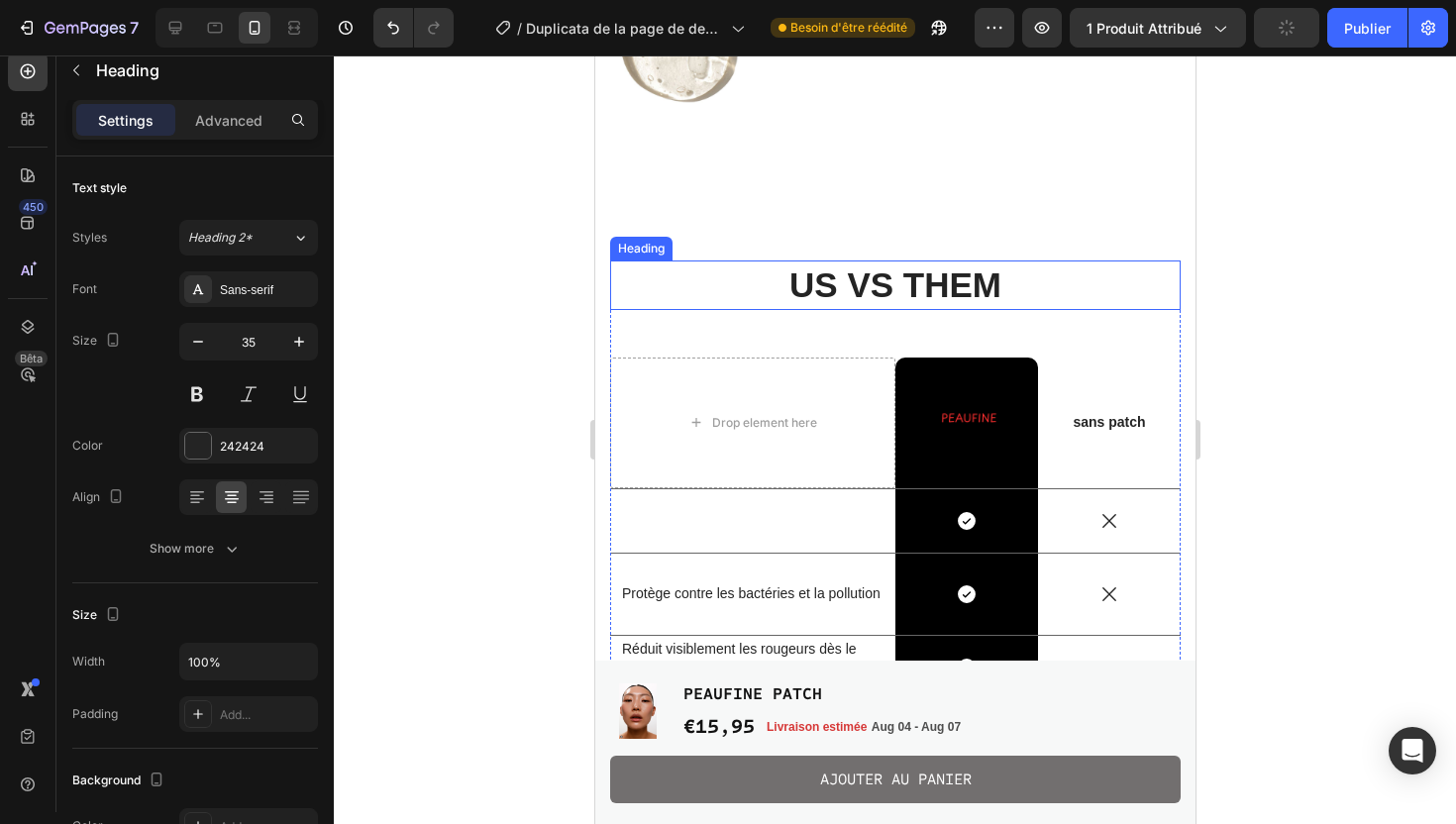 click on "US VS THEM" at bounding box center [894, 285] 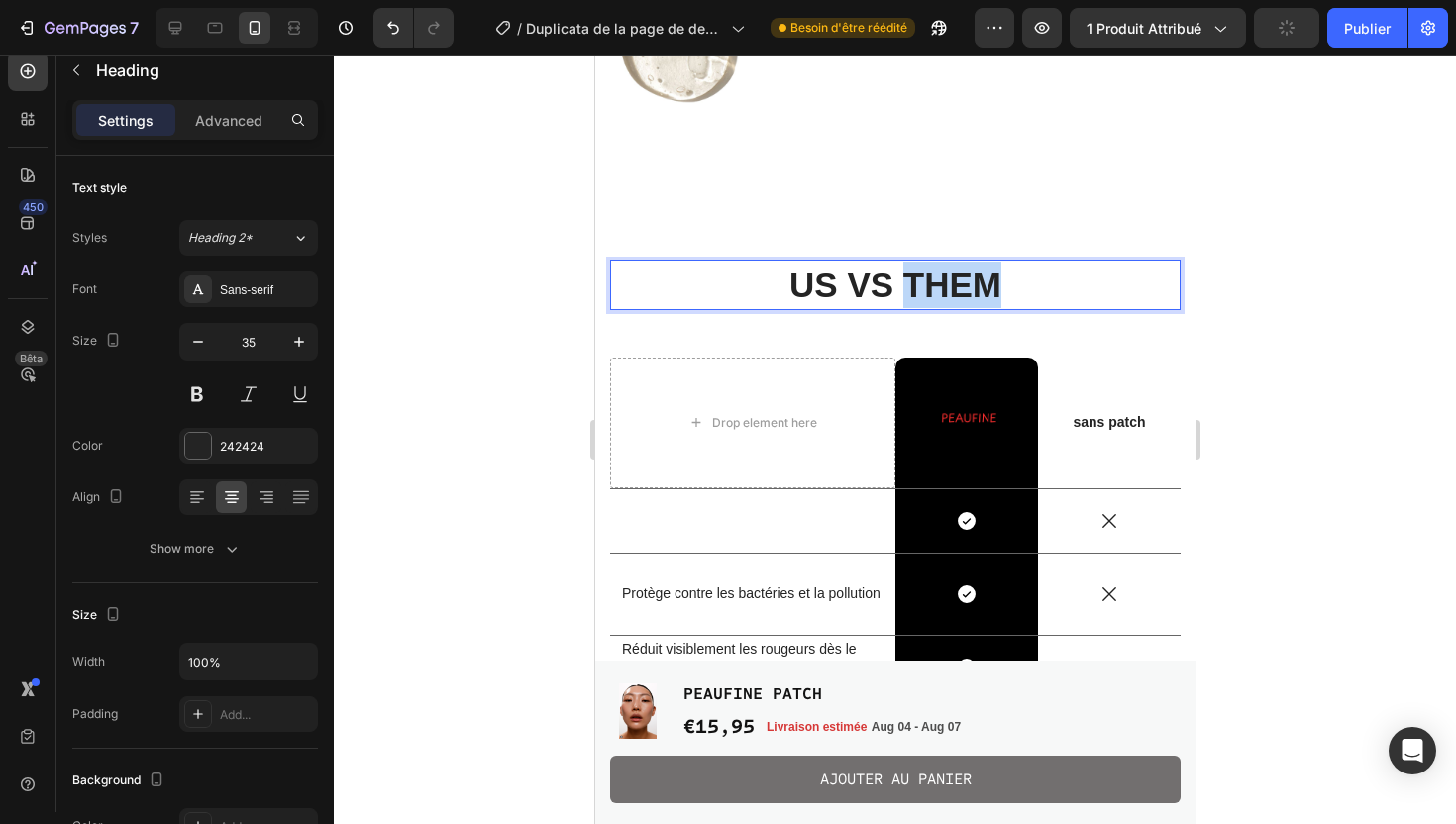 click on "US VS THEM" at bounding box center (894, 285) 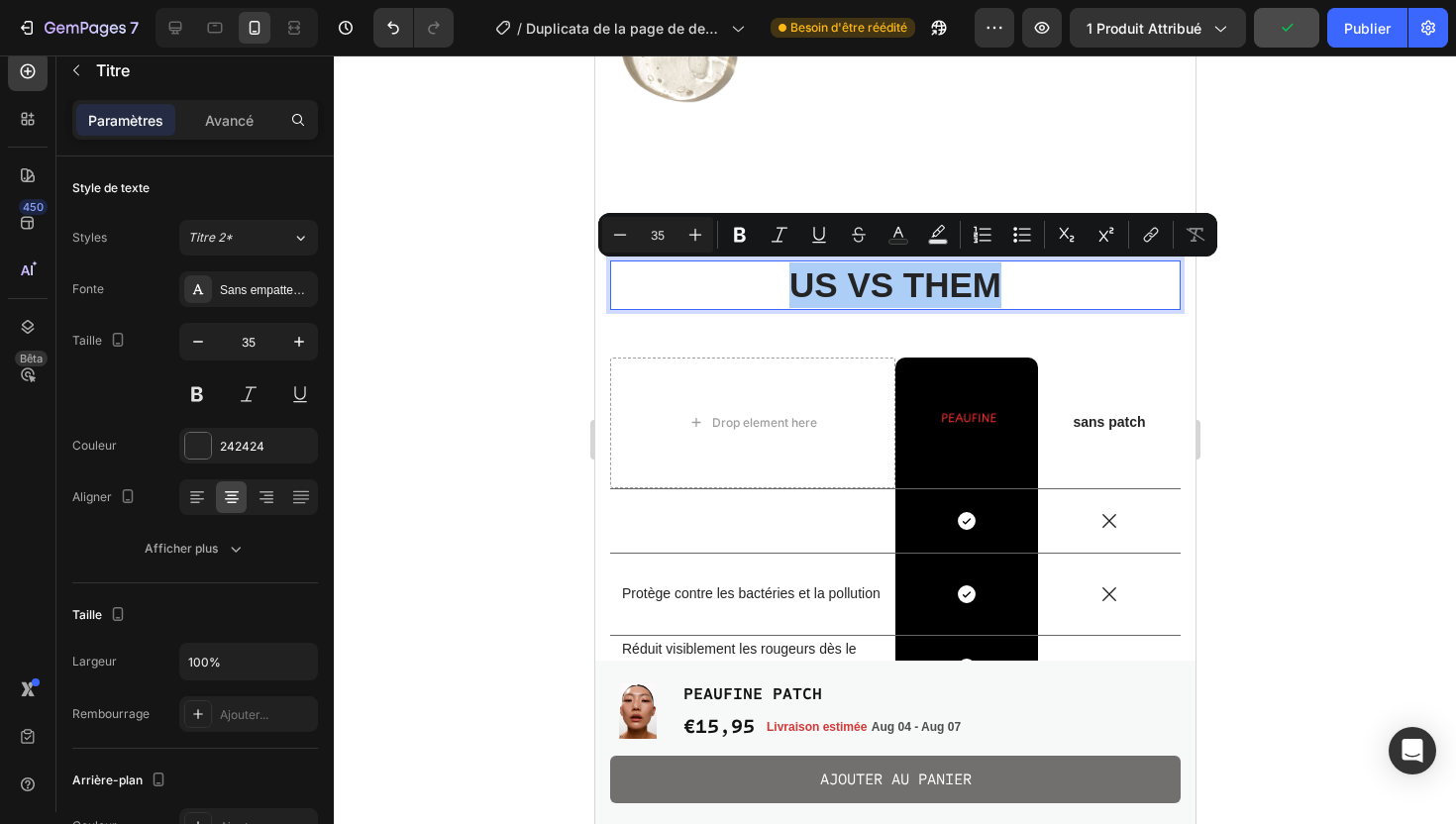 click 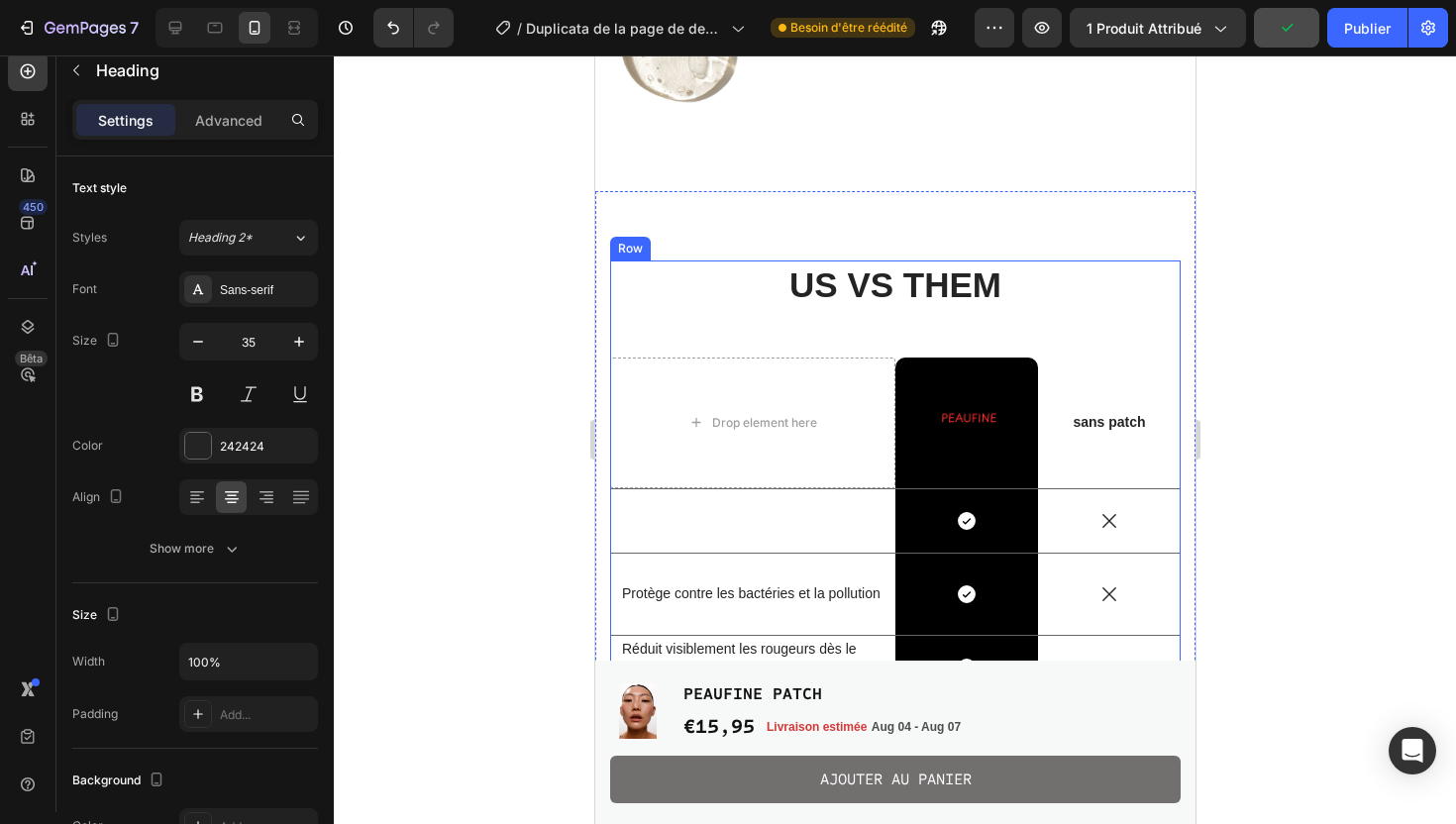 click on "US VS THEM" at bounding box center (894, 285) 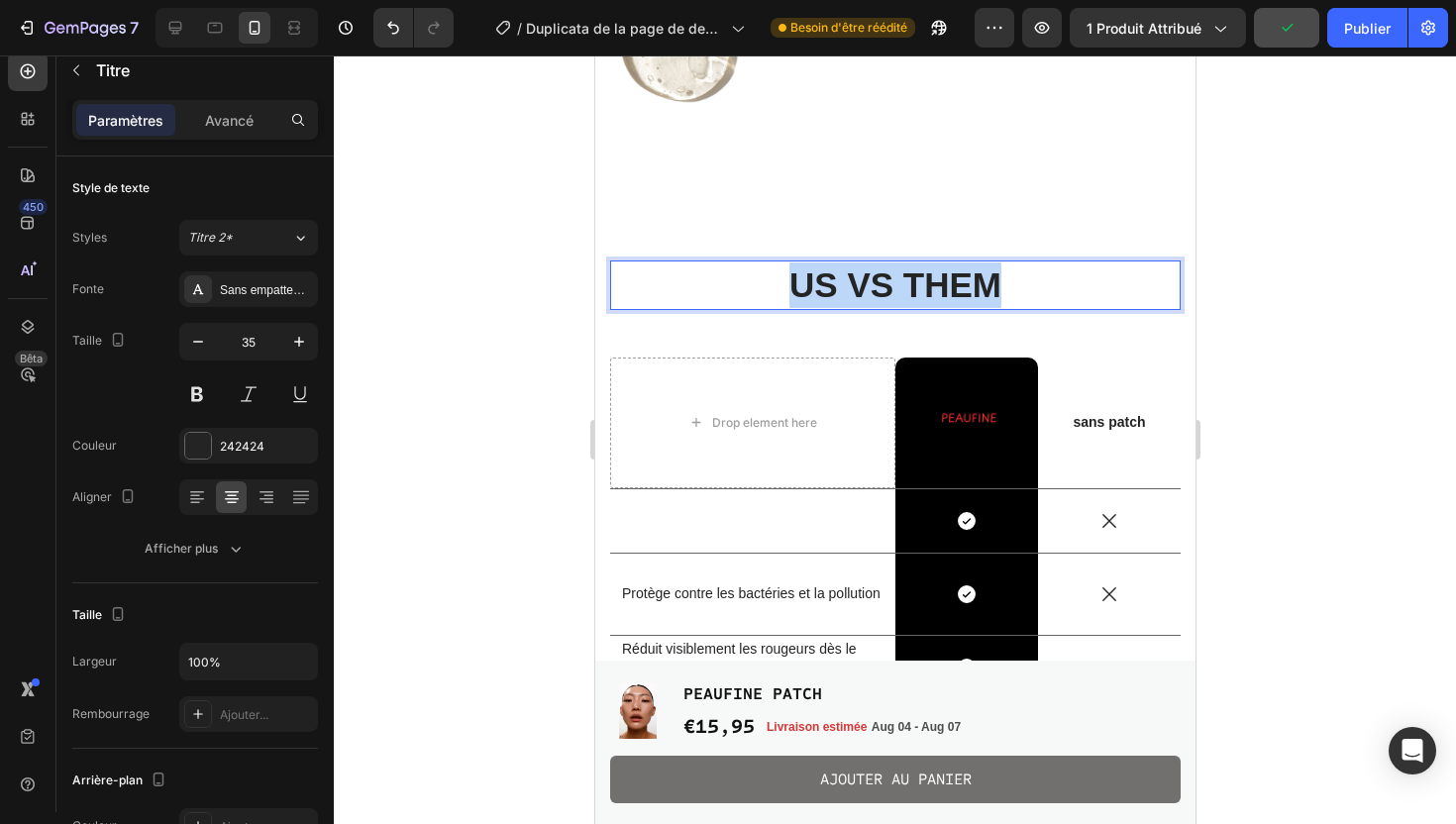 click on "US VS THEM" at bounding box center (894, 285) 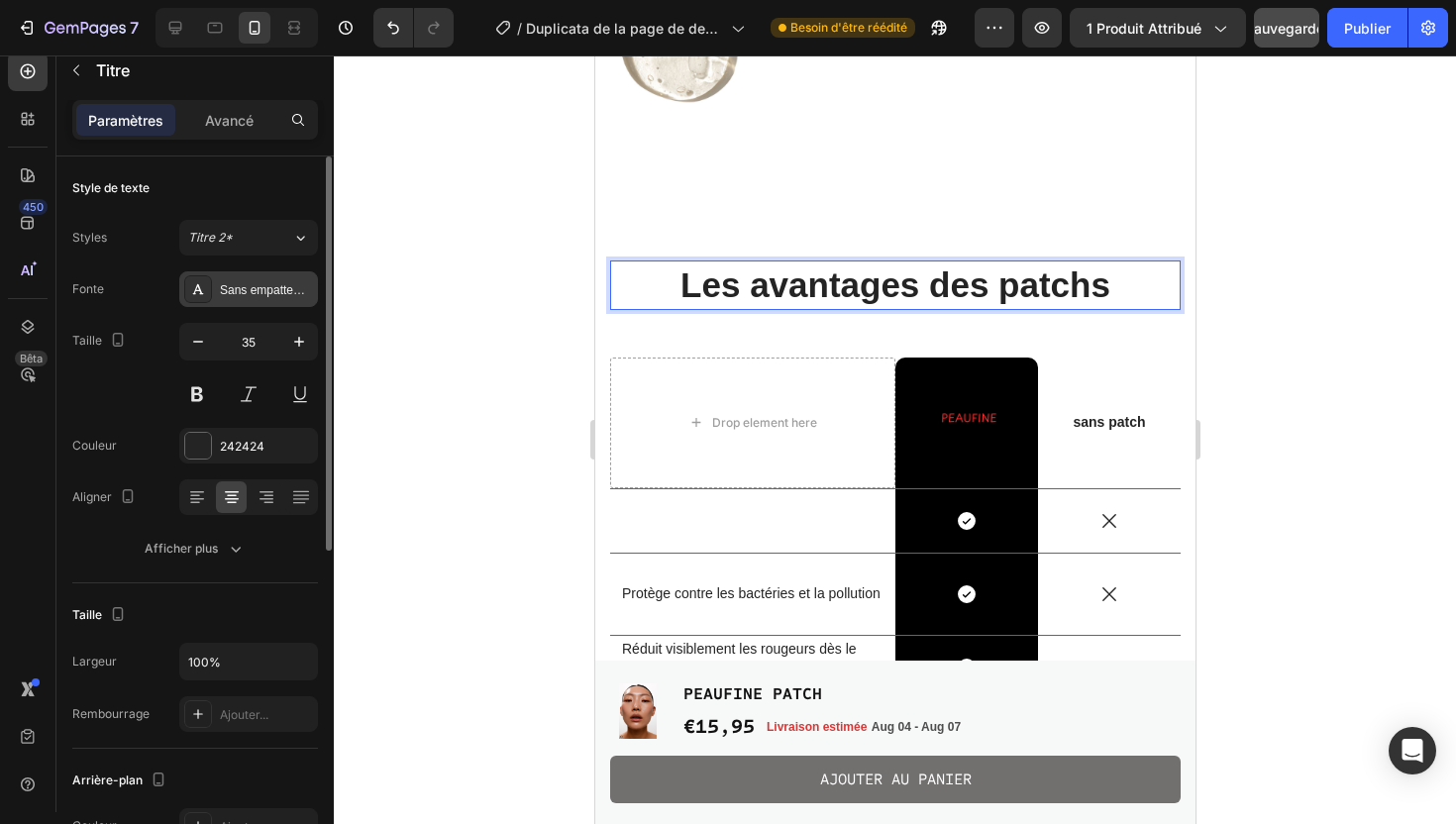 click on "Sans empattement" at bounding box center (269, 290) 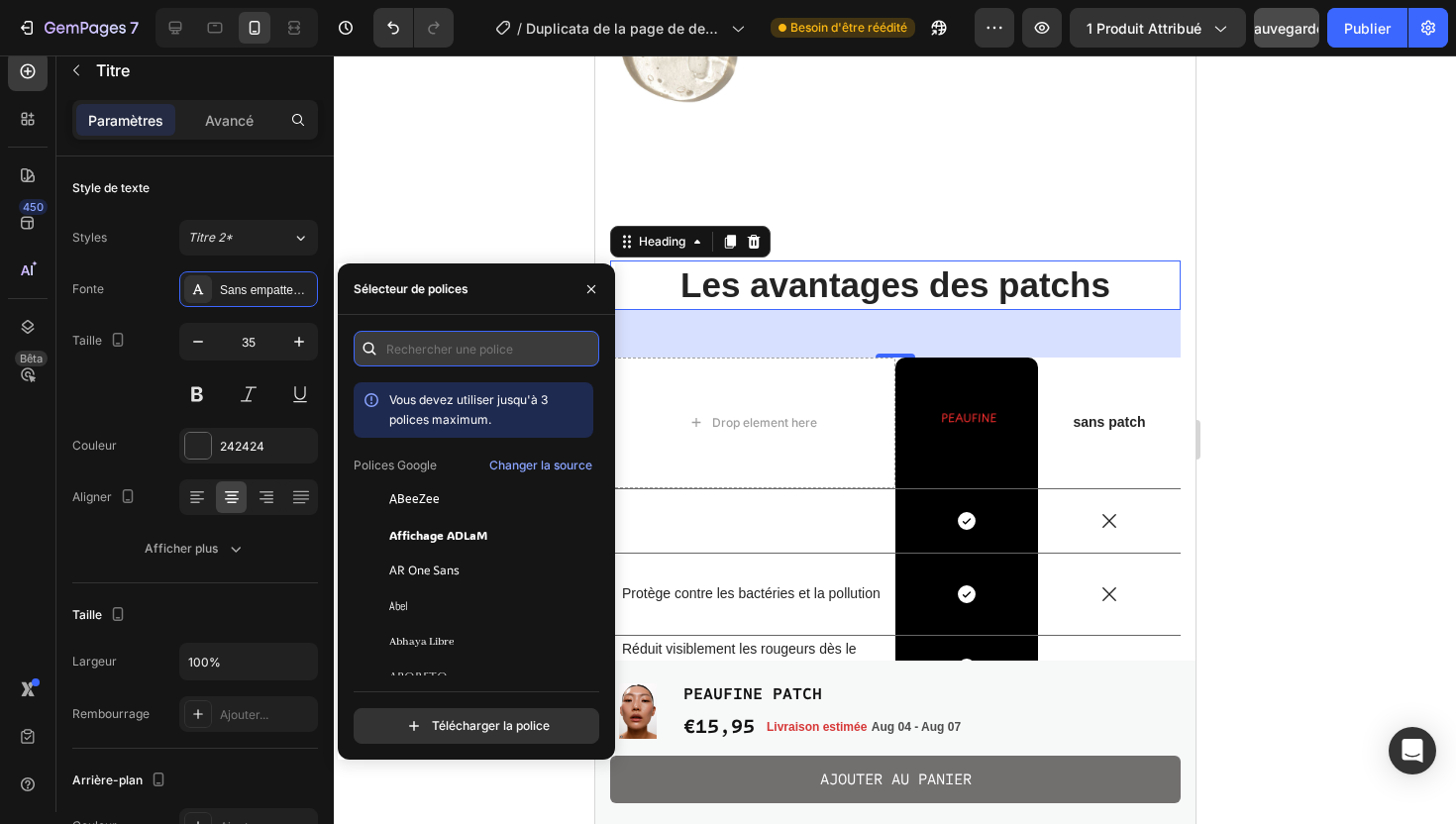 click at bounding box center [476, 349] 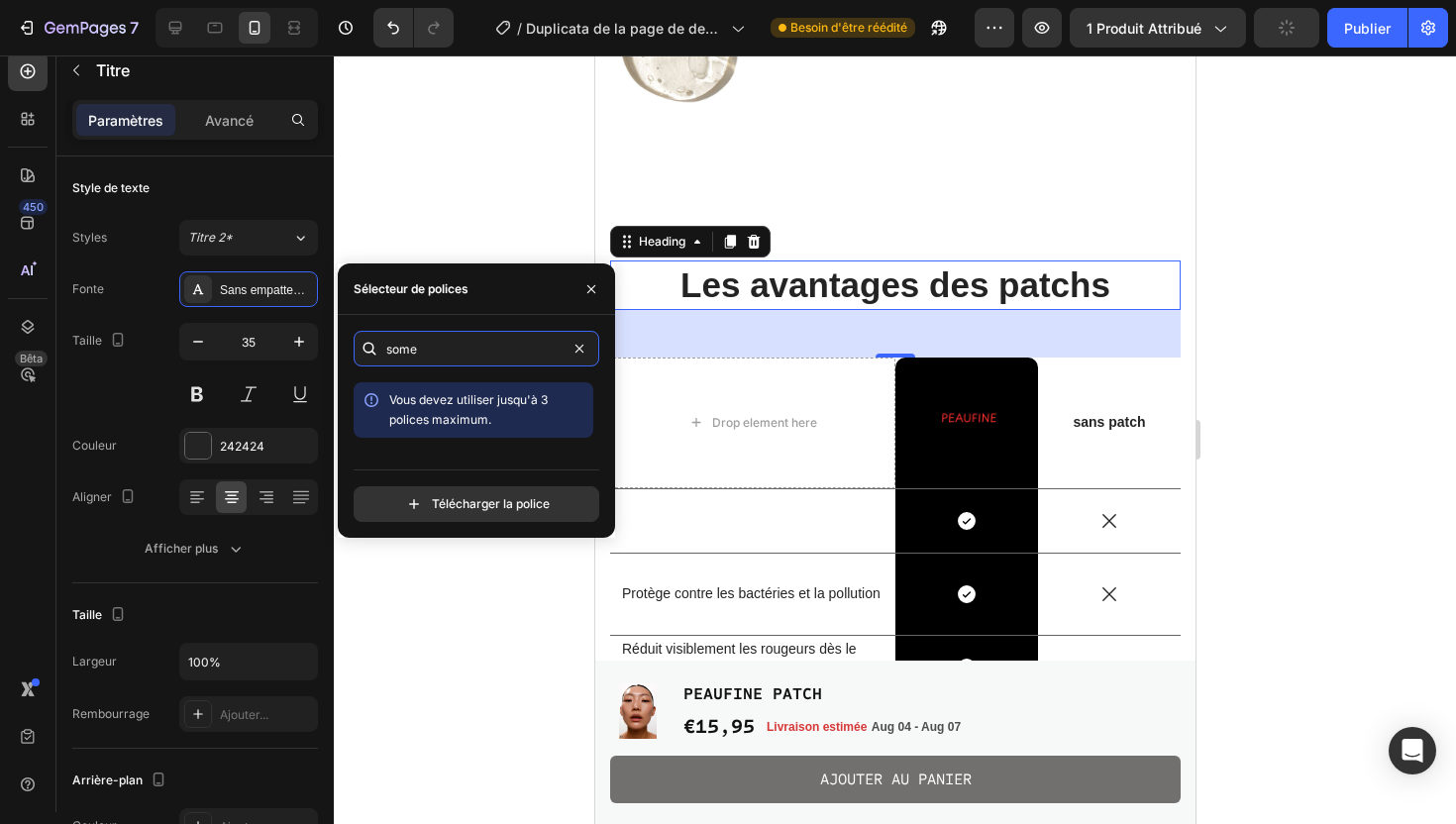type on "some" 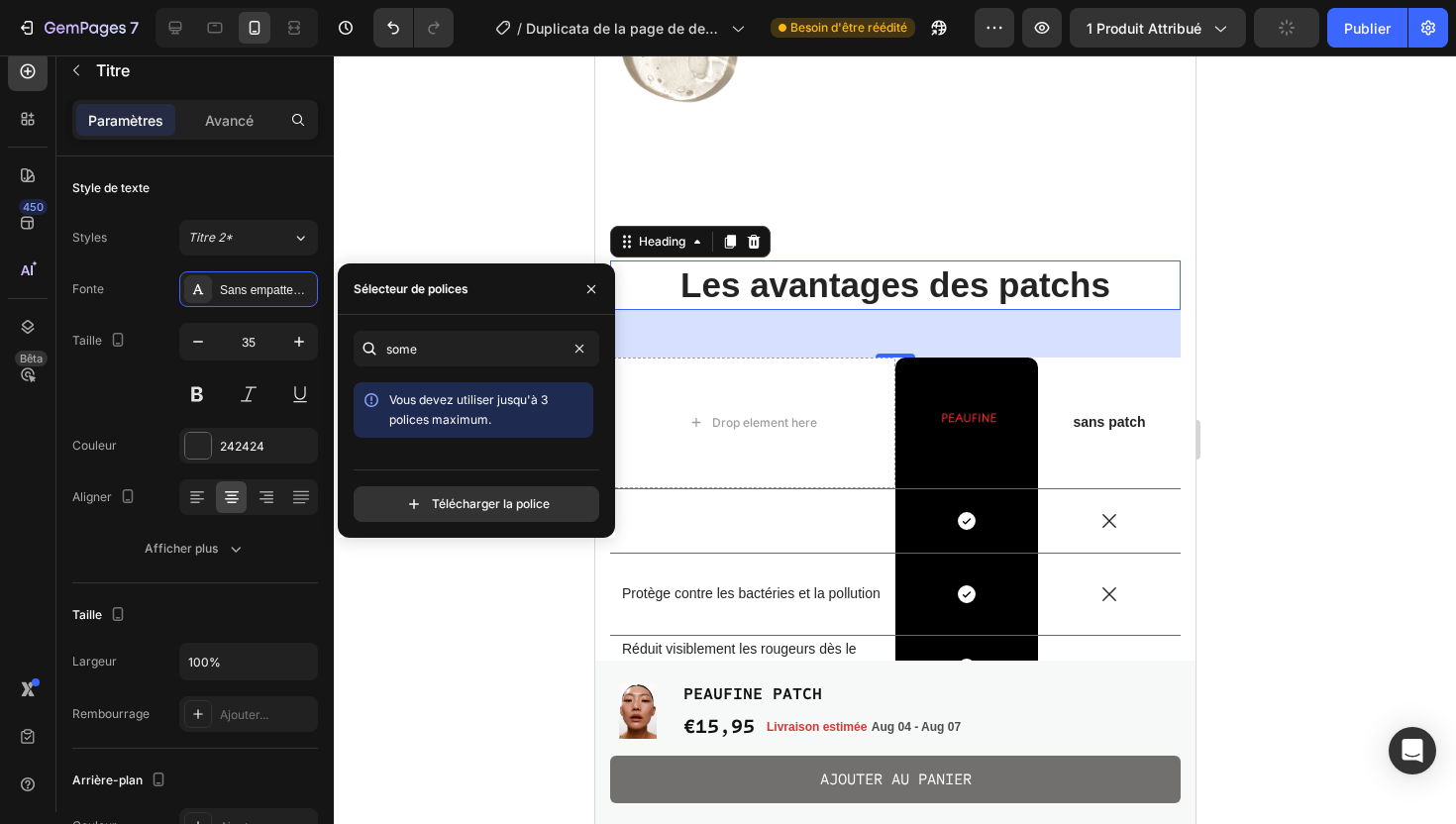 click 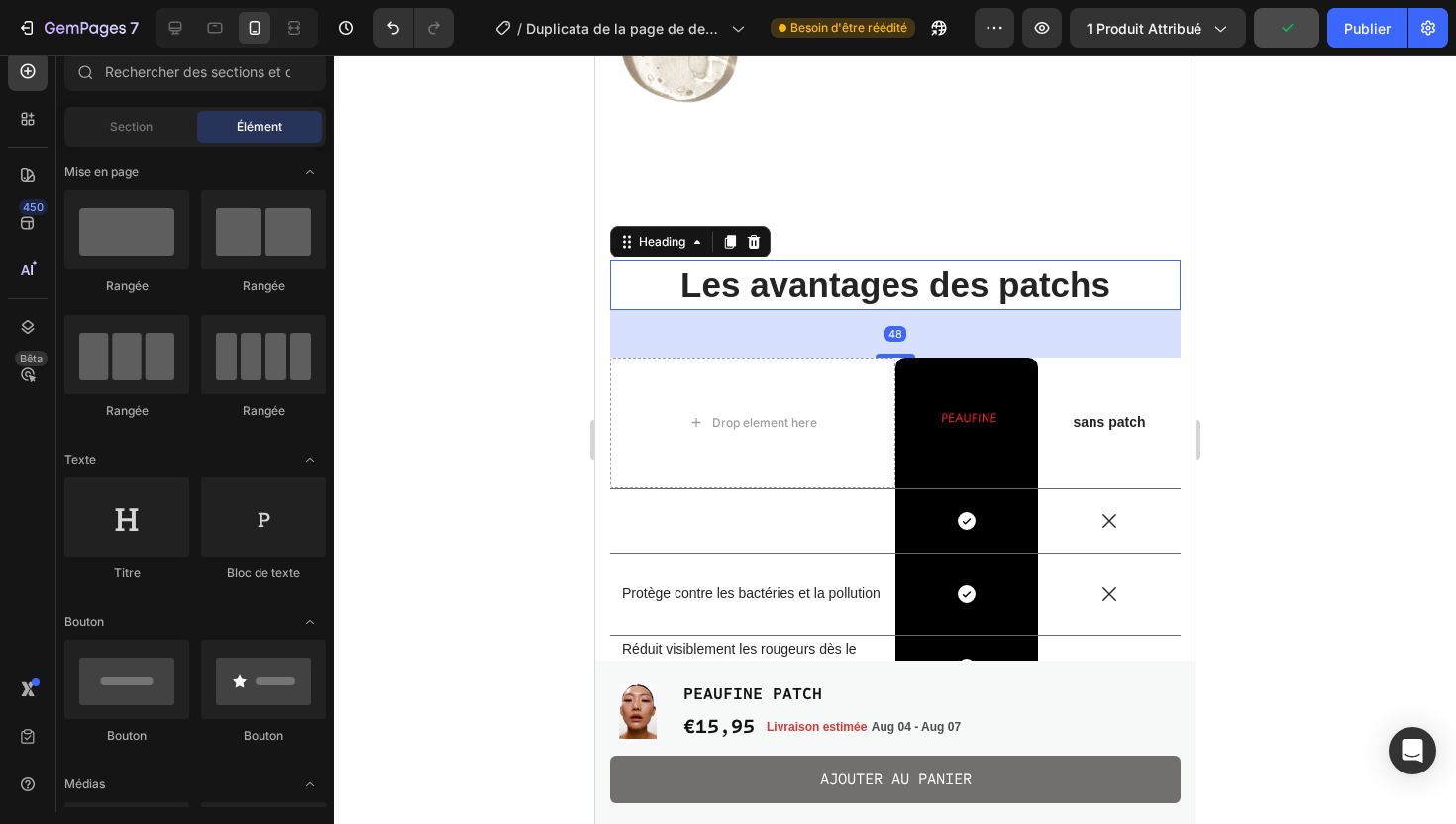 click on "Les avantages des patchs" at bounding box center [894, 285] 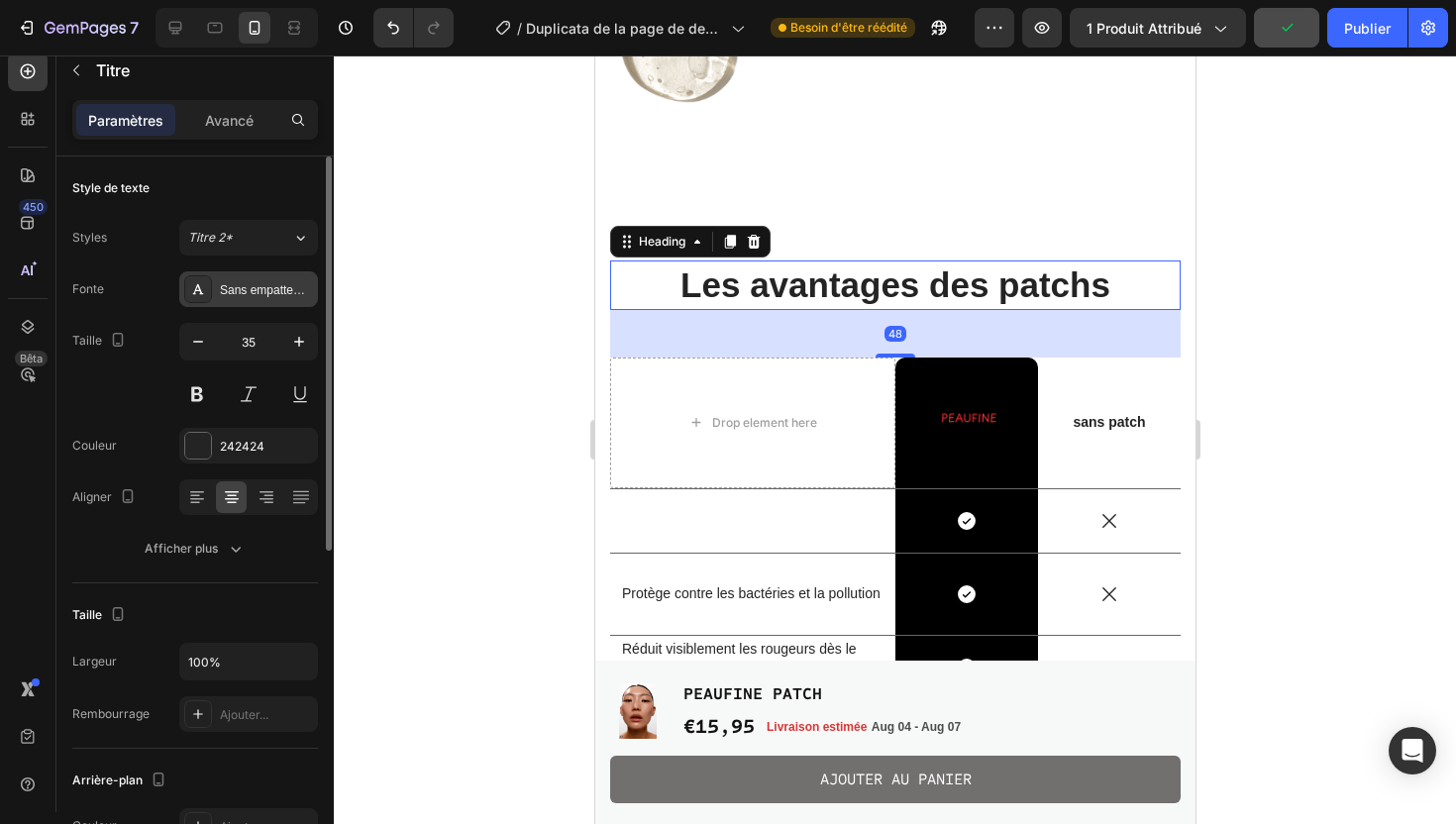 click on "Sans empattement" at bounding box center (269, 290) 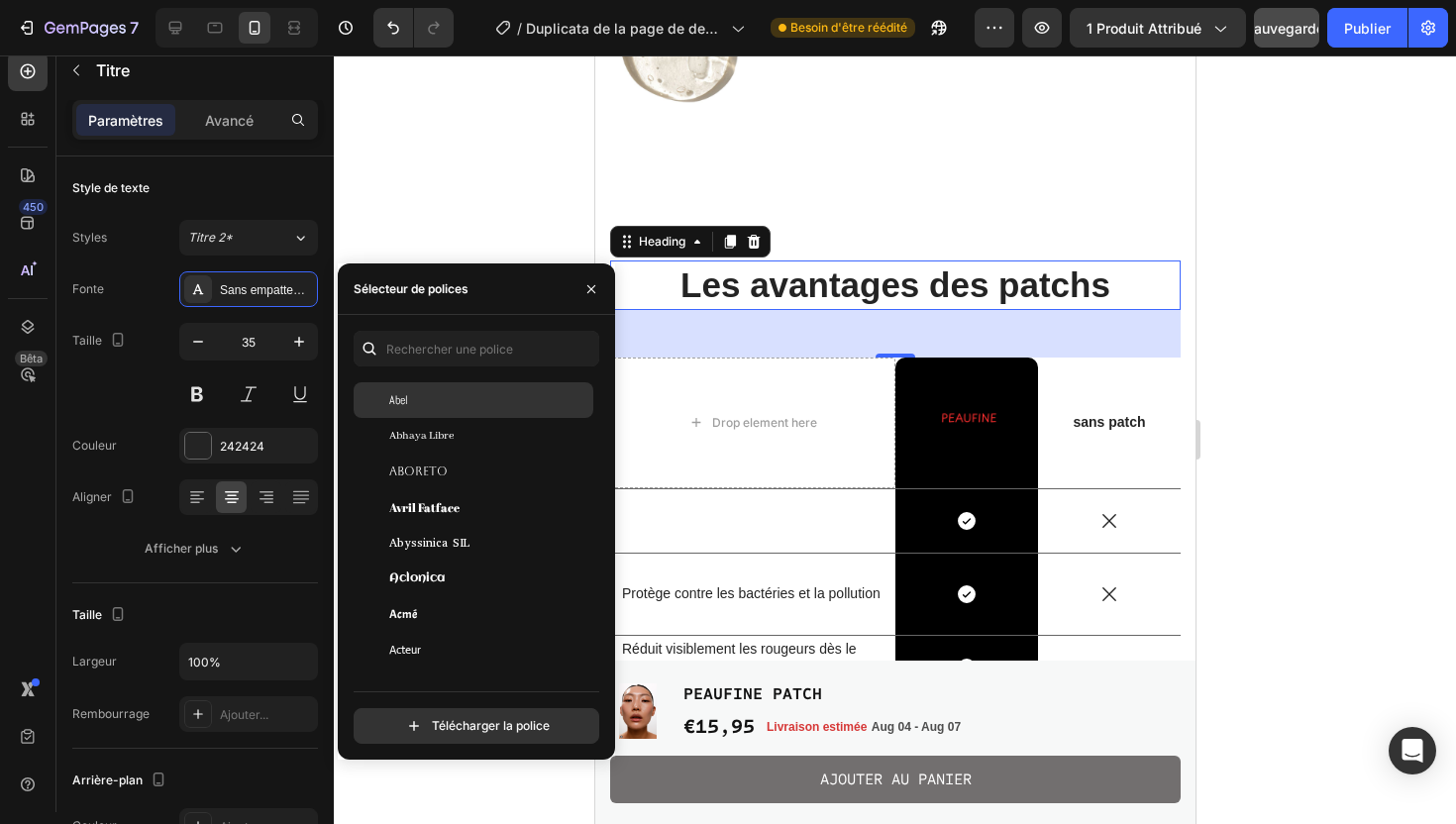 scroll, scrollTop: 258, scrollLeft: 0, axis: vertical 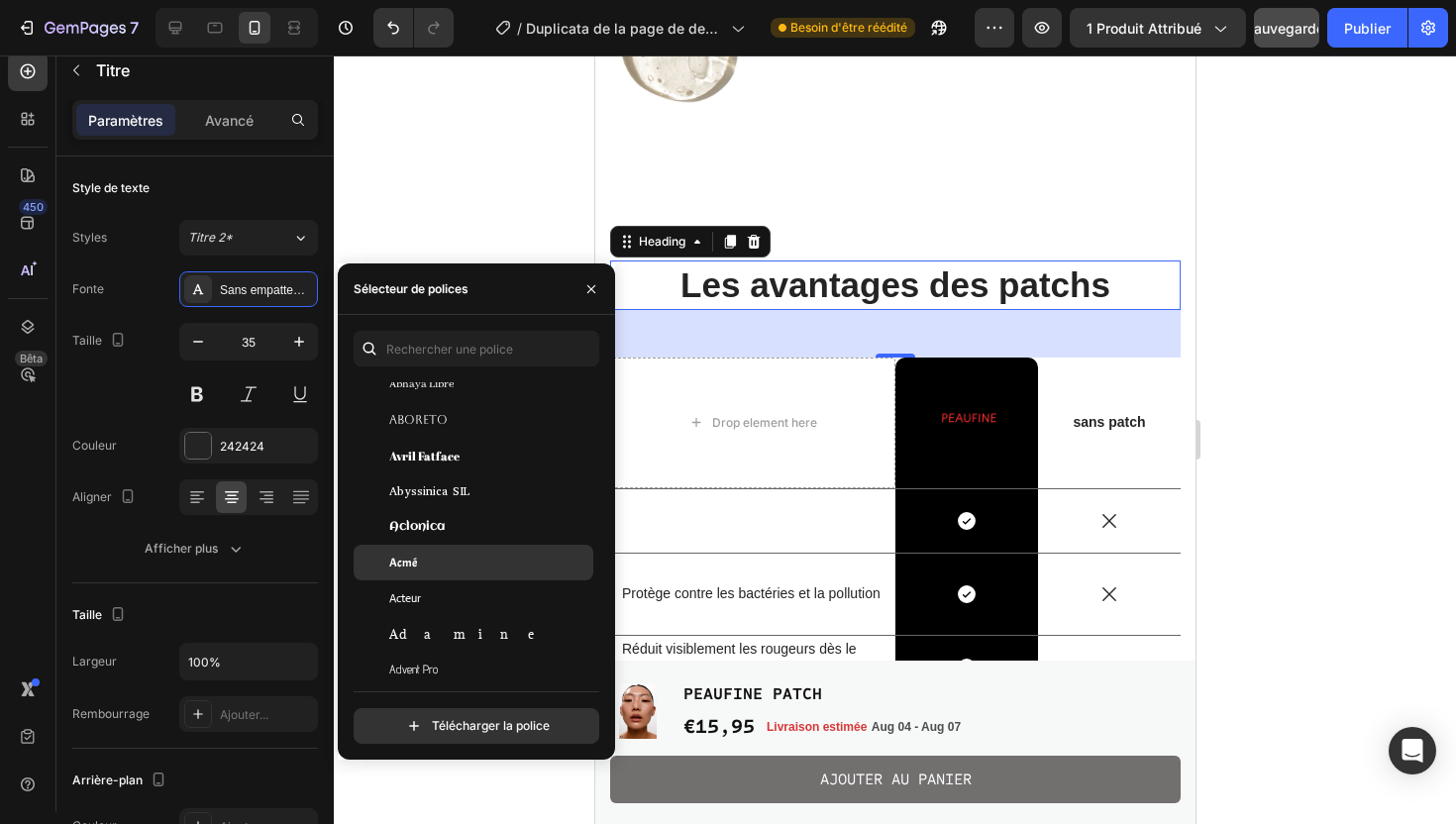 click on "Acmé" at bounding box center [489, 563] 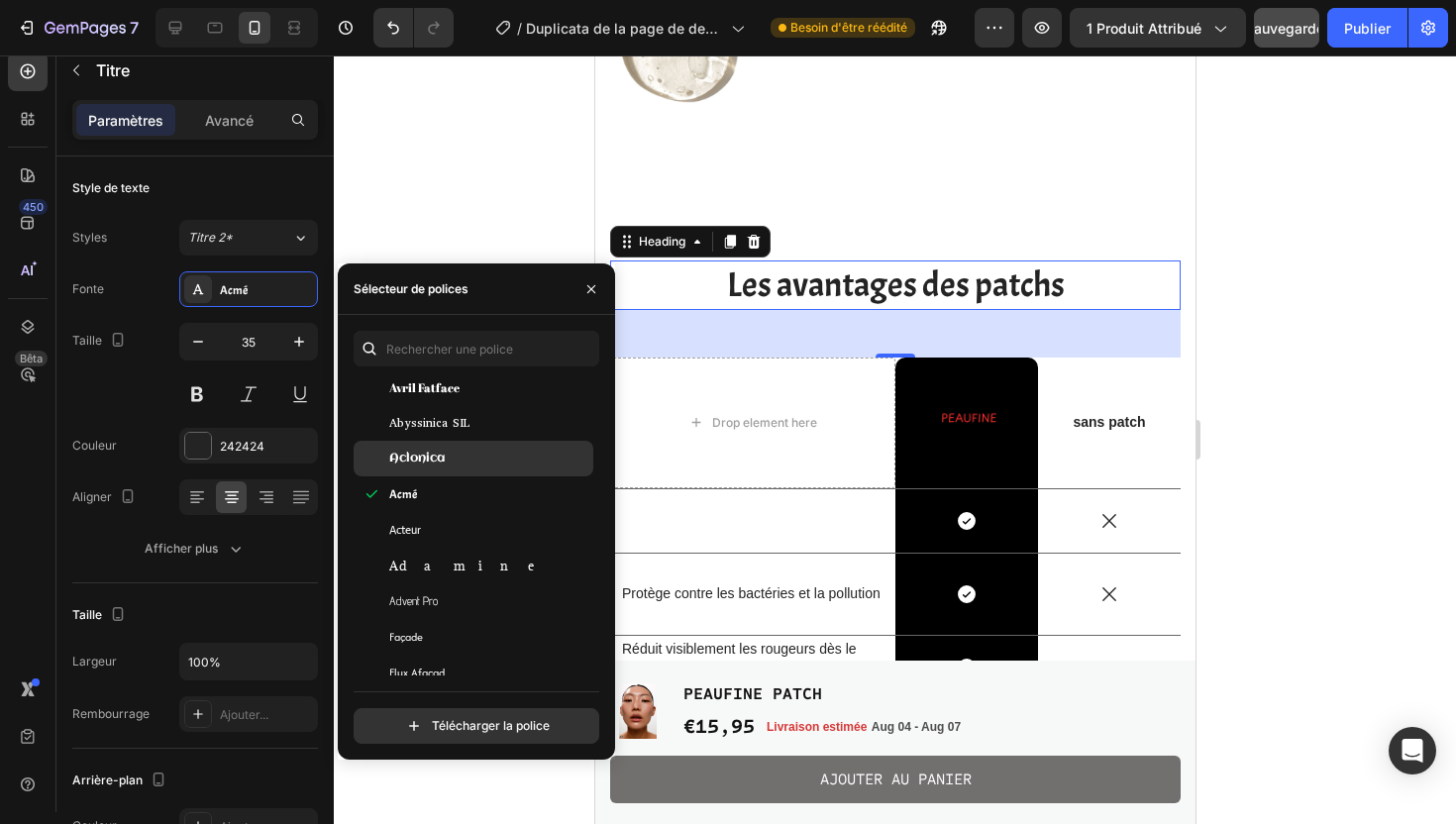 scroll, scrollTop: 407, scrollLeft: 0, axis: vertical 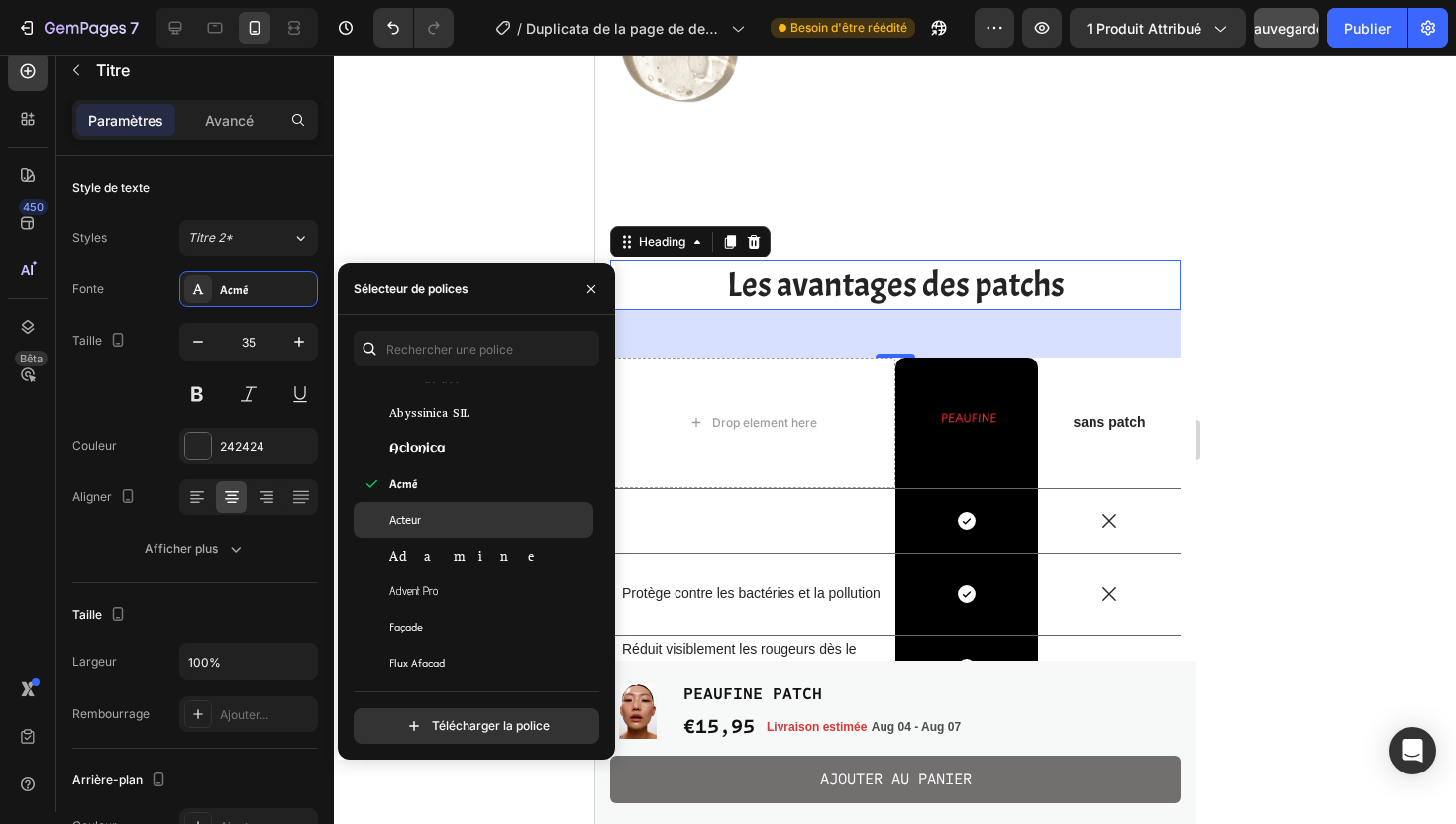 click on "Acteur" at bounding box center (489, 520) 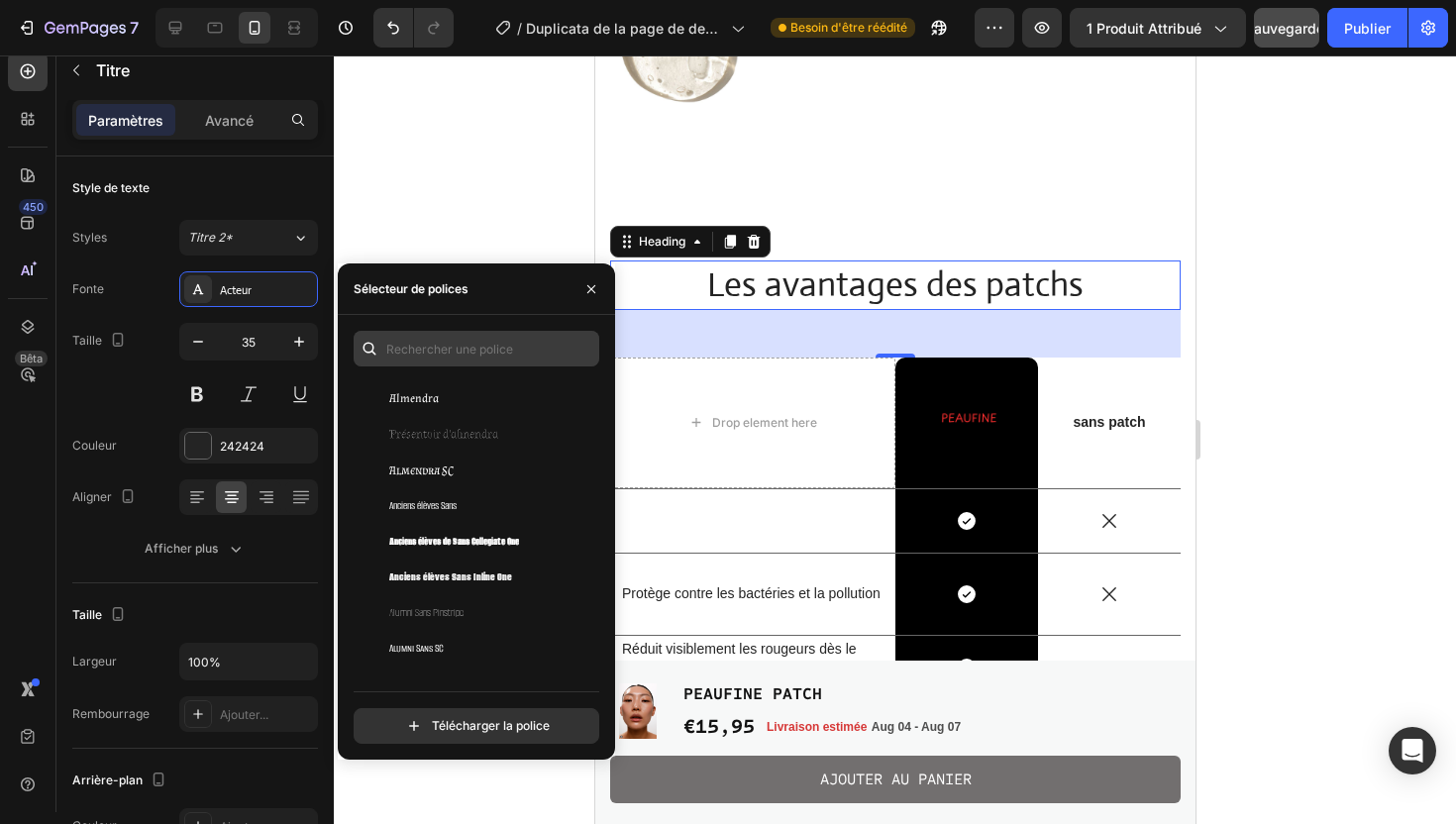 scroll, scrollTop: 1988, scrollLeft: 0, axis: vertical 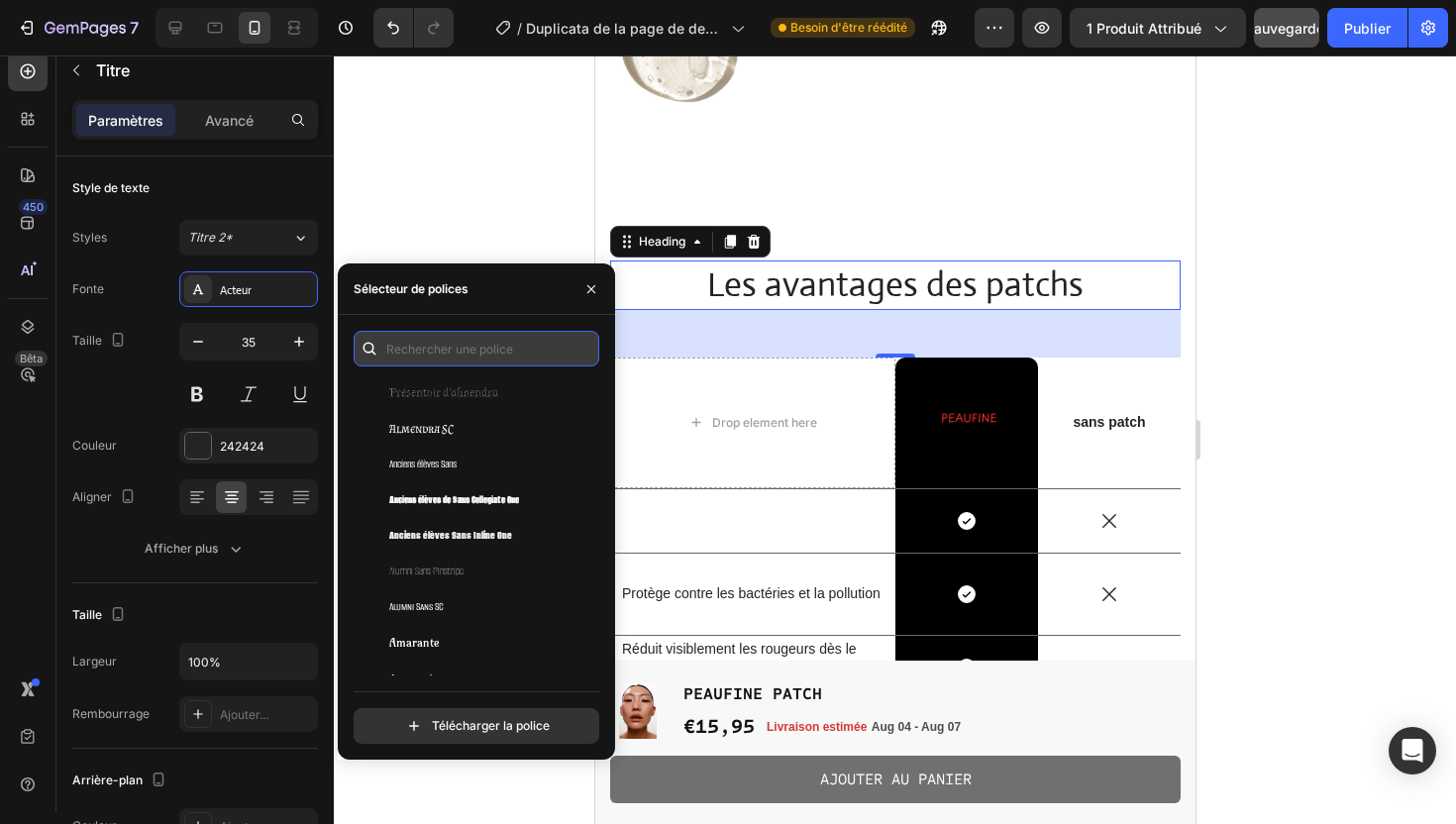 click at bounding box center (476, 349) 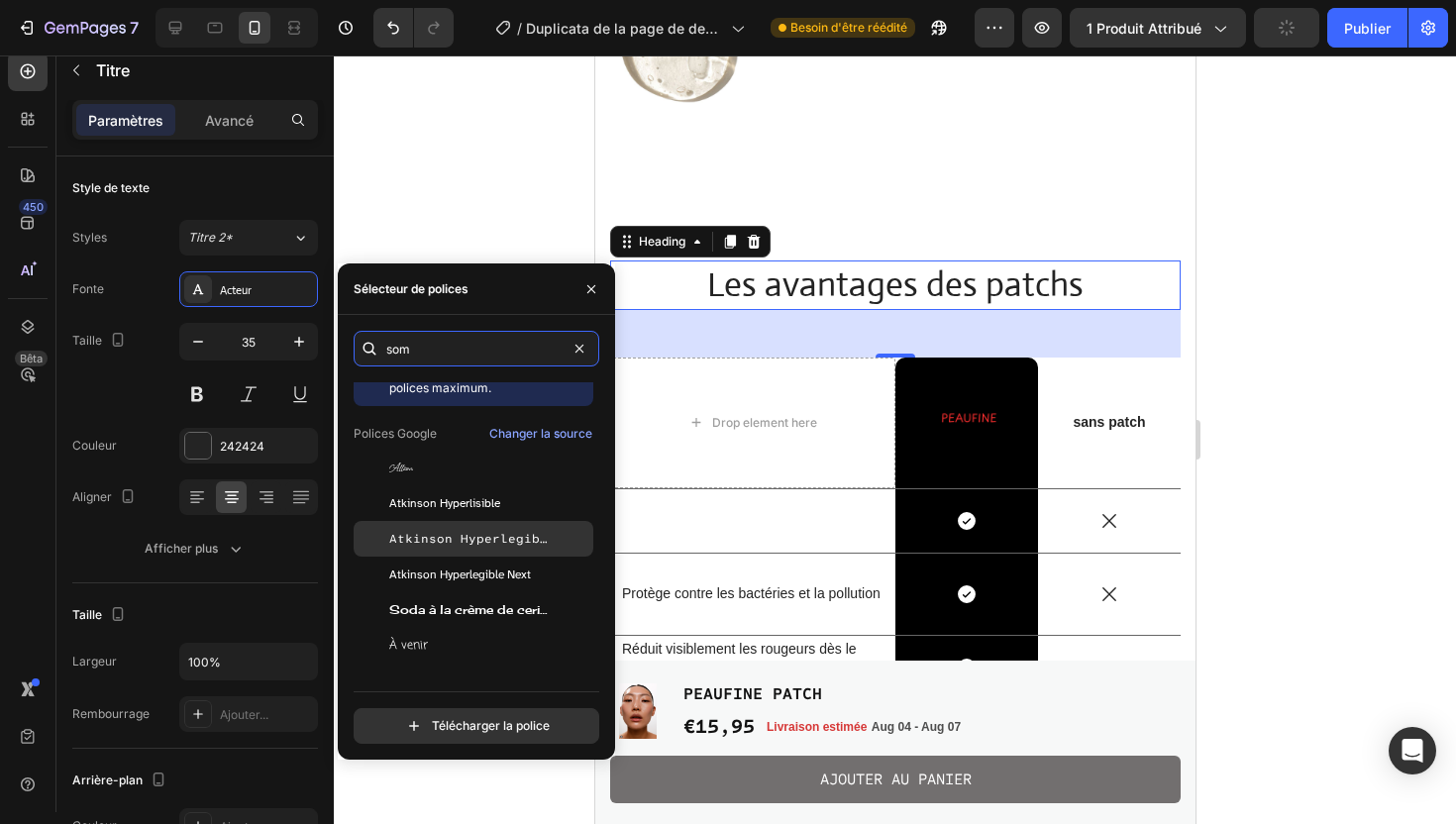 scroll, scrollTop: 0, scrollLeft: 0, axis: both 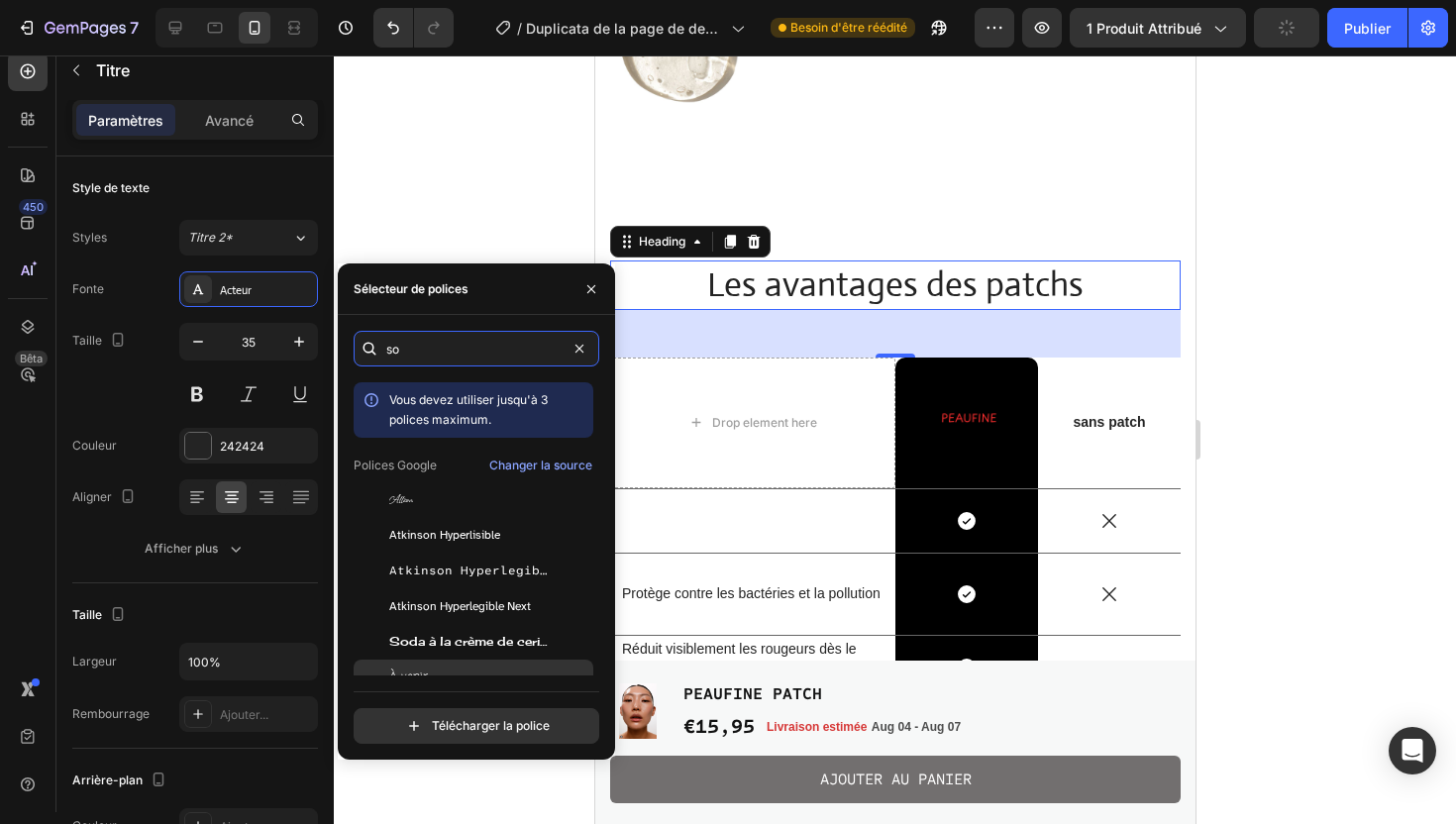 type on "so" 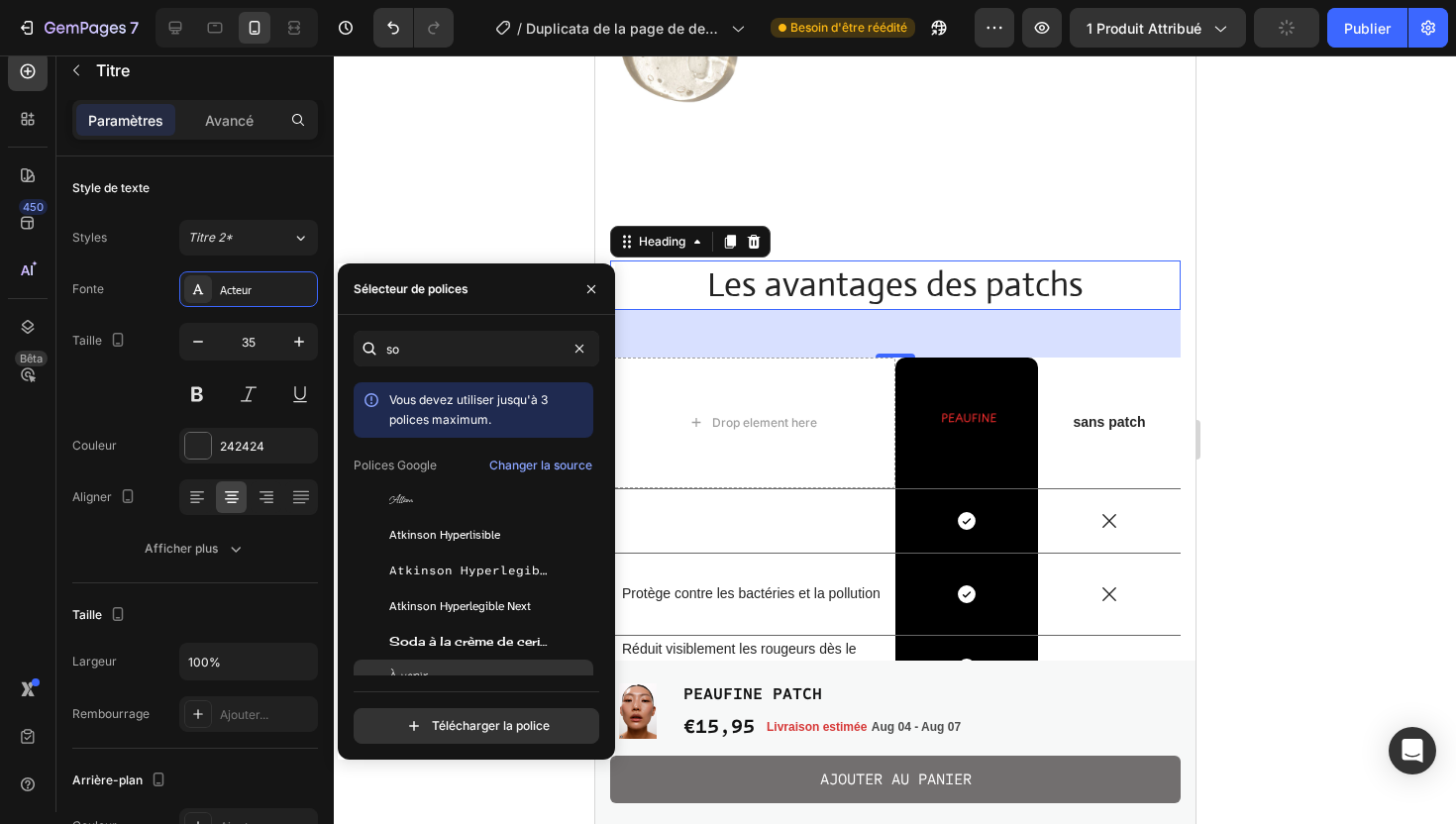 click on "À venir" at bounding box center (489, 677) 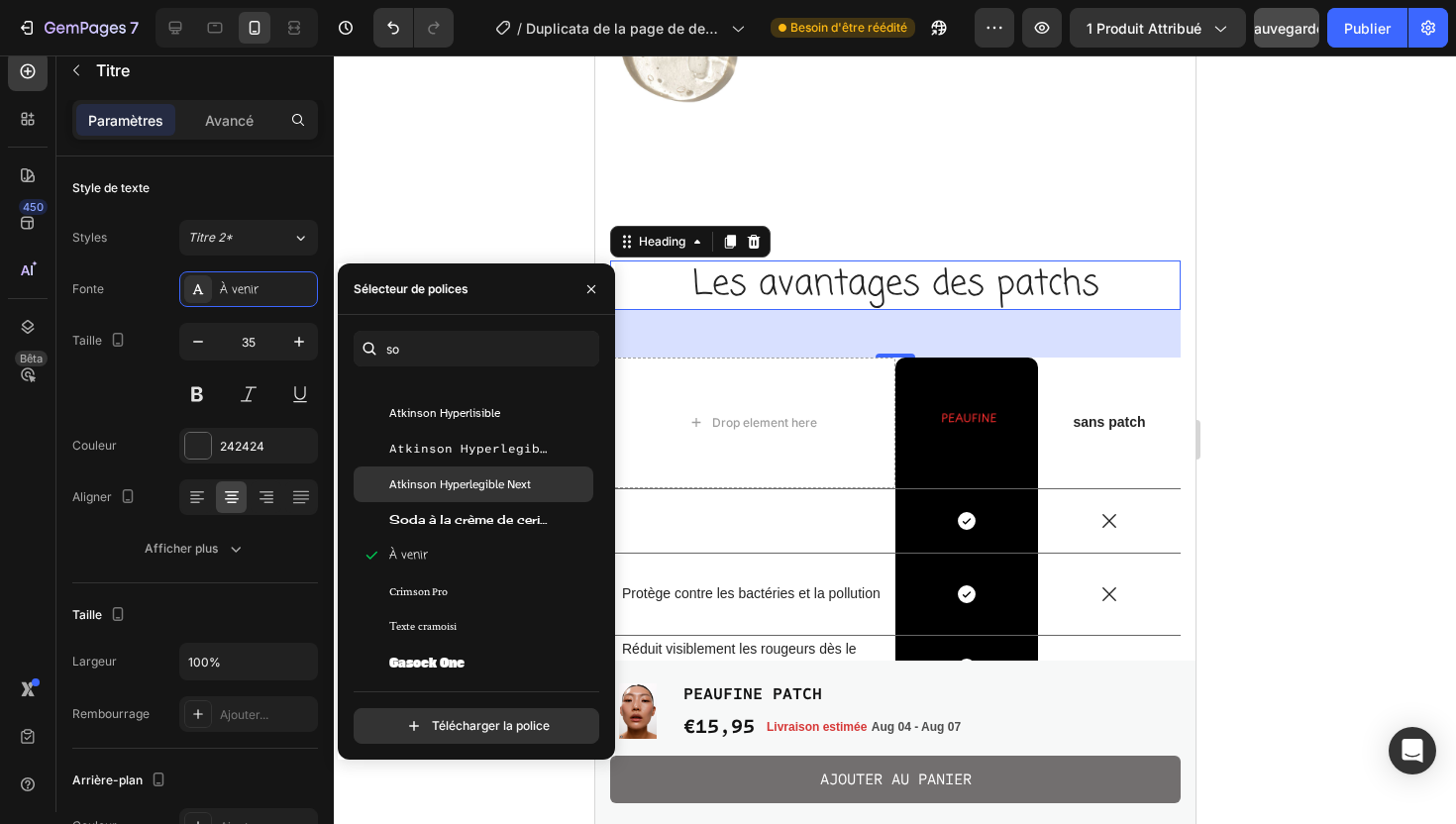 scroll, scrollTop: 151, scrollLeft: 0, axis: vertical 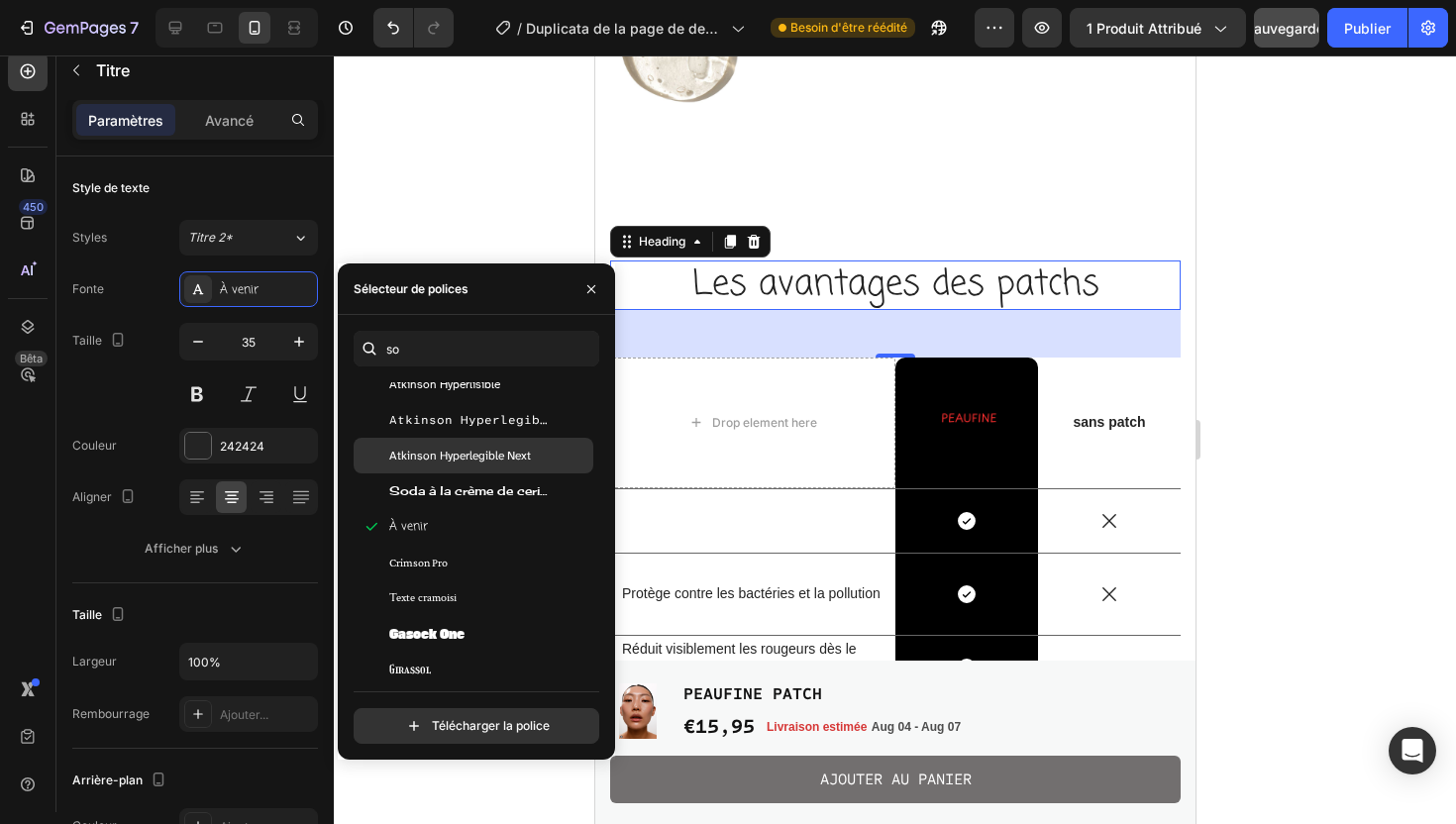 click on "Texte cramoisi" at bounding box center (489, 598) 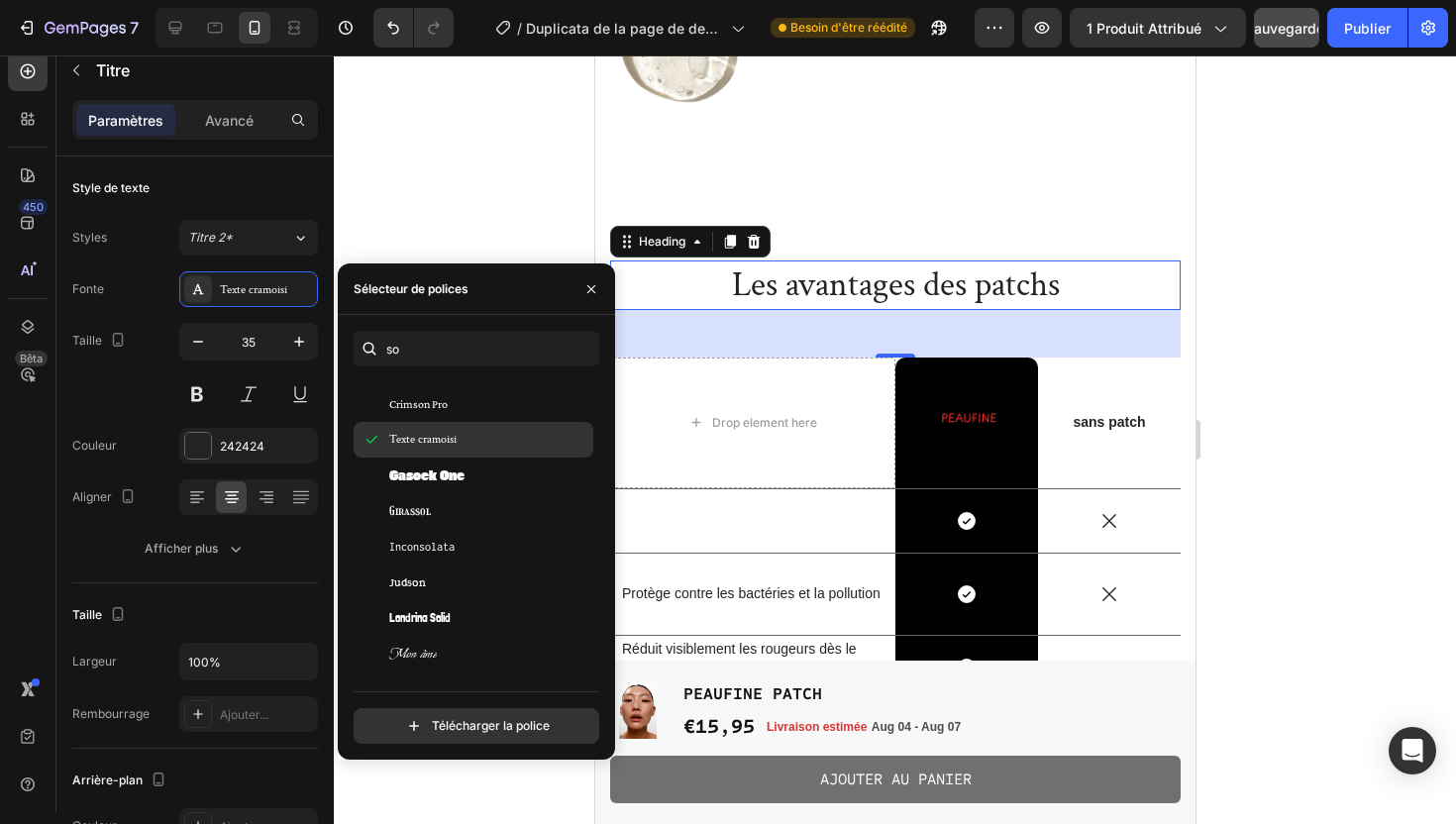 scroll, scrollTop: 530, scrollLeft: 0, axis: vertical 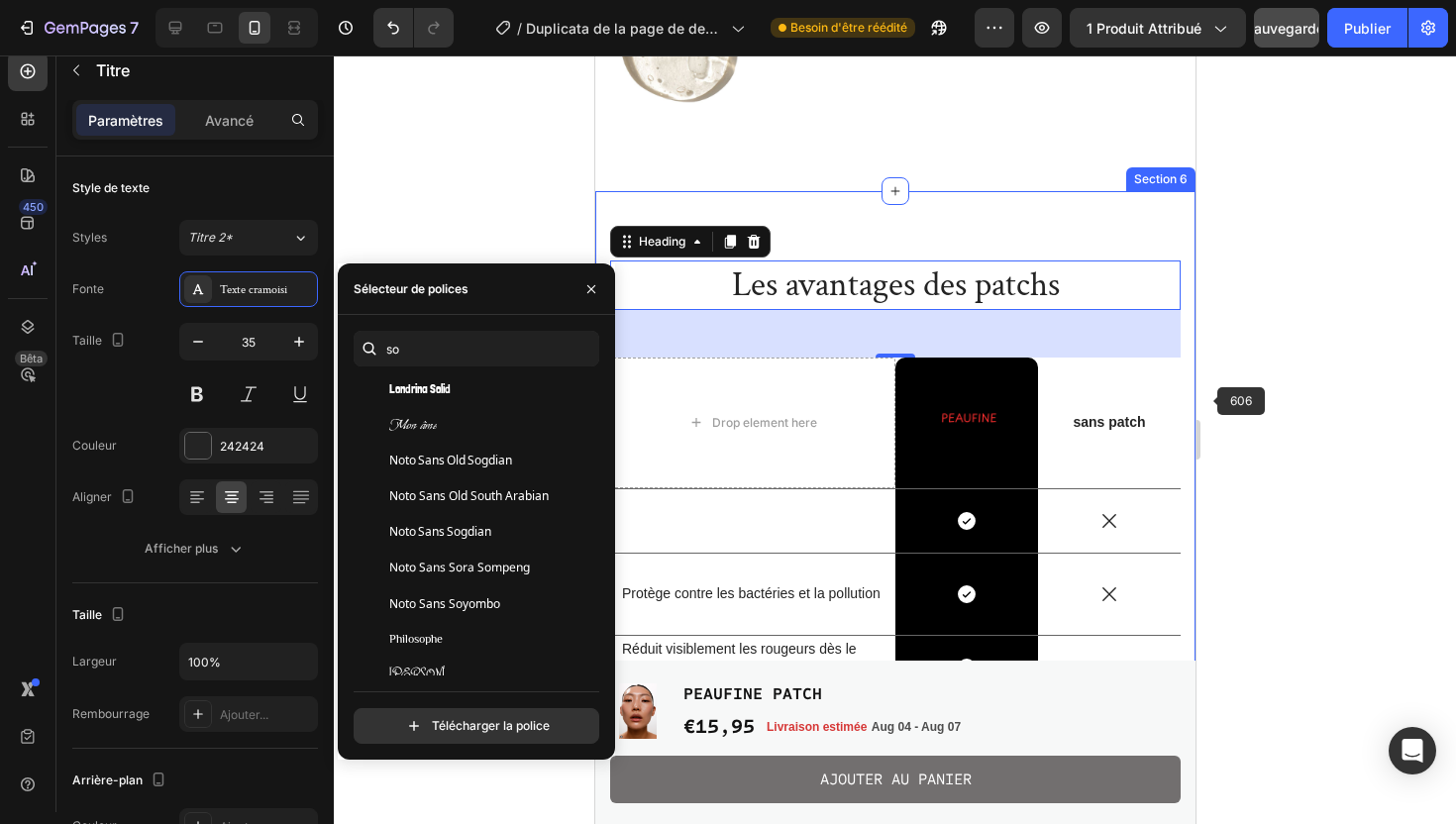 drag, startPoint x: 1272, startPoint y: 400, endPoint x: 1262, endPoint y: 401, distance: 10.049876 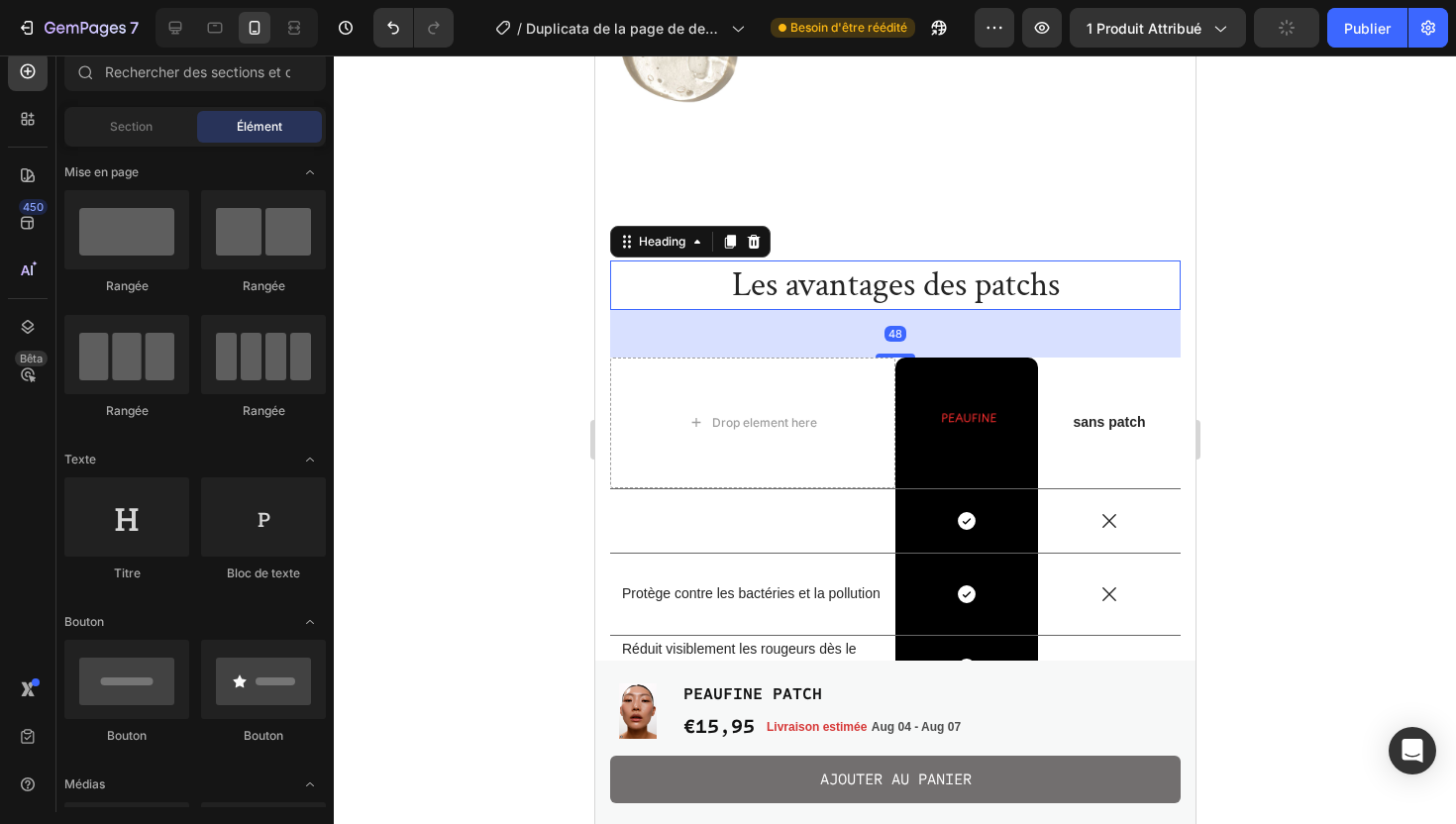 click on "Les avantages des patchs" at bounding box center [894, 285] 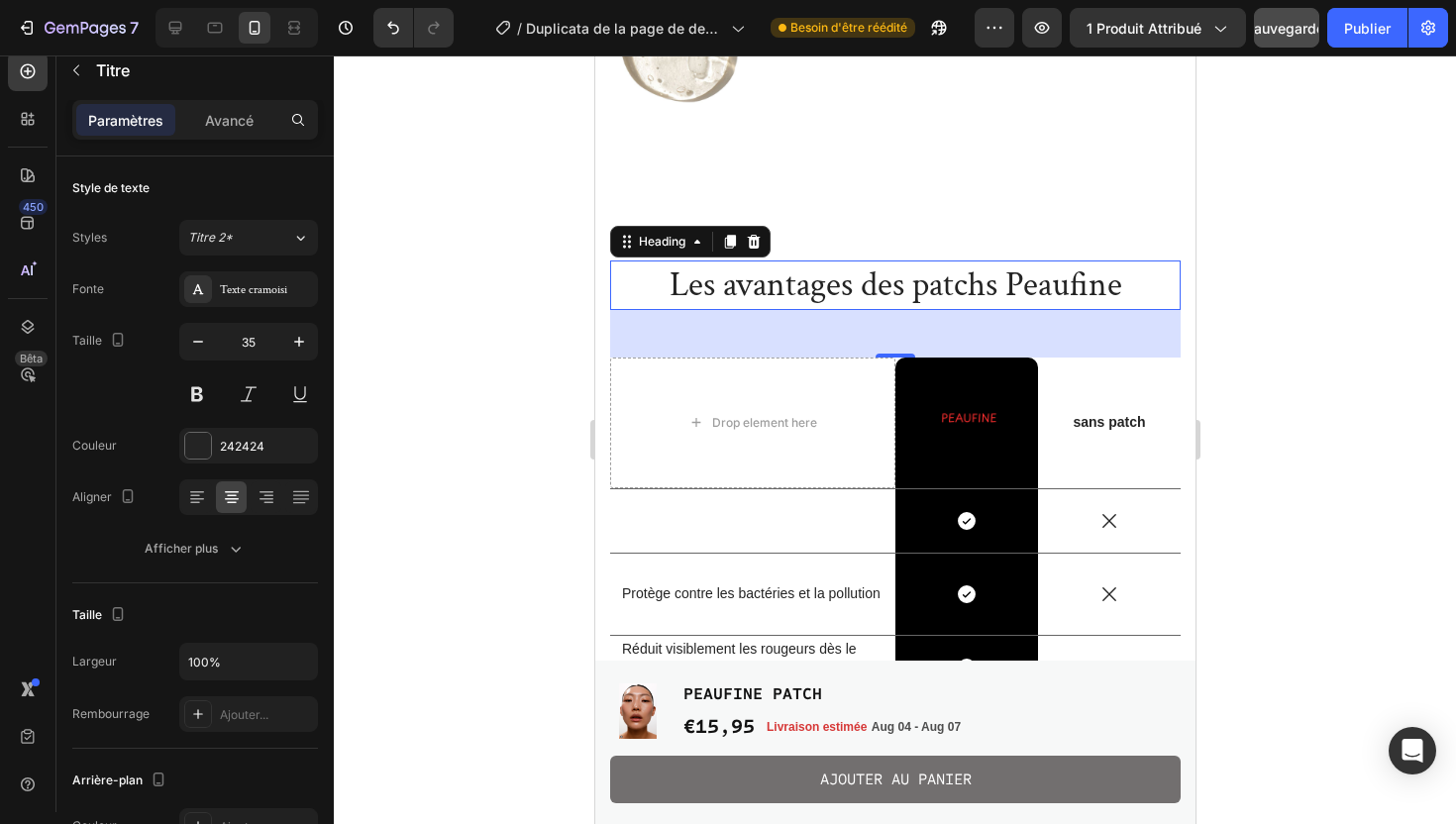 click 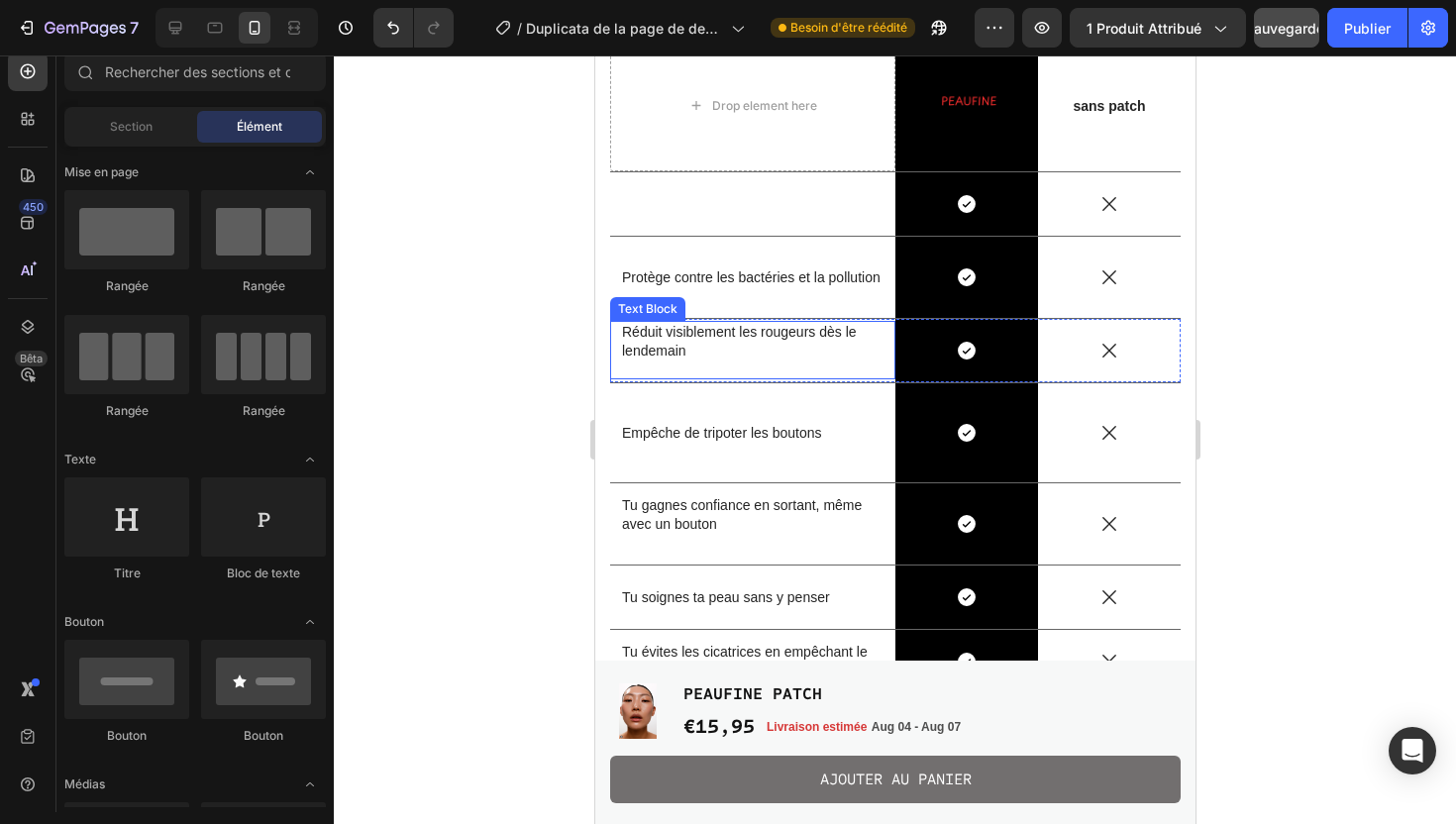 scroll, scrollTop: 3186, scrollLeft: 0, axis: vertical 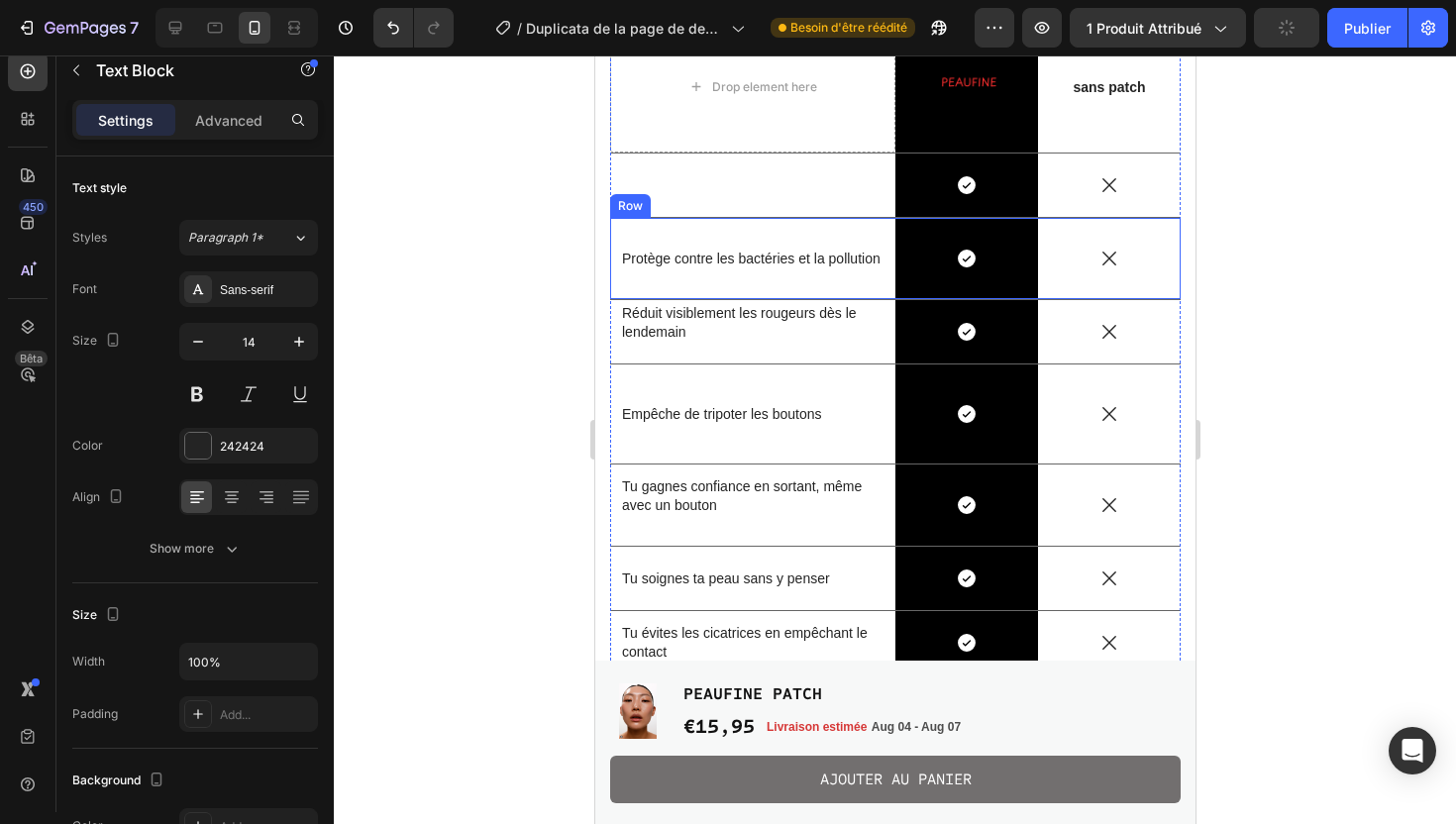 click on "Protège contre les bactéries et la pollution Text Block" at bounding box center (752, 258) 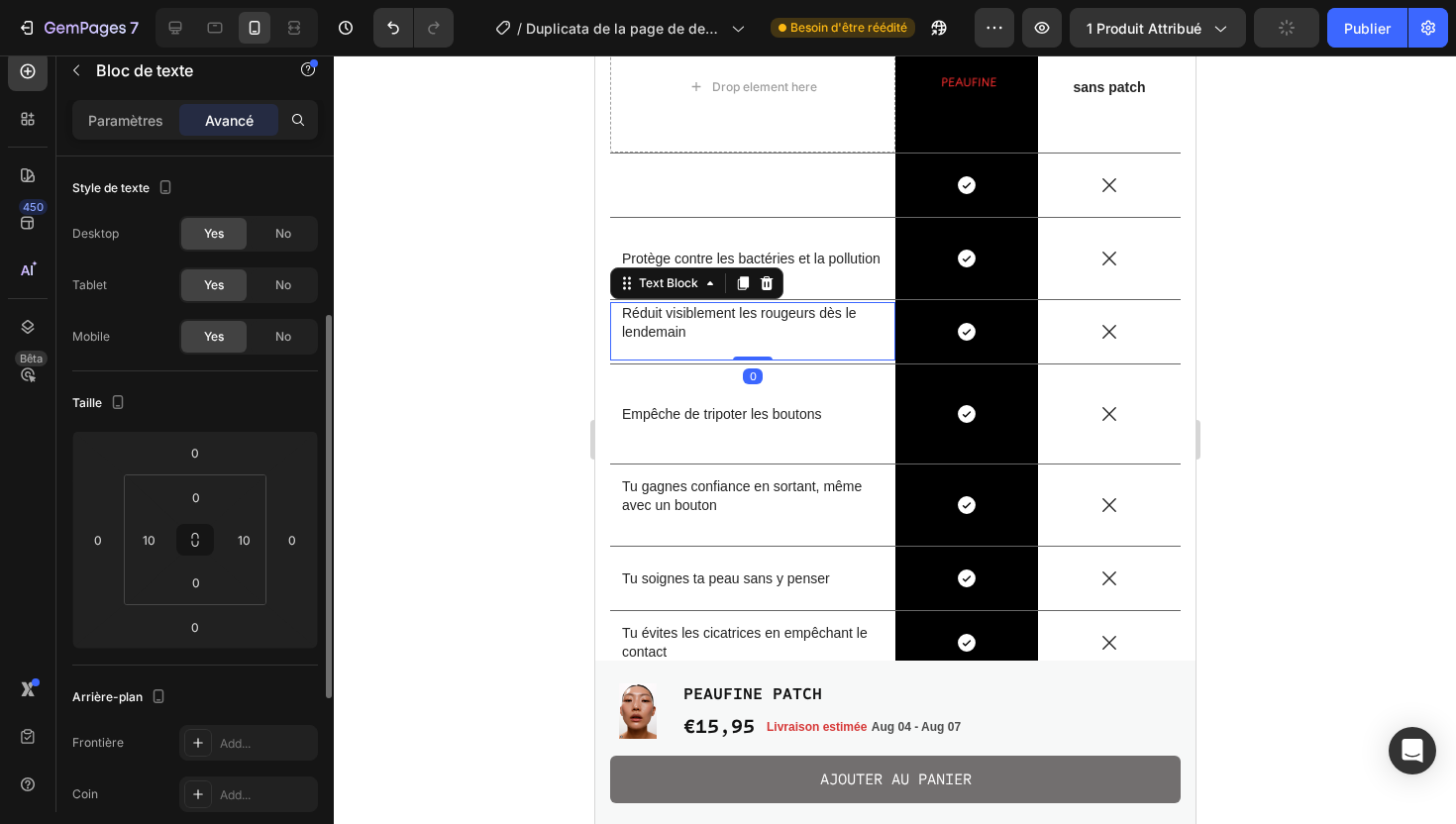 click on "Réduit visiblement les rougeurs dès le lendemain" at bounding box center (752, 322) 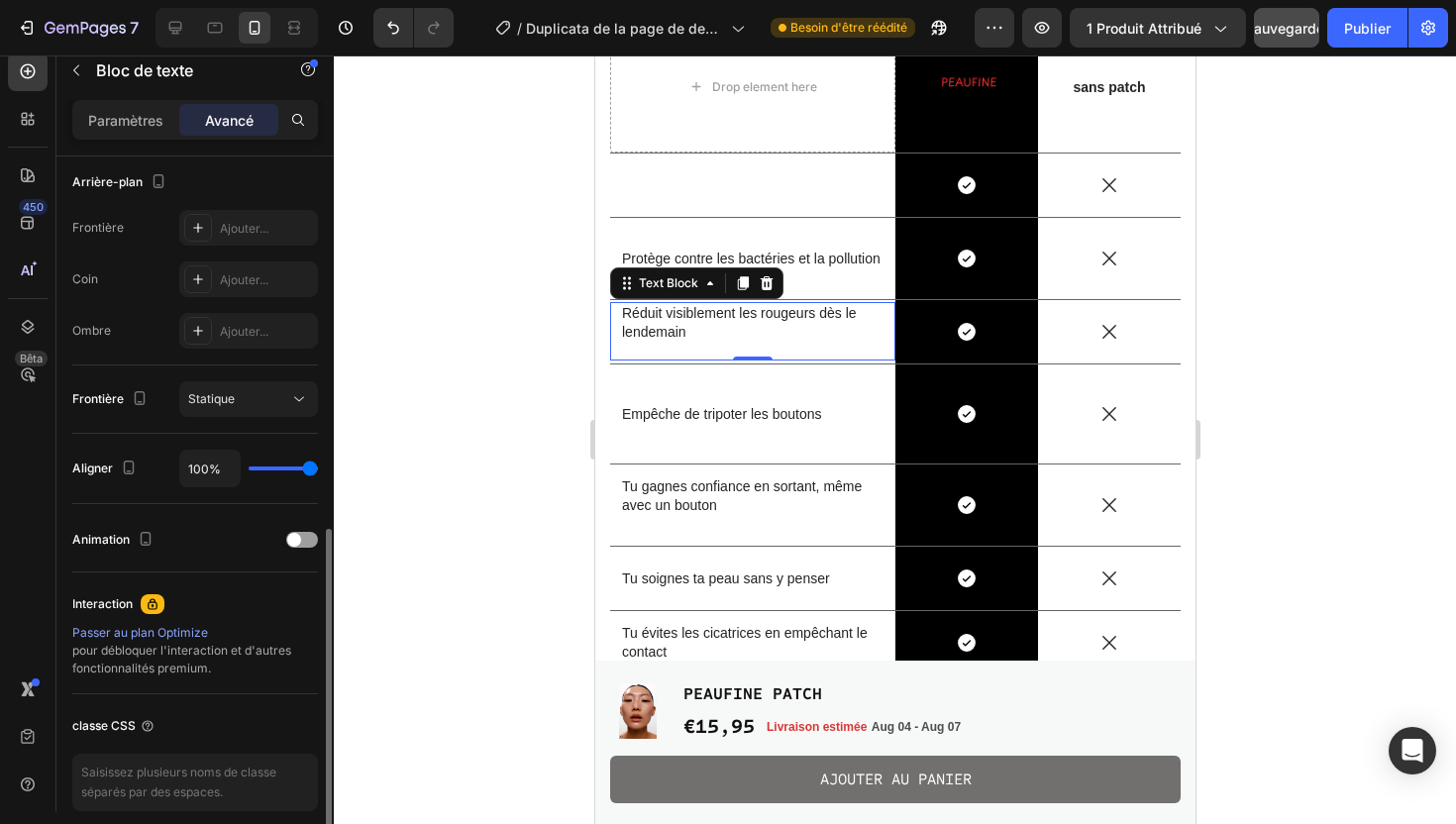 scroll, scrollTop: 0, scrollLeft: 0, axis: both 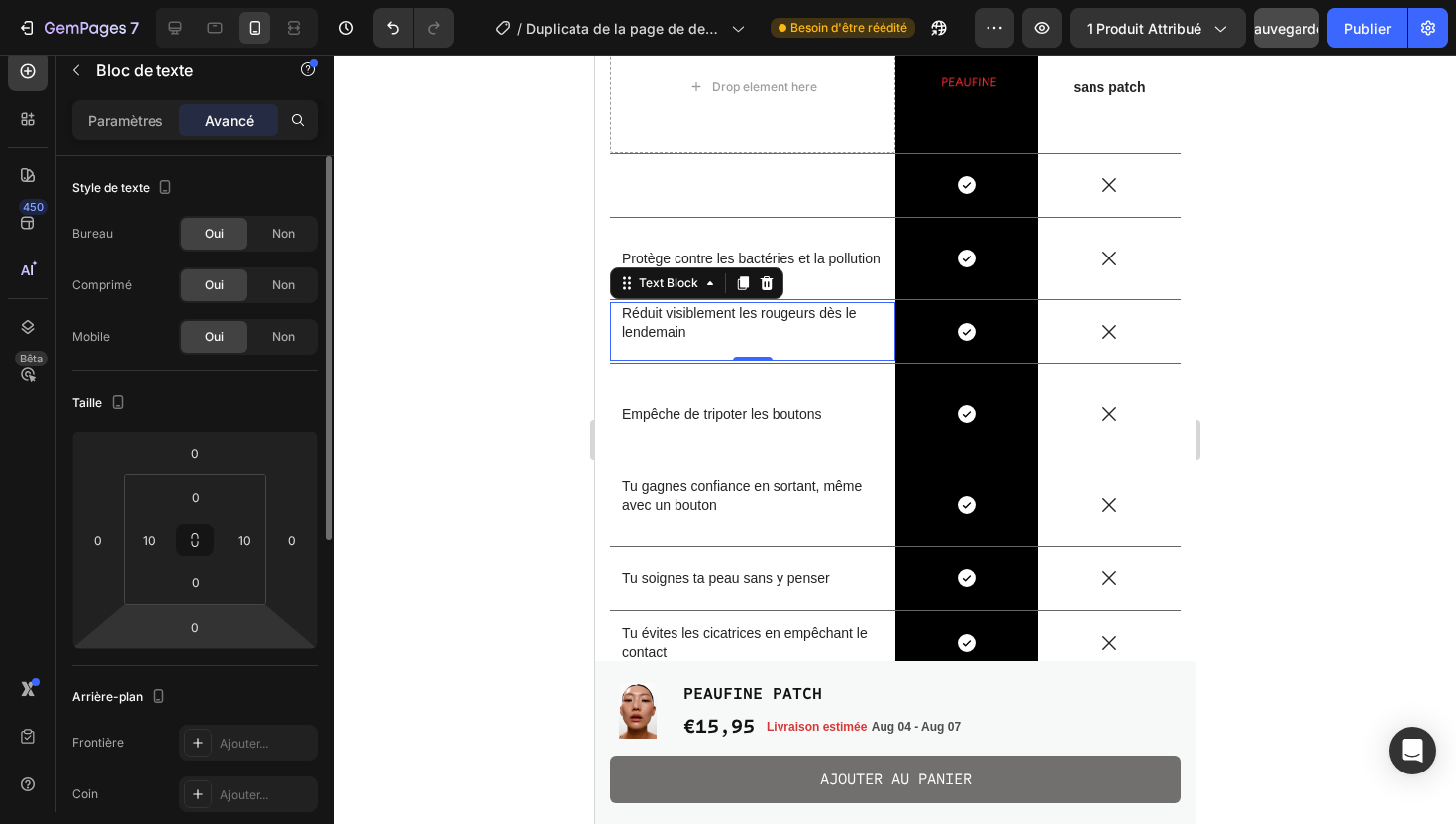 click 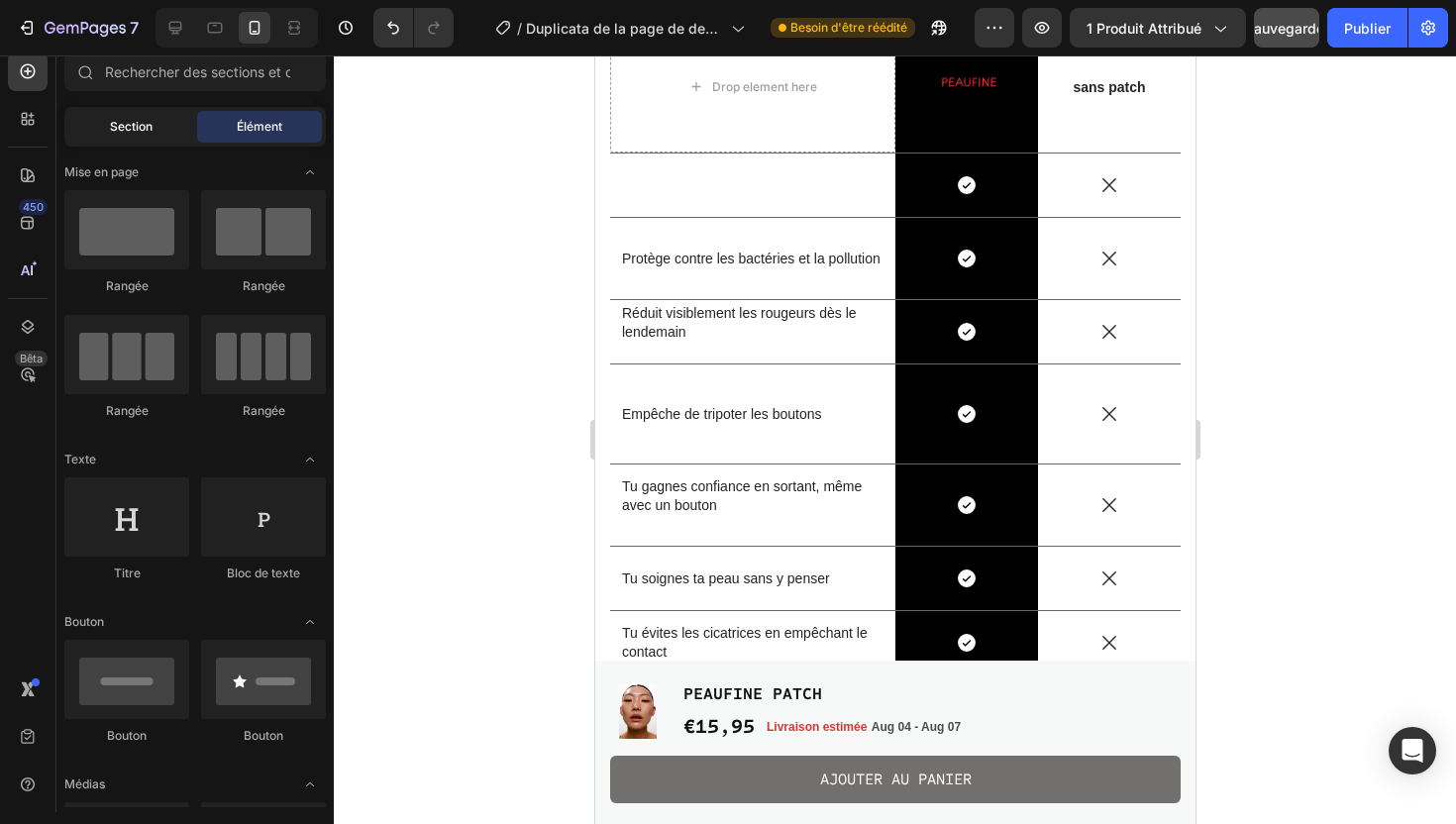 click on "Section" 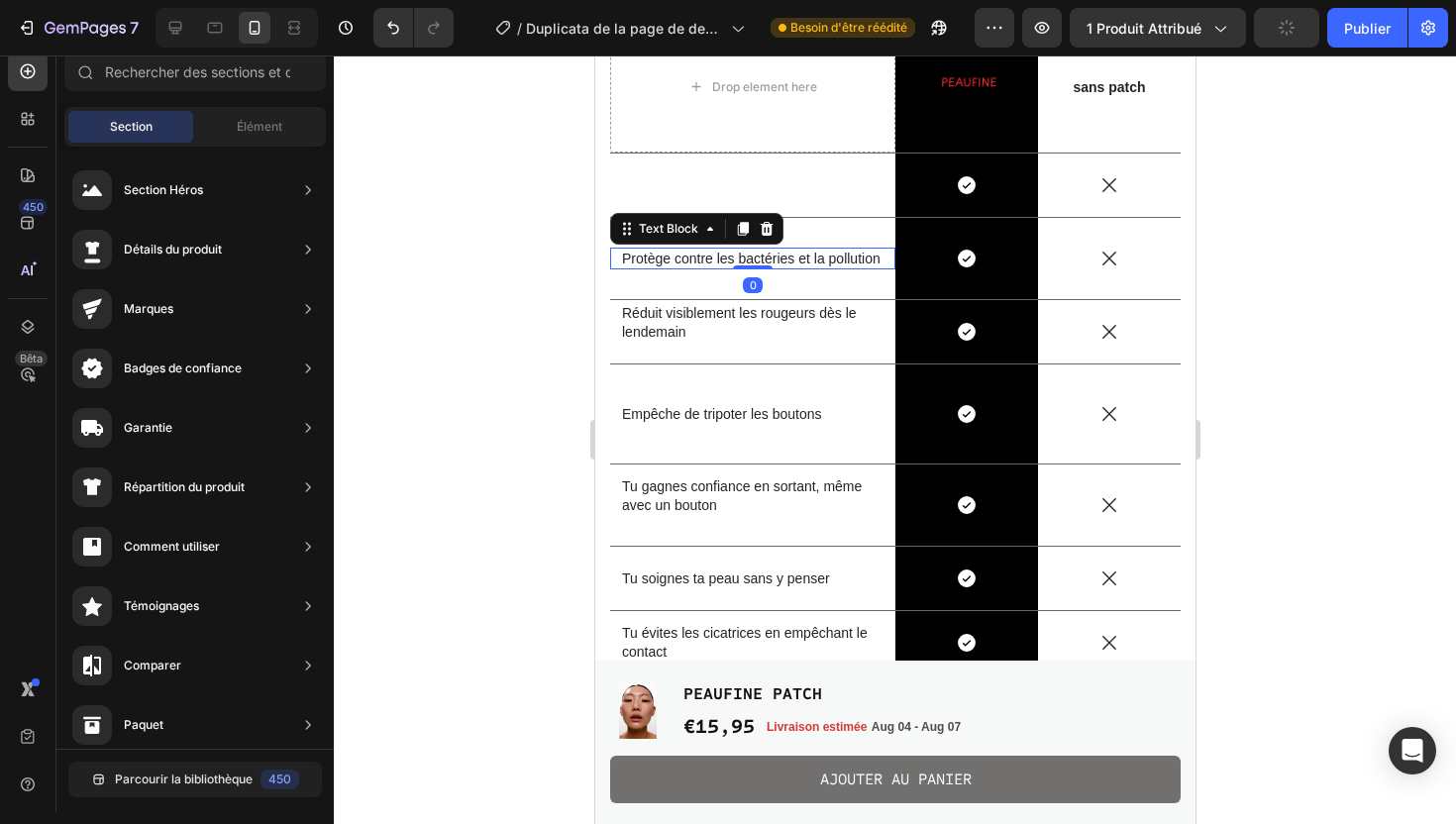 click on "Protège contre les bactéries et la pollution" at bounding box center (752, 258) 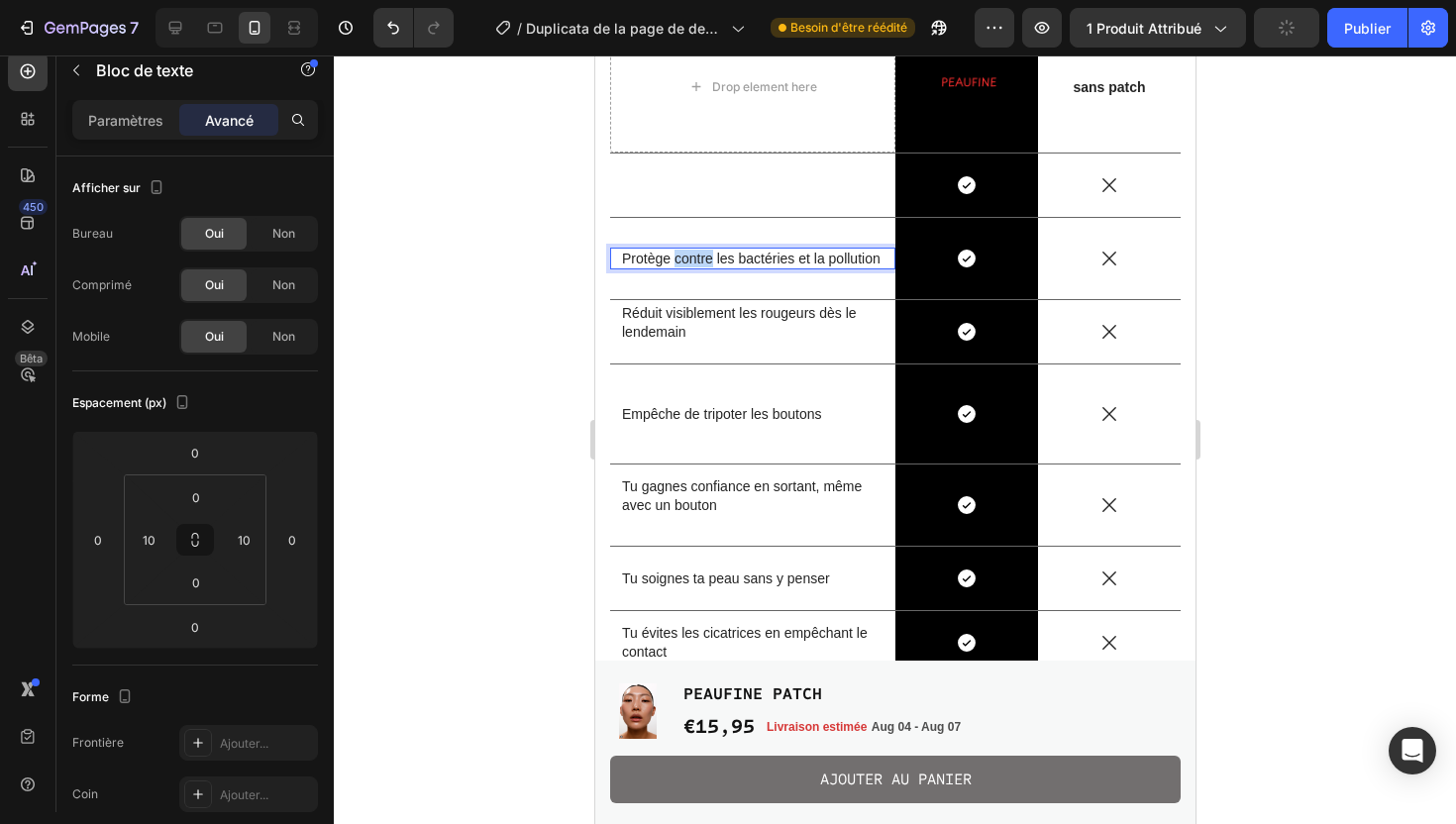 click on "Protège contre les bactéries et la pollution" at bounding box center (752, 258) 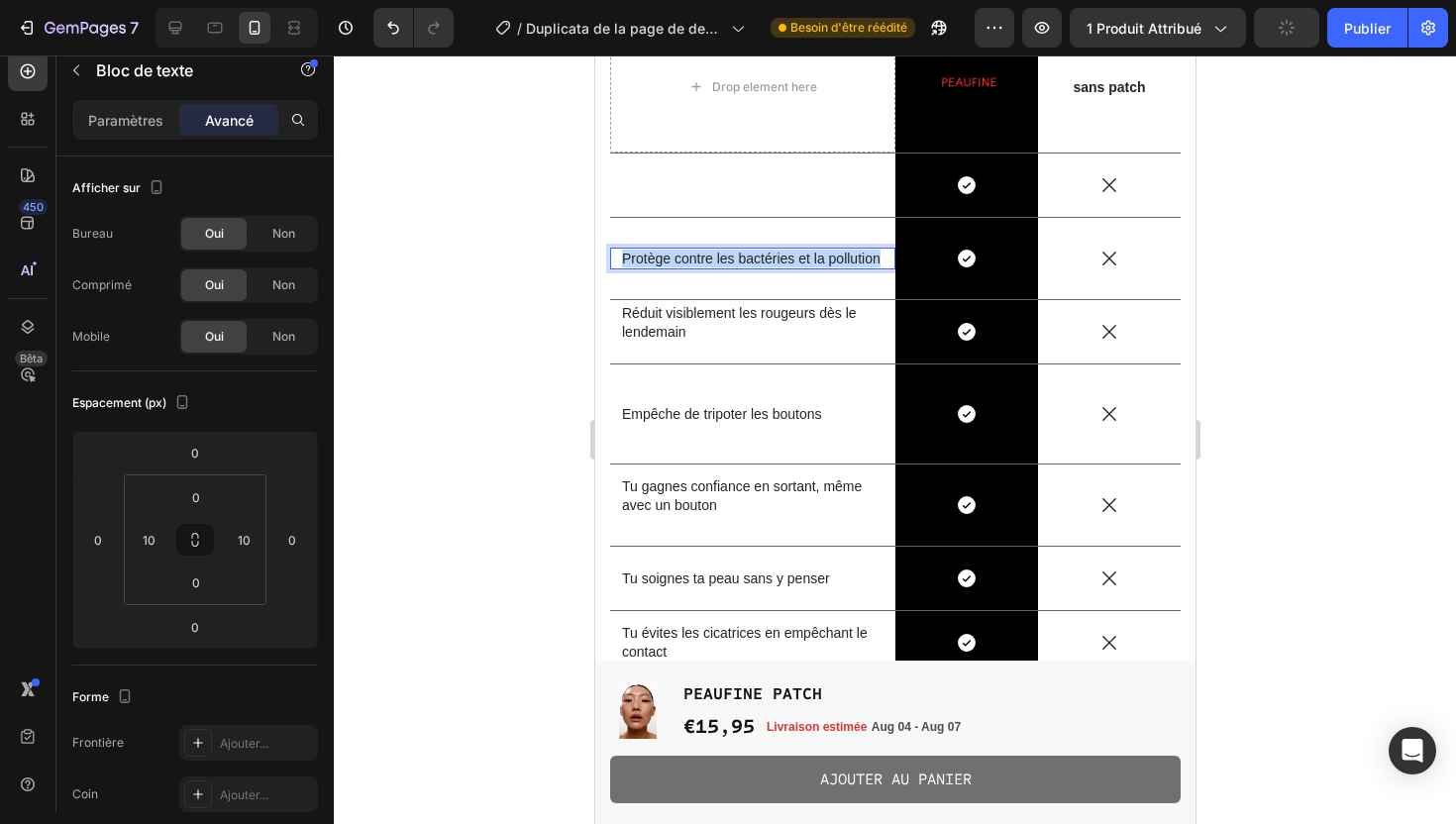 click on "Protège contre les bactéries et la pollution" at bounding box center [752, 258] 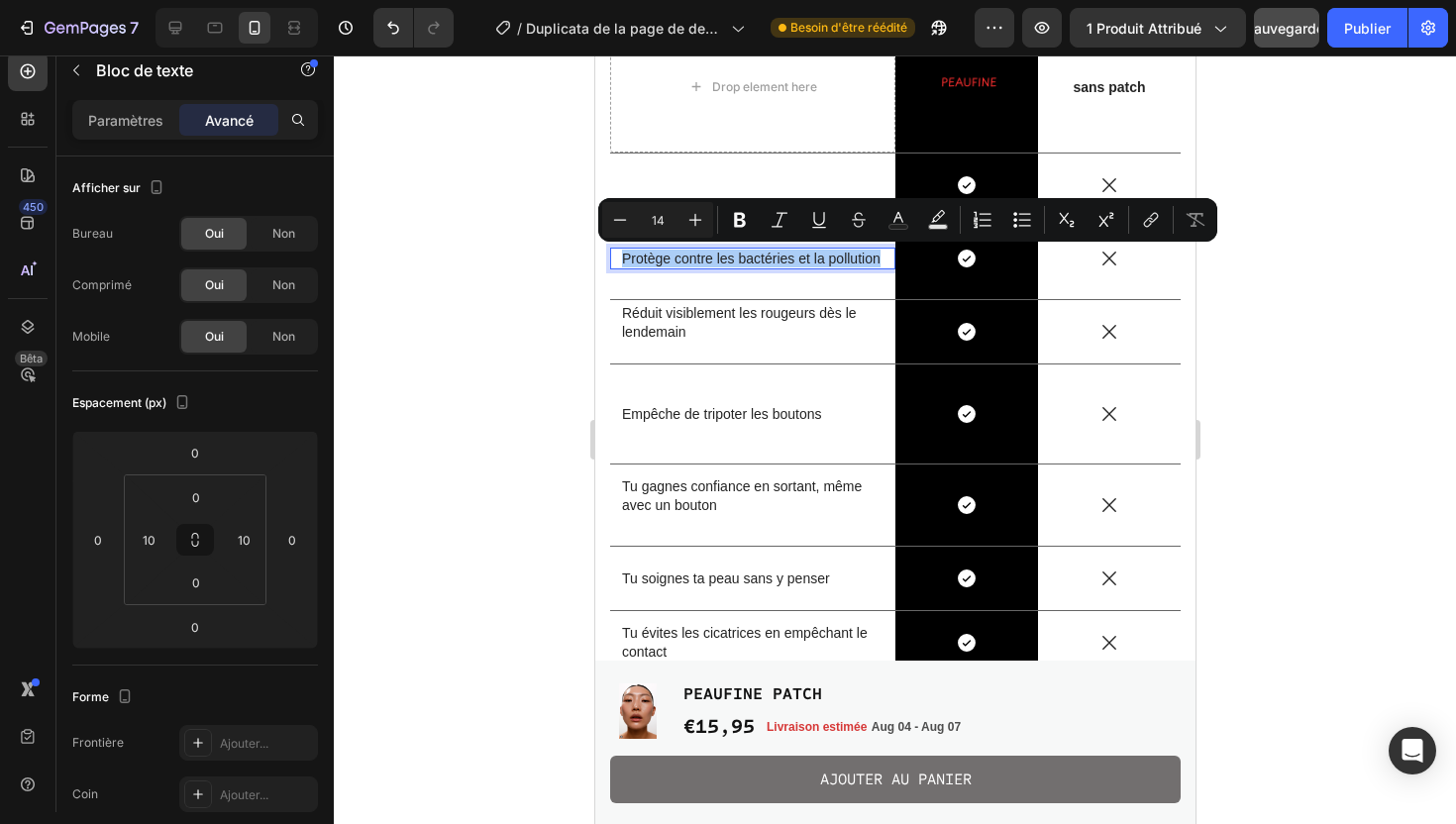 click 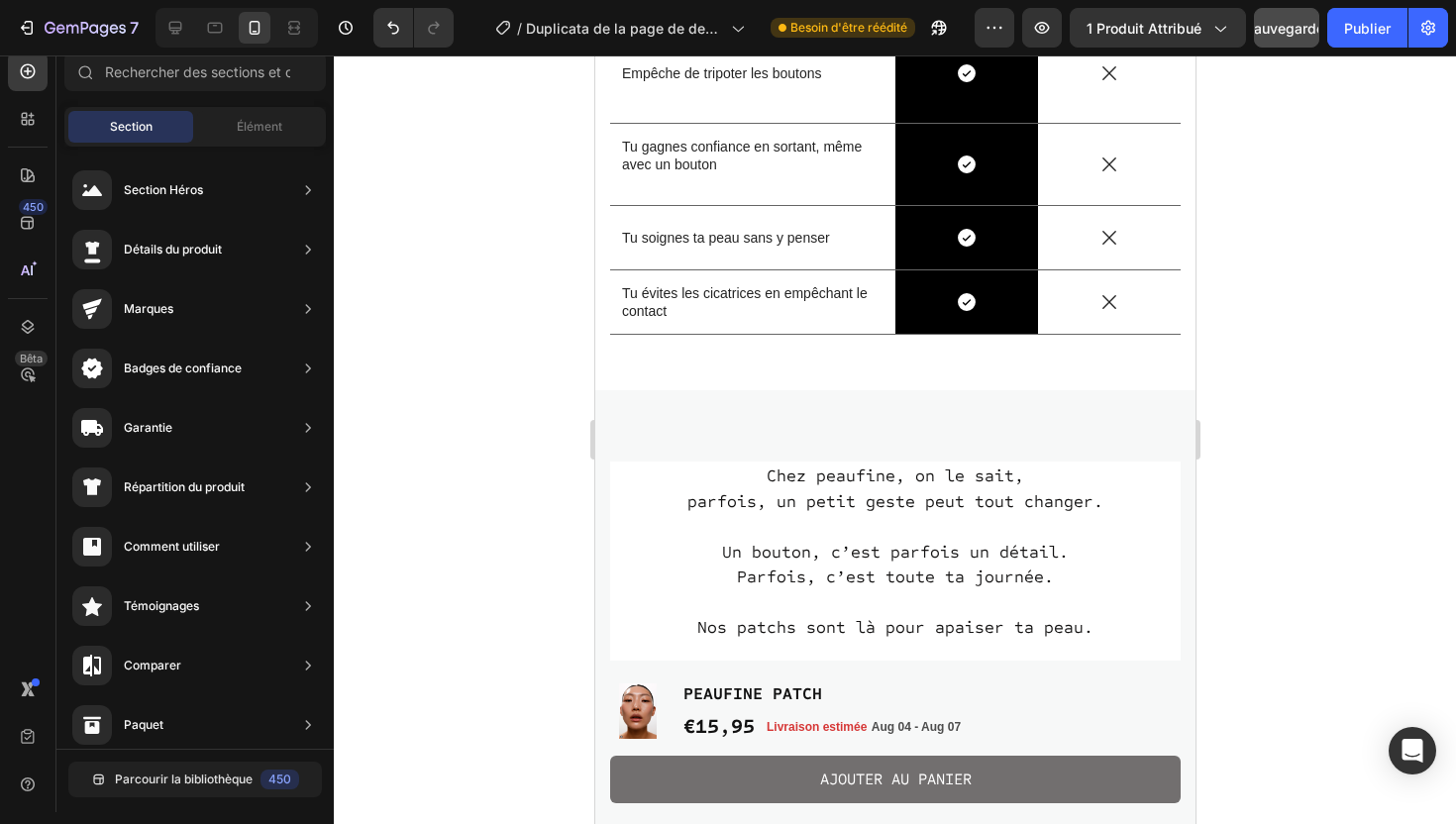 scroll, scrollTop: 4560, scrollLeft: 0, axis: vertical 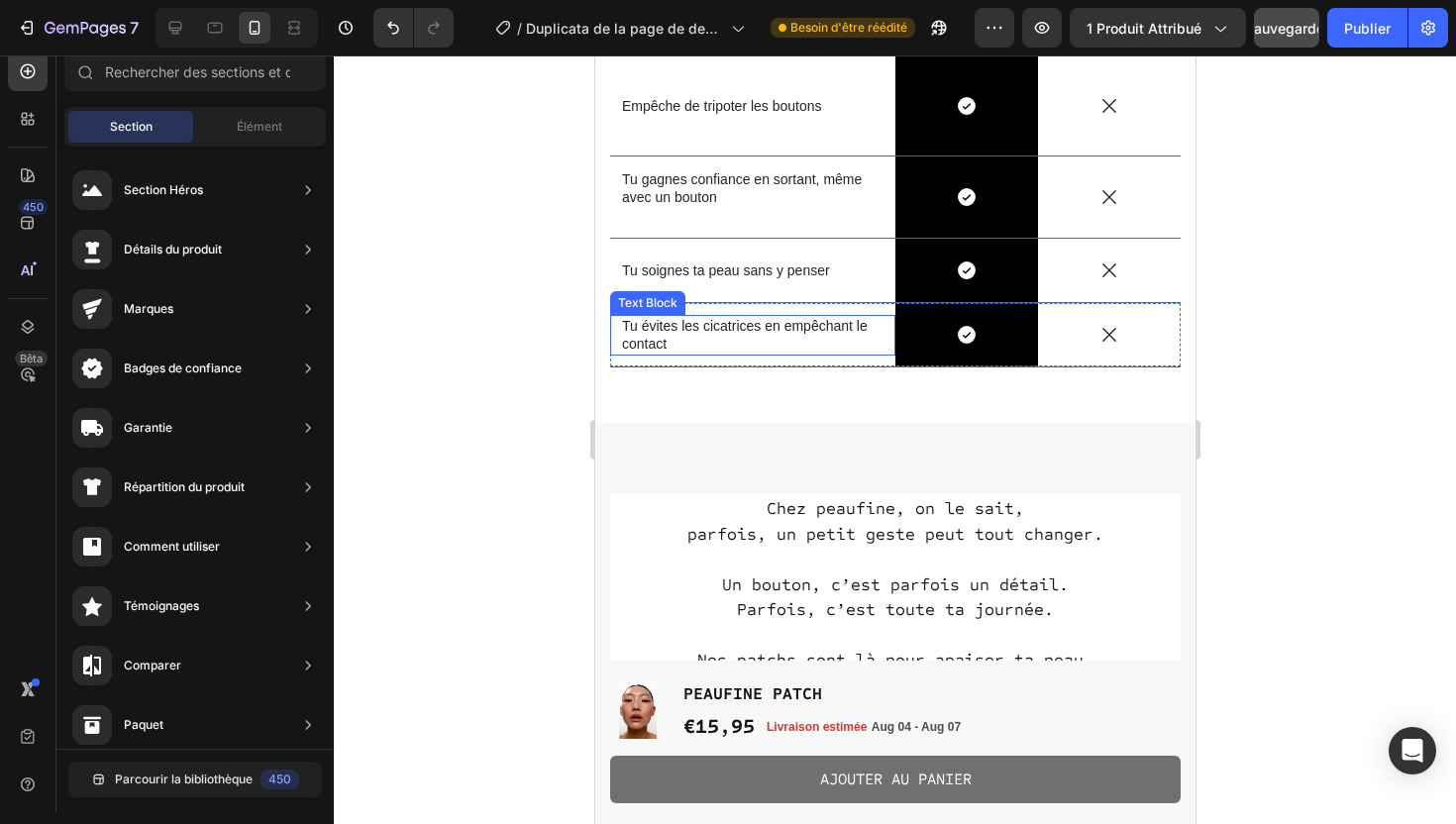click on "Tu évites les cicatrices en empêchant le contact" at bounding box center [752, 335] 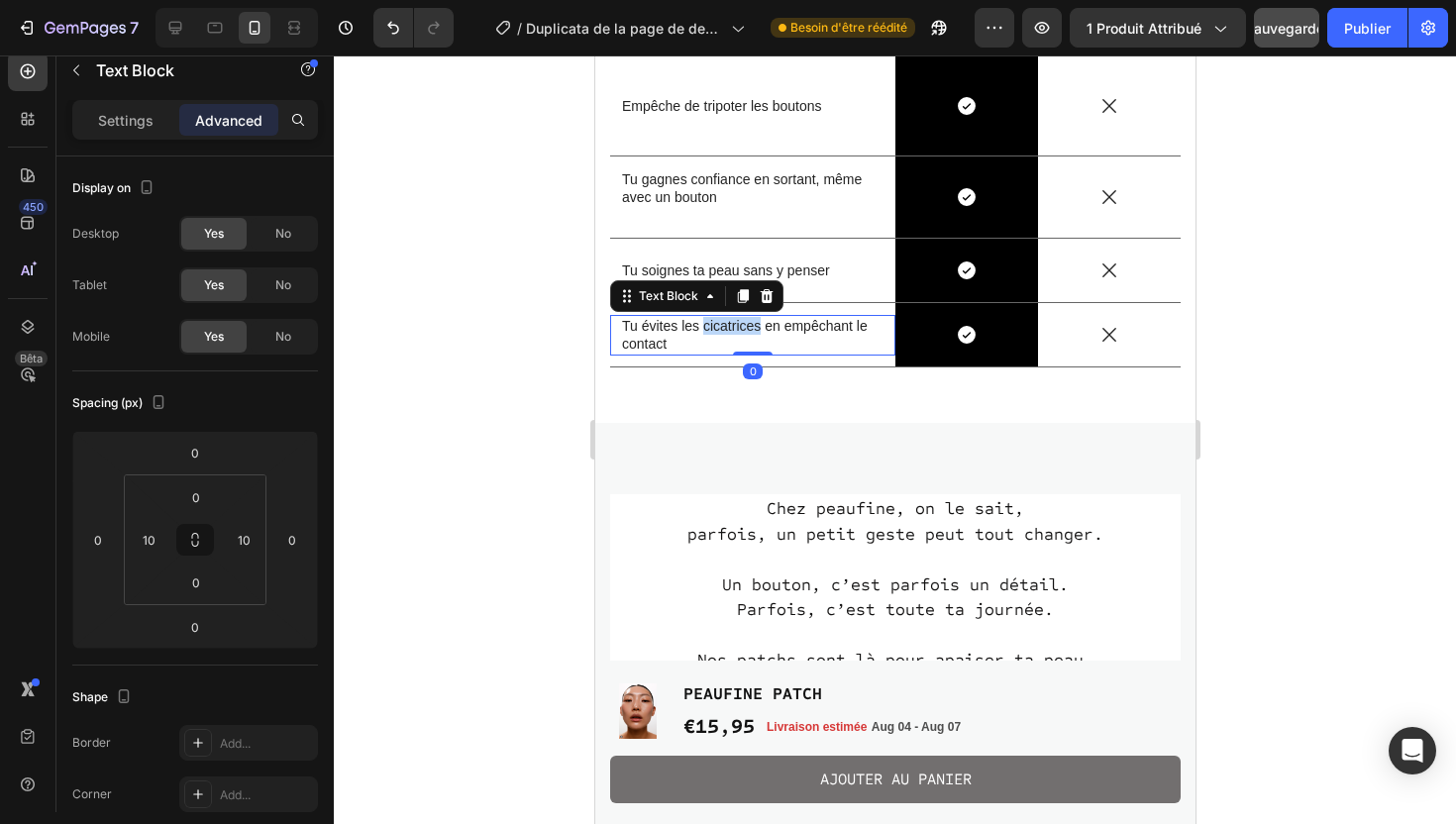 click on "Tu évites les cicatrices en empêchant le contact" at bounding box center [752, 335] 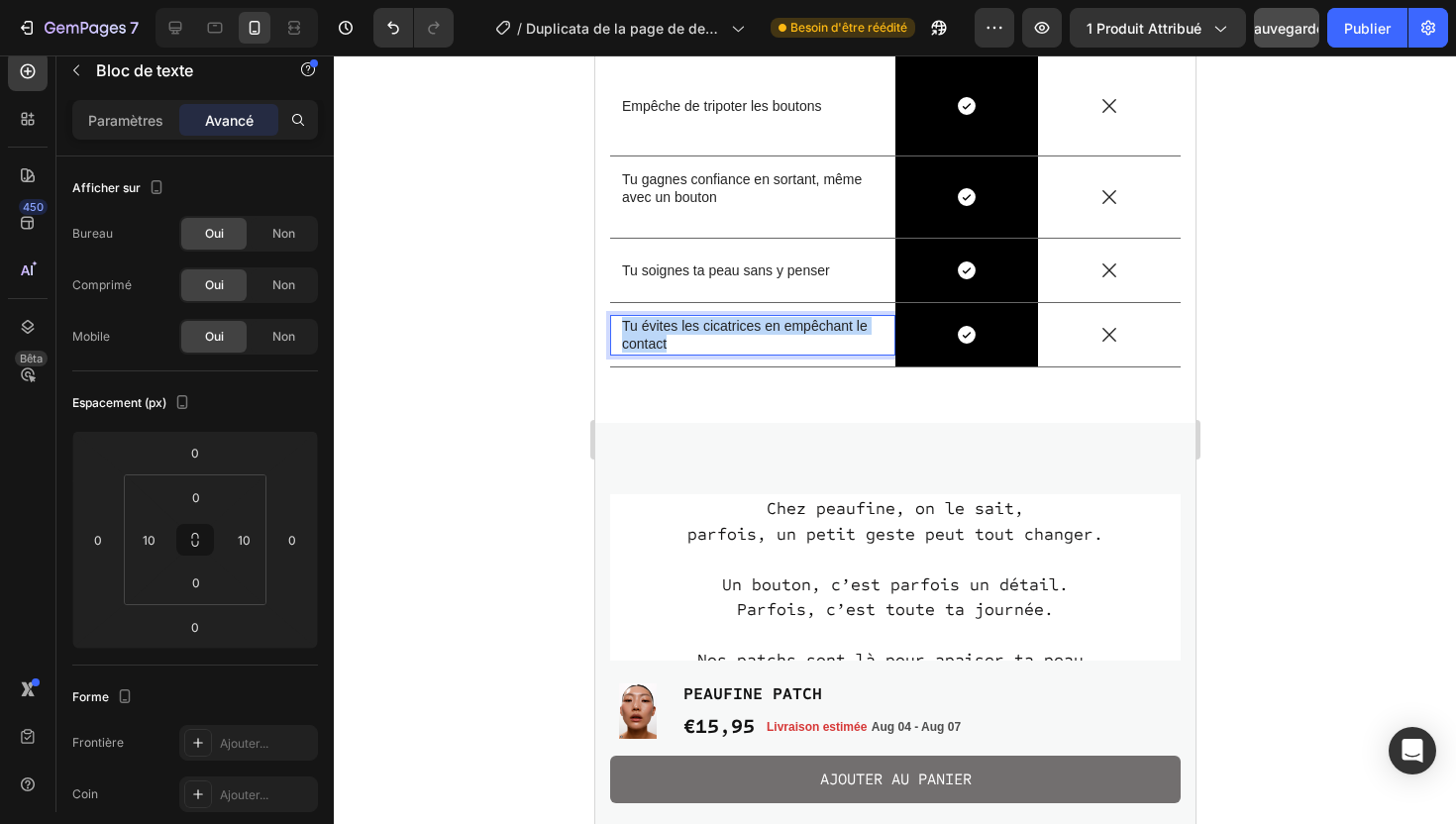 click on "Tu évites les cicatrices en empêchant le contact" at bounding box center [752, 335] 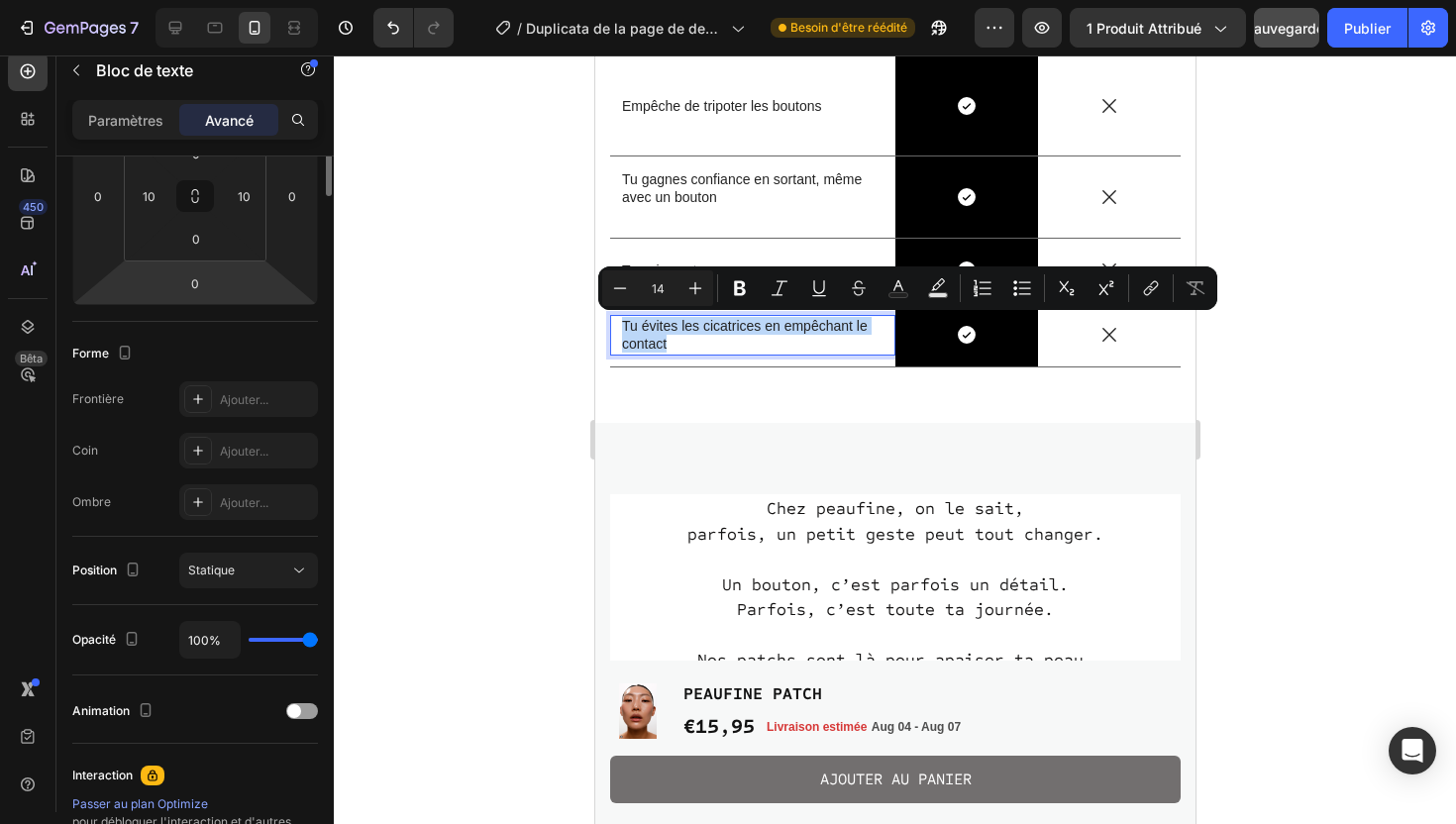 scroll, scrollTop: 0, scrollLeft: 0, axis: both 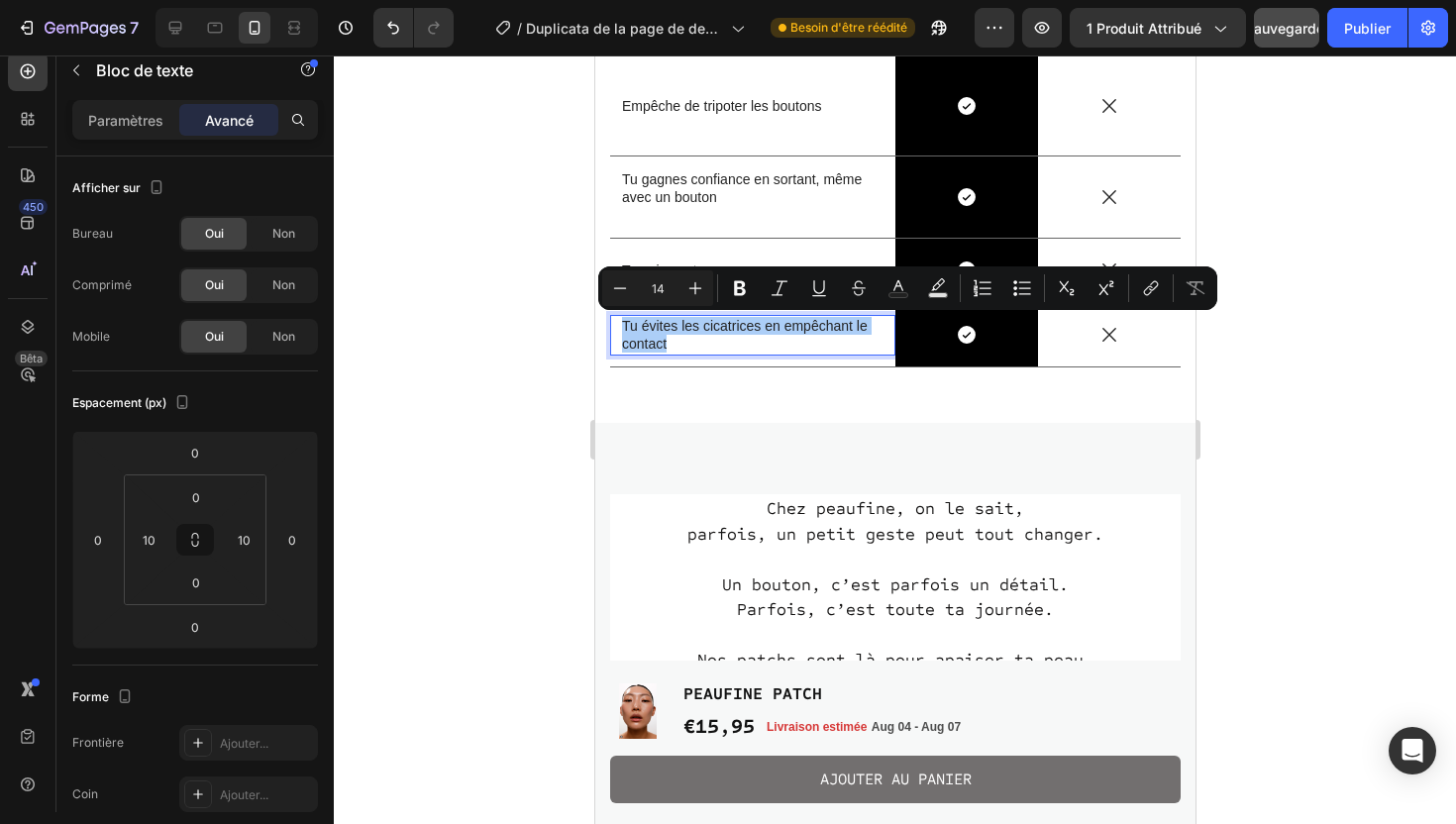 click 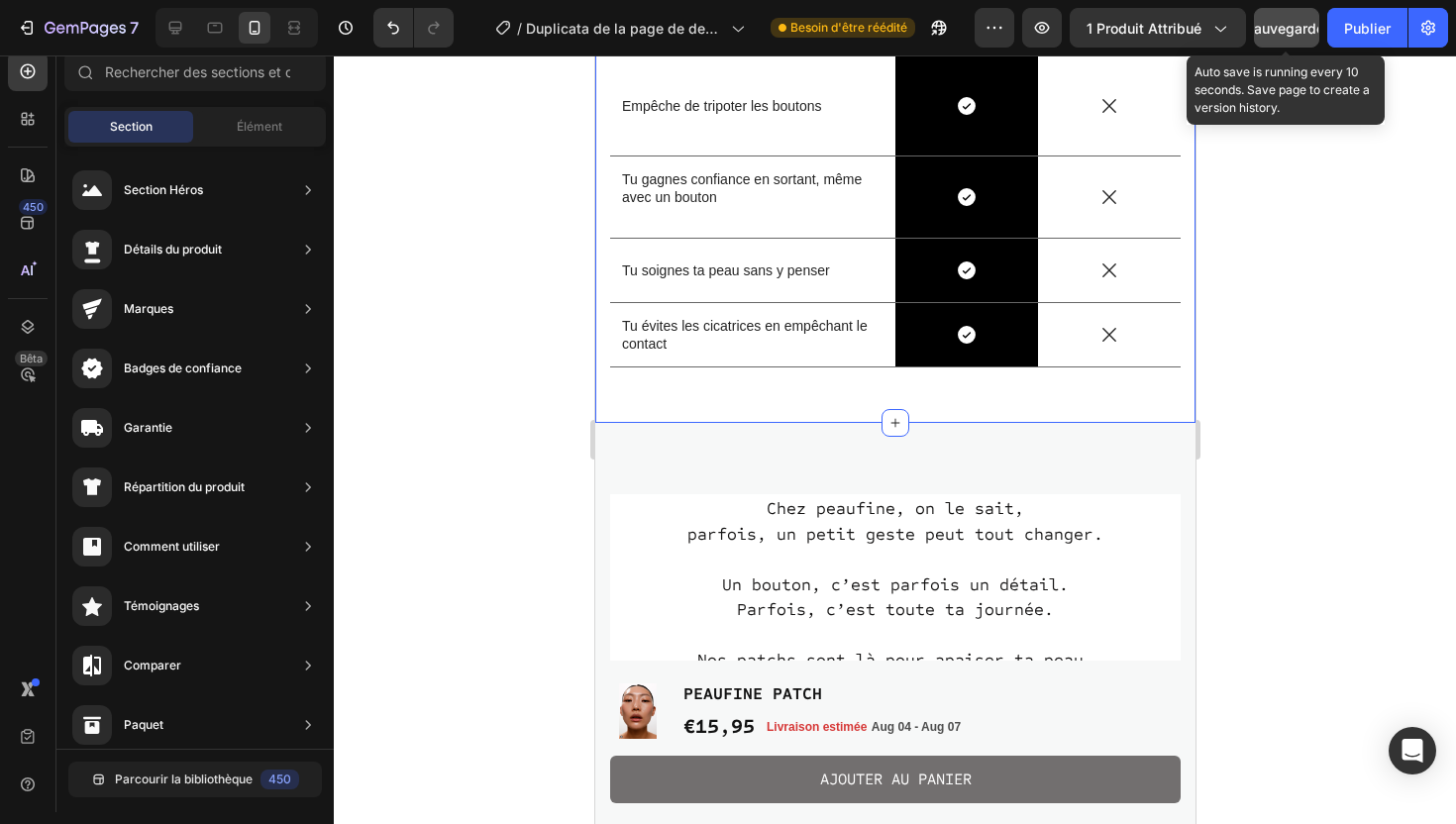 click on "Sauvegarder" 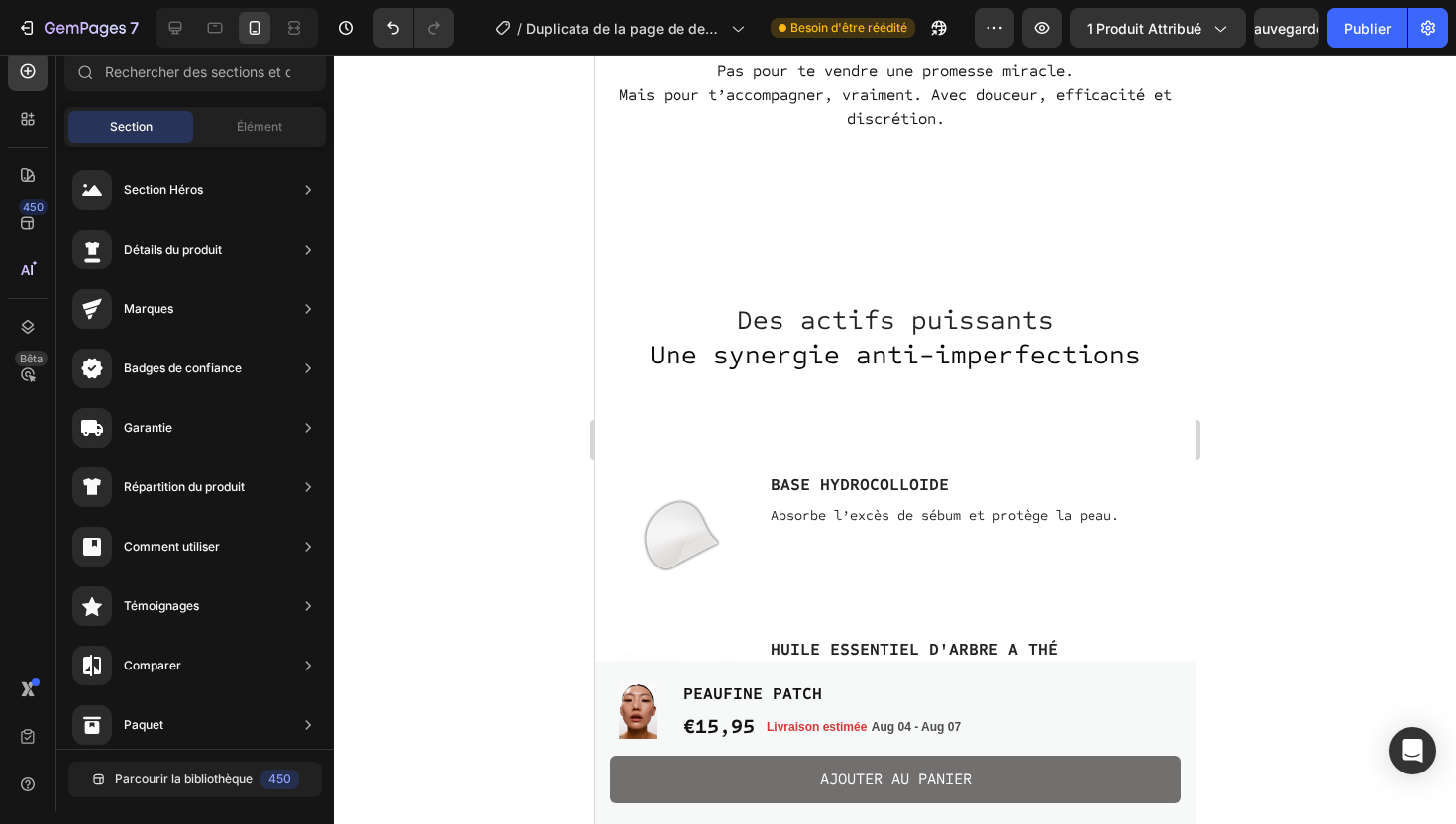scroll, scrollTop: 3052, scrollLeft: 0, axis: vertical 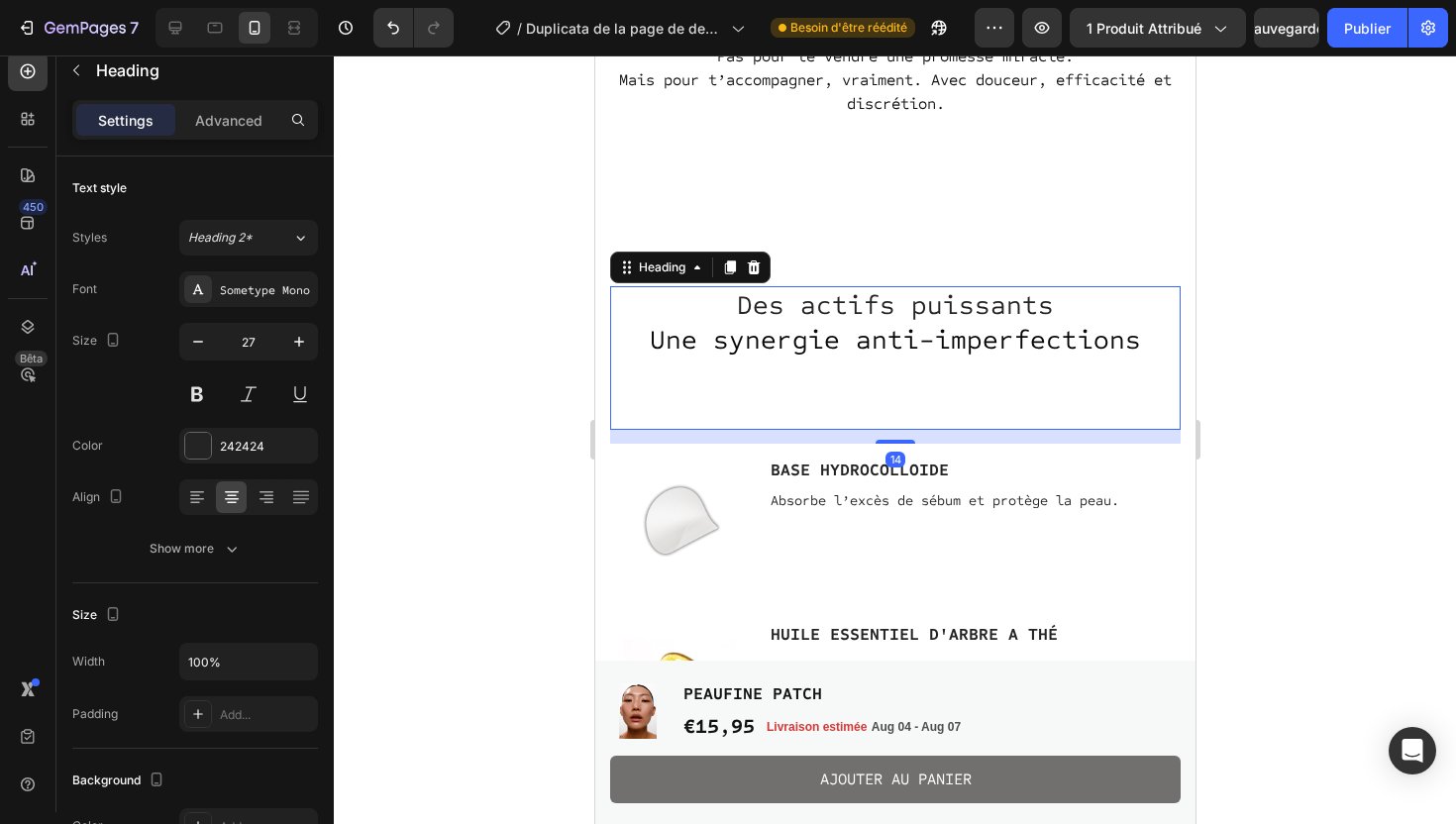click on "Une synergie anti-imperfections" at bounding box center (894, 340) 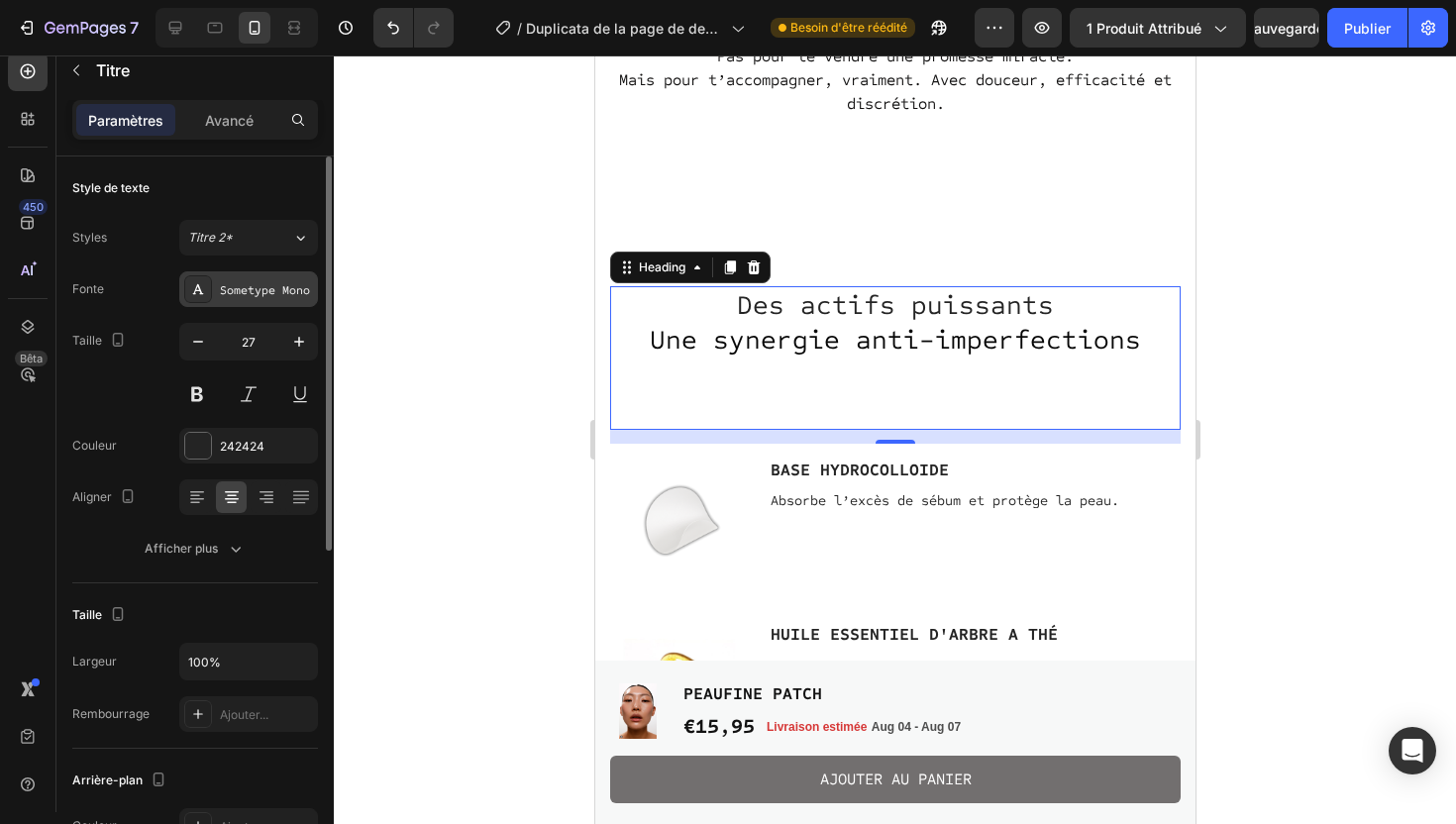 click on "Sometype Mono" at bounding box center (249, 289) 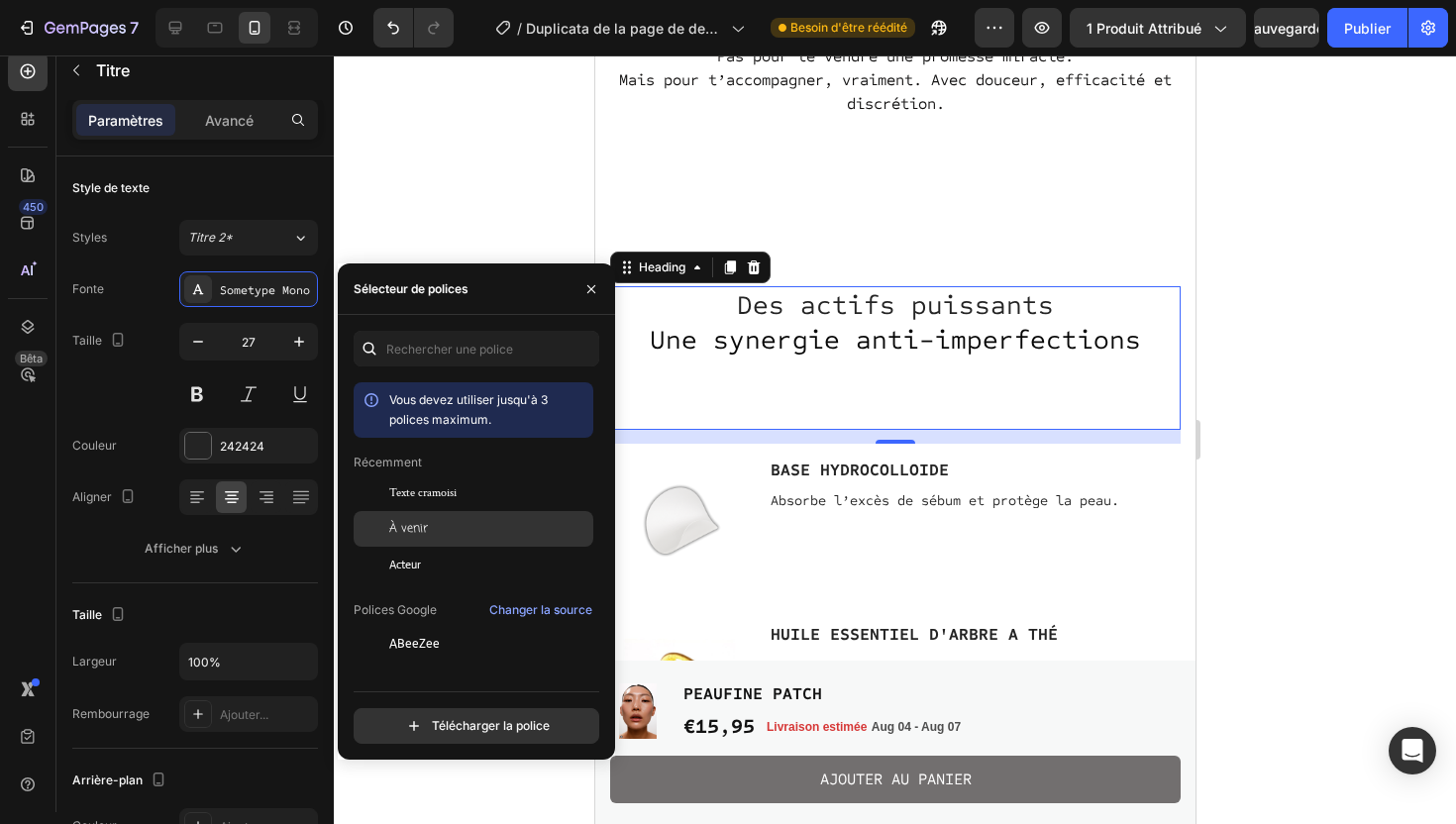 scroll, scrollTop: 64, scrollLeft: 0, axis: vertical 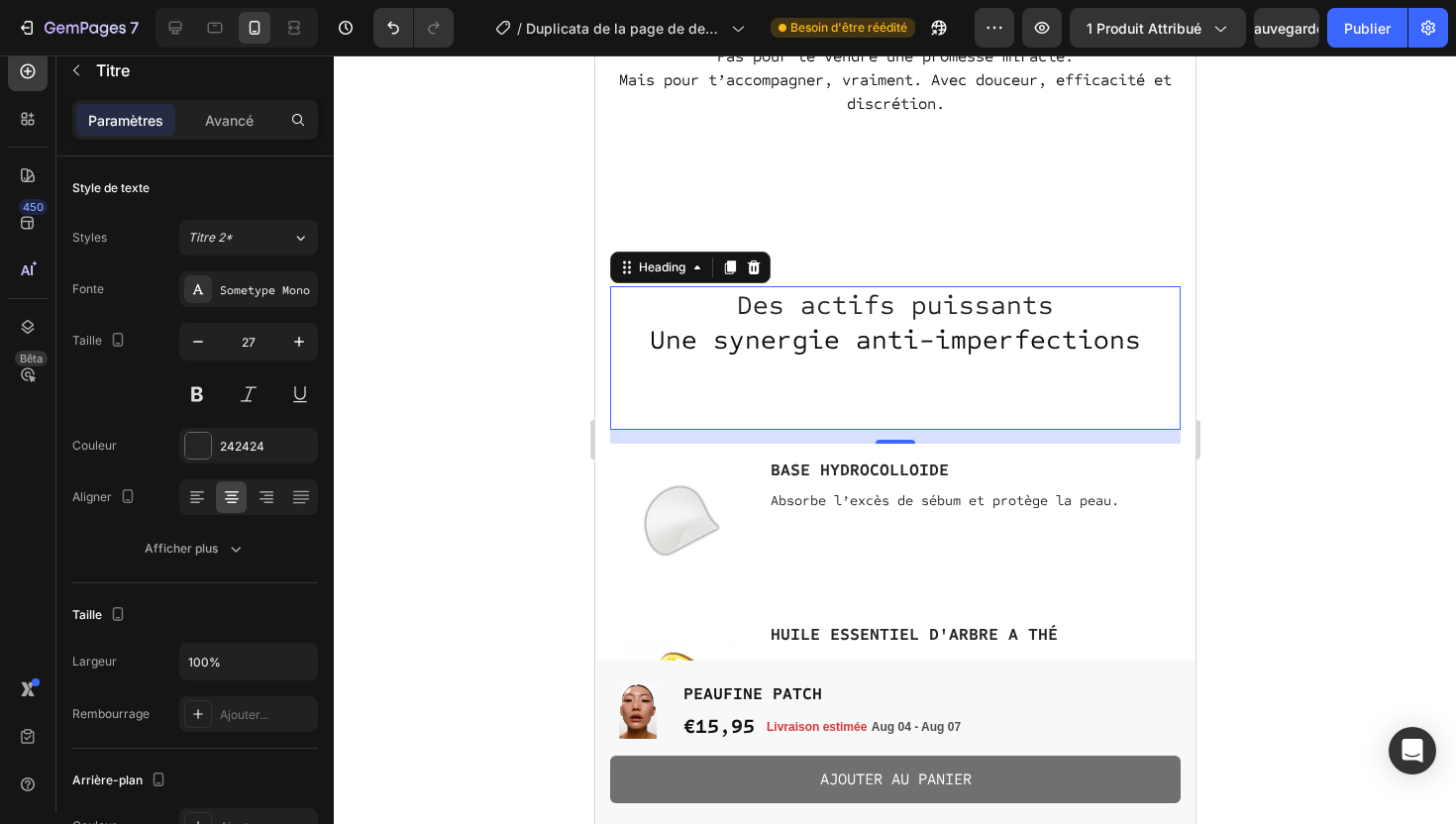 click 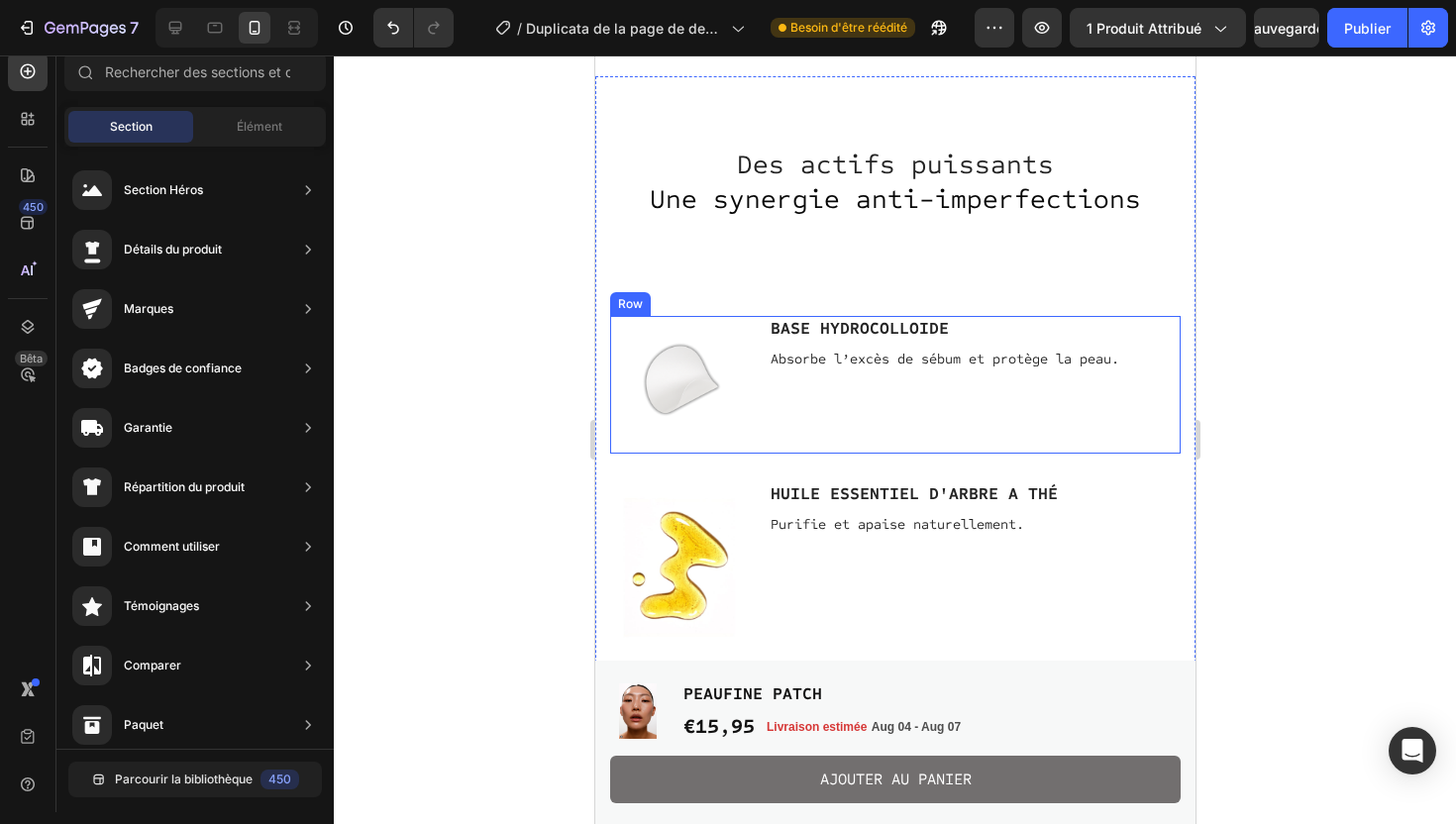 scroll, scrollTop: 3693, scrollLeft: 0, axis: vertical 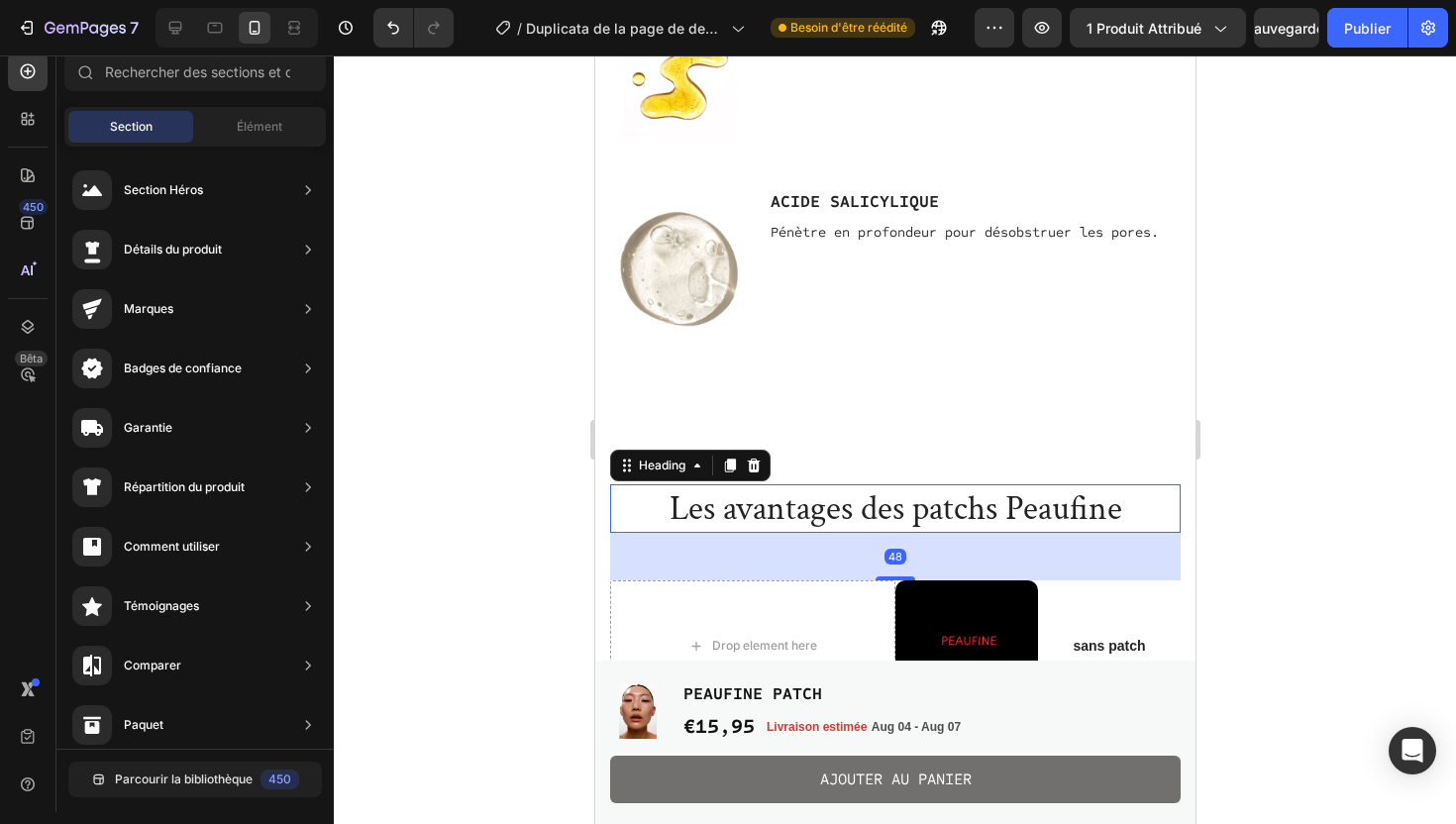click on "Les avantages des patchs Peaufine" at bounding box center (894, 509) 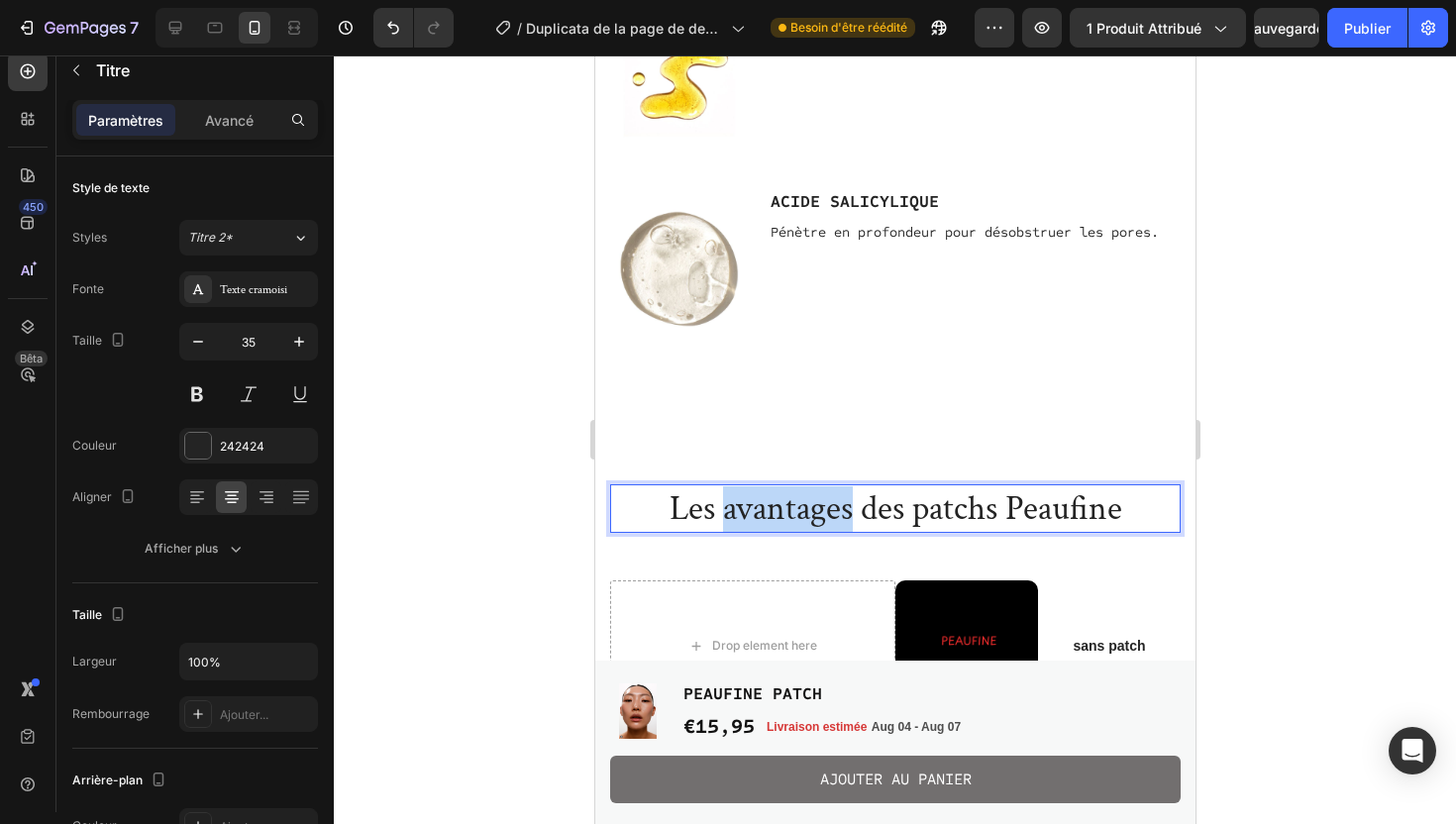 click on "Les avantages des patchs Peaufine" at bounding box center [894, 509] 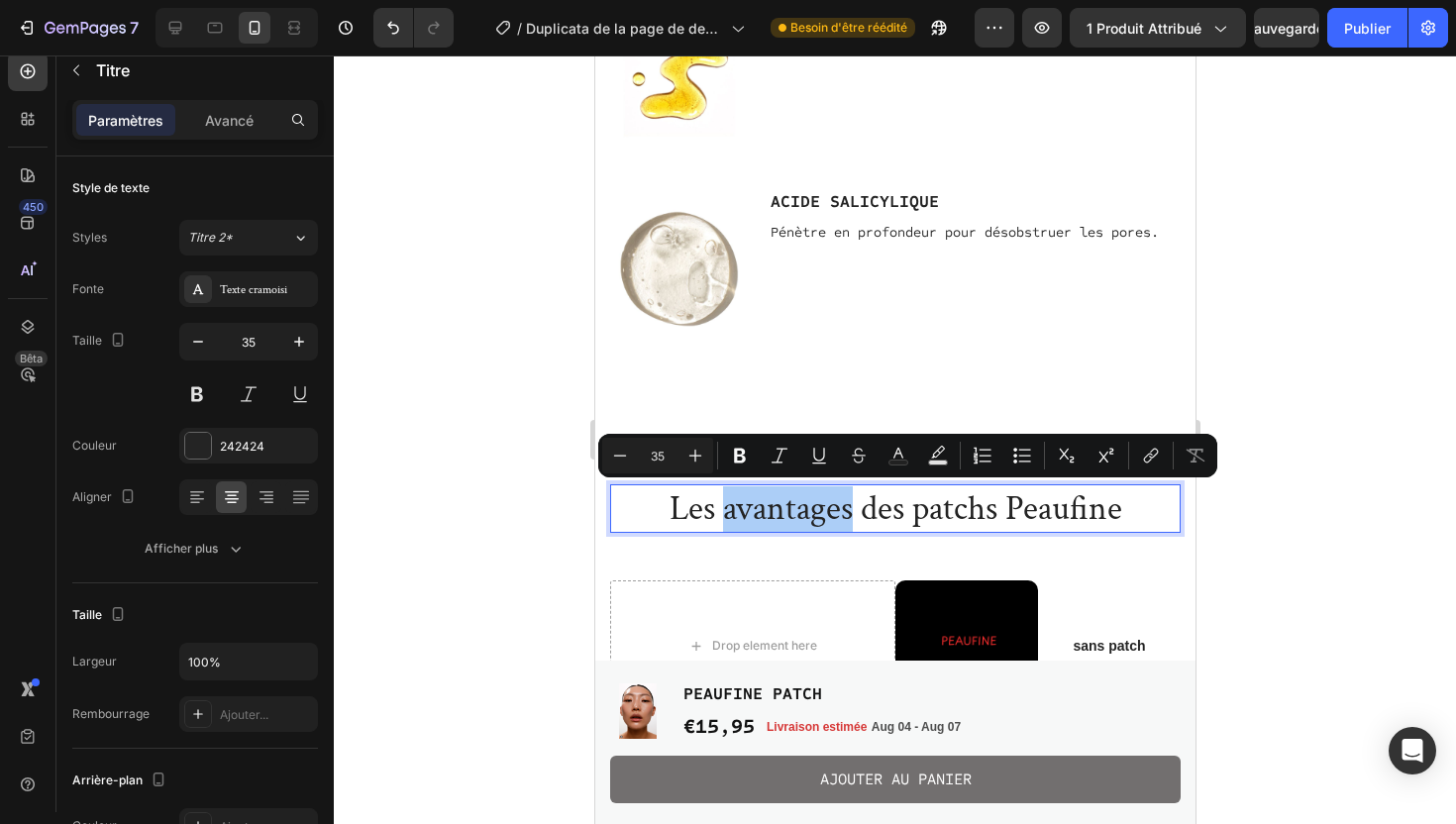 click 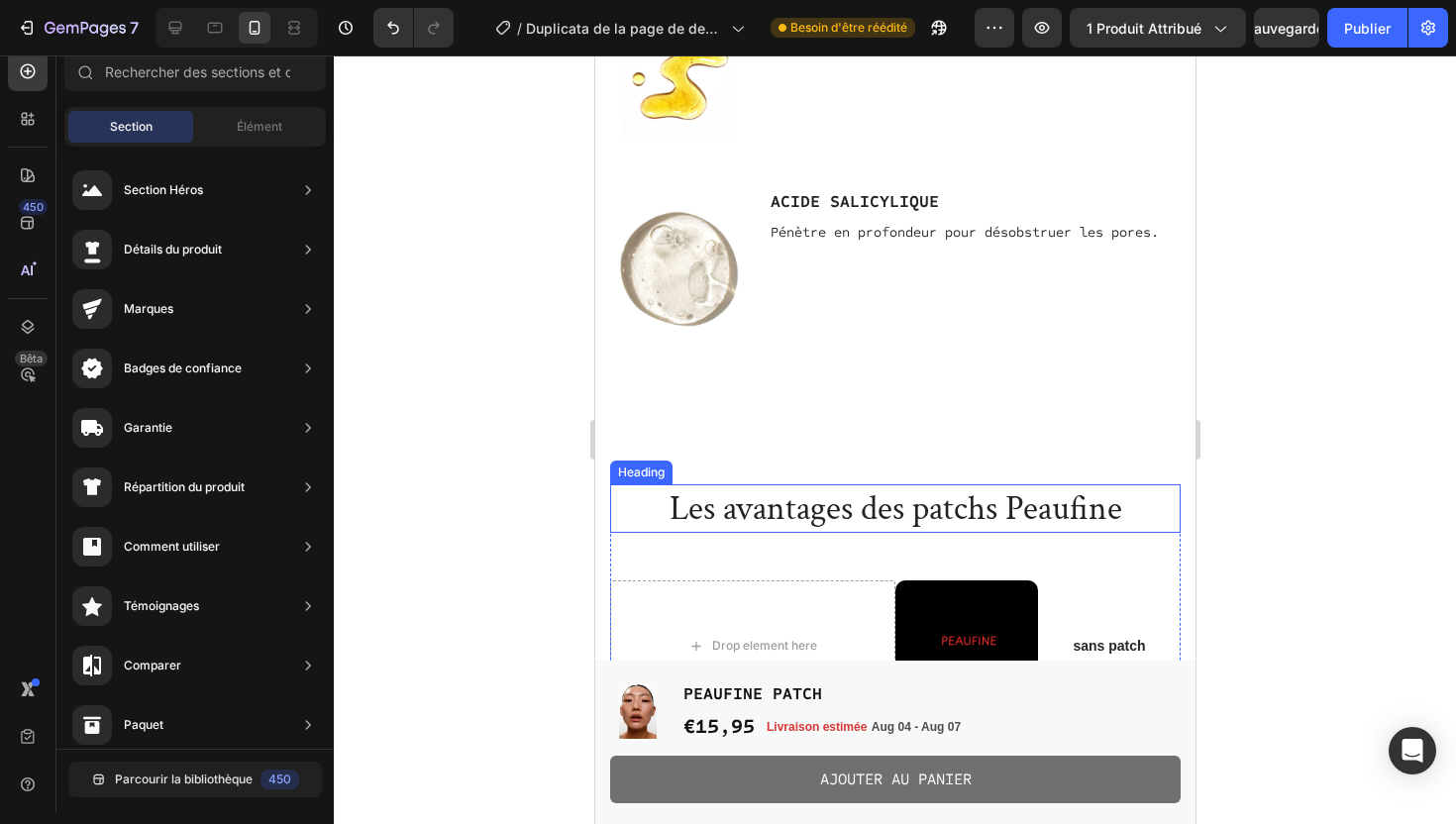 click on "Les avantages des patchs Peaufine" at bounding box center (894, 509) 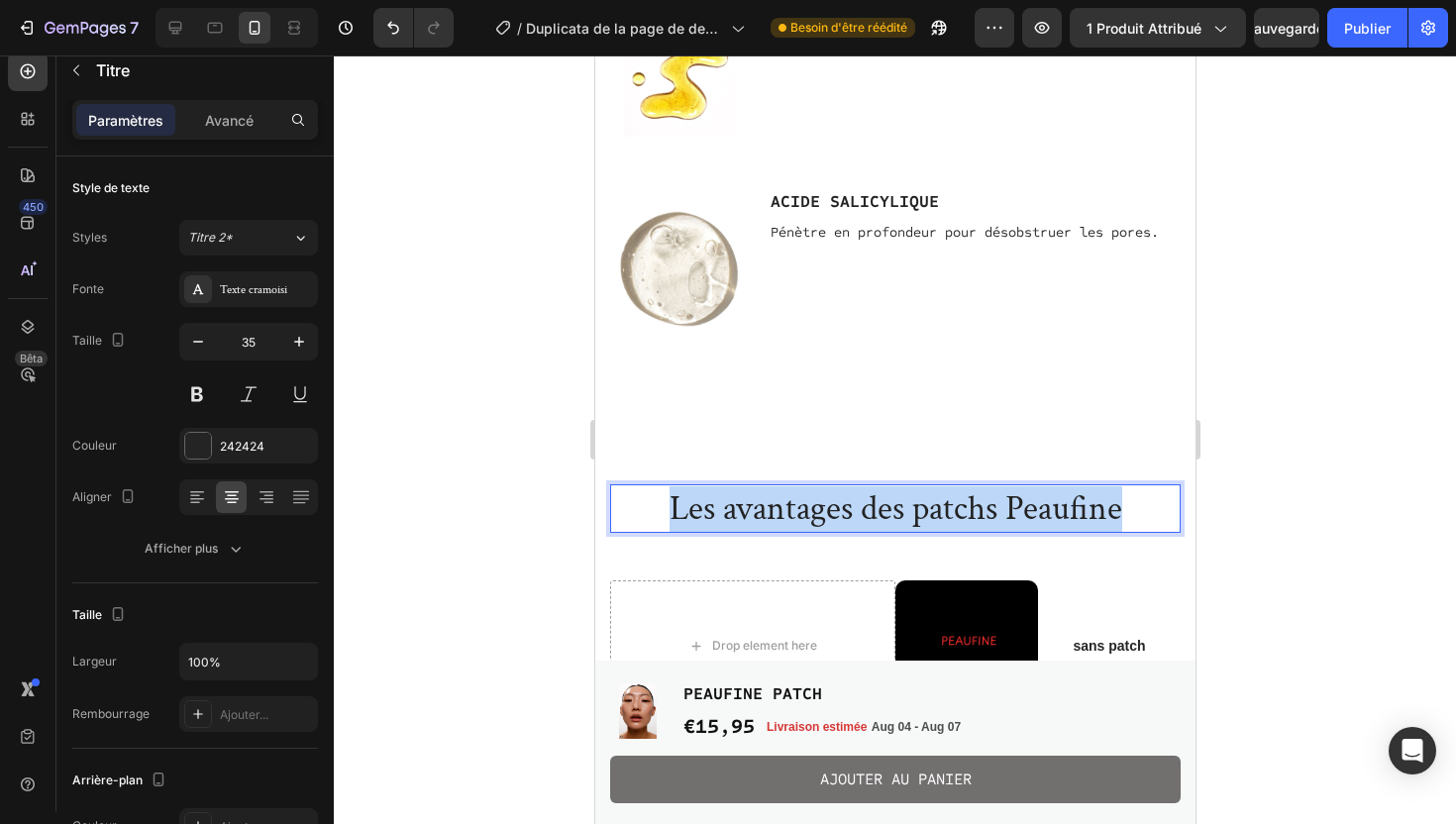 click on "Les avantages des patchs Peaufine" at bounding box center [894, 509] 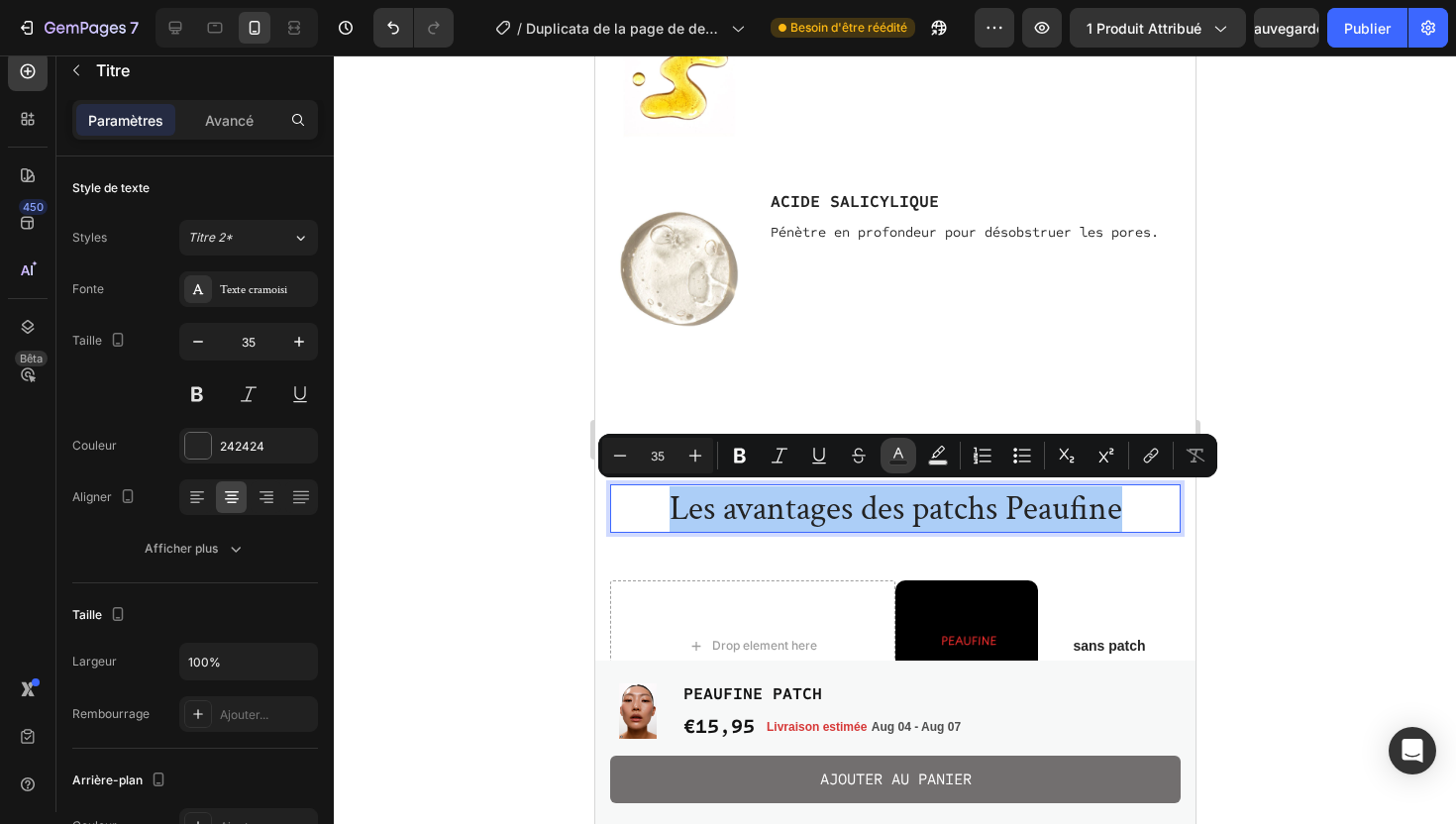 click 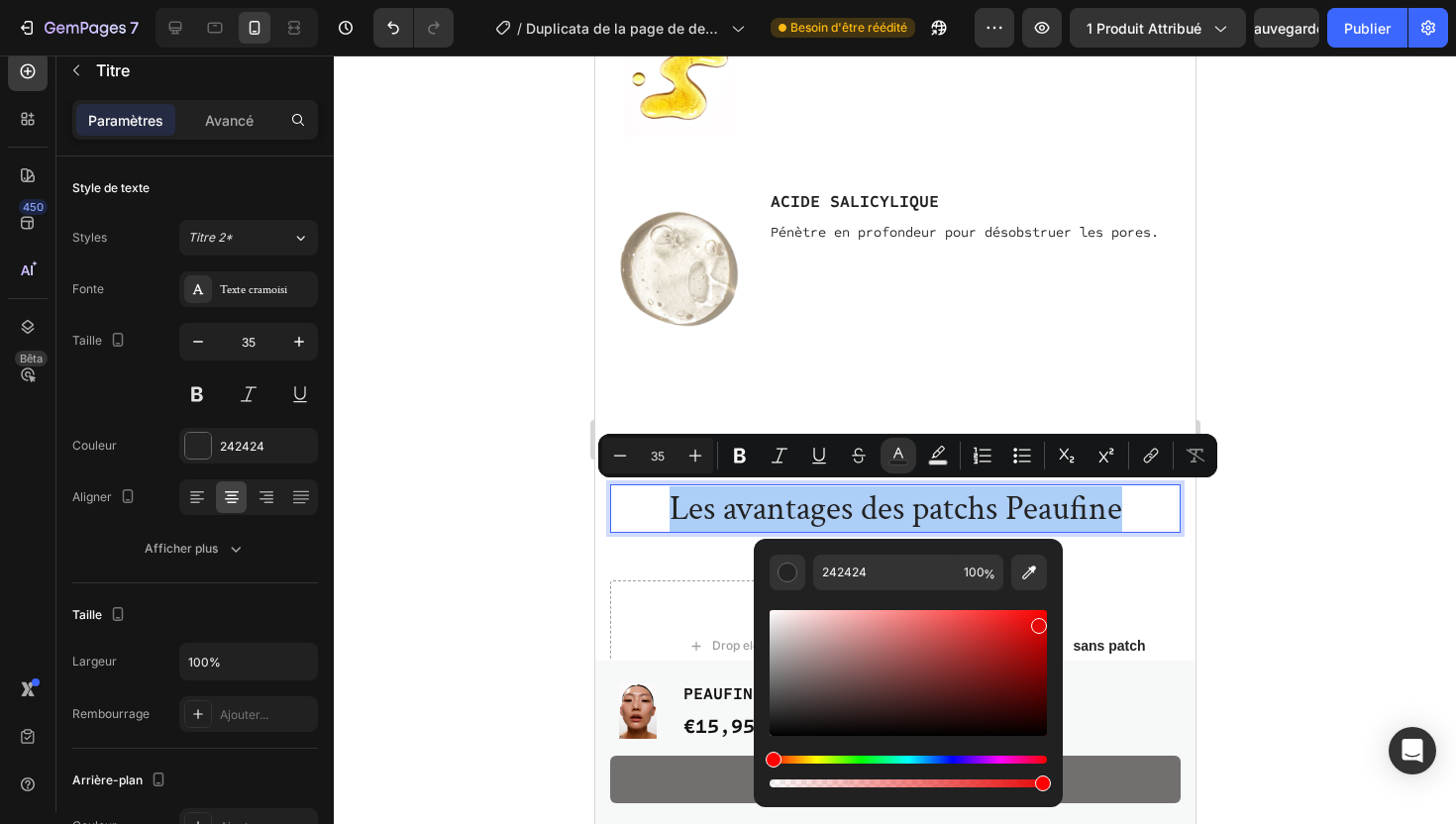 click at bounding box center [908, 672] 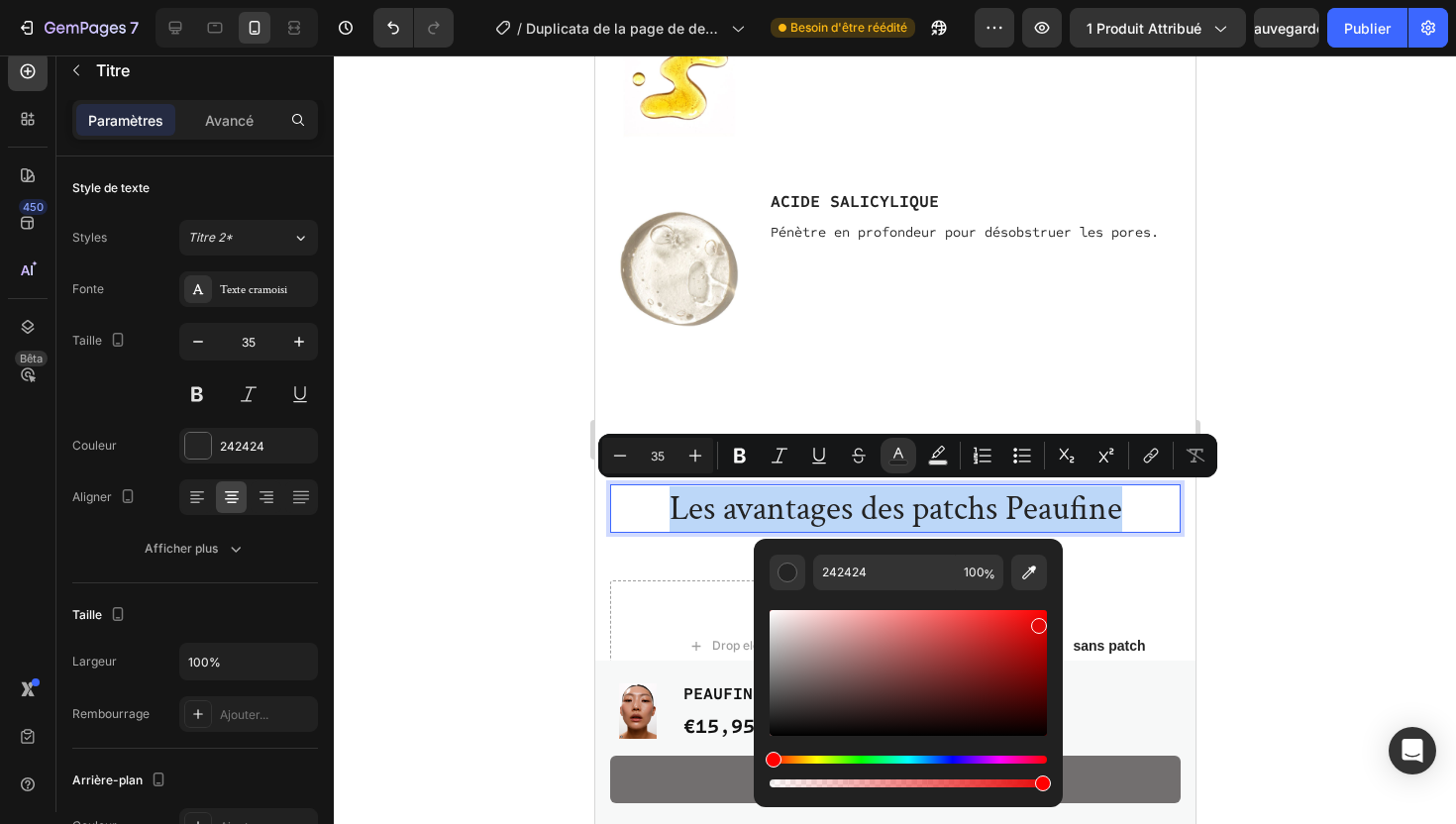 type on "E50909" 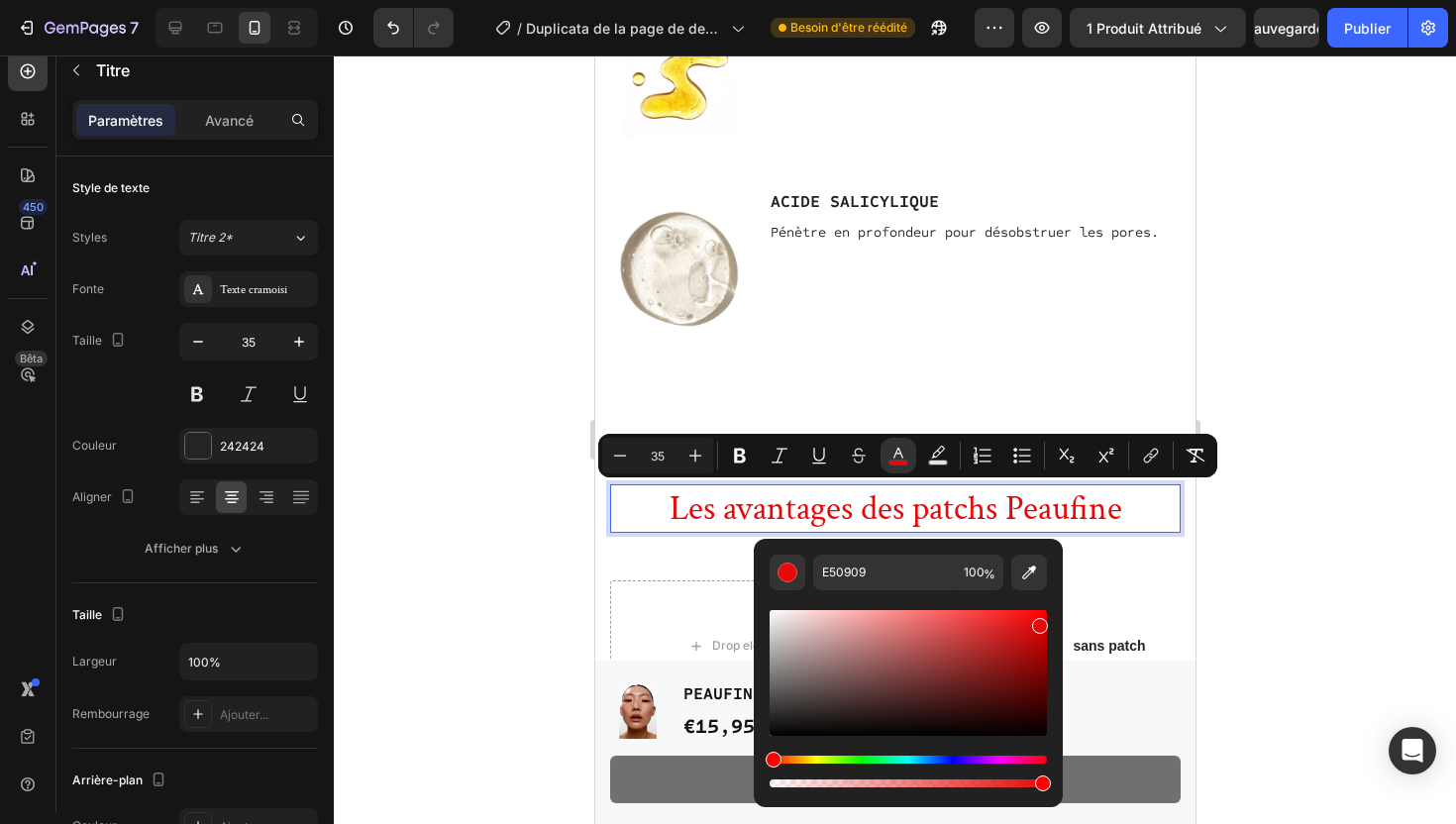 click 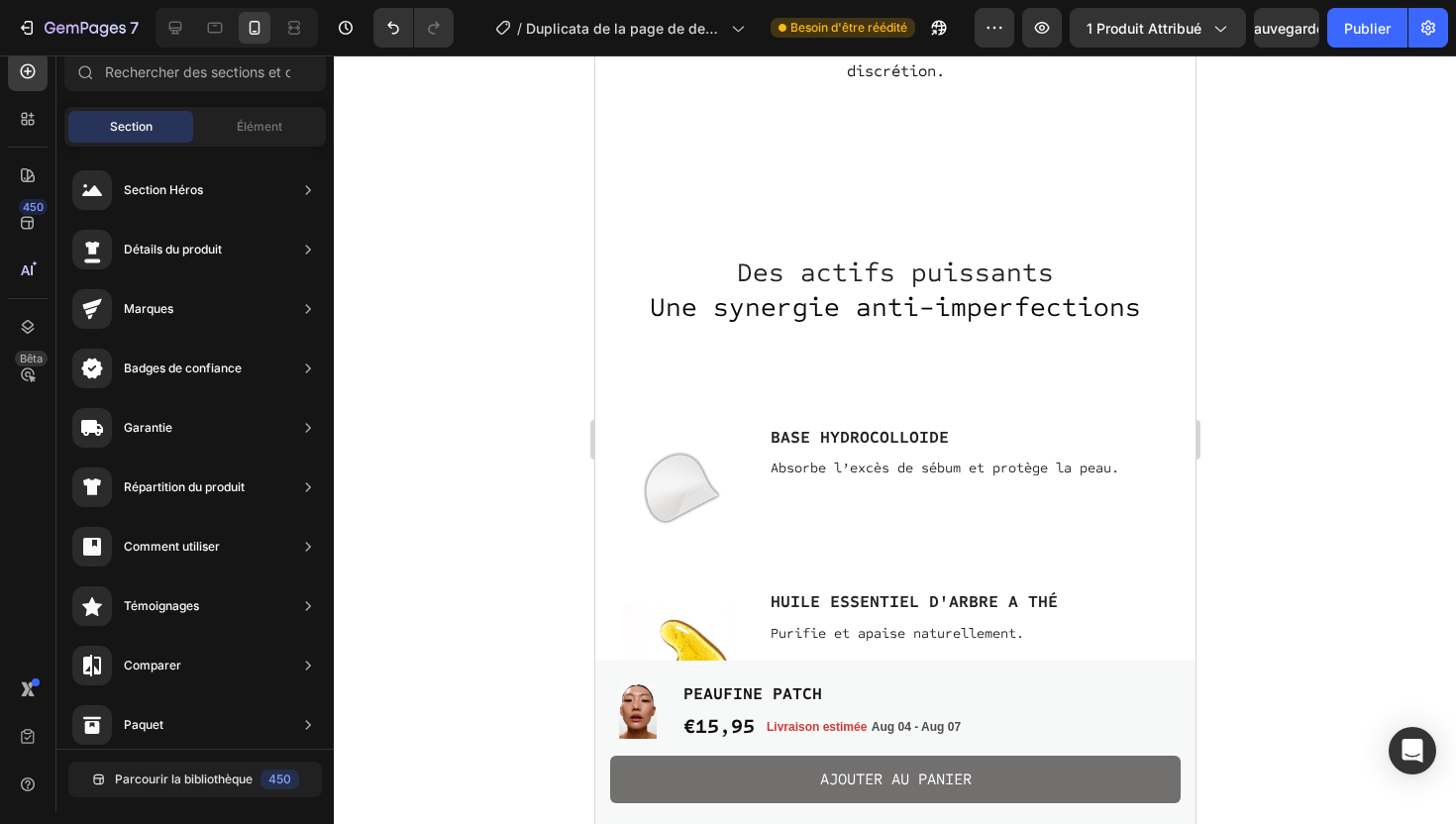 scroll, scrollTop: 3079, scrollLeft: 0, axis: vertical 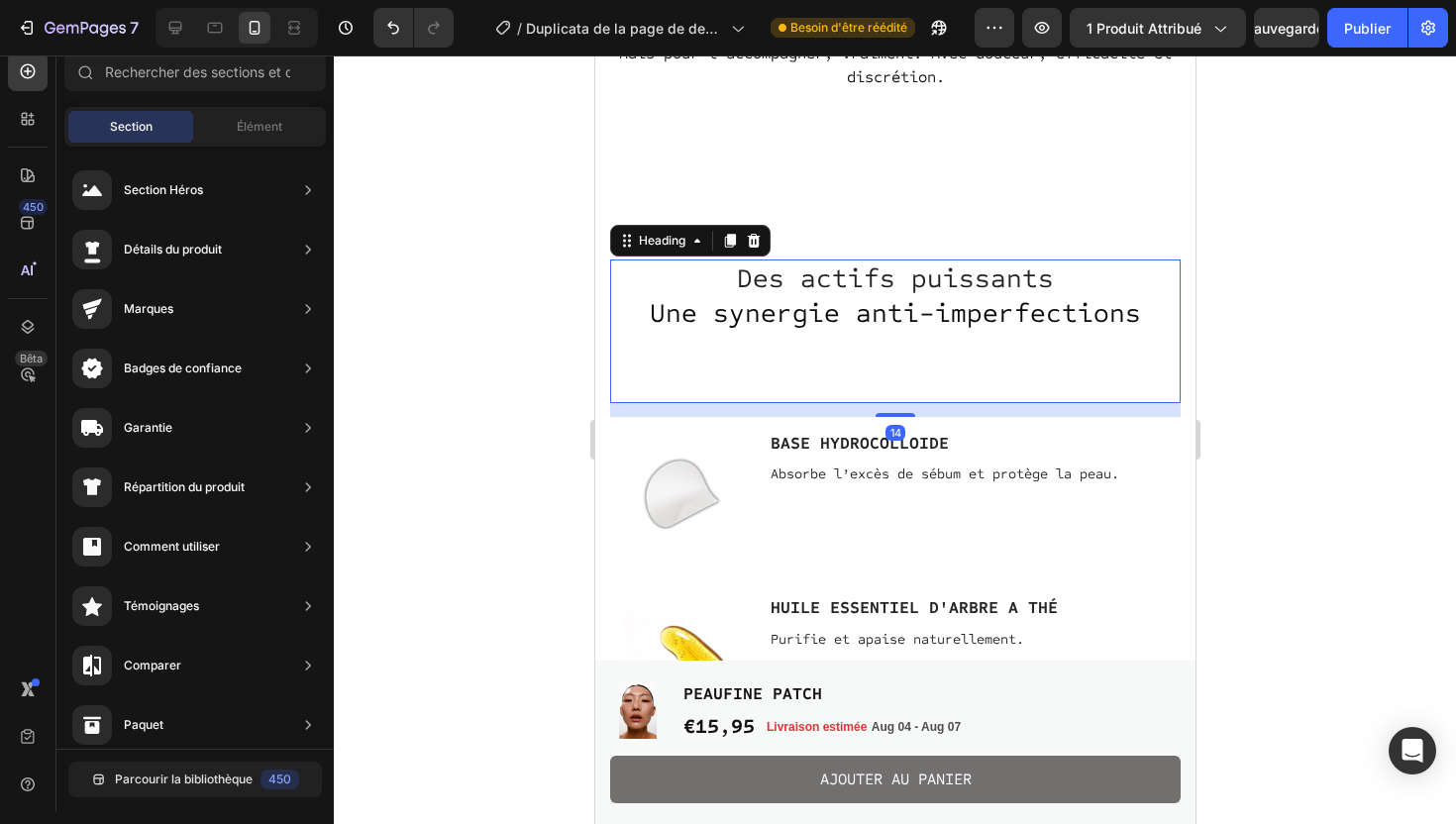 click on "Une synergie anti-imperfections" at bounding box center (894, 313) 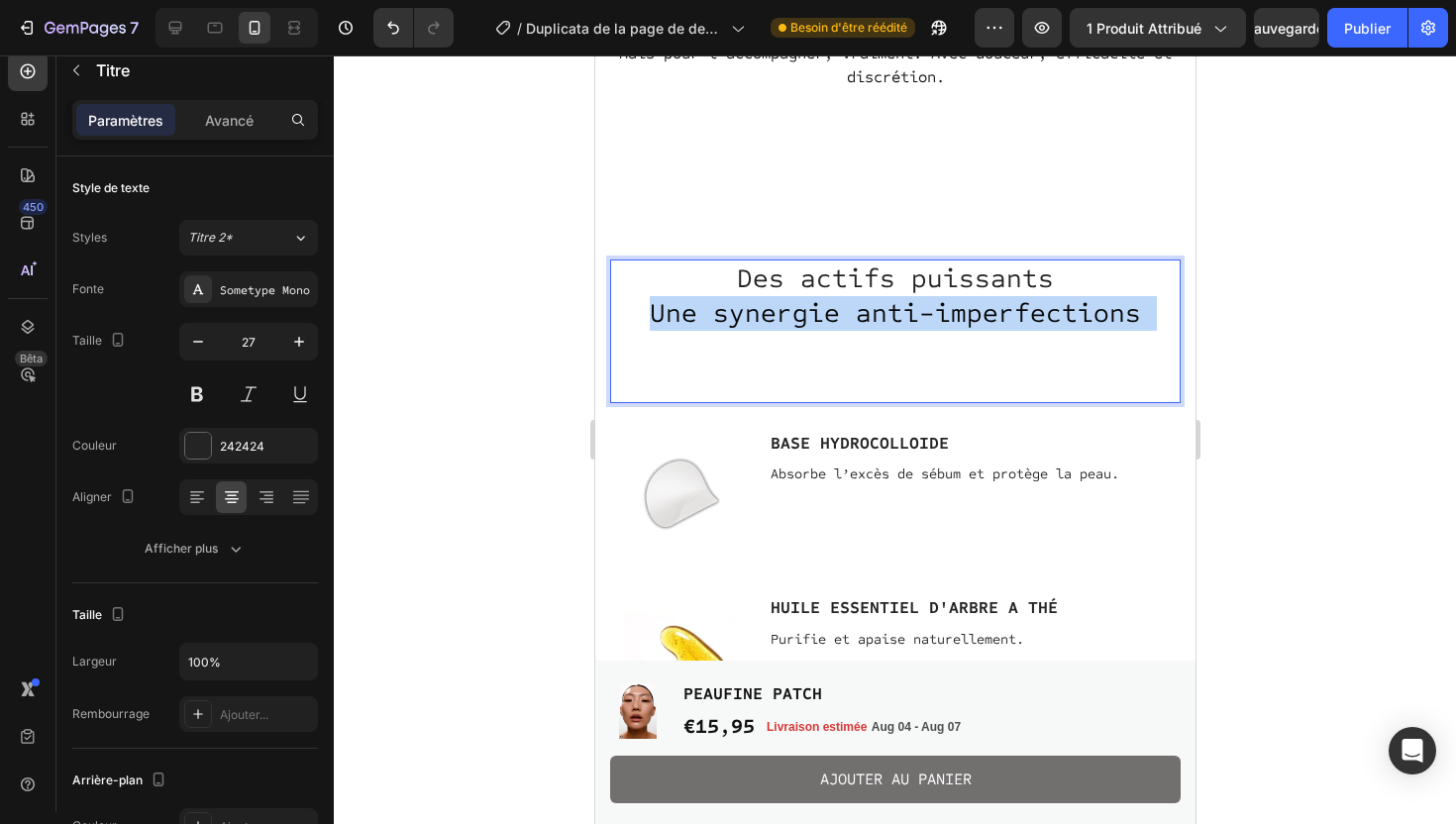 click on "Une synergie anti-imperfections" at bounding box center (894, 313) 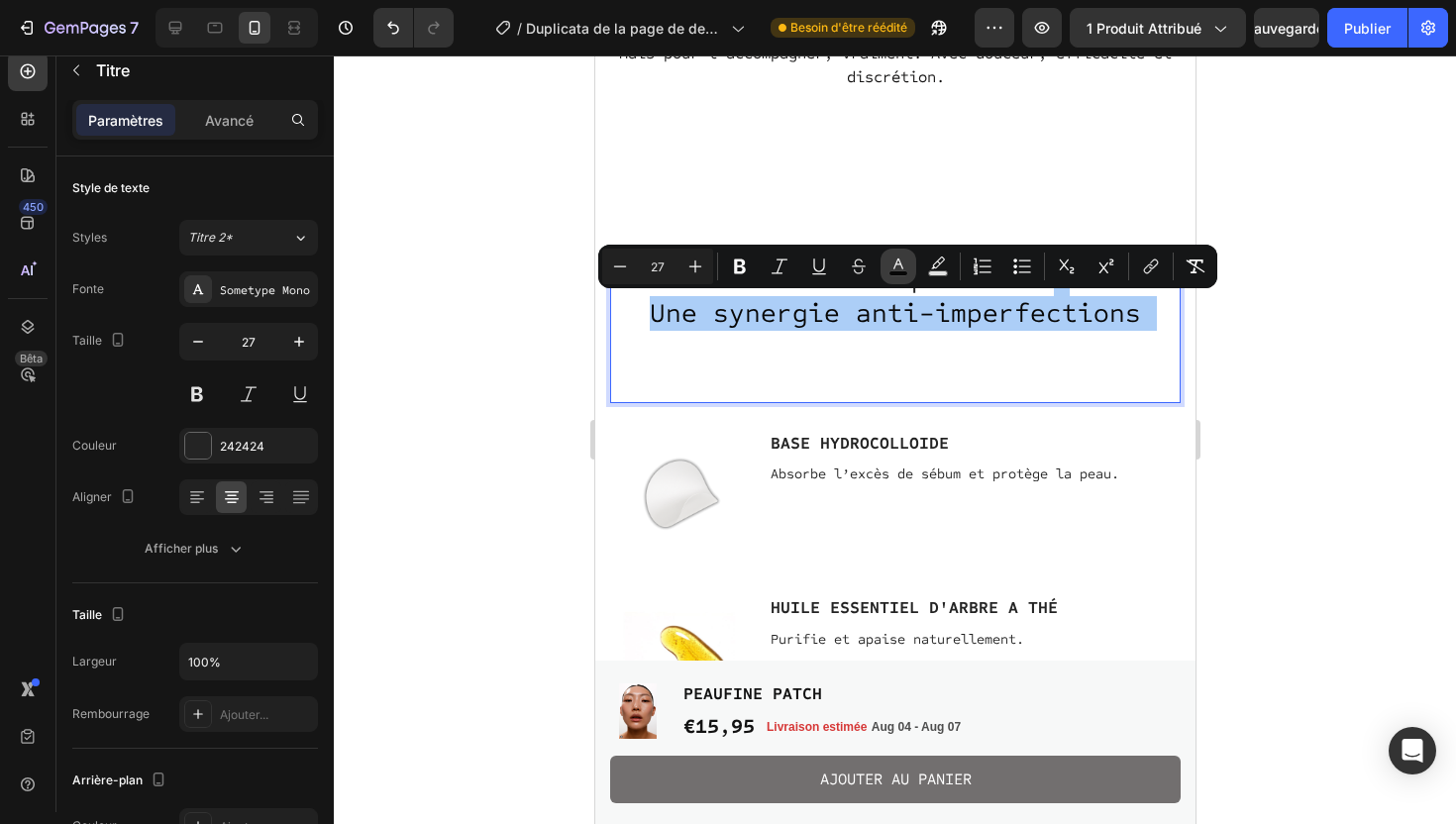 click 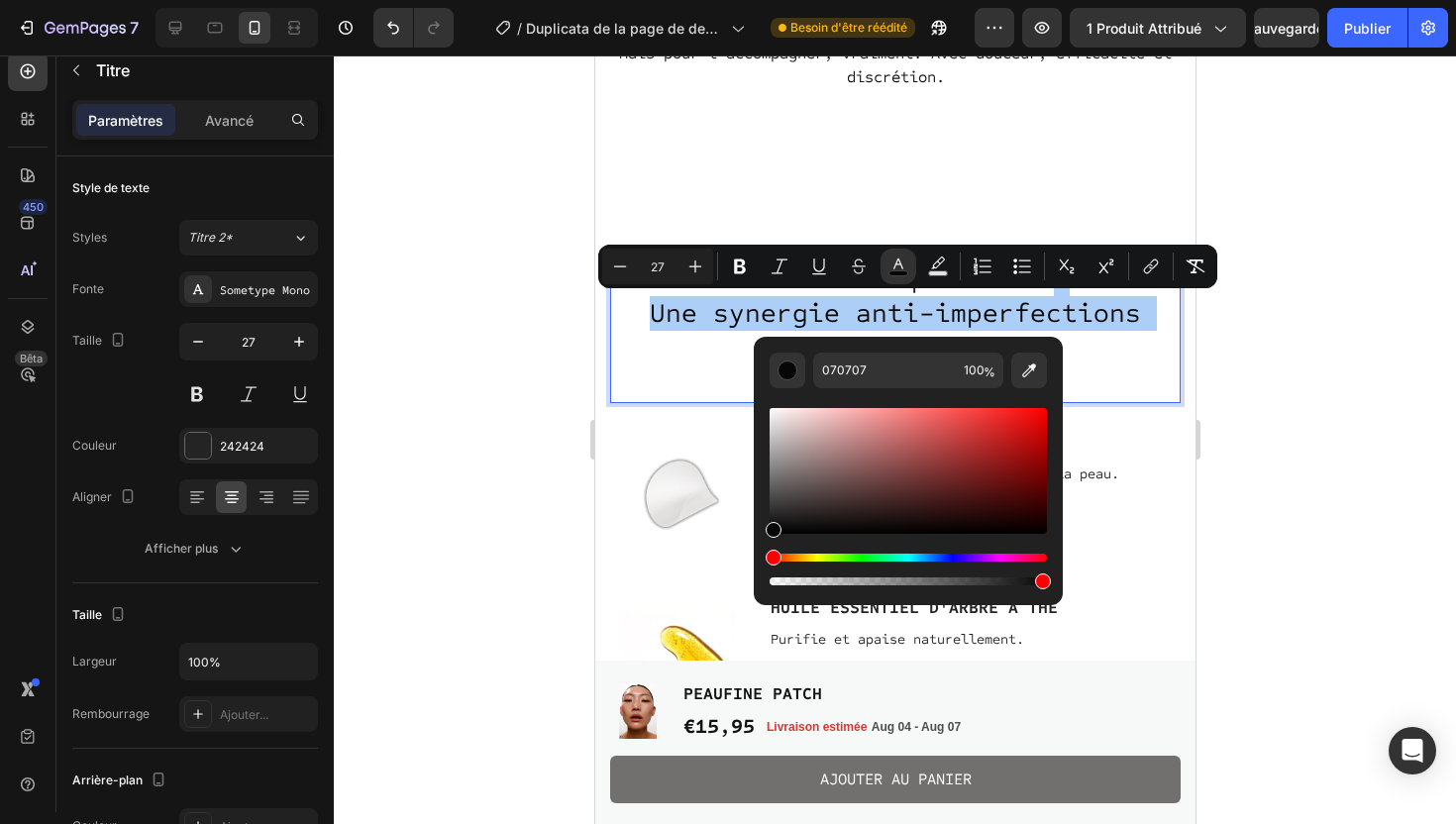 click on "070707 100 %" at bounding box center [908, 463] 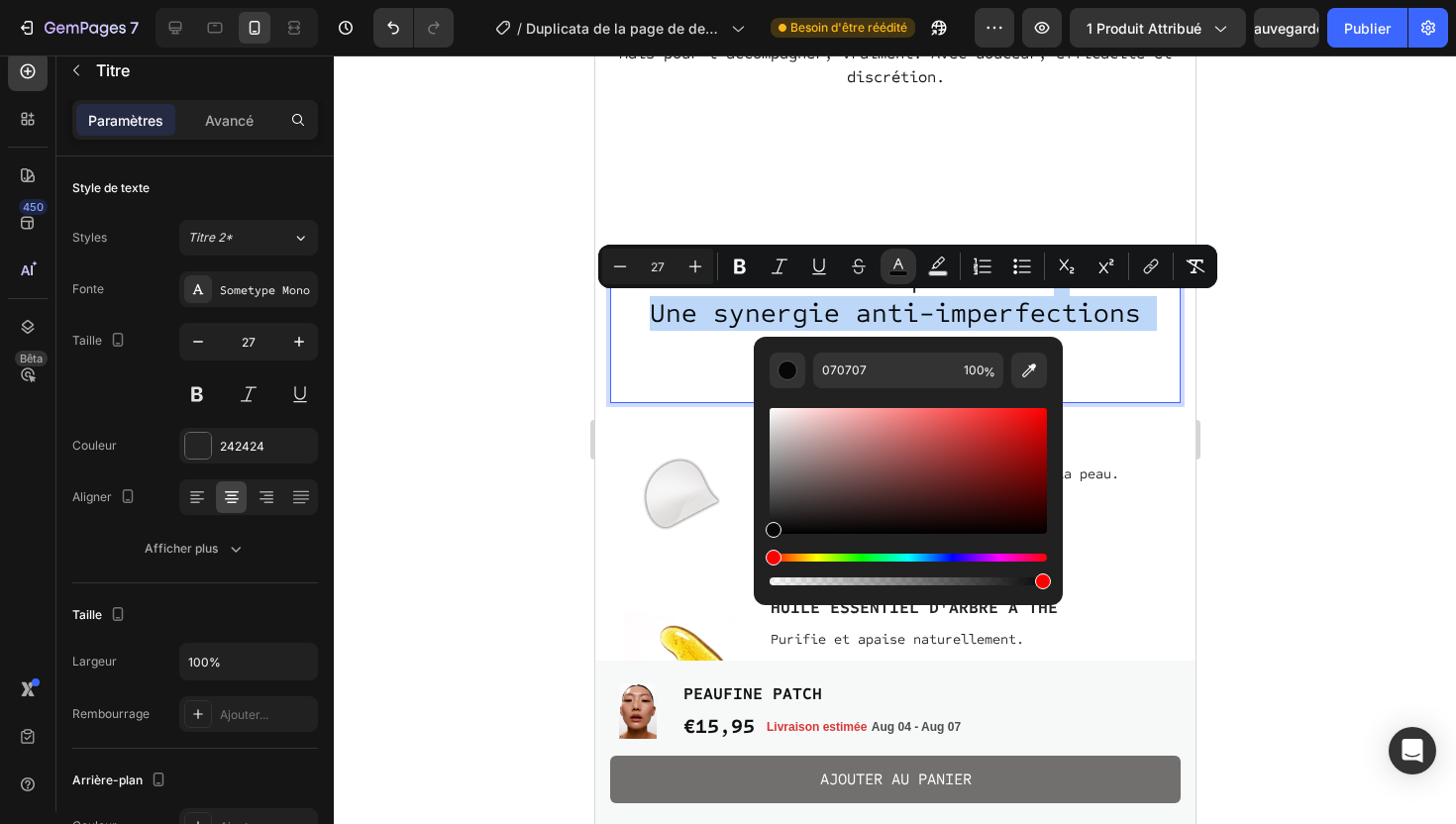type on "F20707" 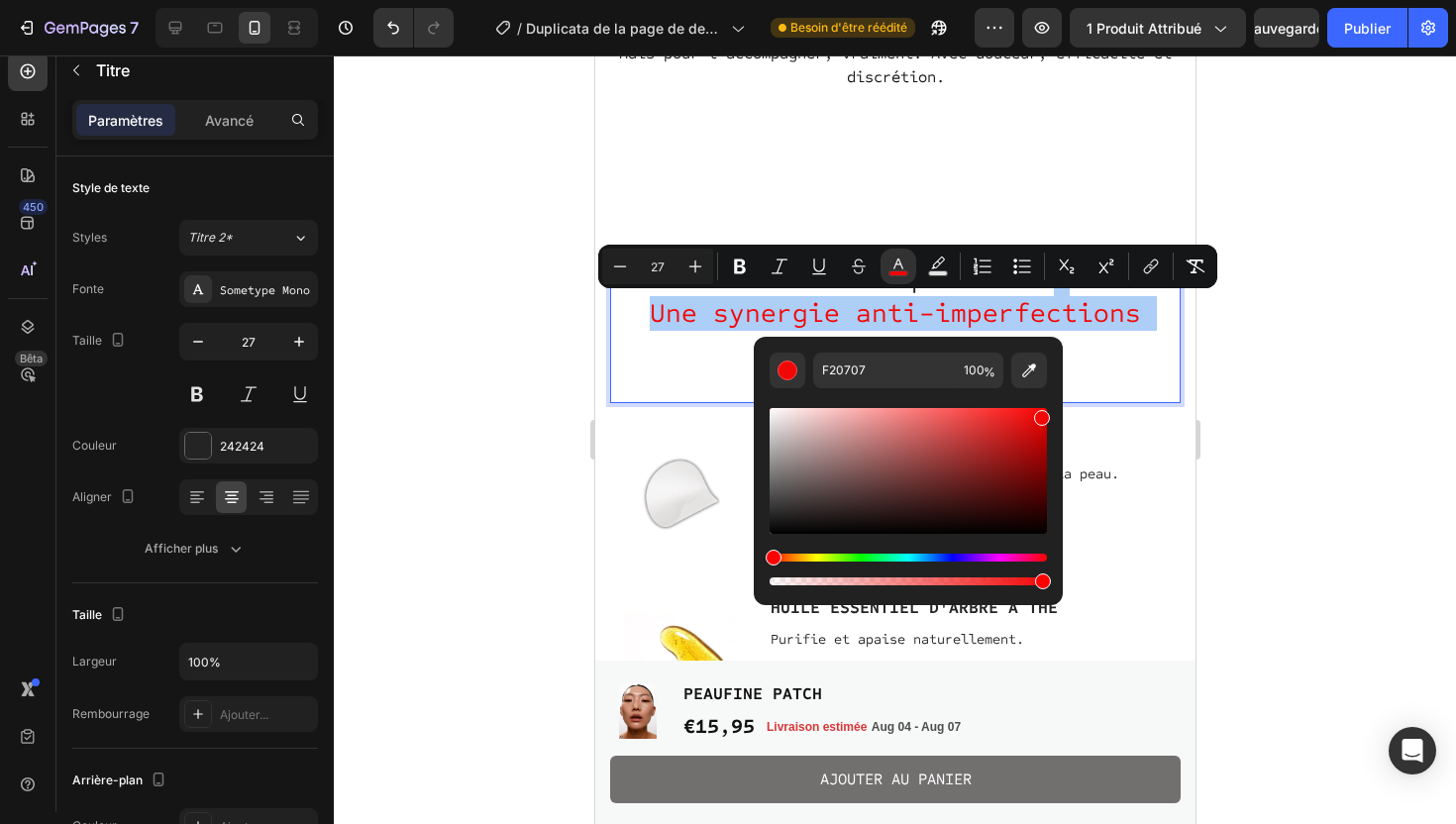 click 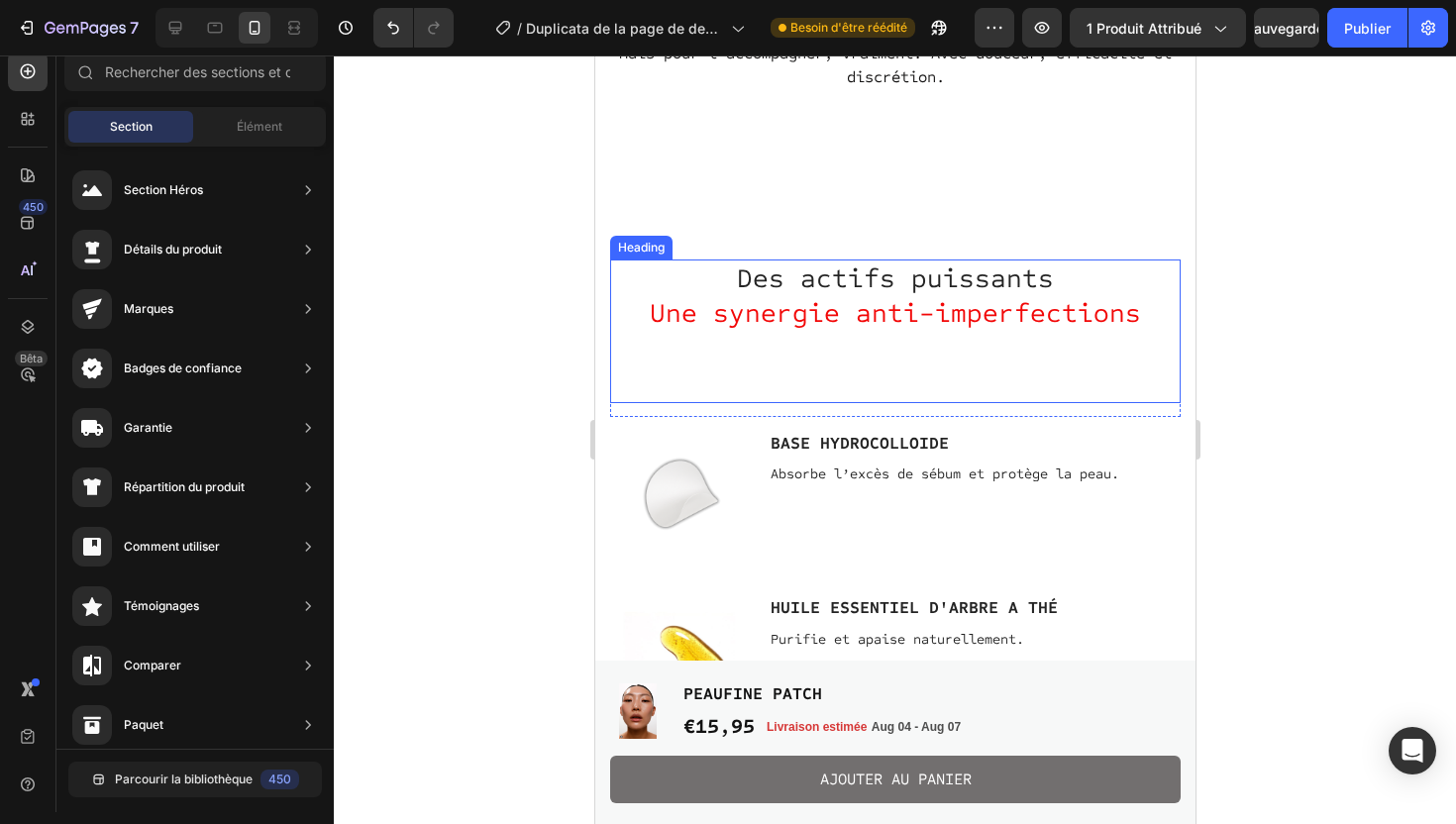 click on "Des actifs puissants Une synergie anti-imperfections" at bounding box center [894, 331] 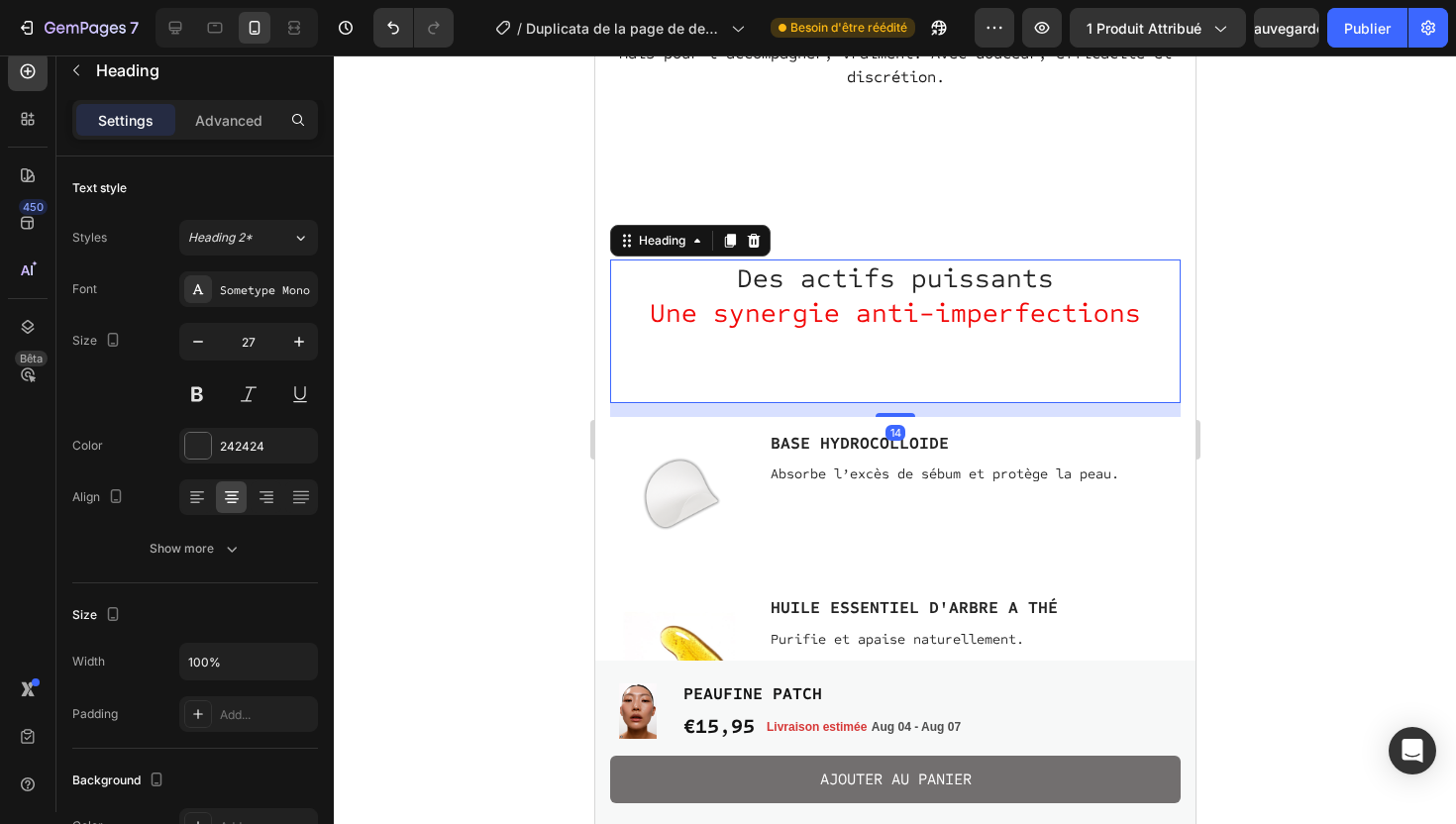 click on "Des actifs puissants Une synergie anti-imperfections" at bounding box center (894, 331) 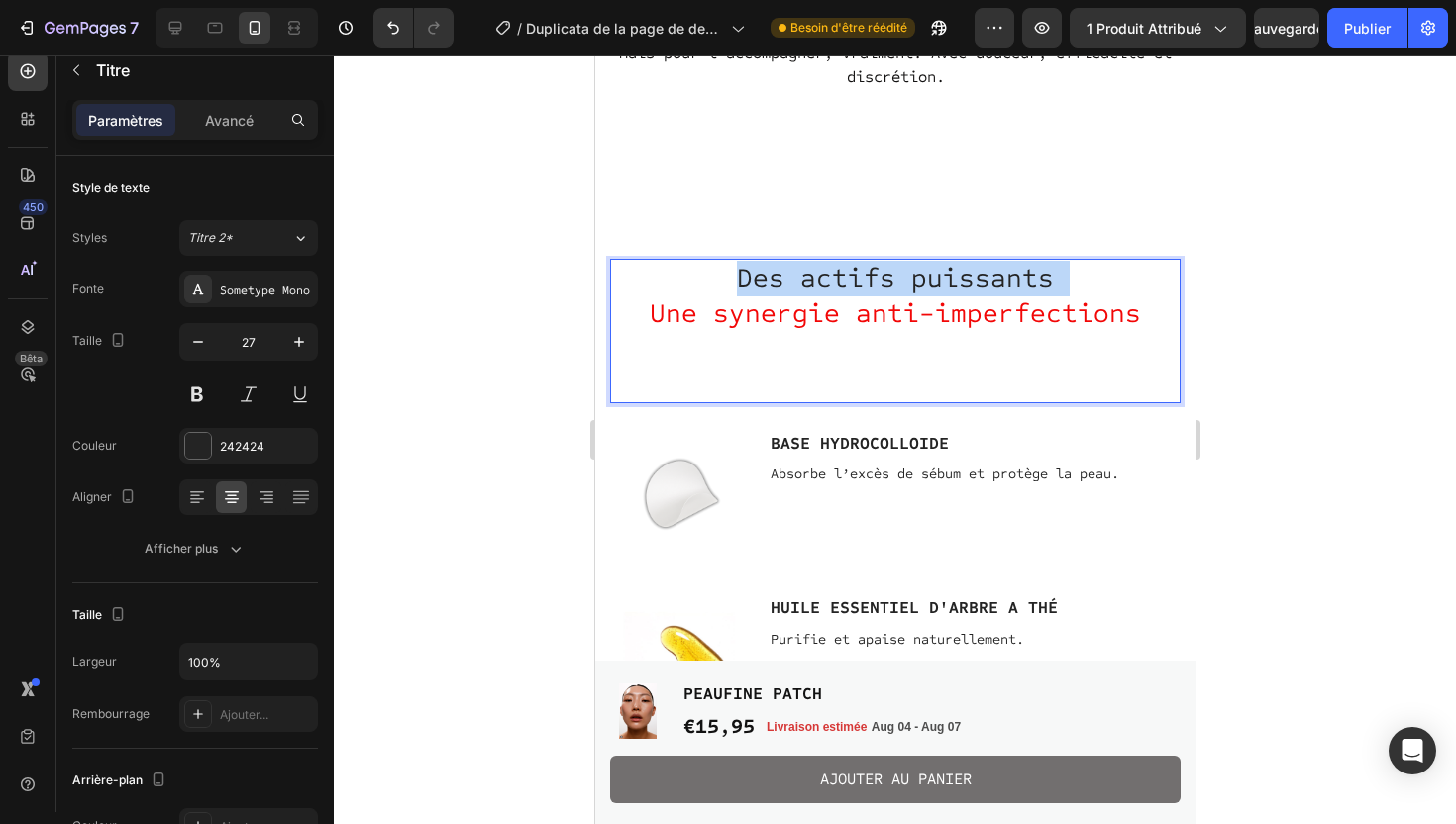 click on "Des actifs puissants Une synergie anti-imperfections" at bounding box center (894, 331) 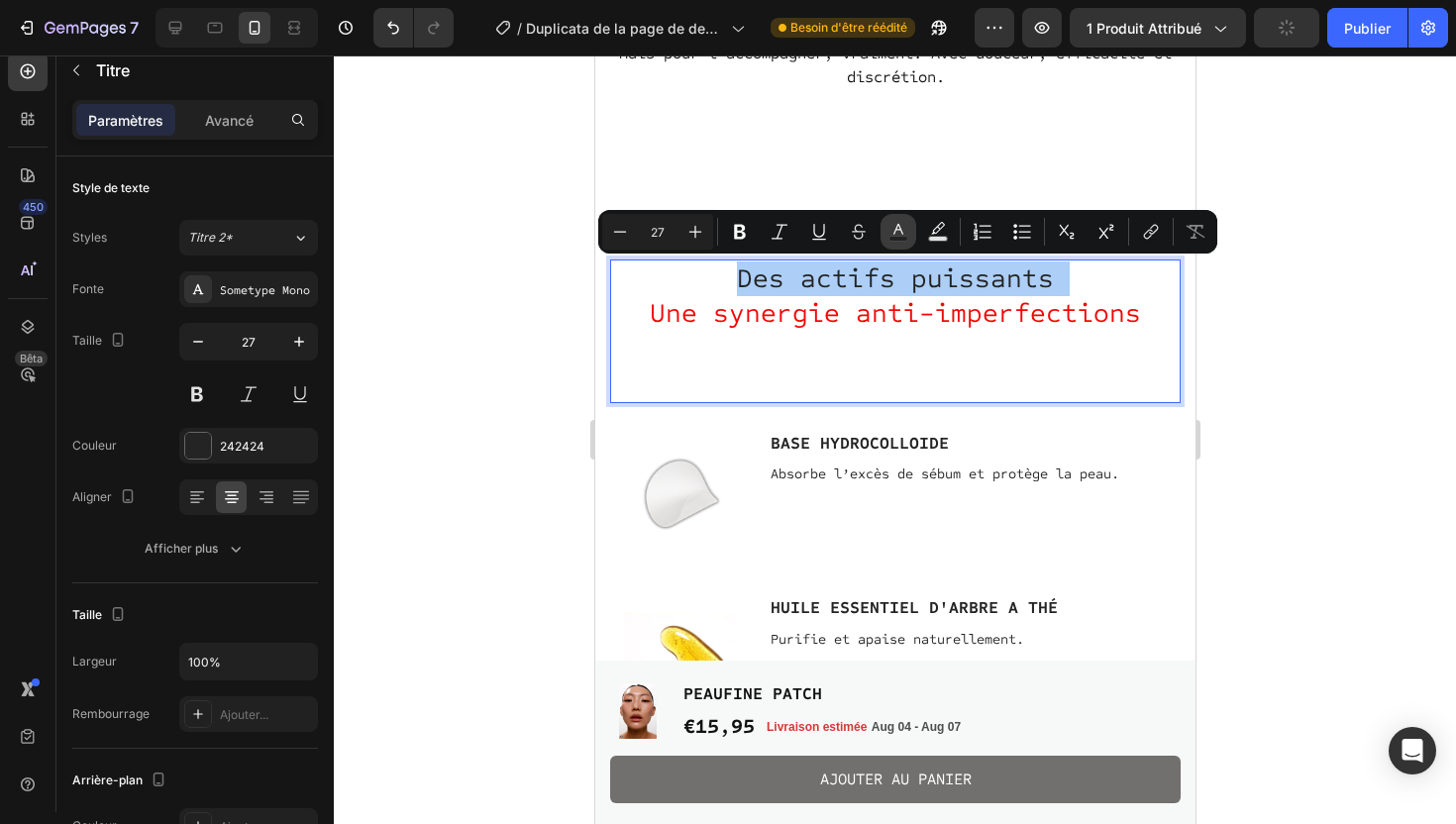 click 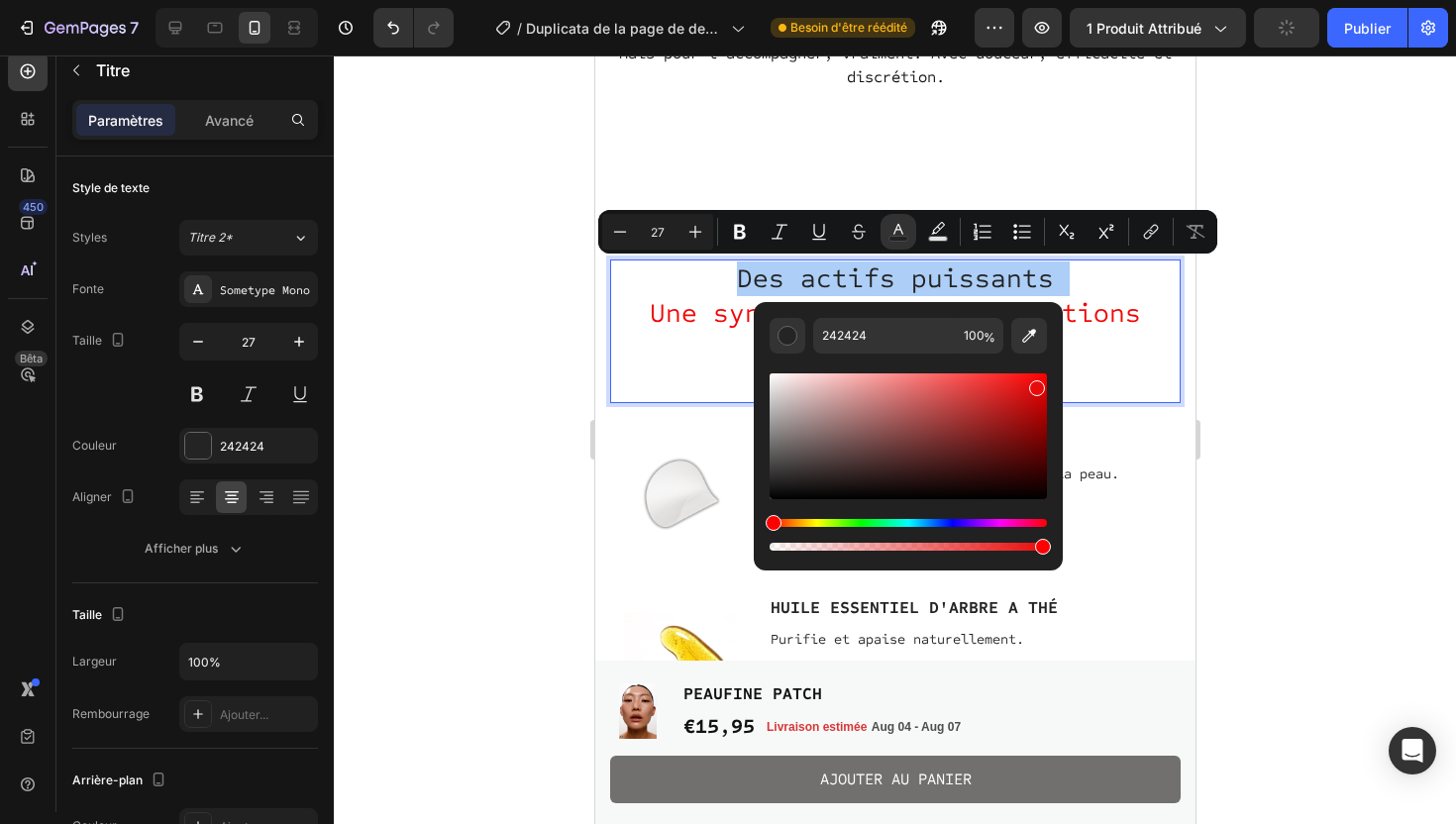 click at bounding box center [908, 436] 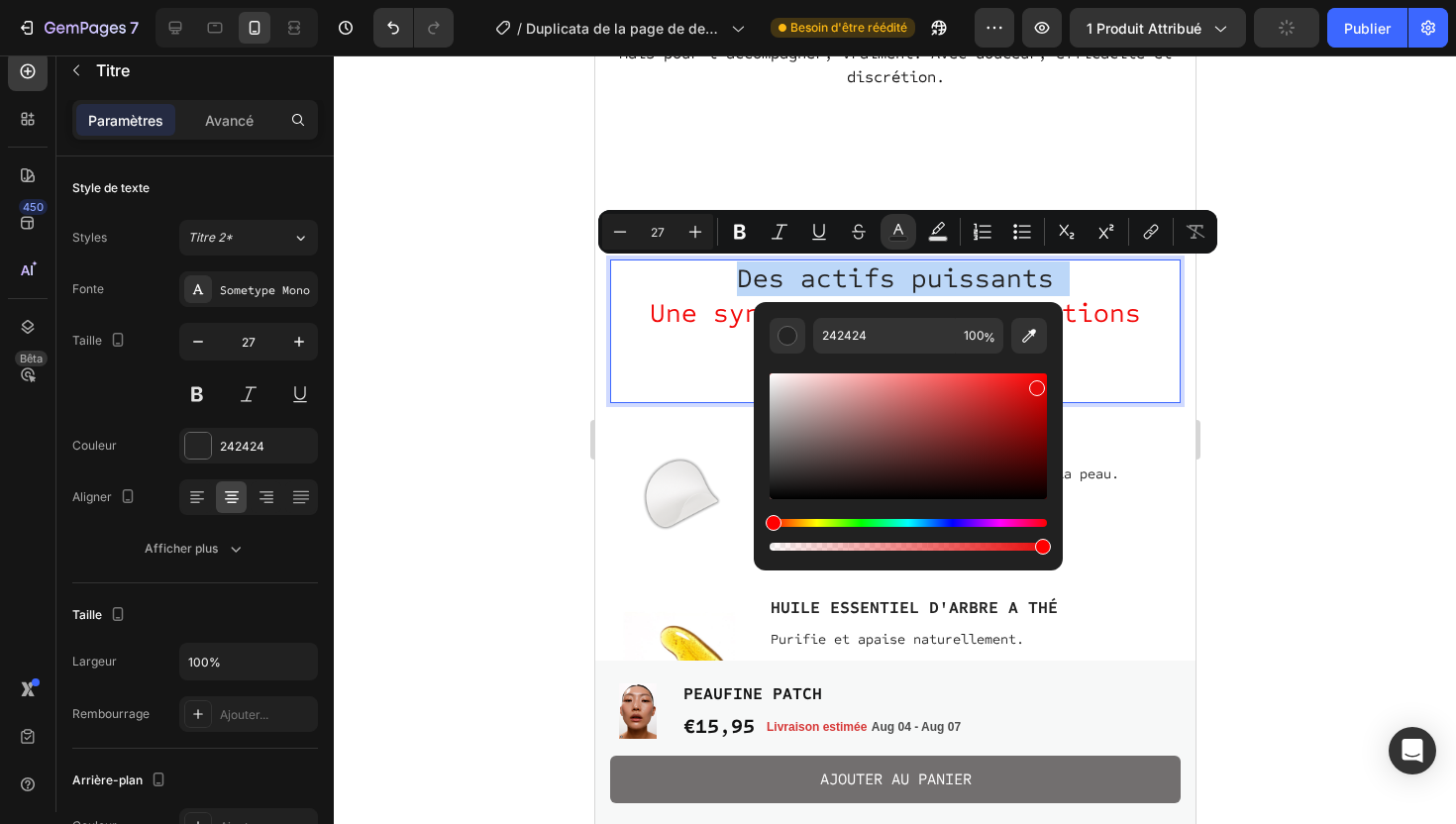 type on "E80B0B" 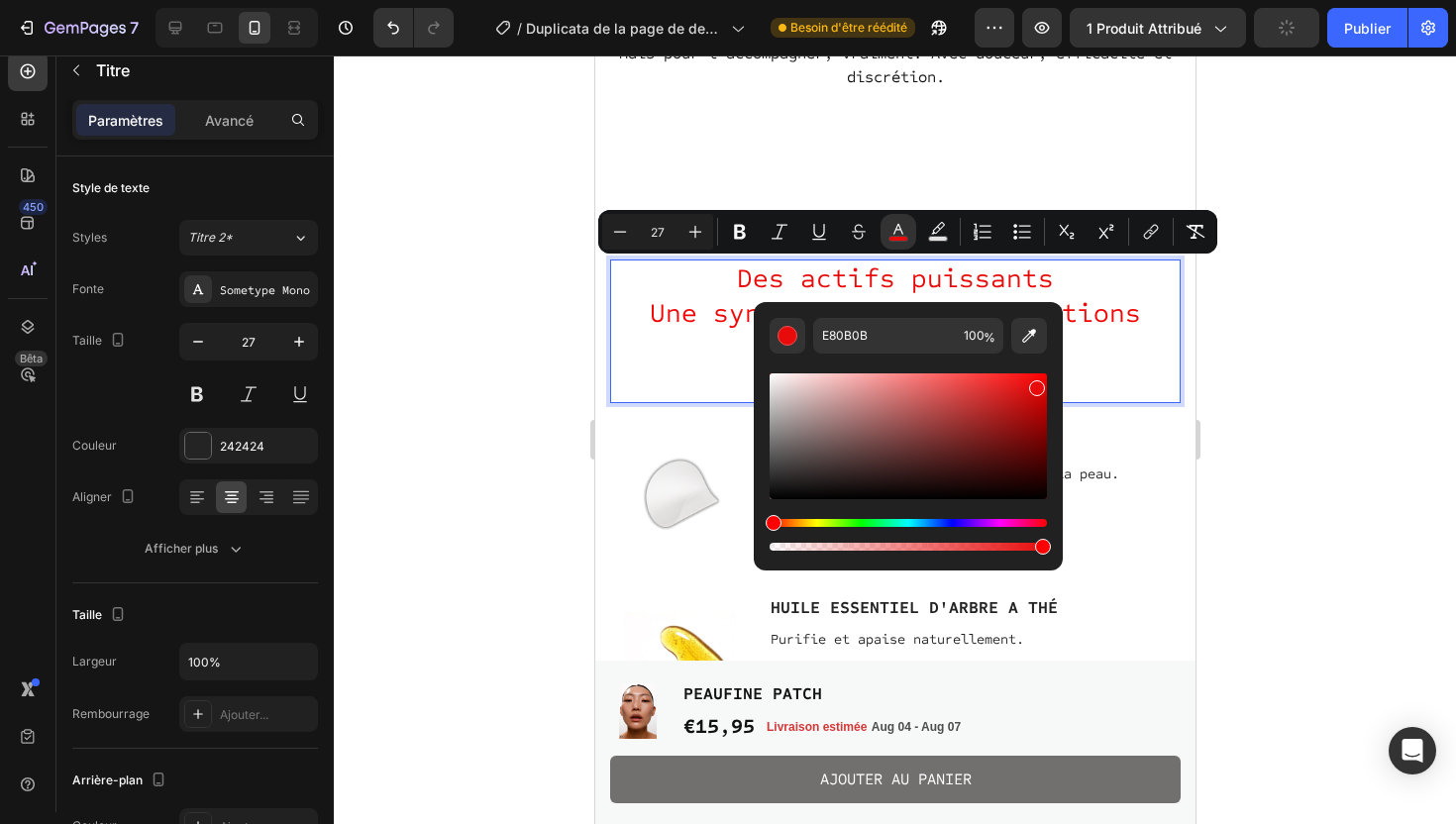 click 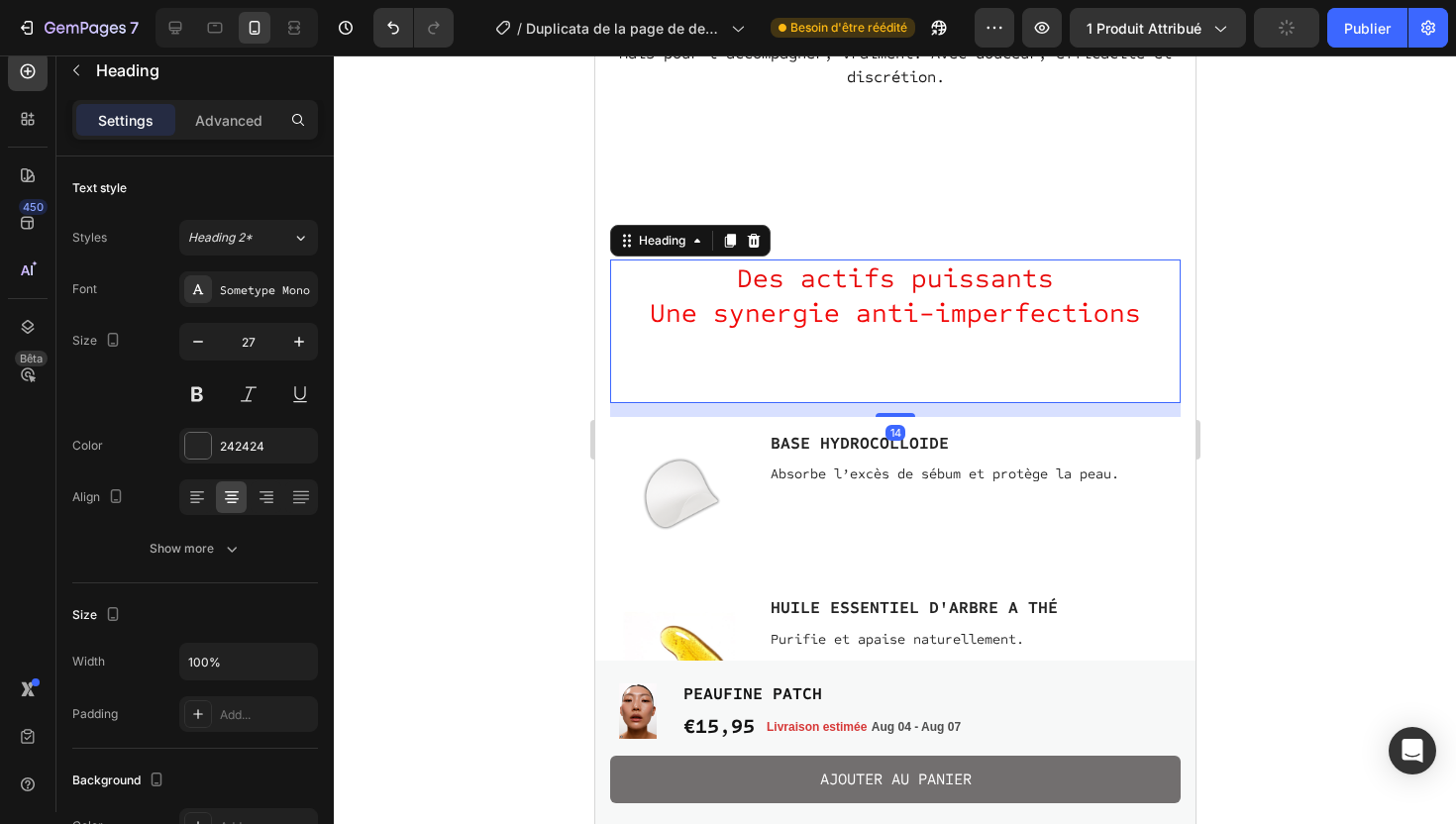 click on "Des actifs puissants" at bounding box center (894, 278) 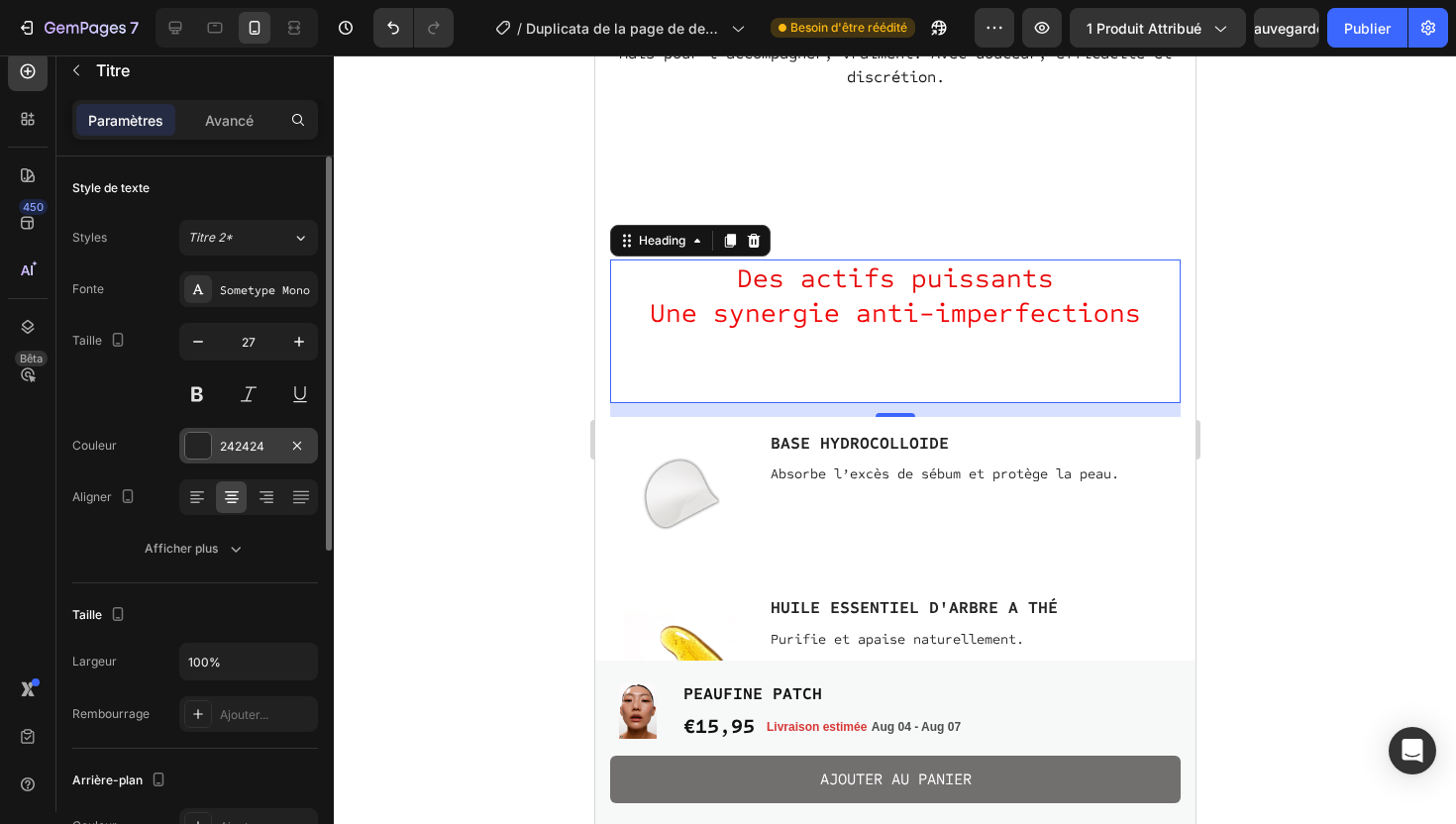 click at bounding box center [198, 446] 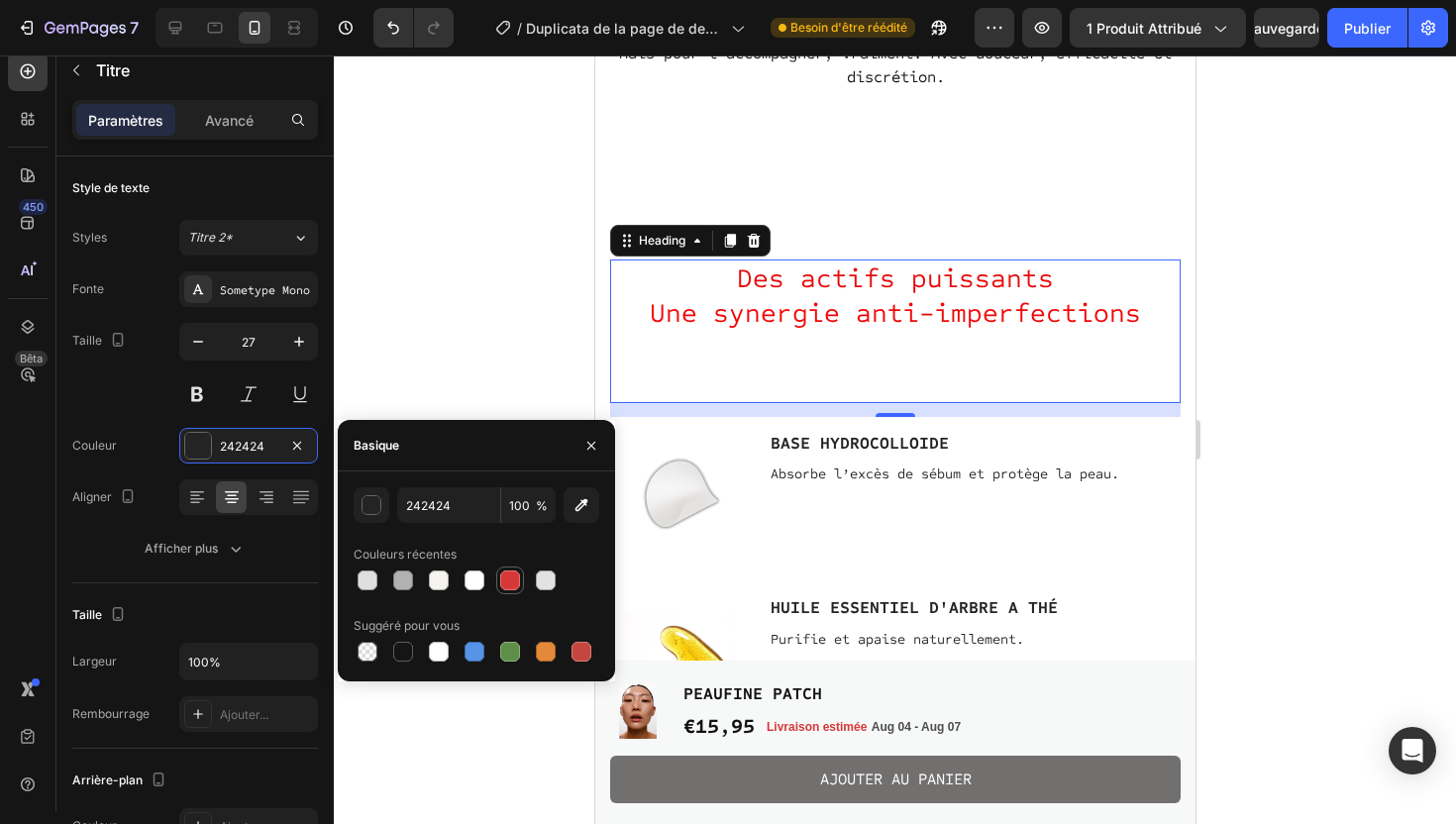 click at bounding box center (510, 580) 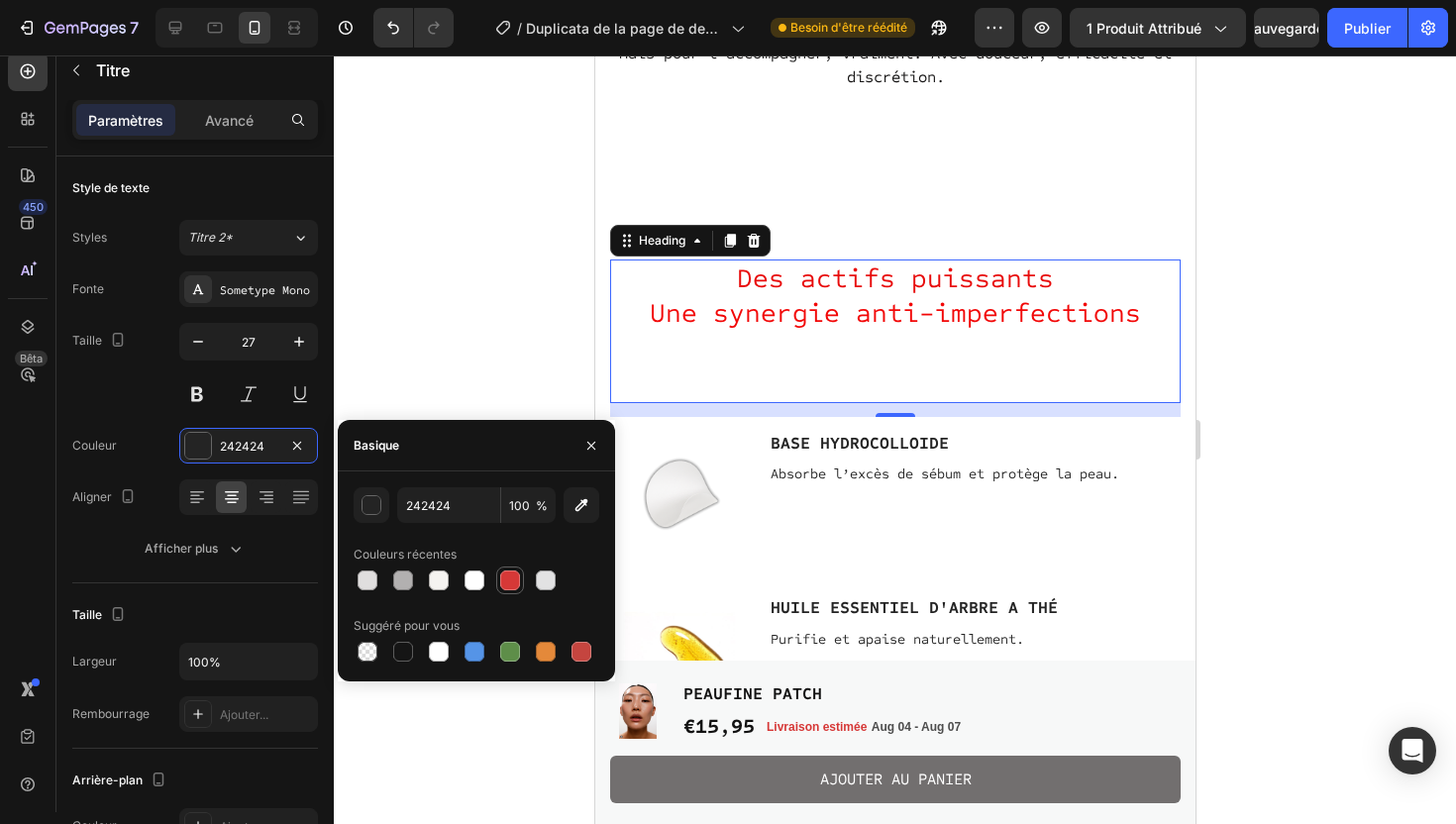 type on "D63837" 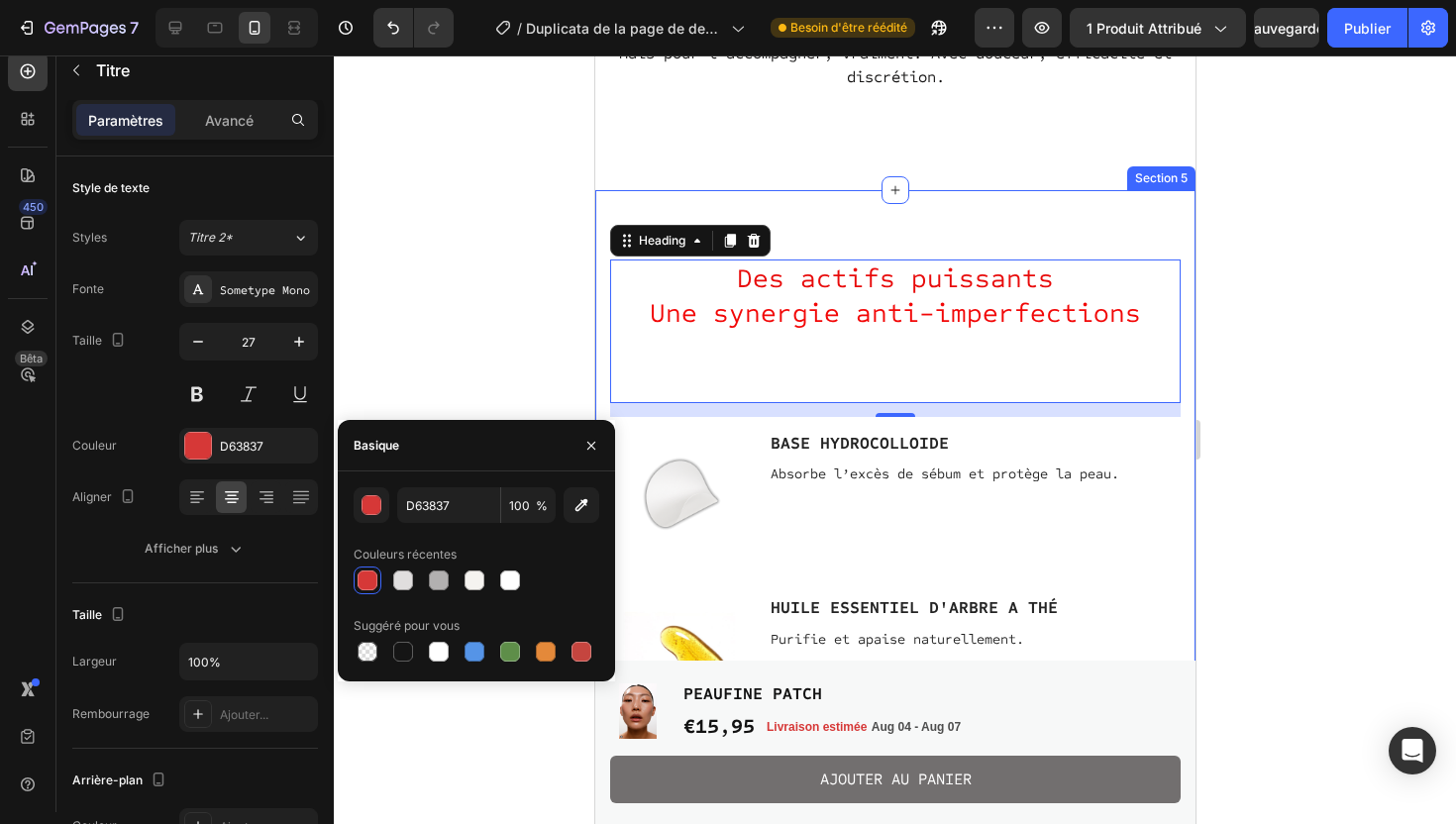 click 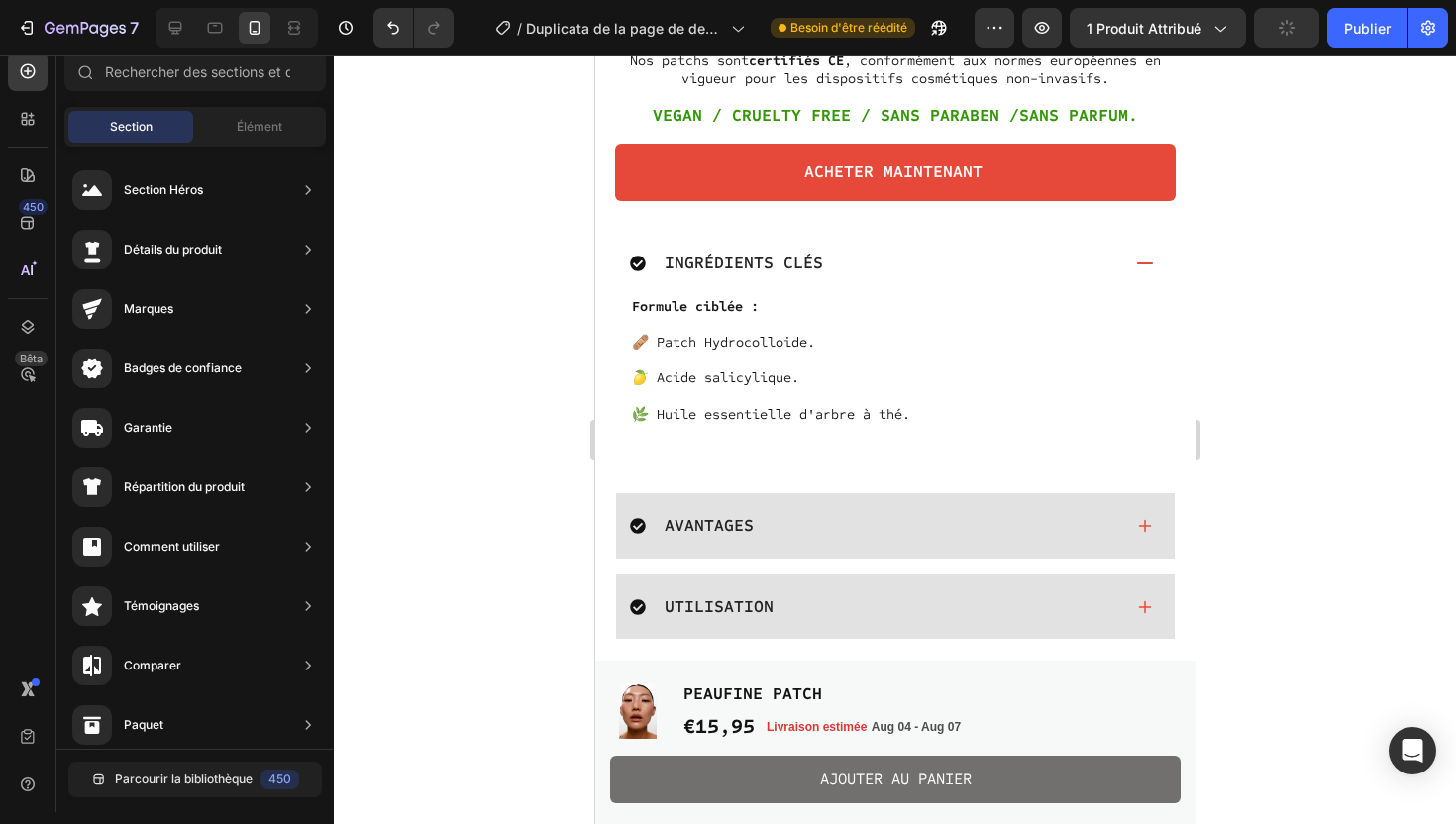 scroll, scrollTop: 1247, scrollLeft: 0, axis: vertical 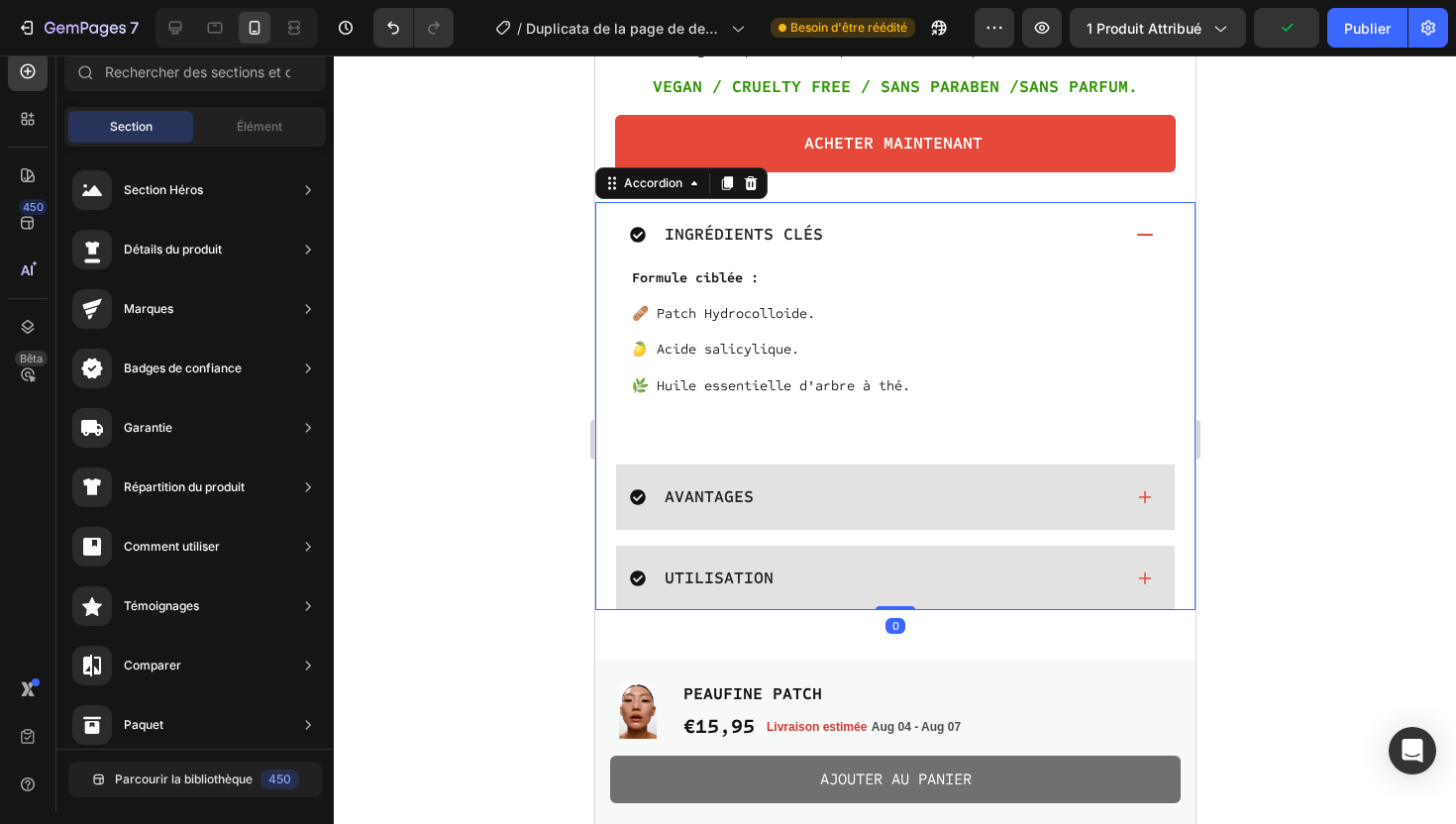 click on "Ingrédients clés" at bounding box center (743, 235) 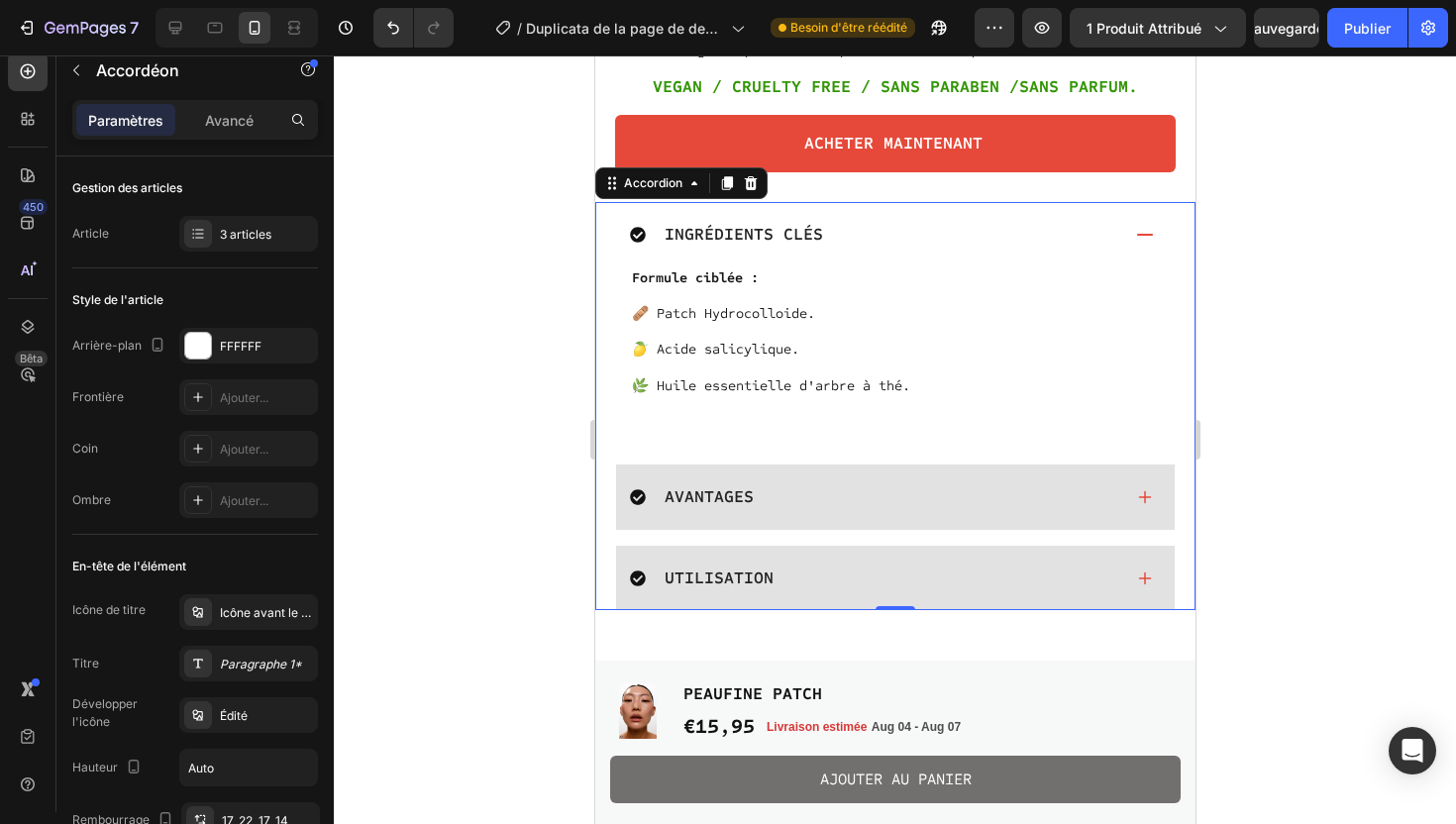 click 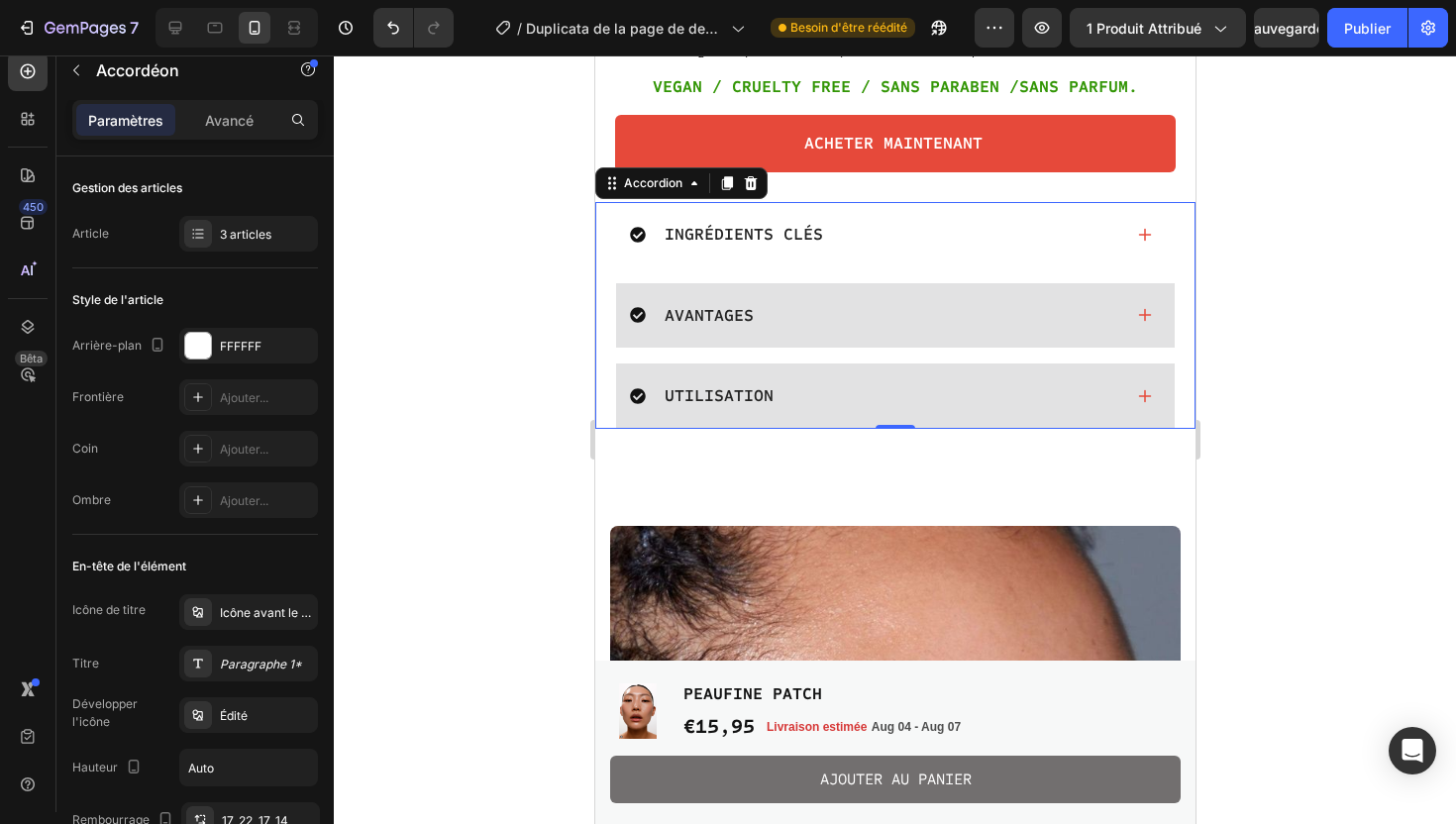 click 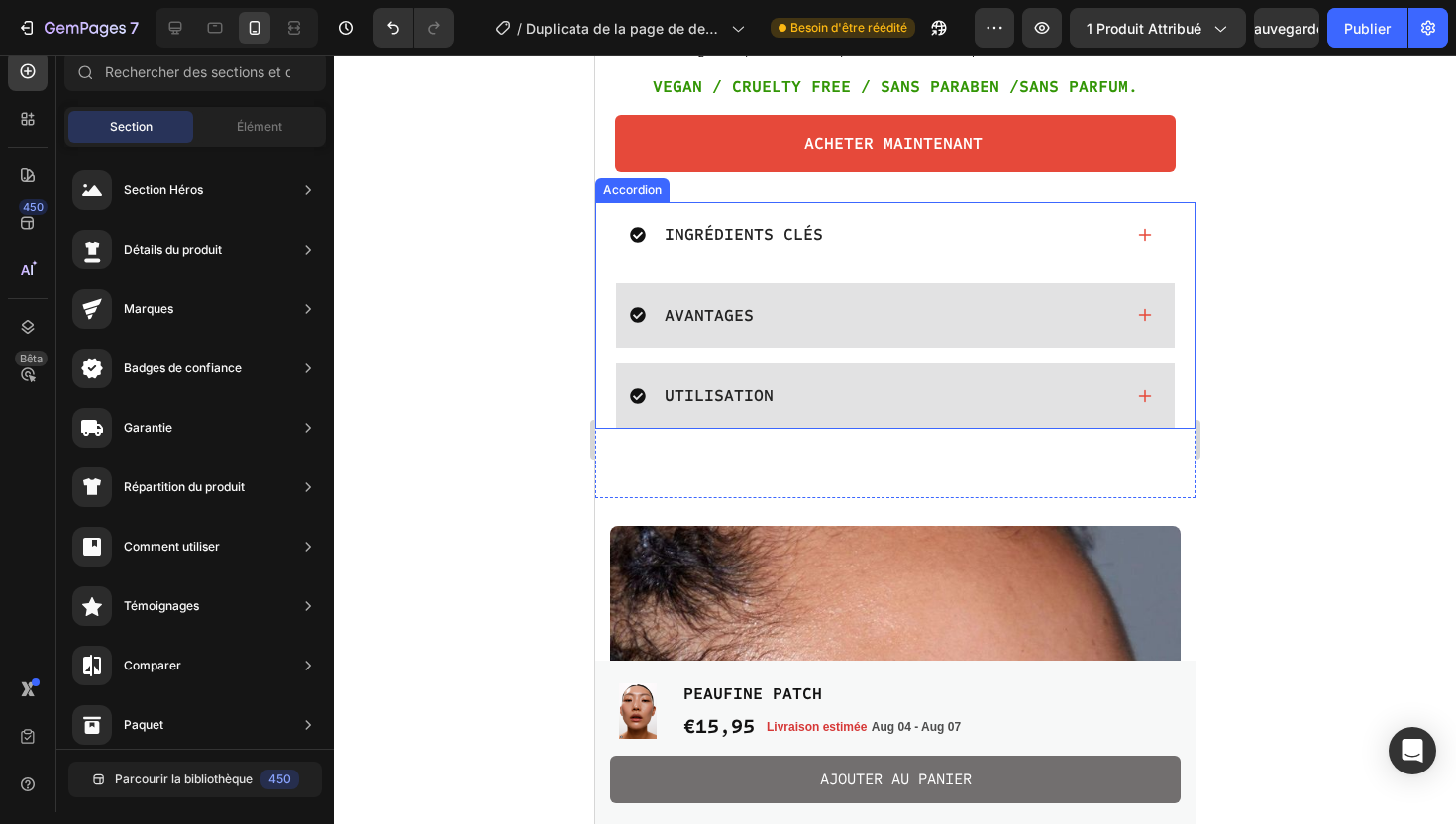 click on "Ingrédients clés
Avantages
utilisation Accordion" at bounding box center [894, 315] 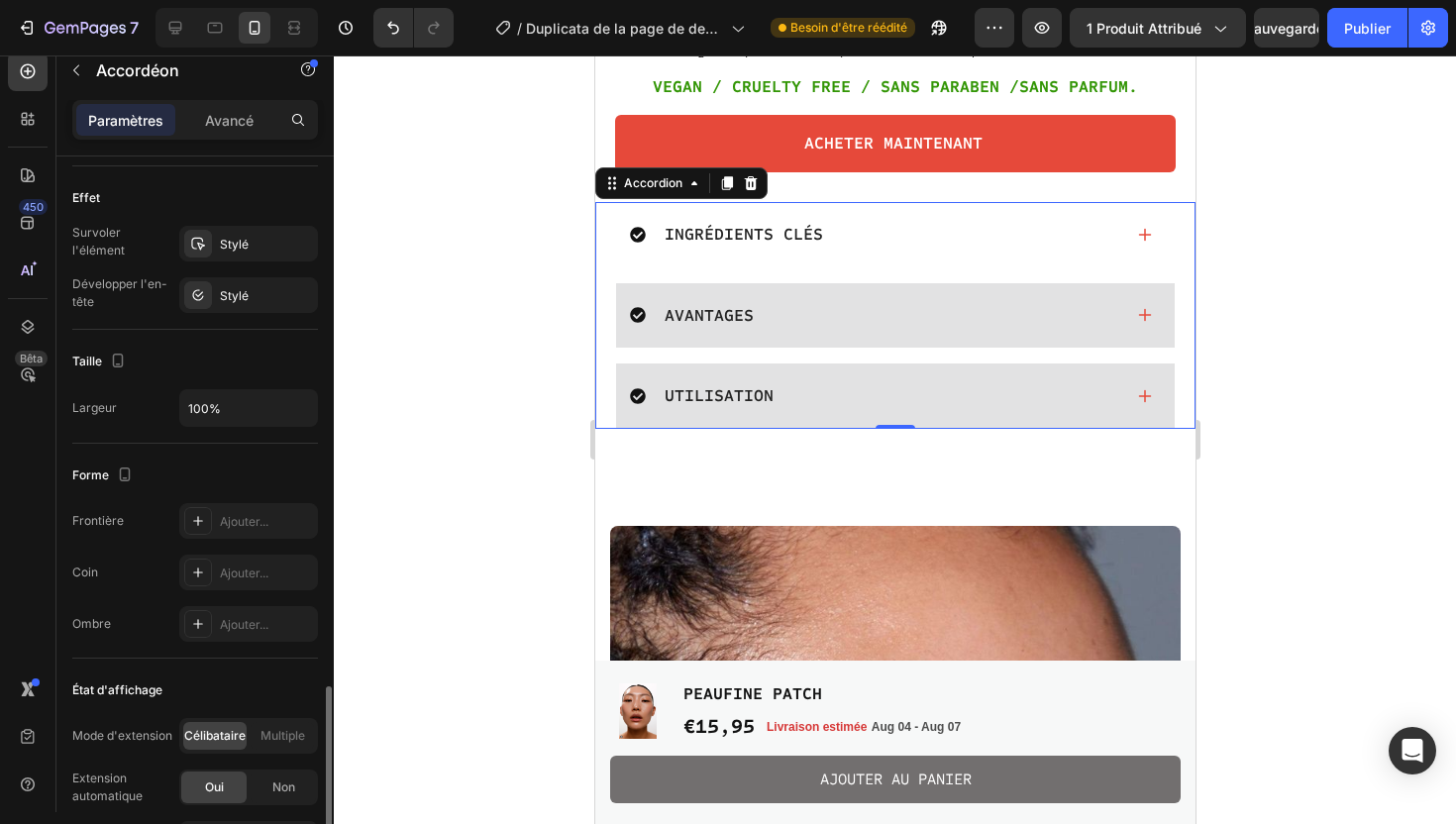 scroll, scrollTop: 1225, scrollLeft: 0, axis: vertical 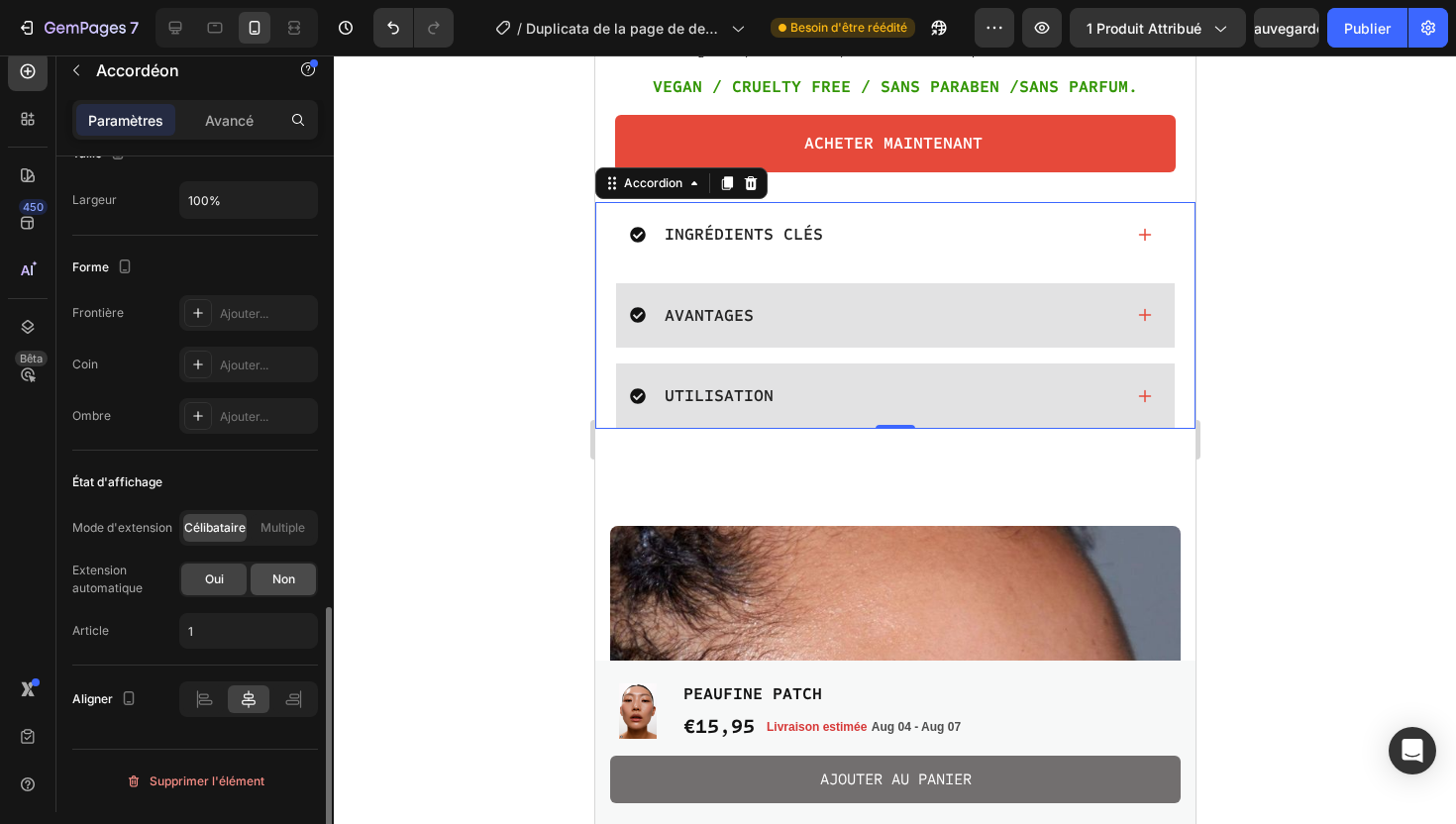 click on "Non" at bounding box center [283, 578] 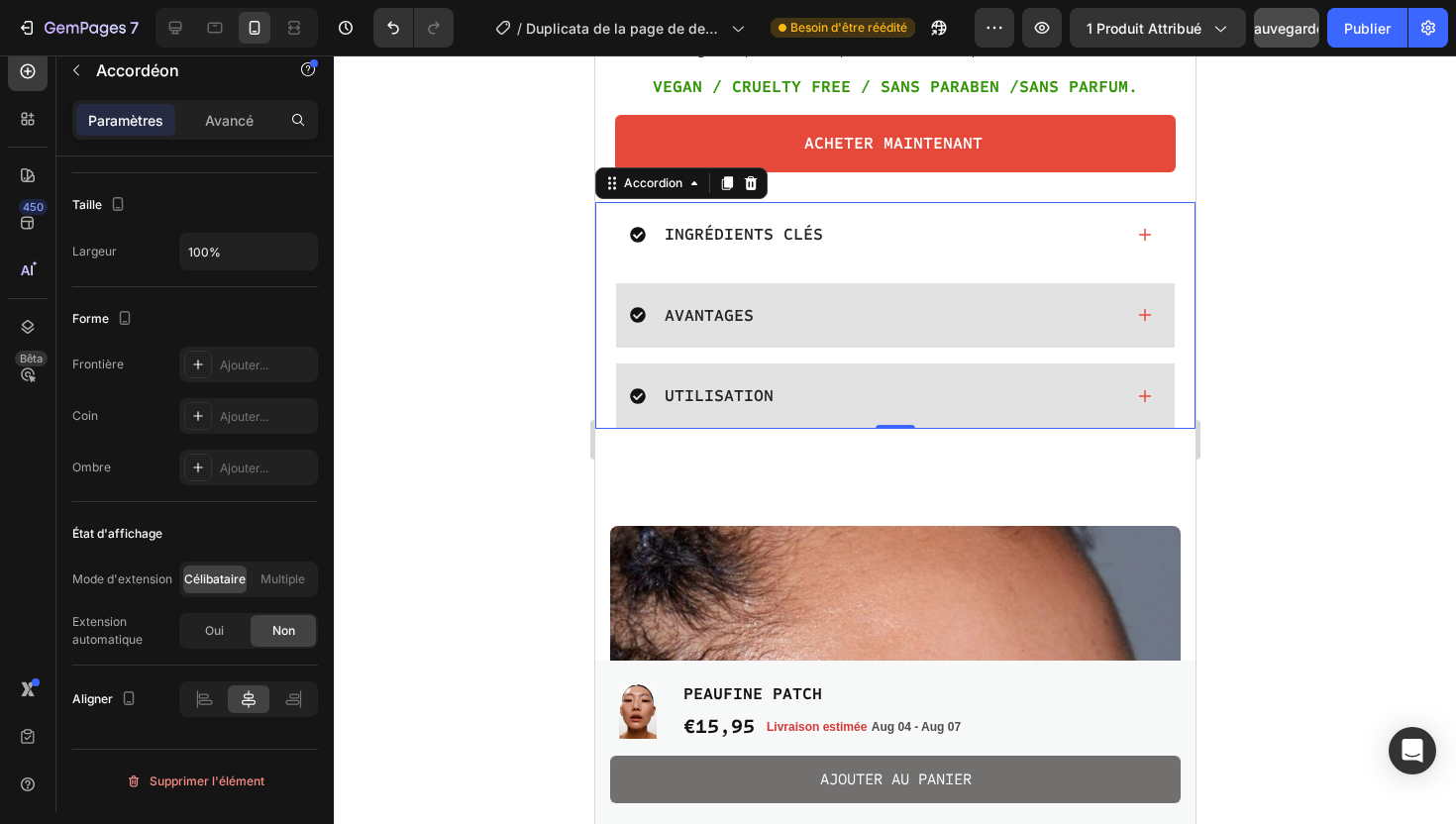 click on "Sauvegarder" at bounding box center [1287, 28] 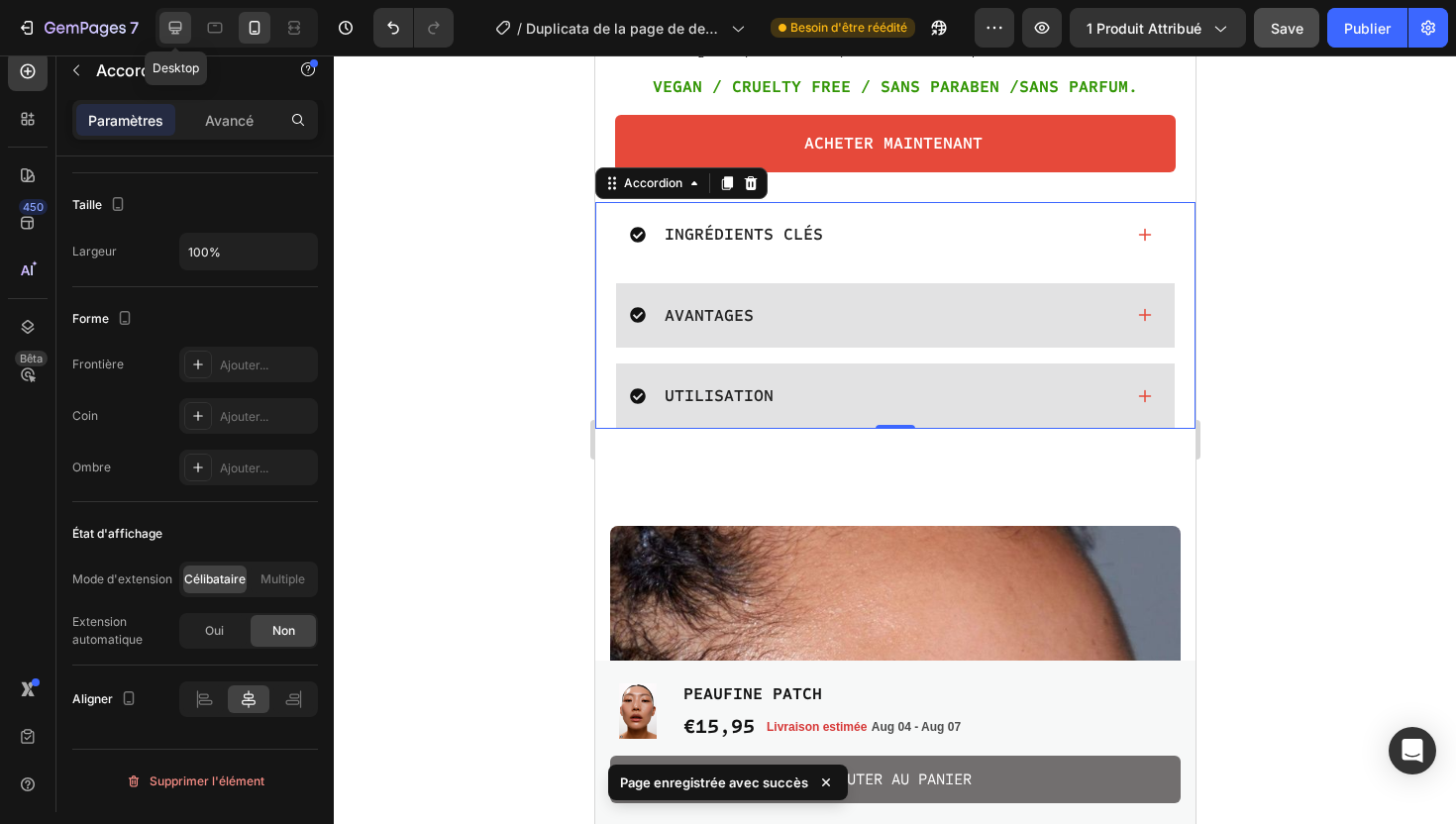 click 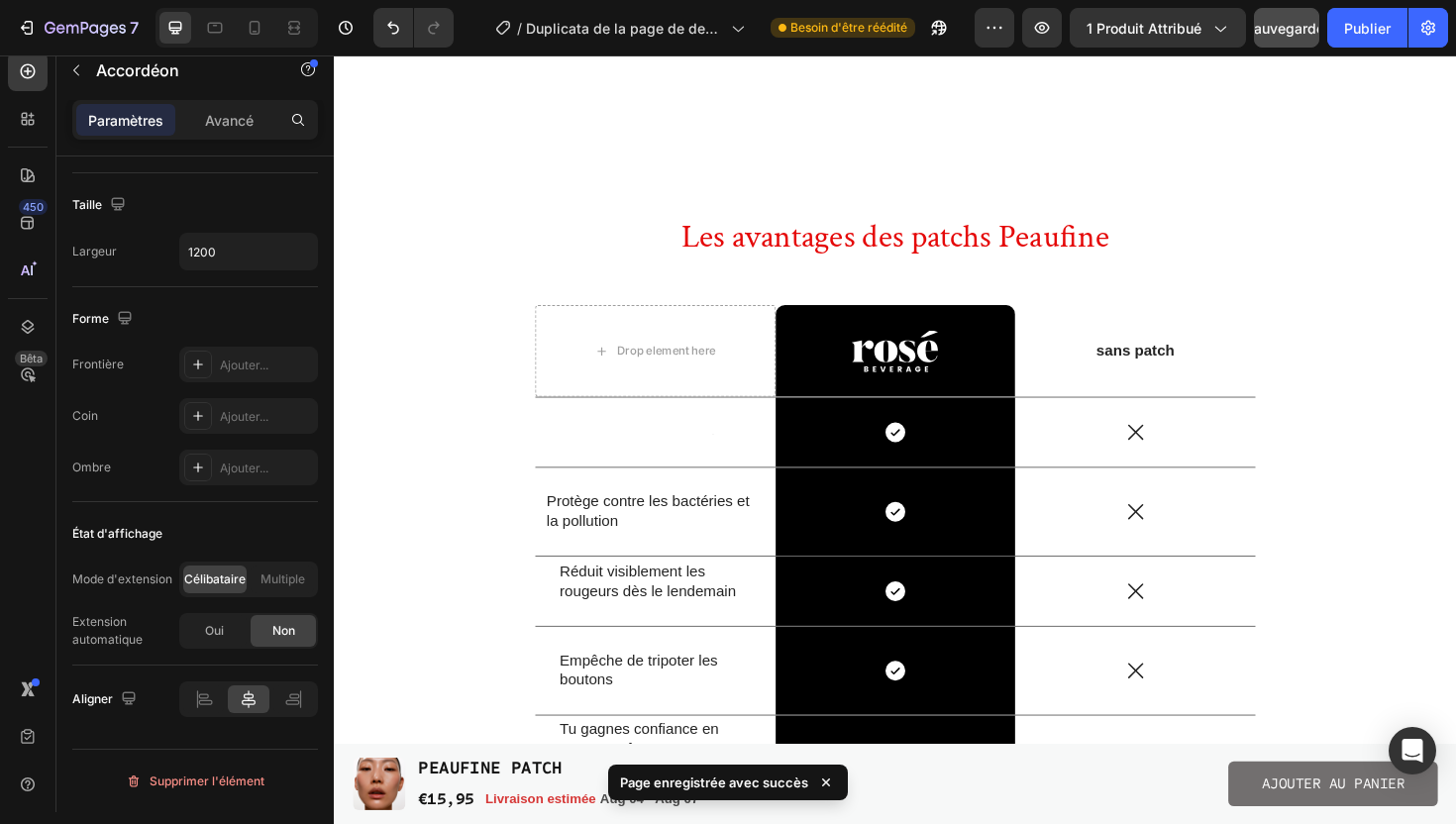 scroll, scrollTop: 3469, scrollLeft: 0, axis: vertical 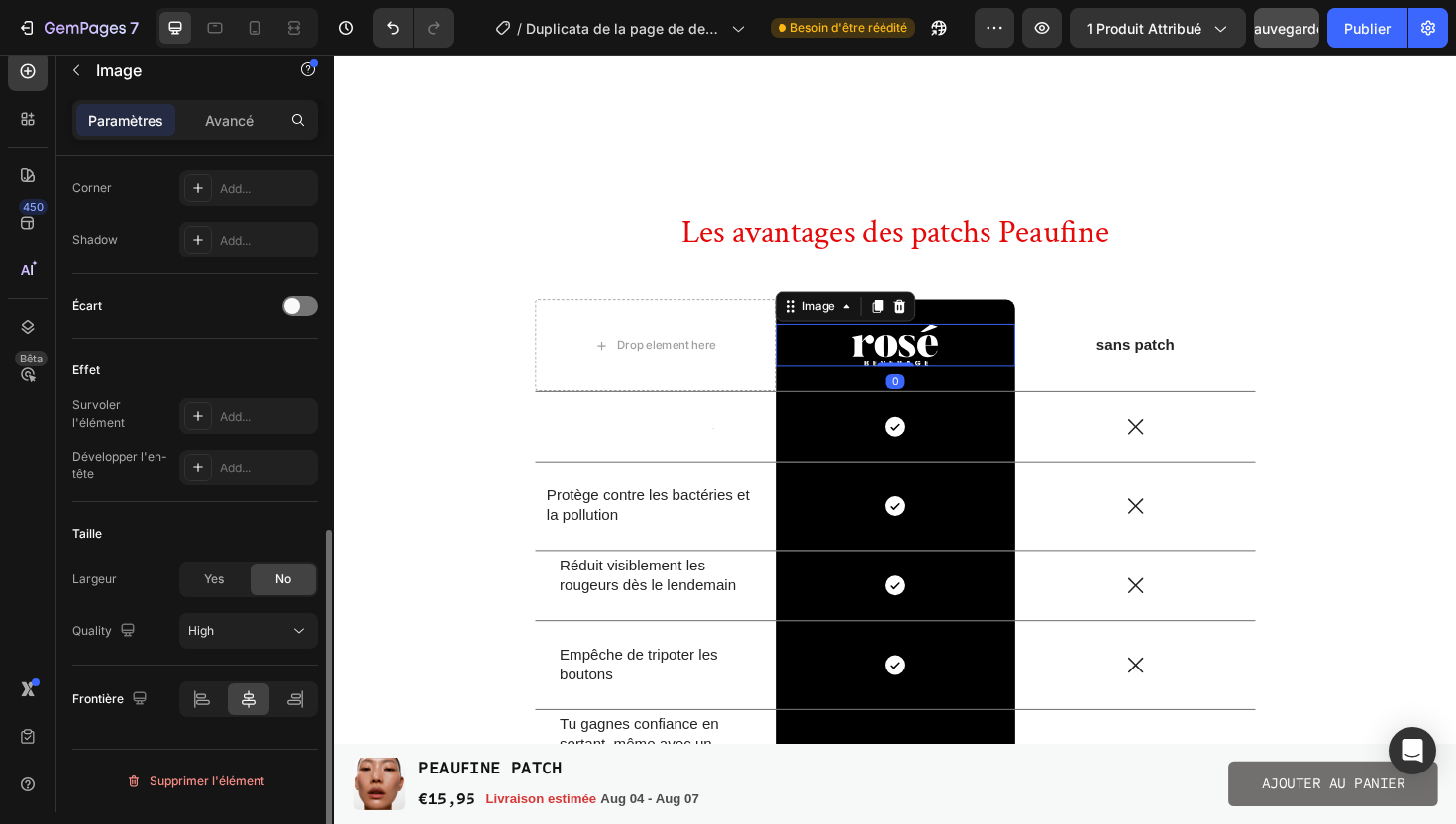 click at bounding box center [927, 362] 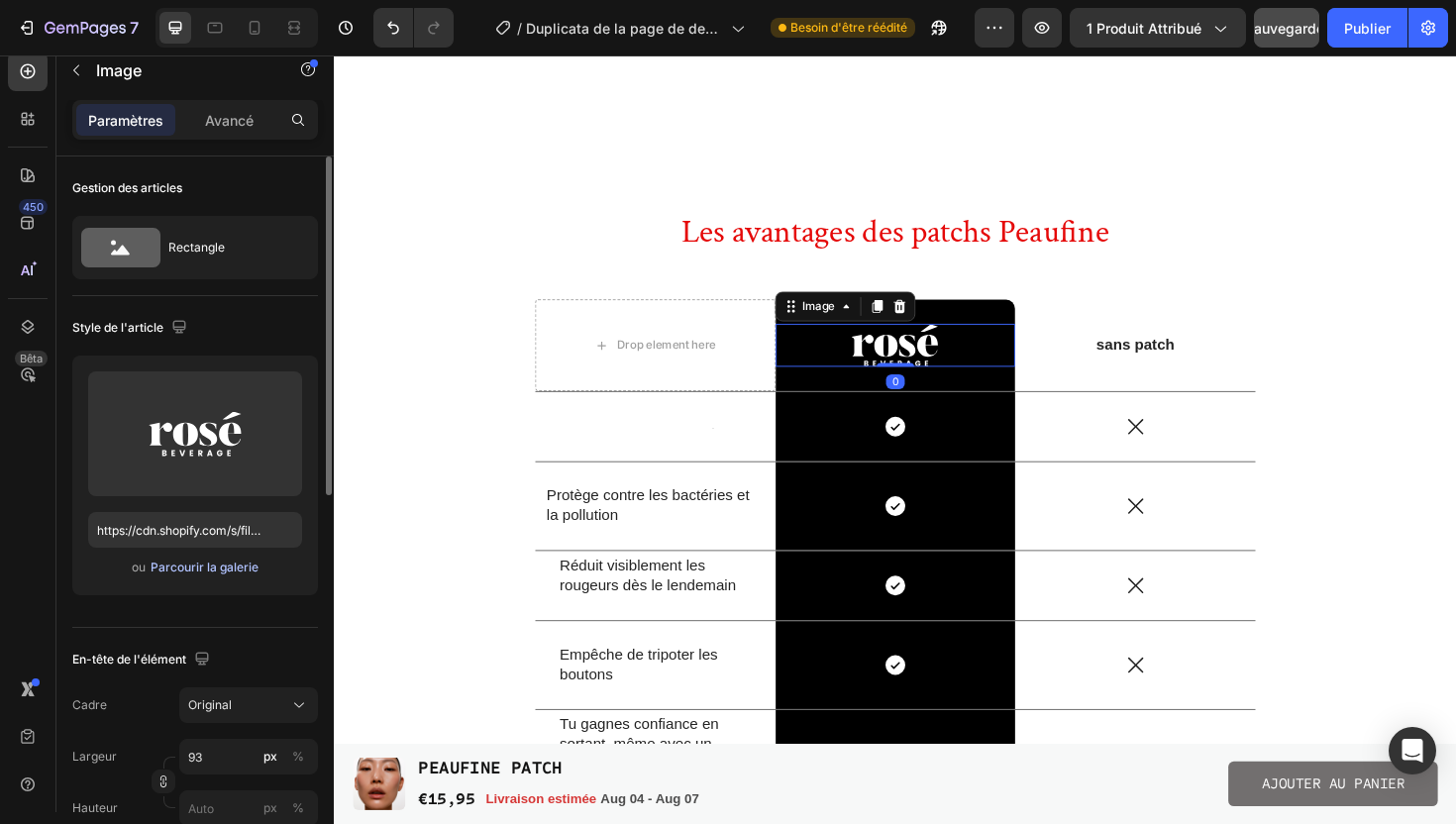 click on "Parcourir la galerie" at bounding box center (204, 566) 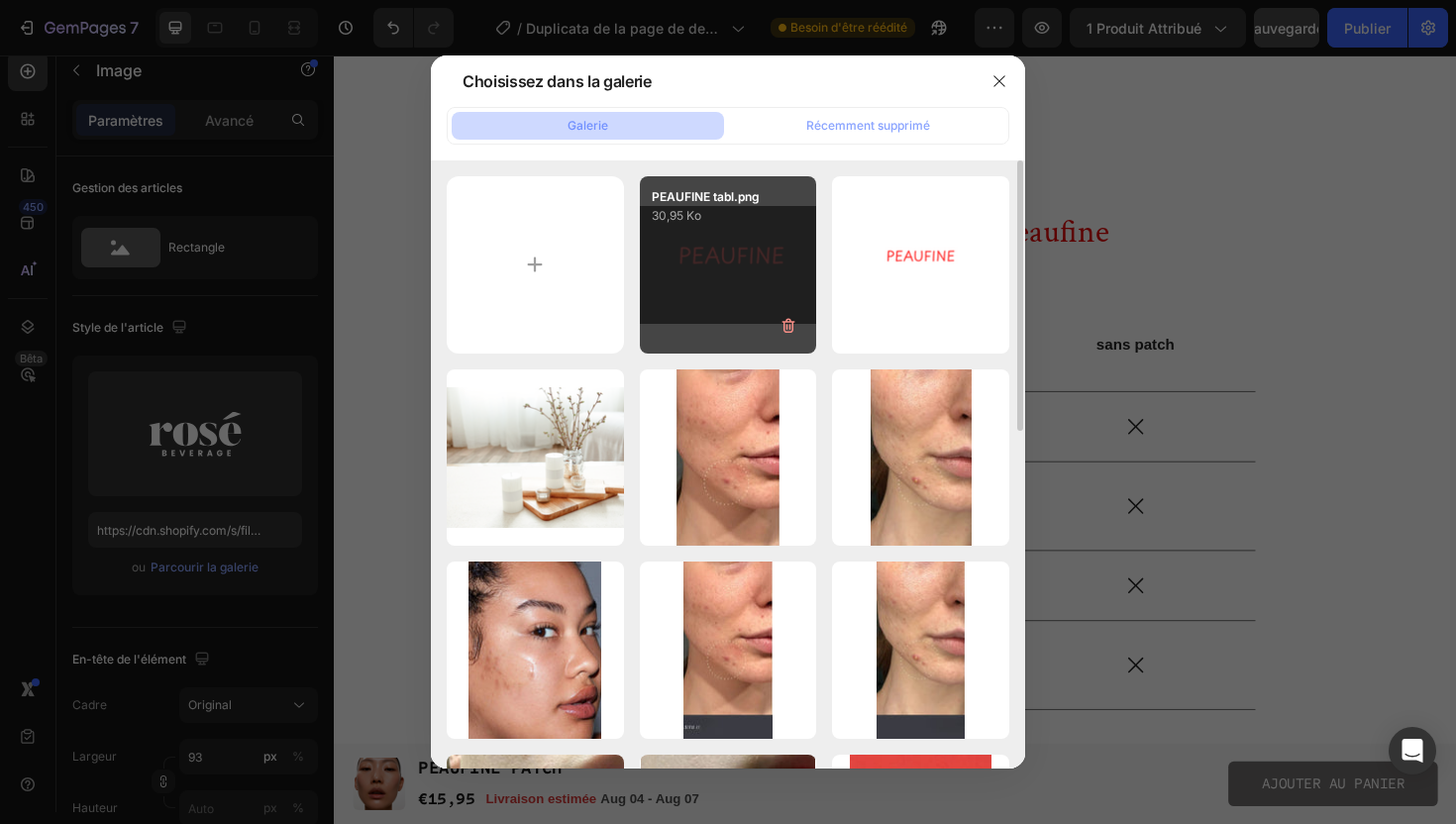 click on "PEAUFINE tabl.png [FILESIZE]" at bounding box center (728, 264) 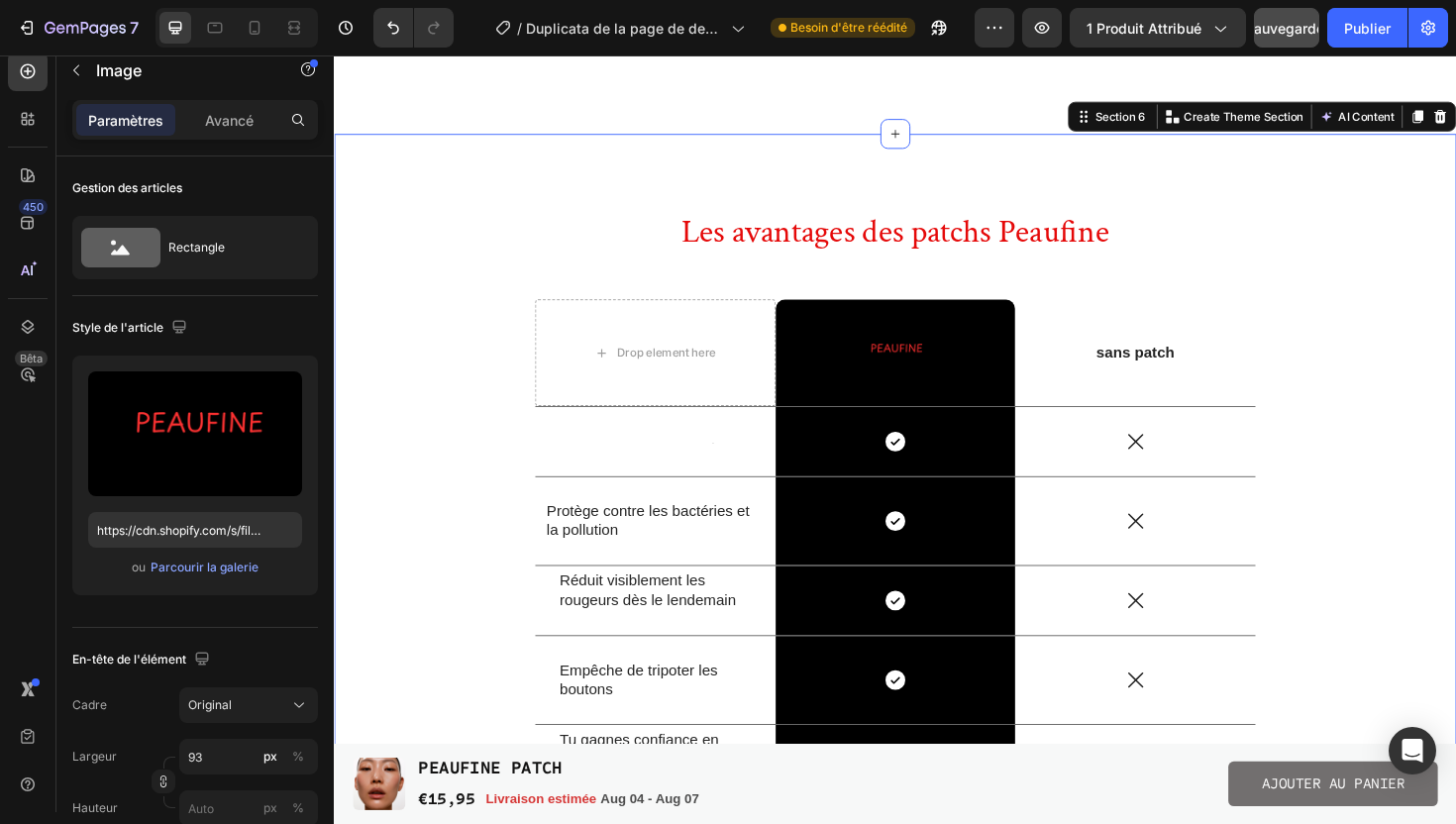 click on "Les avantages des patchs Peaufine Heading
Drop element here Image Row sans patch Text Block Row Text Block
Icon Row
Icon Row Protège contre les bactéries et la pollution Text Block
Icon Row
Icon Row Réduit visiblement les rougeurs dès le lendemain   Text Block
Icon Row
Icon Row Empêche de tripoter les boutons Text Block
Icon Row
Icon Row Tu gagnes confiance en sortant, même avec un bouton   Text Block
Icon Row
Icon Row Tu soignes ta peau sans y penser Text Block
Icon Row
Icon Row Tu évites les cicatrices en empêchant le contact Text Block
Icon Row
Icon Row Row" at bounding box center (928, 621) 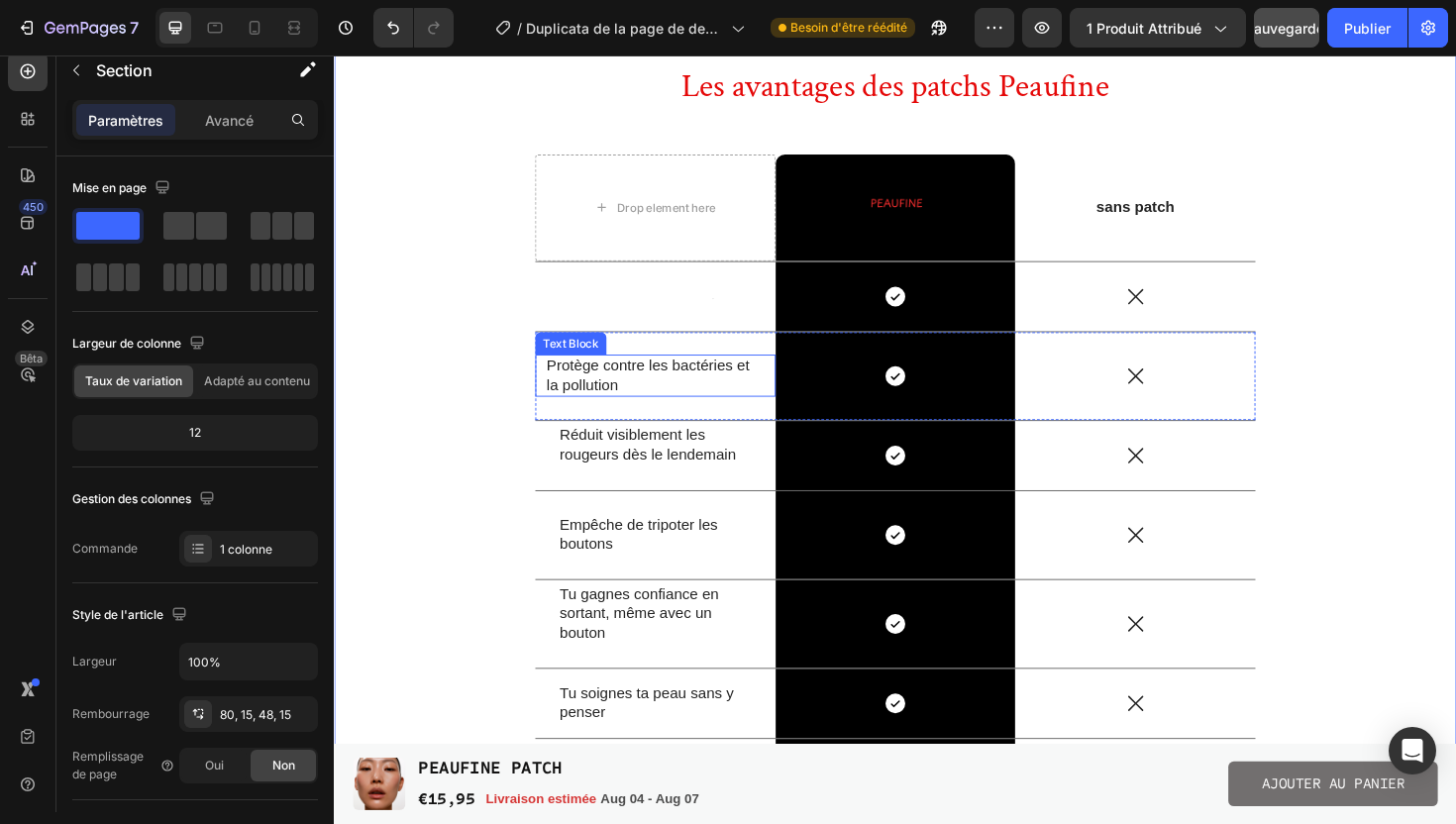 scroll, scrollTop: 3626, scrollLeft: 0, axis: vertical 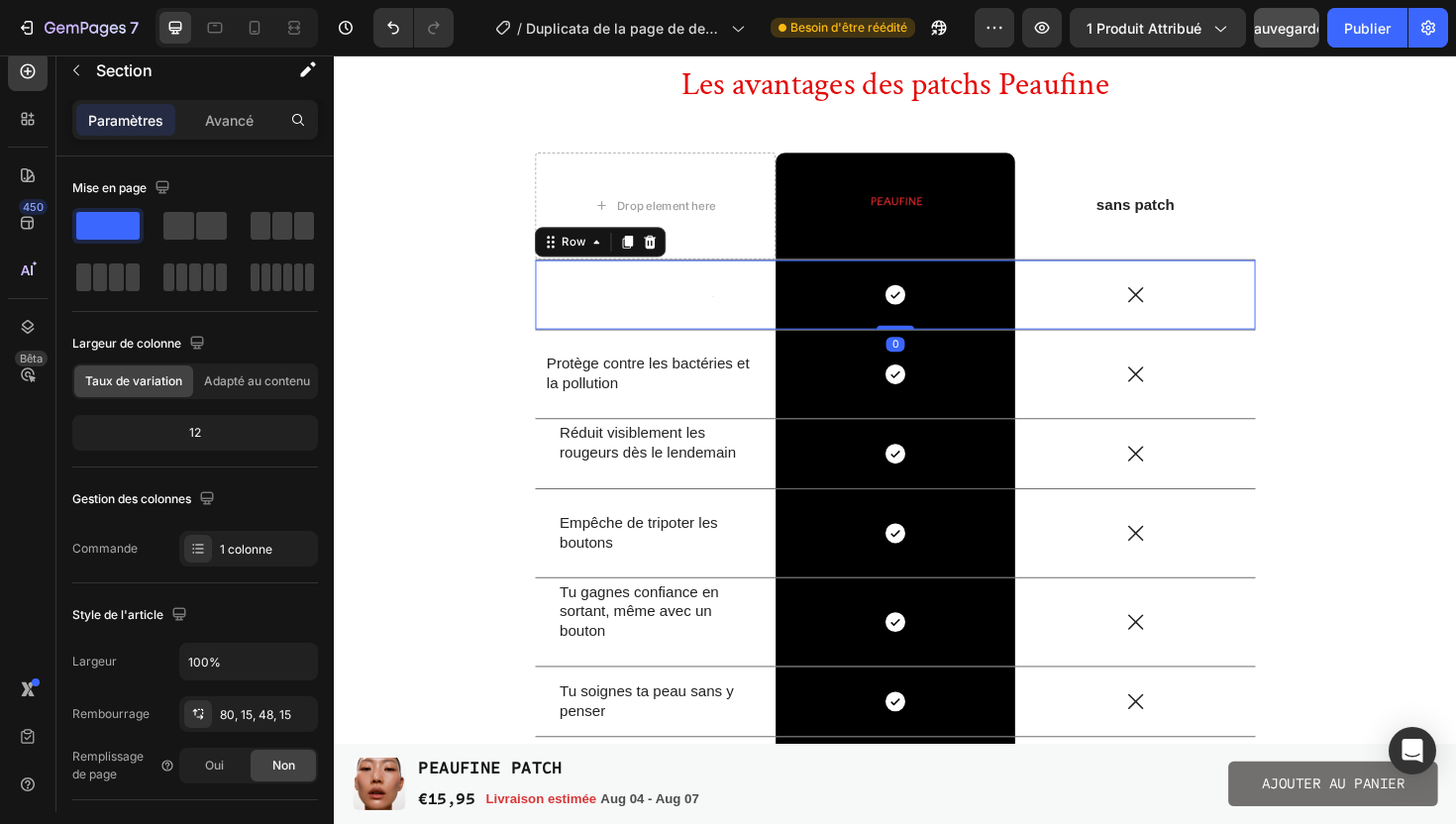 click on "Text Block" at bounding box center [674, 309] 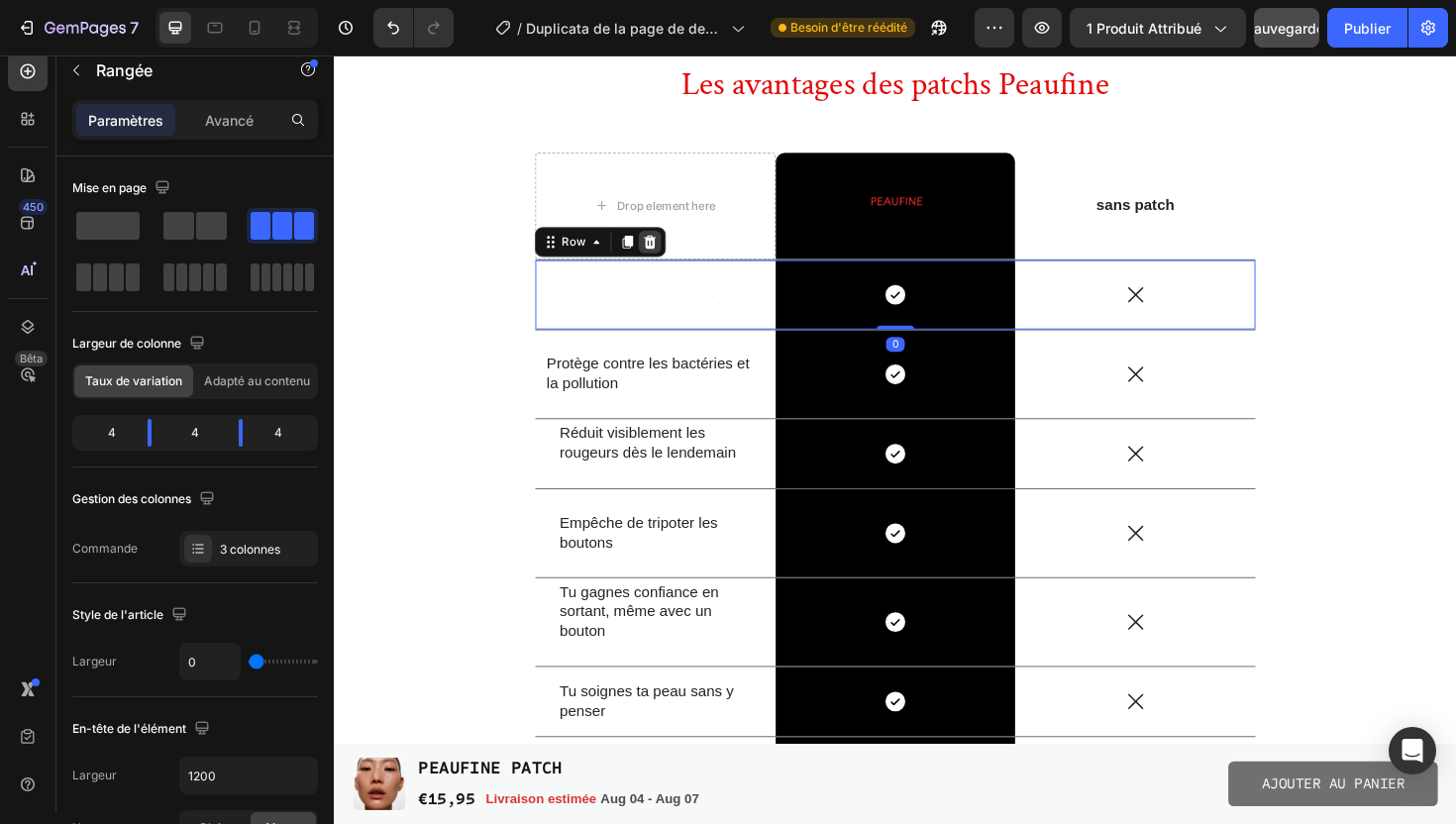 click 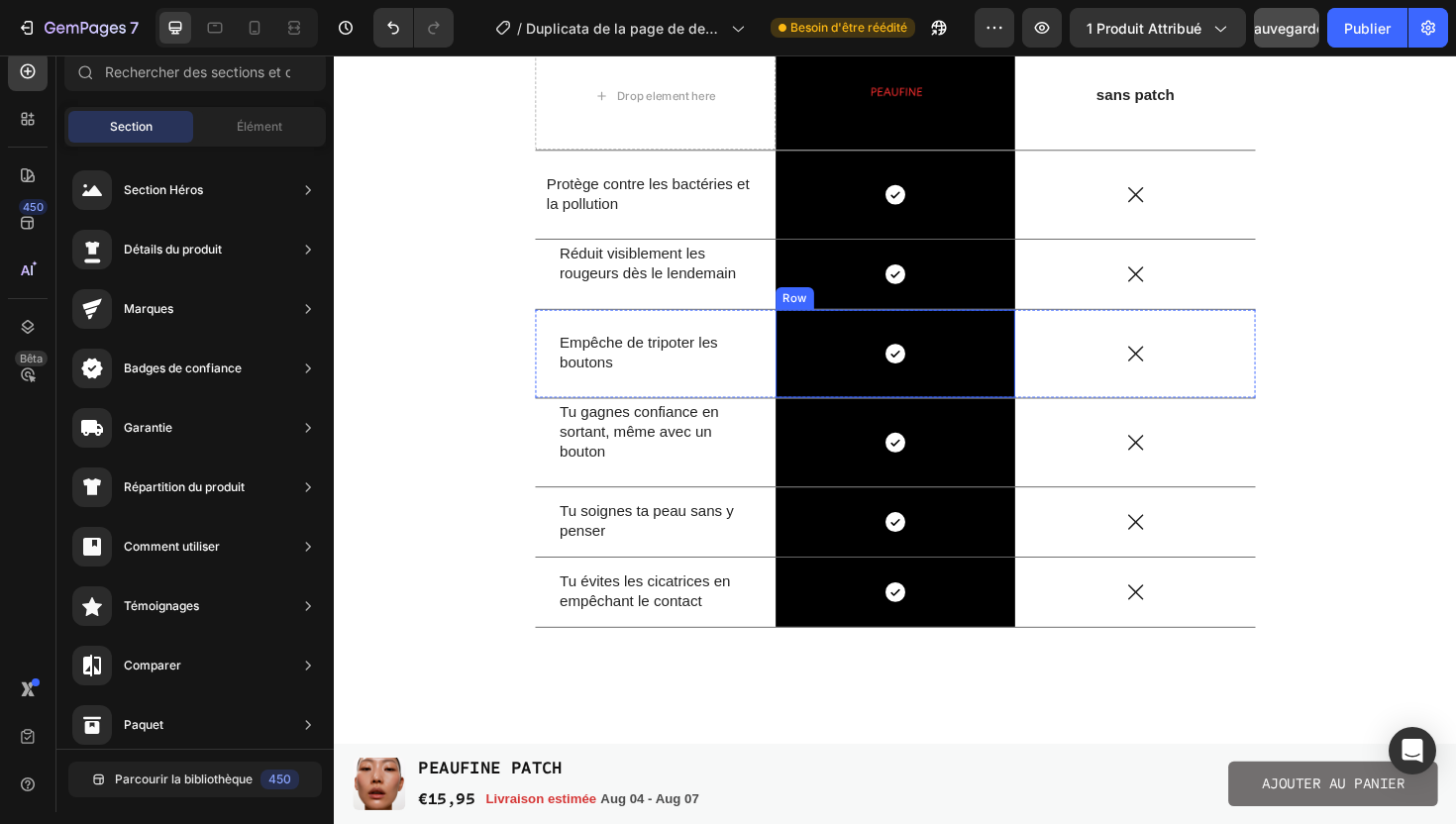 scroll, scrollTop: 3747, scrollLeft: 0, axis: vertical 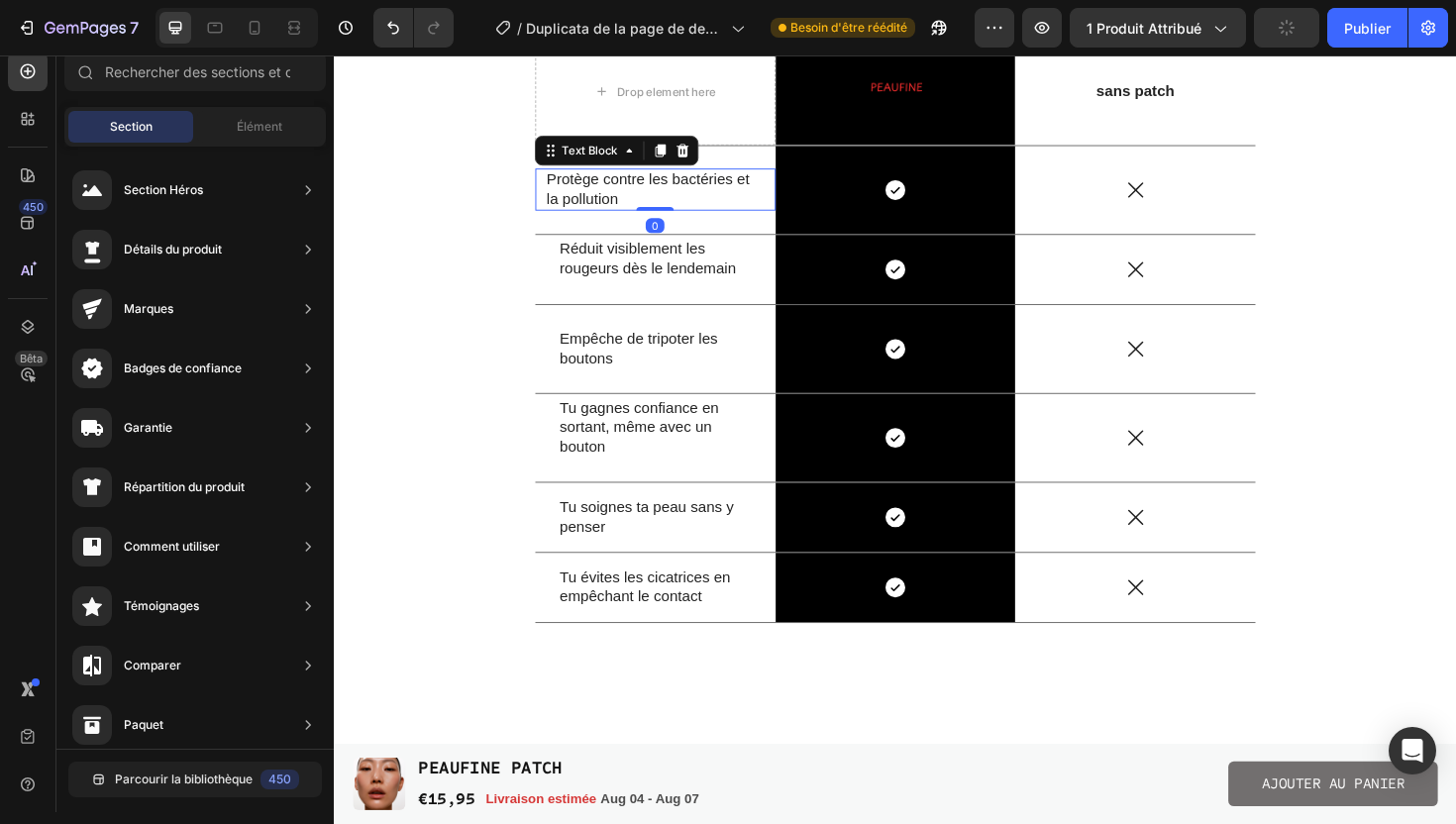click on "Protège contre les bactéries et la pollution" at bounding box center (674, 198) 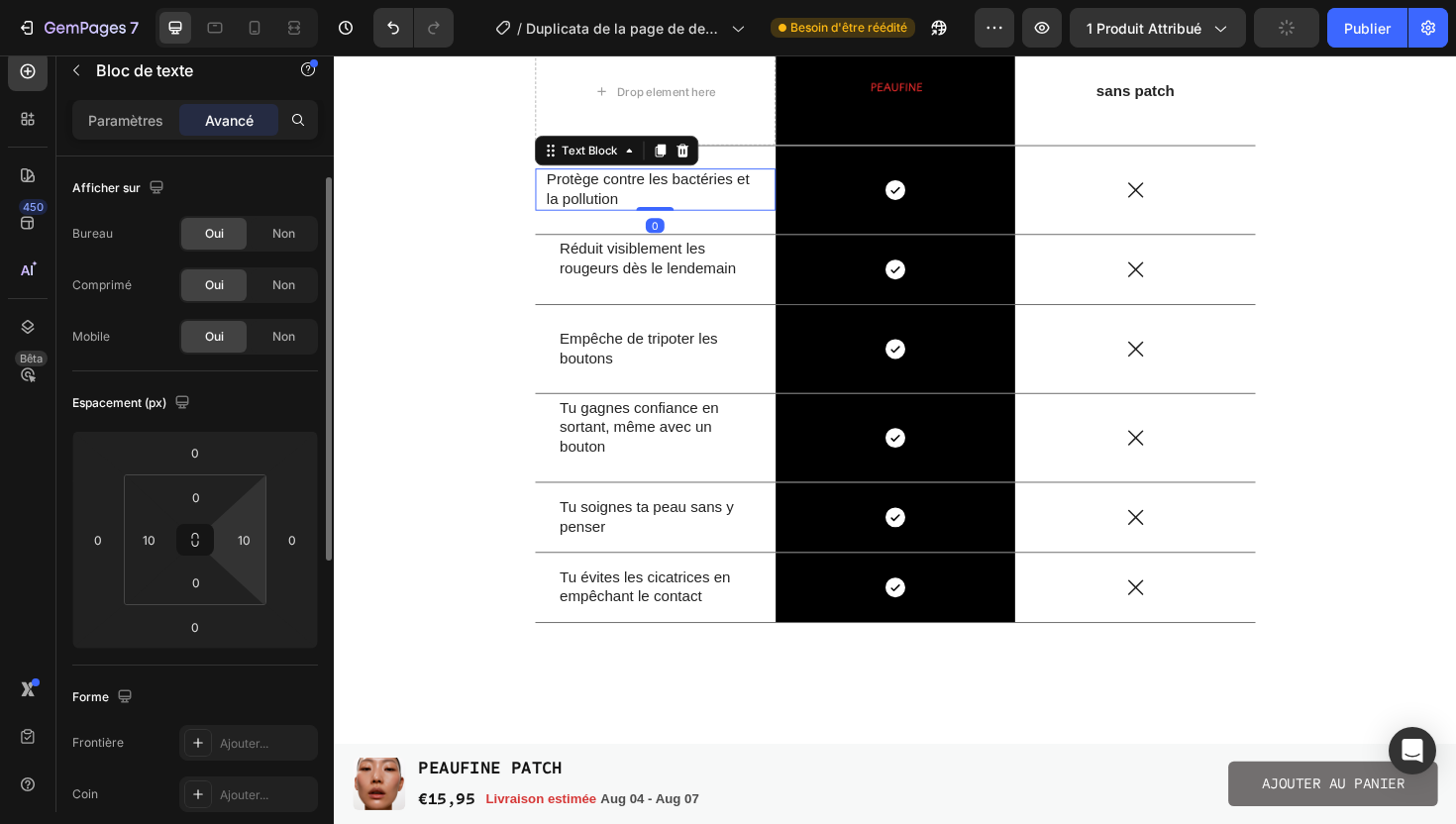 scroll, scrollTop: 609, scrollLeft: 0, axis: vertical 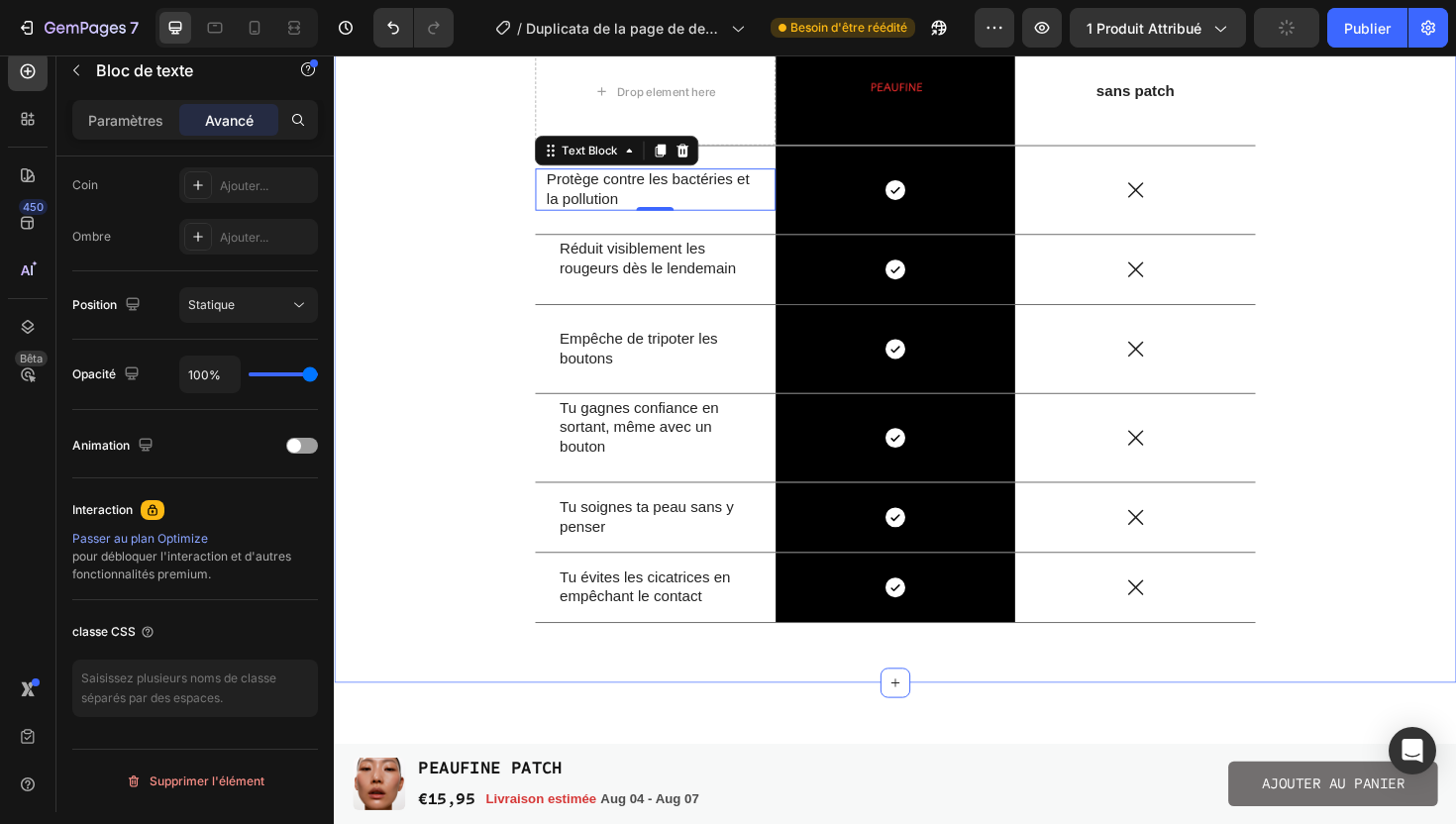 click on "Les avantages des patchs Peaufine Heading
Drop element here Image Row sans patch Text Block Row Protège contre les bactéries et la pollution Text Block   [NUMBER]
Icon Row
Icon Row Réduit visiblement les rougeurs dès le lendemain   Text Block
Icon Row
Icon Row Empêche de tripoter les boutons Text Block
Icon Row
Icon Row Tu gagnes confiance en sortant, même avec un bouton   Text Block
Icon Row
Icon Row Tu soignes ta peau sans y penser Text Block
Icon Row
Icon Row Tu évites les cicatrices en empêchant le contact Text Block
Icon Row
Icon Row Row" at bounding box center [928, 306] 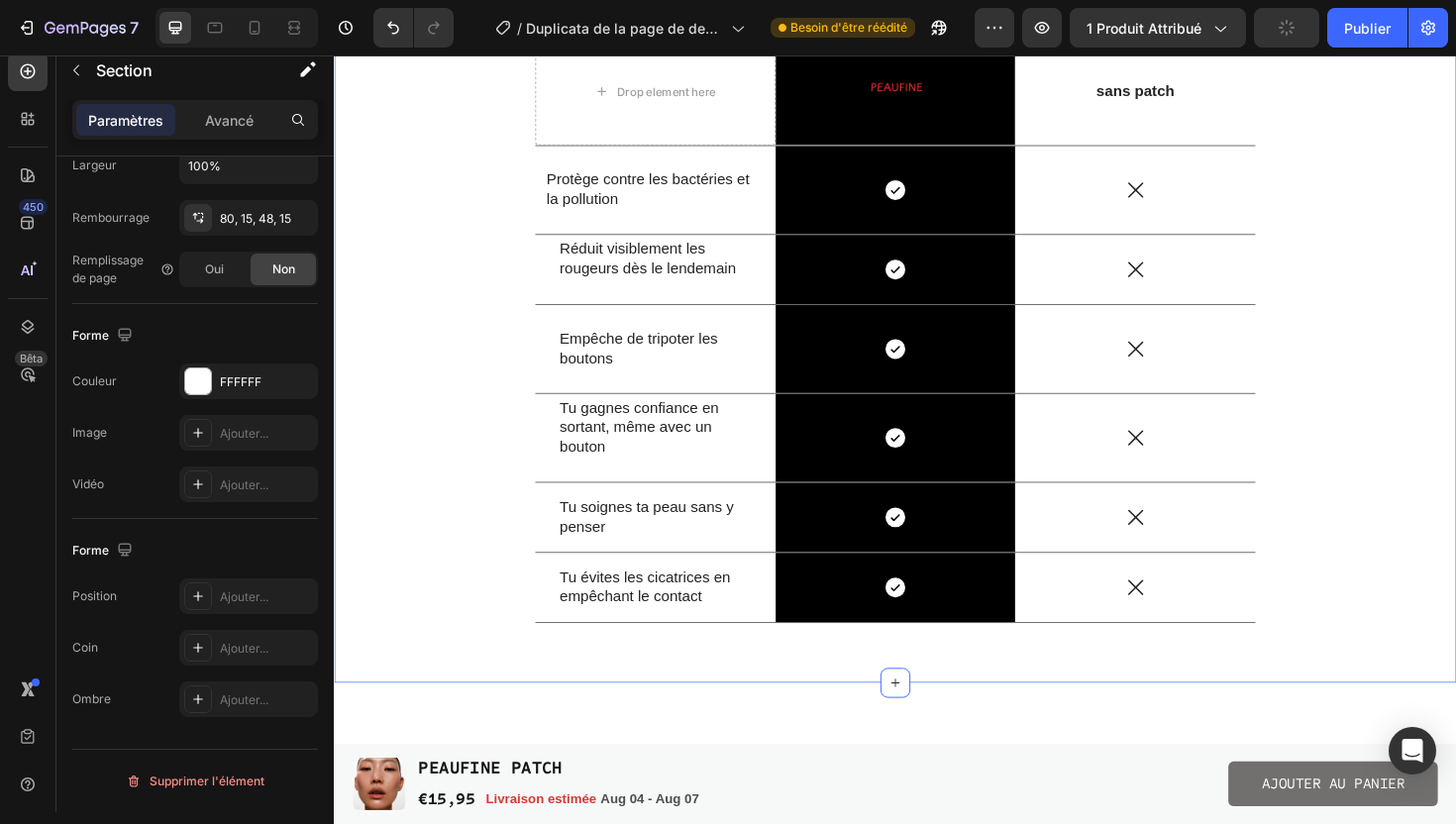 scroll, scrollTop: 0, scrollLeft: 0, axis: both 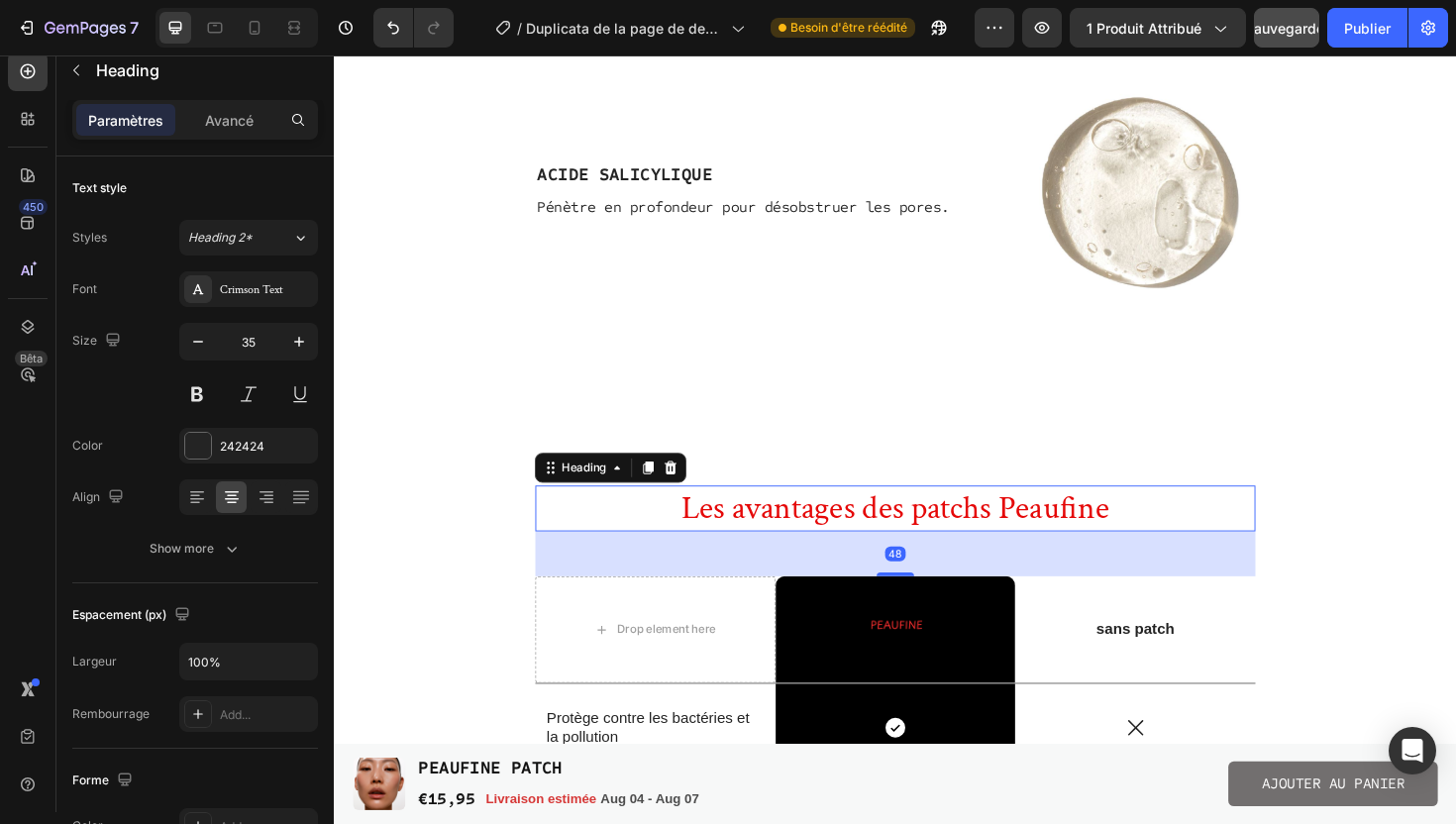 click on "Les avantages des patchs Peaufine" at bounding box center [928, 535] 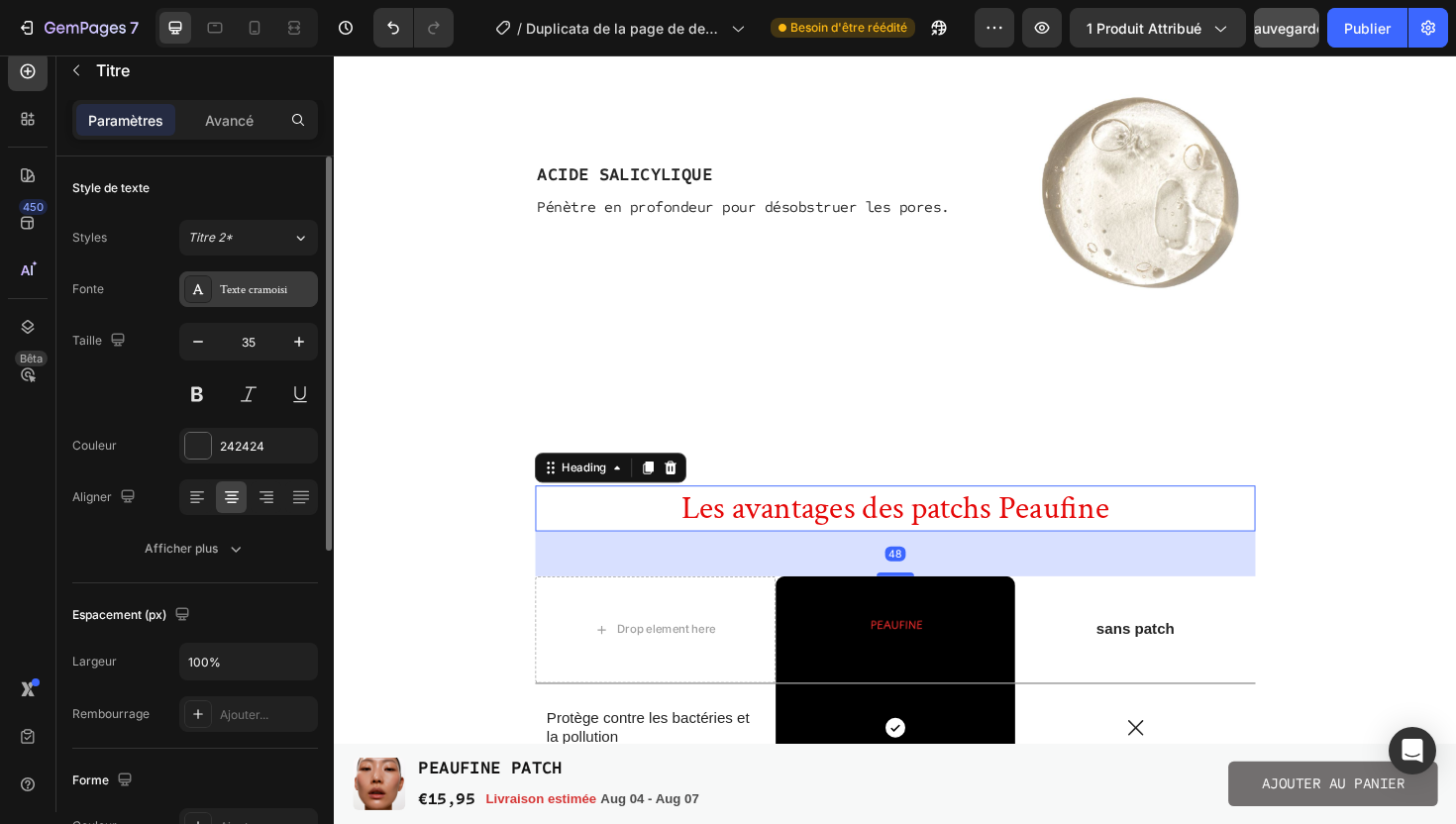 click on "Texte cramoisi" at bounding box center [254, 289] 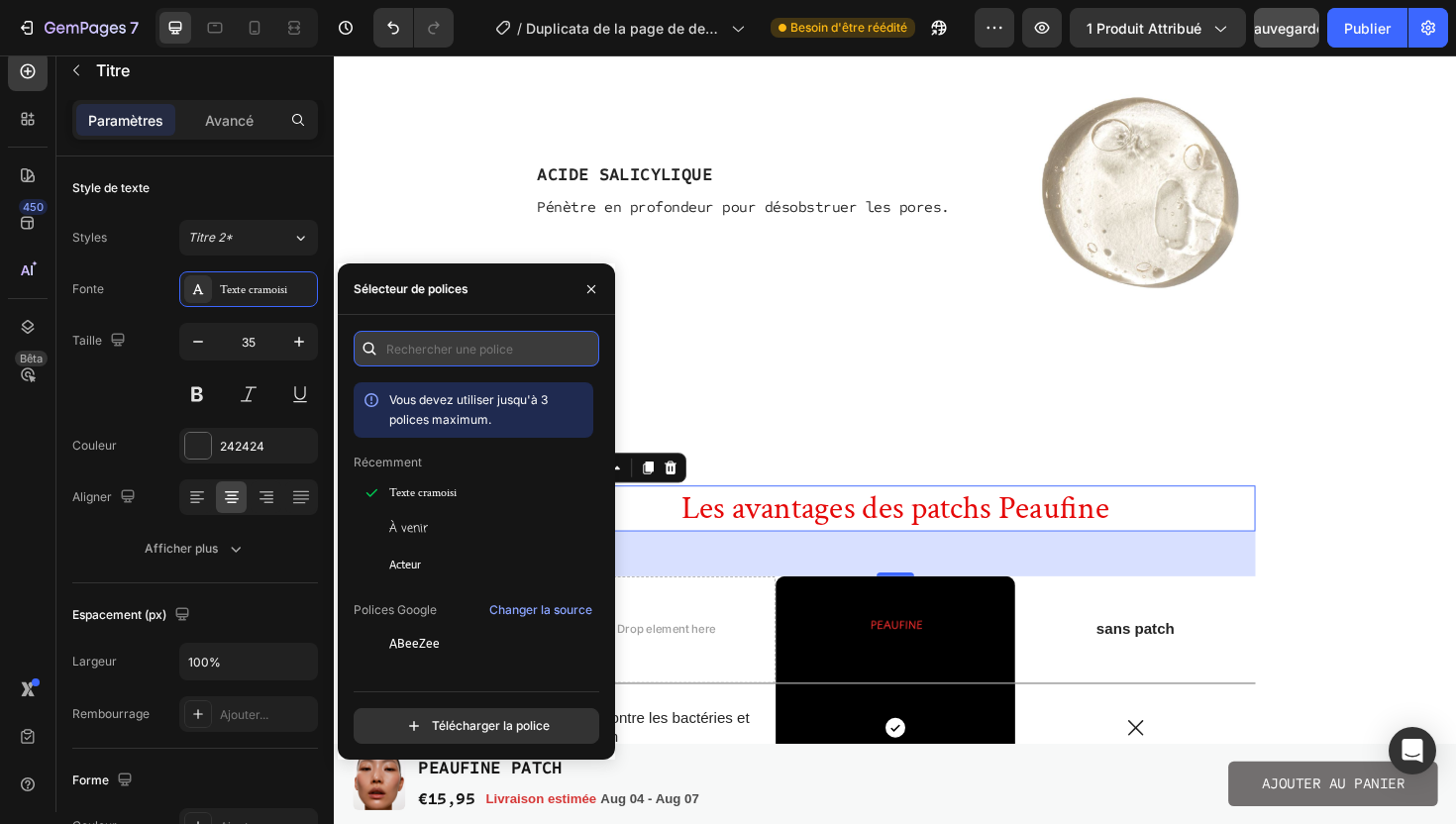 click at bounding box center [476, 349] 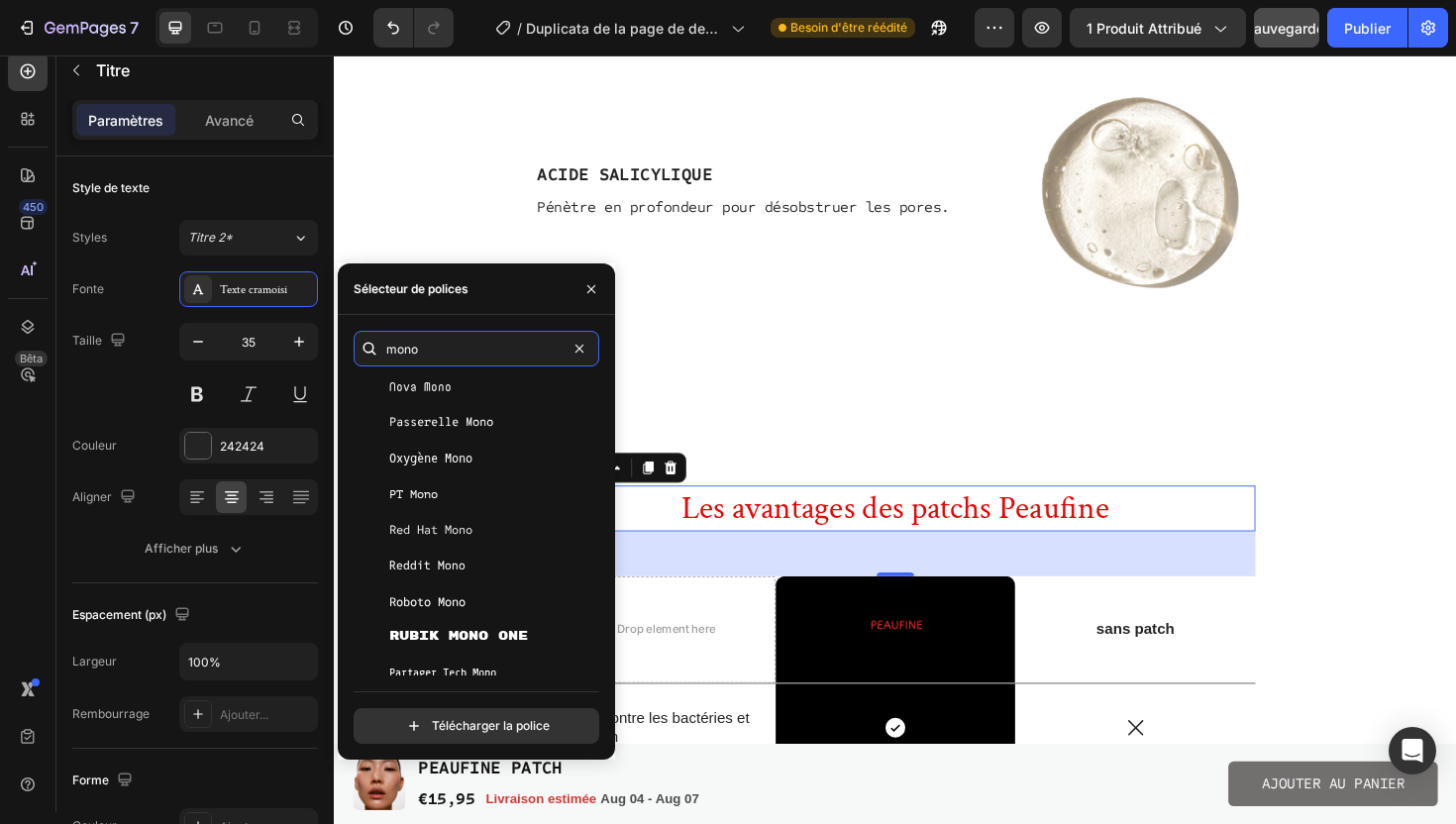 scroll, scrollTop: 1040, scrollLeft: 0, axis: vertical 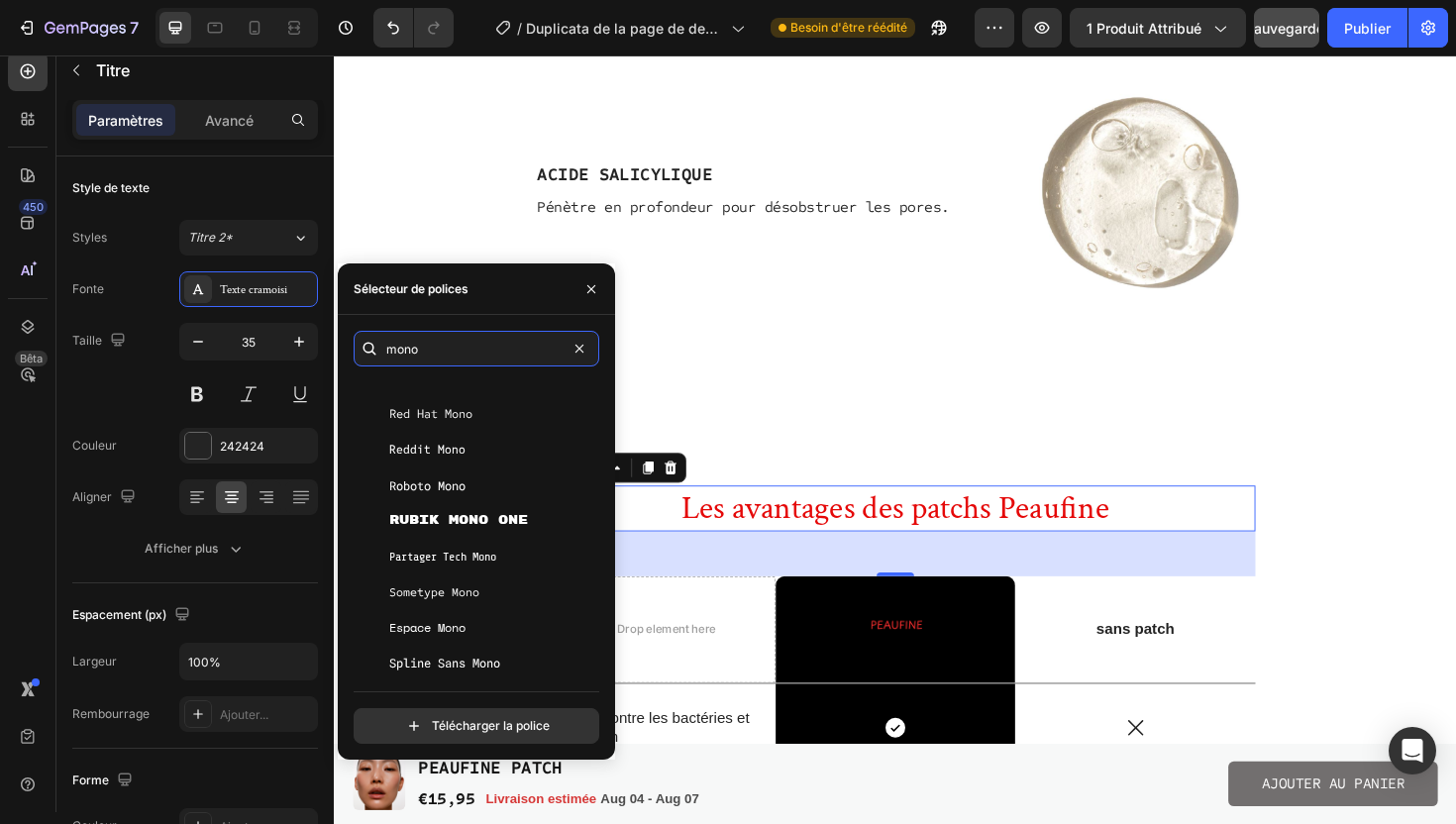 type on "mono" 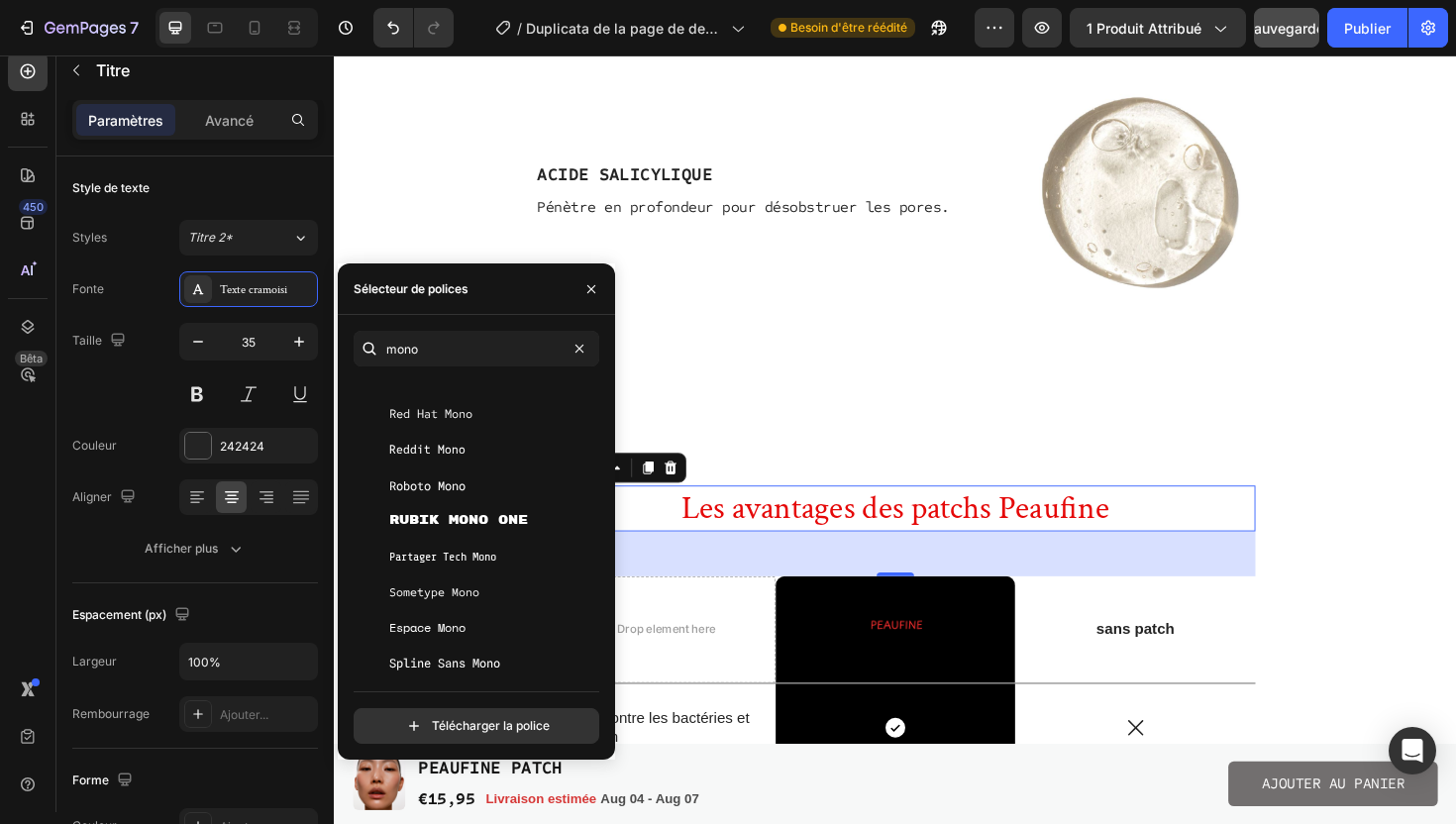 click on "Sometype Mono" 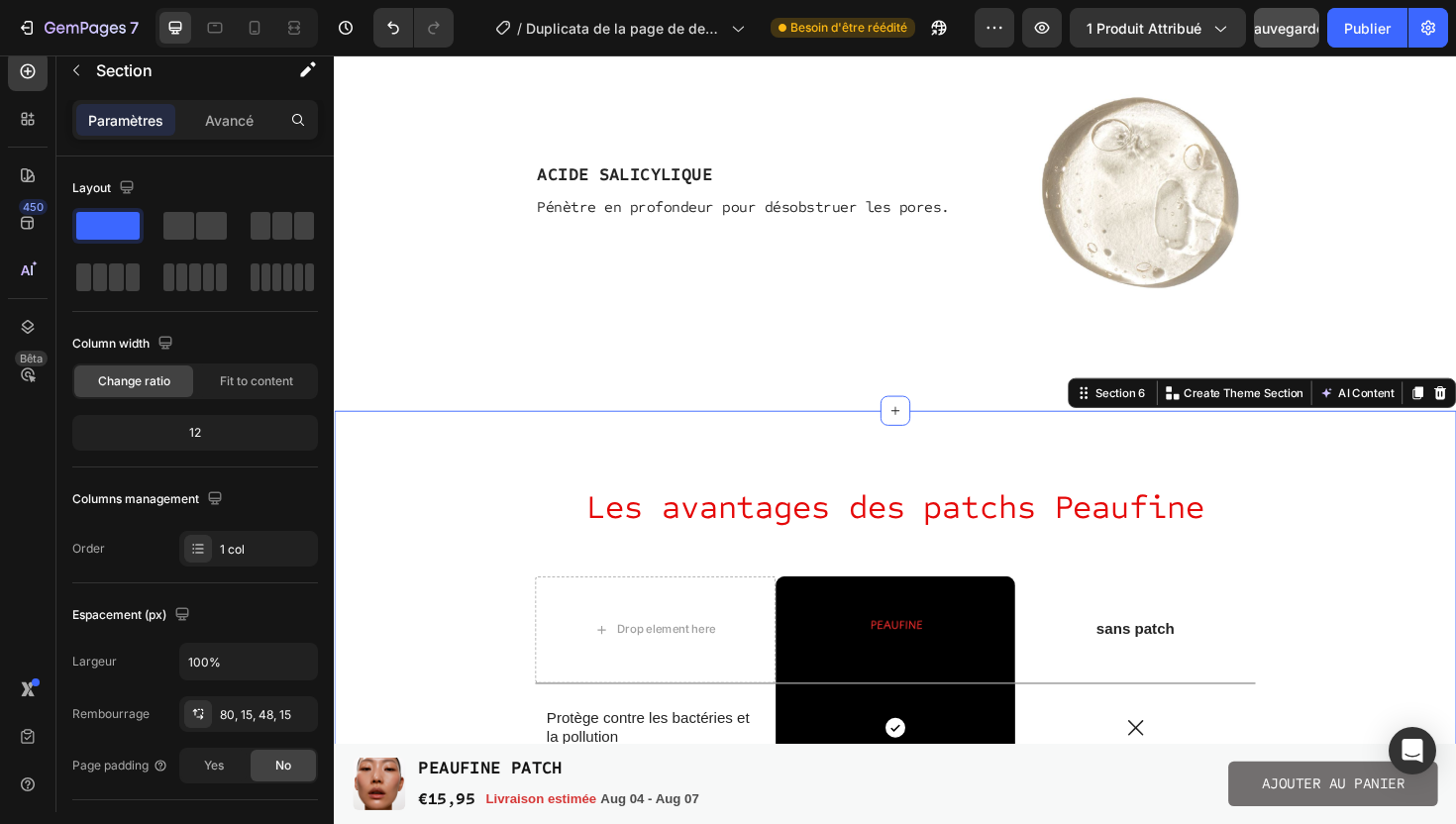 click on "Les avantages des patchs Peaufine Heading
Drop element here Image Row sans patch Text Block Row Protège contre les bactéries et la pollution Text Block
Icon Row
Icon Row Réduit visiblement les rougeurs dès le lendemain   Text Block
Icon Row
Icon Row Empêche de tripoter les boutons Text Block
Icon Row
Icon Row Tu gagnes confiance en sortant, même avec un bouton   Text Block
Icon Row
Icon Row Tu soignes ta peau sans y penser Text Block
Icon Row
Icon Row Tu évites les cicatrices en empêchant le contact Text Block
Icon Row
Icon Row Row Section [NUMBER]   You can create reusable sections Create Theme Section AI Content Write with GemAI What would you like to describe here? Tone and Voice Persuasive Product PEAUFINE PATCH Show more Generate" at bounding box center [928, 861] 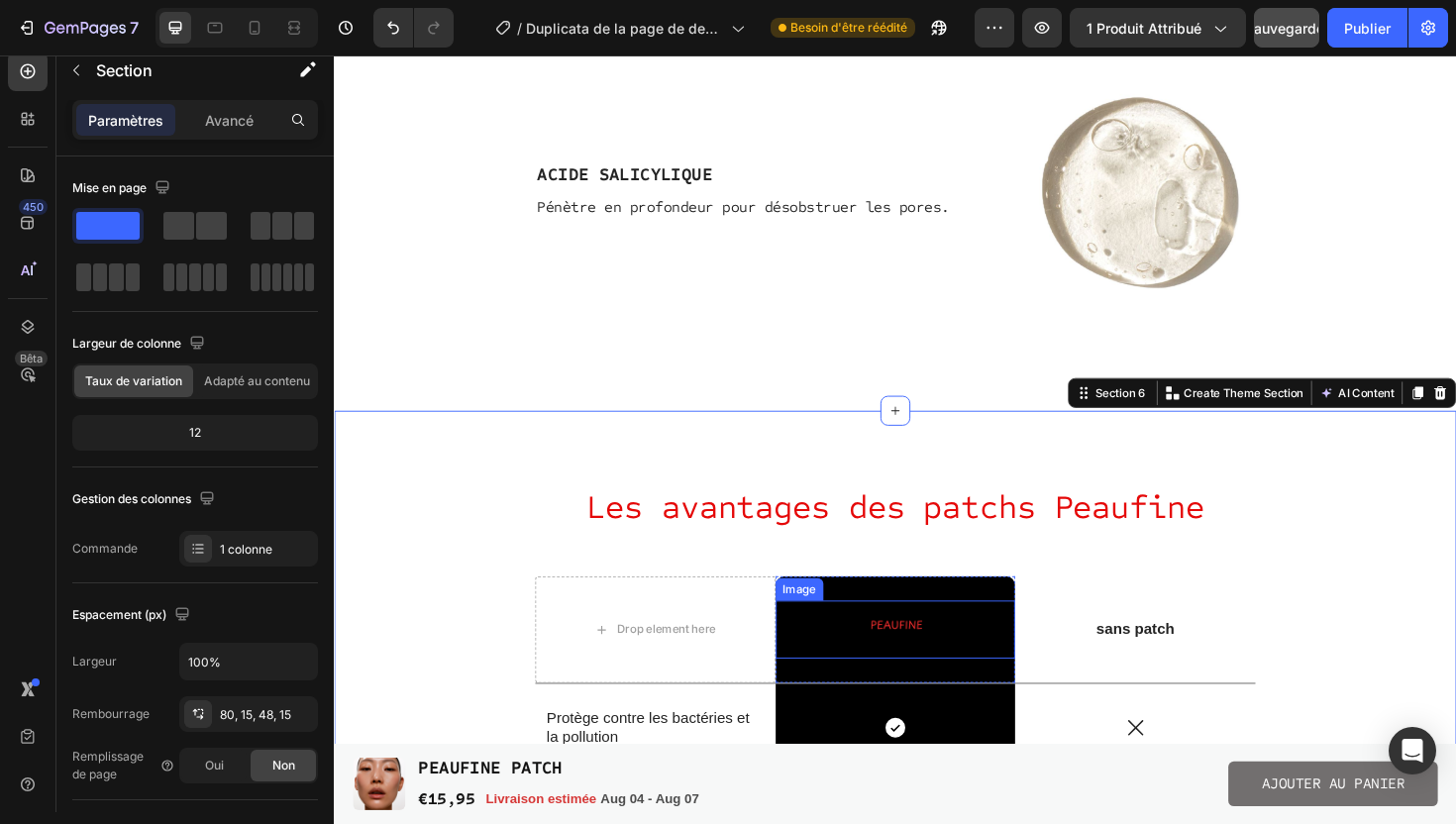 scroll, scrollTop: 3395, scrollLeft: 0, axis: vertical 